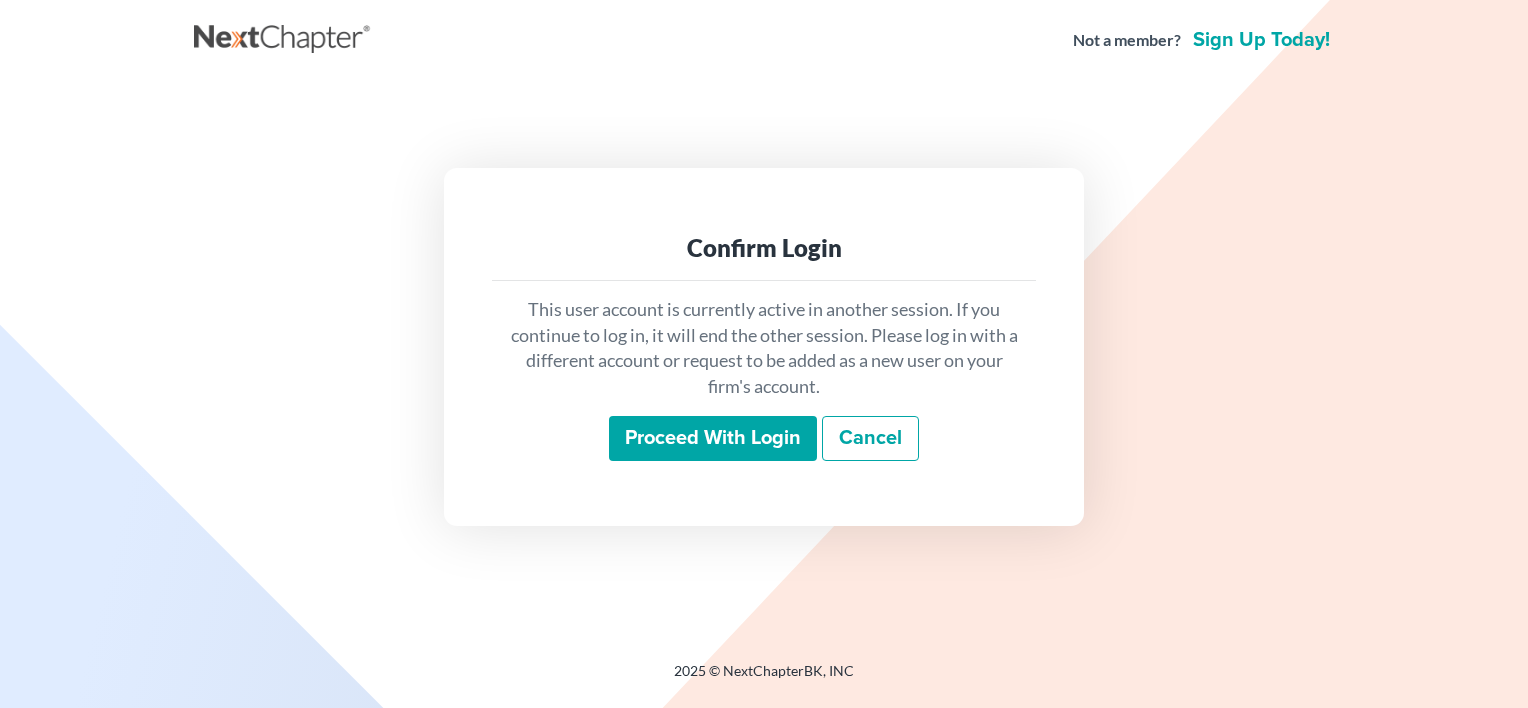 scroll, scrollTop: 0, scrollLeft: 0, axis: both 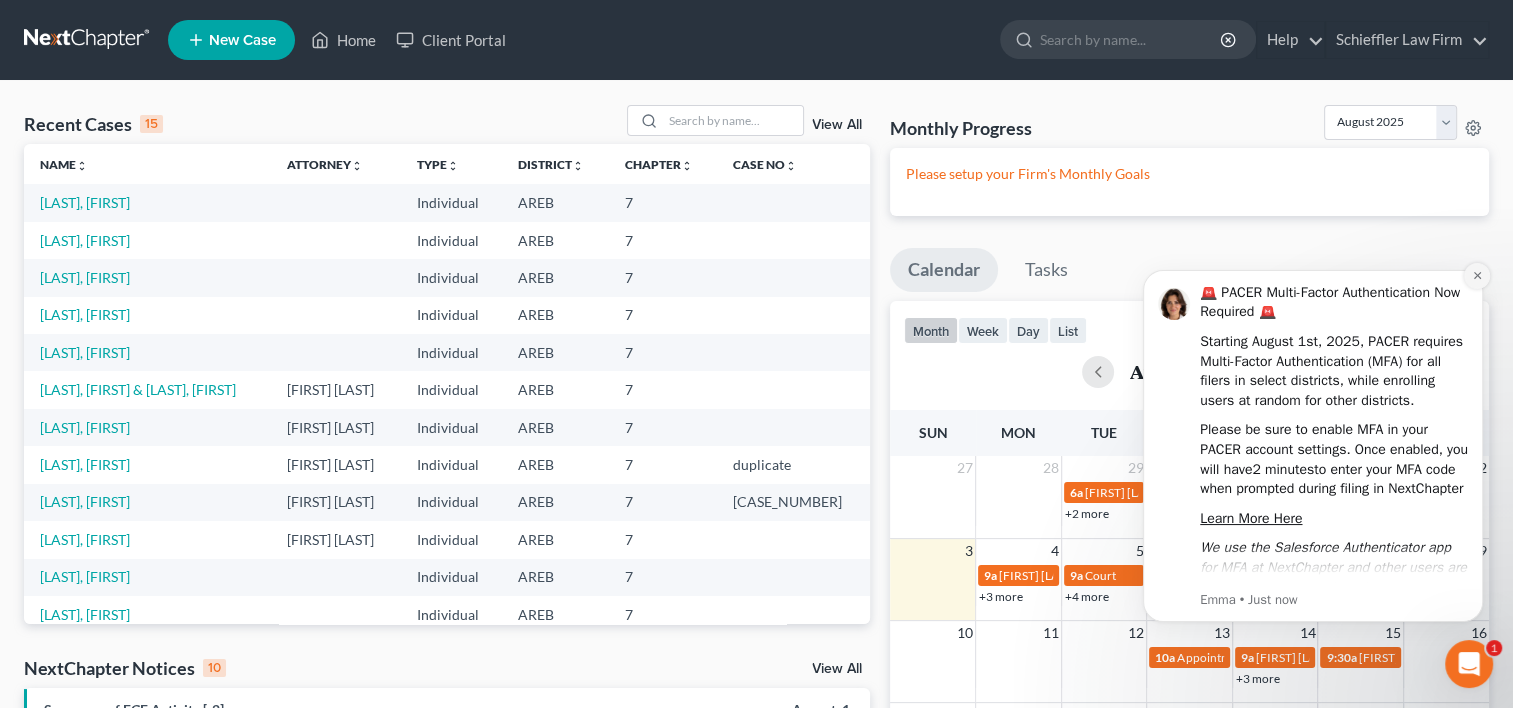 click 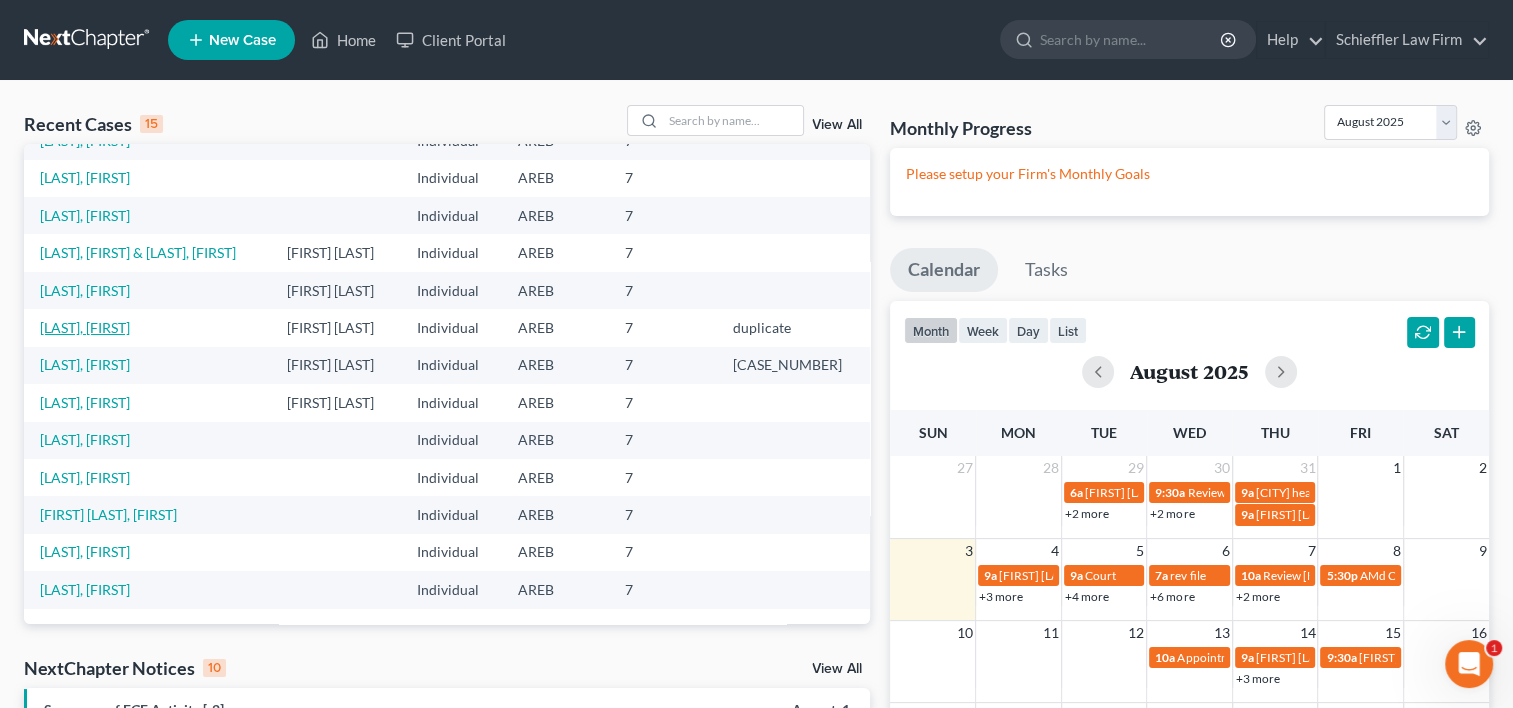 scroll, scrollTop: 273, scrollLeft: 0, axis: vertical 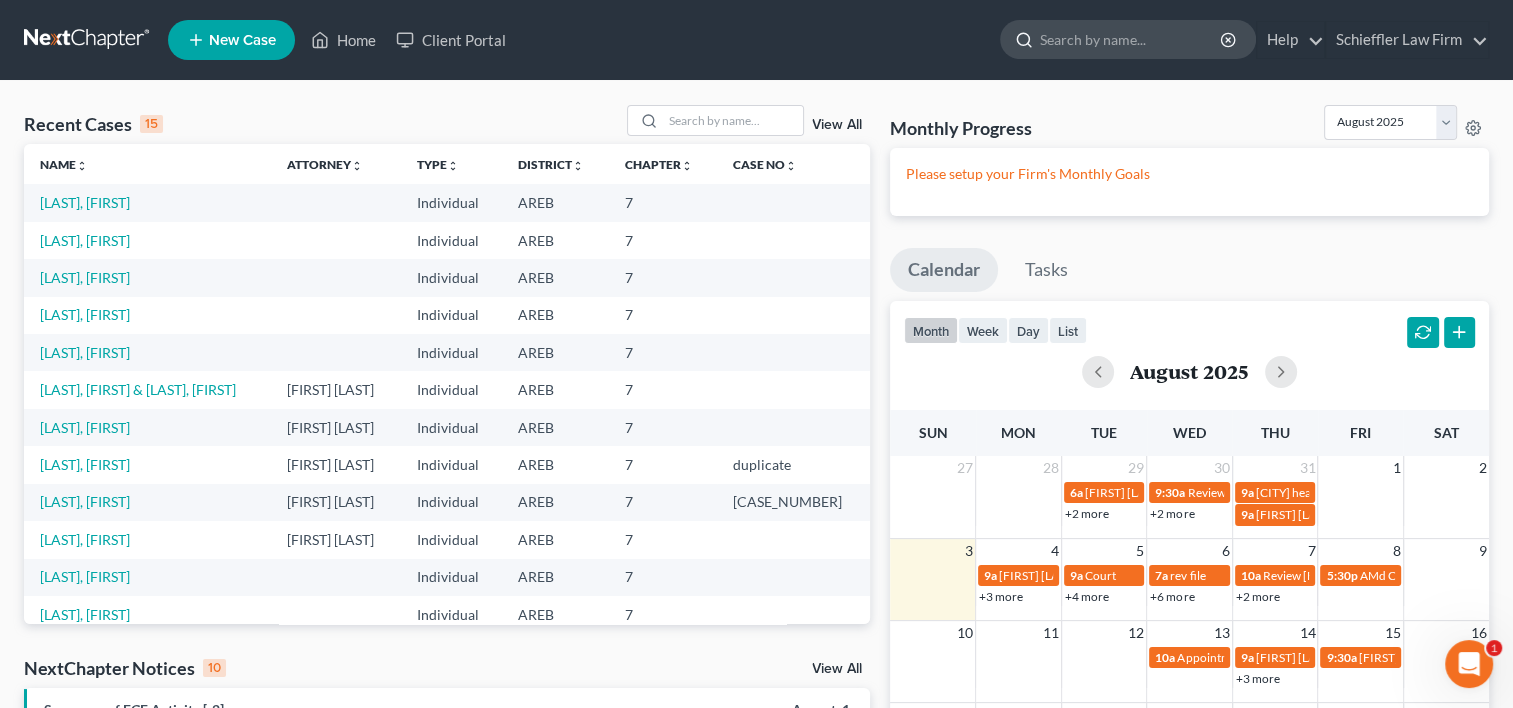 click at bounding box center [1131, 39] 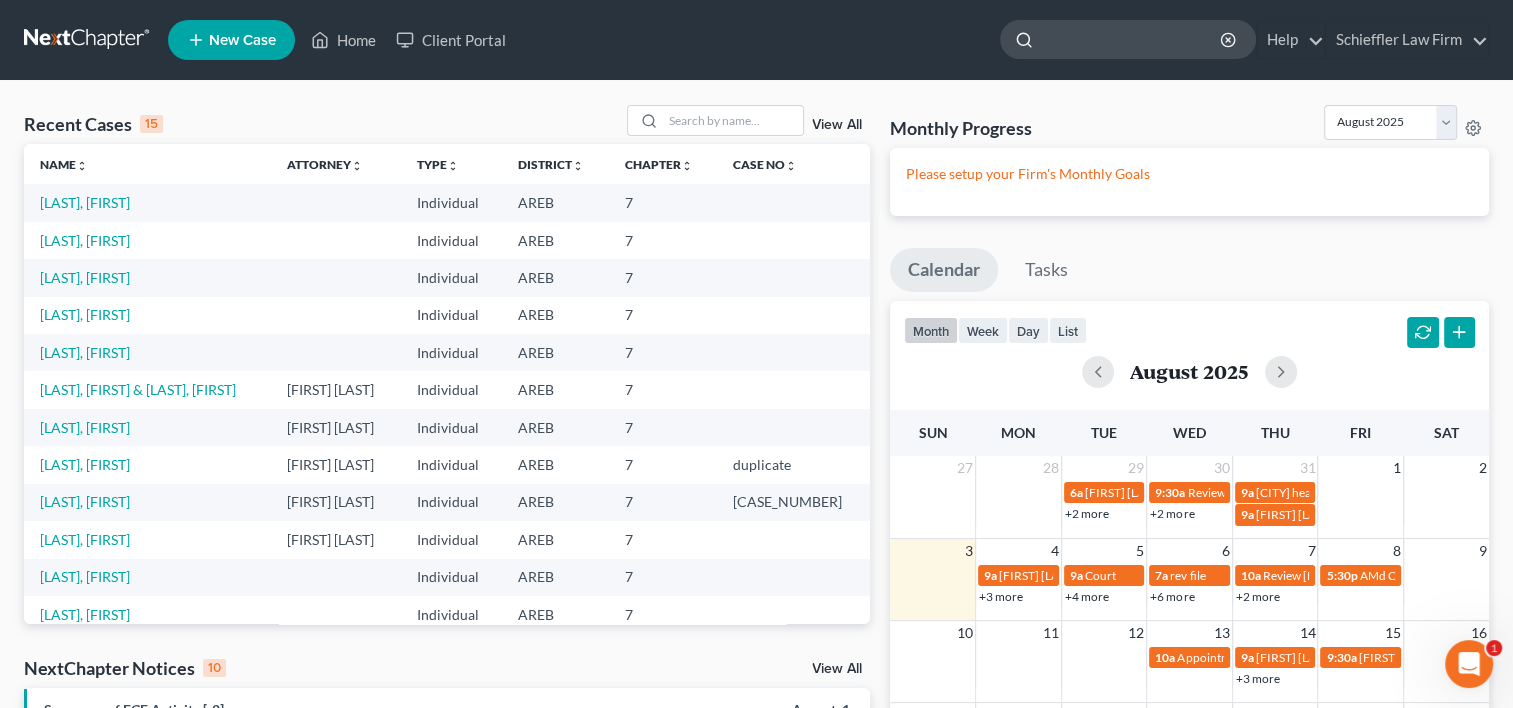type on "c" 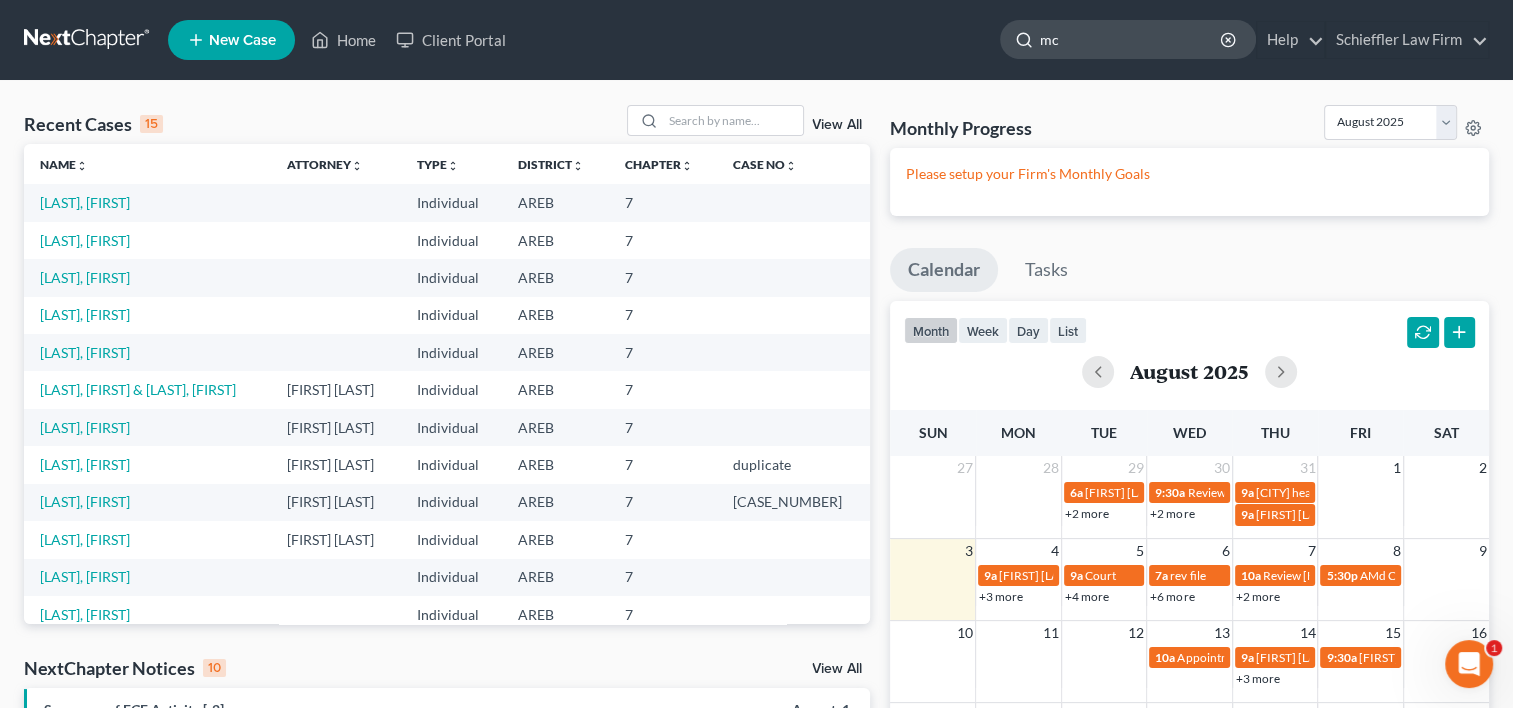 type on "m" 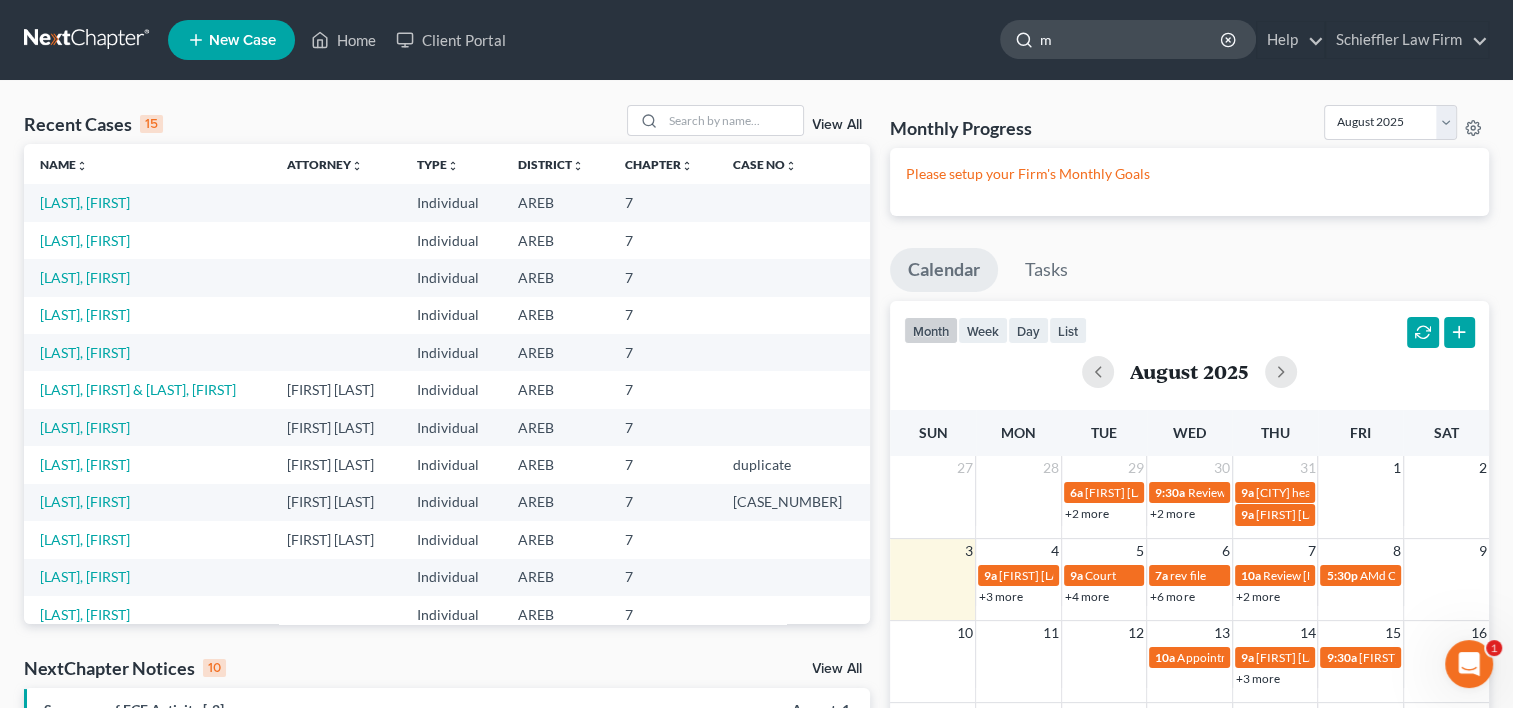 type 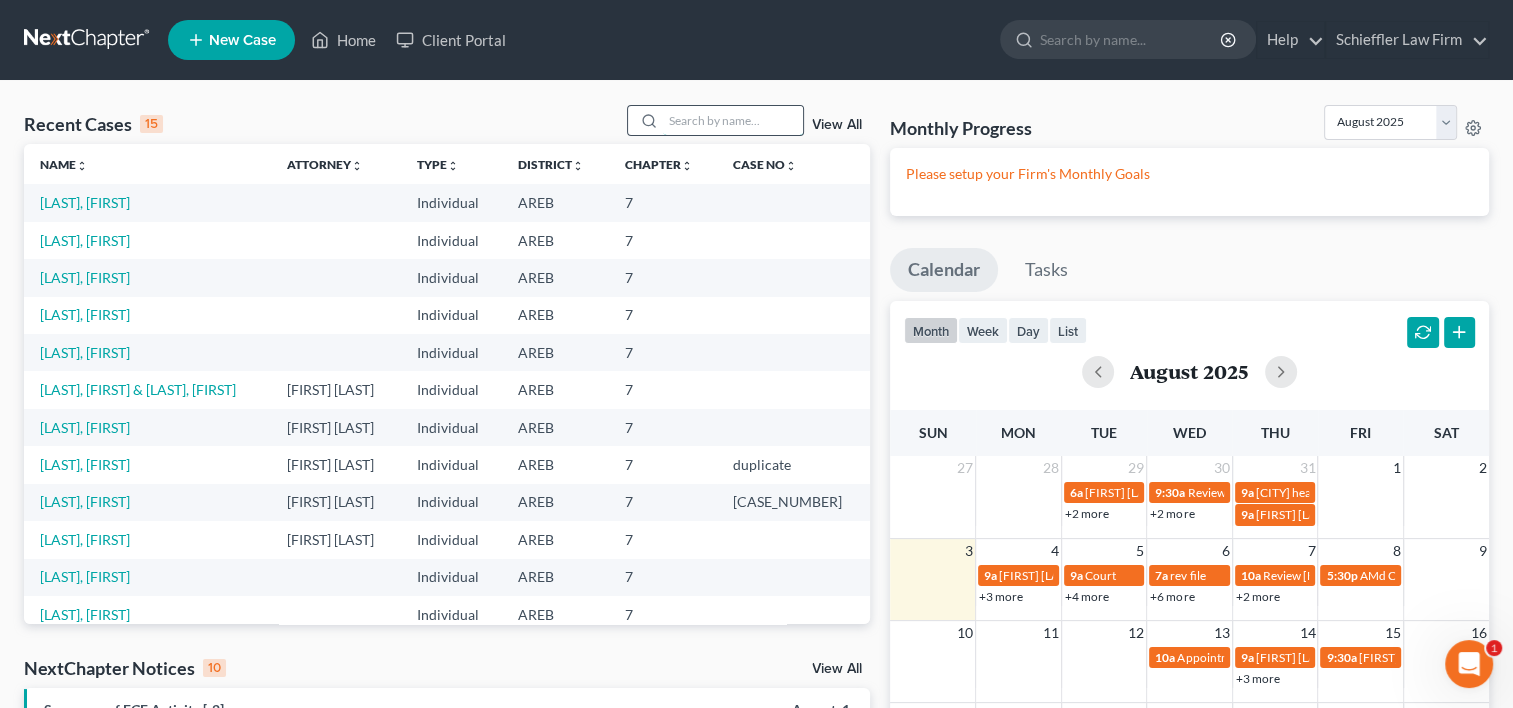 click at bounding box center (733, 120) 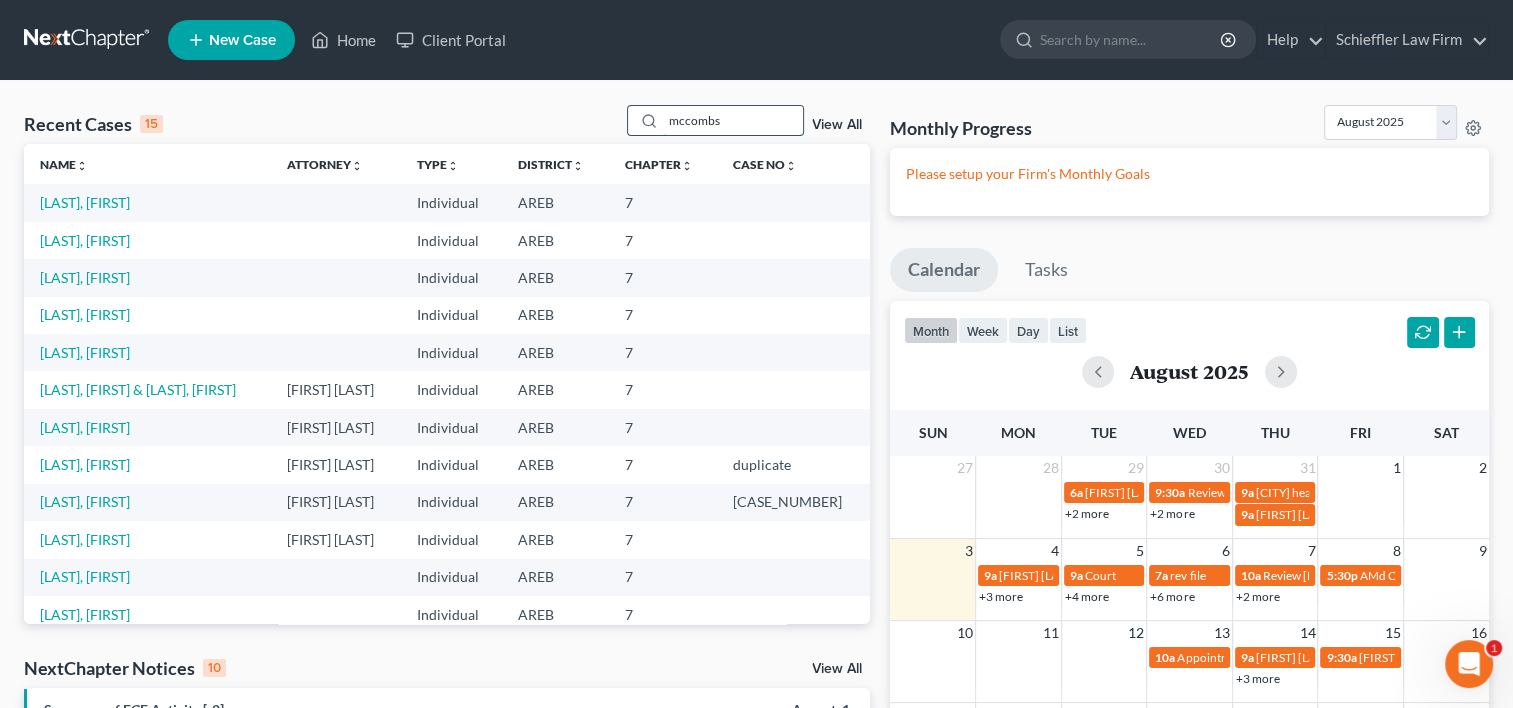 type on "mccombs" 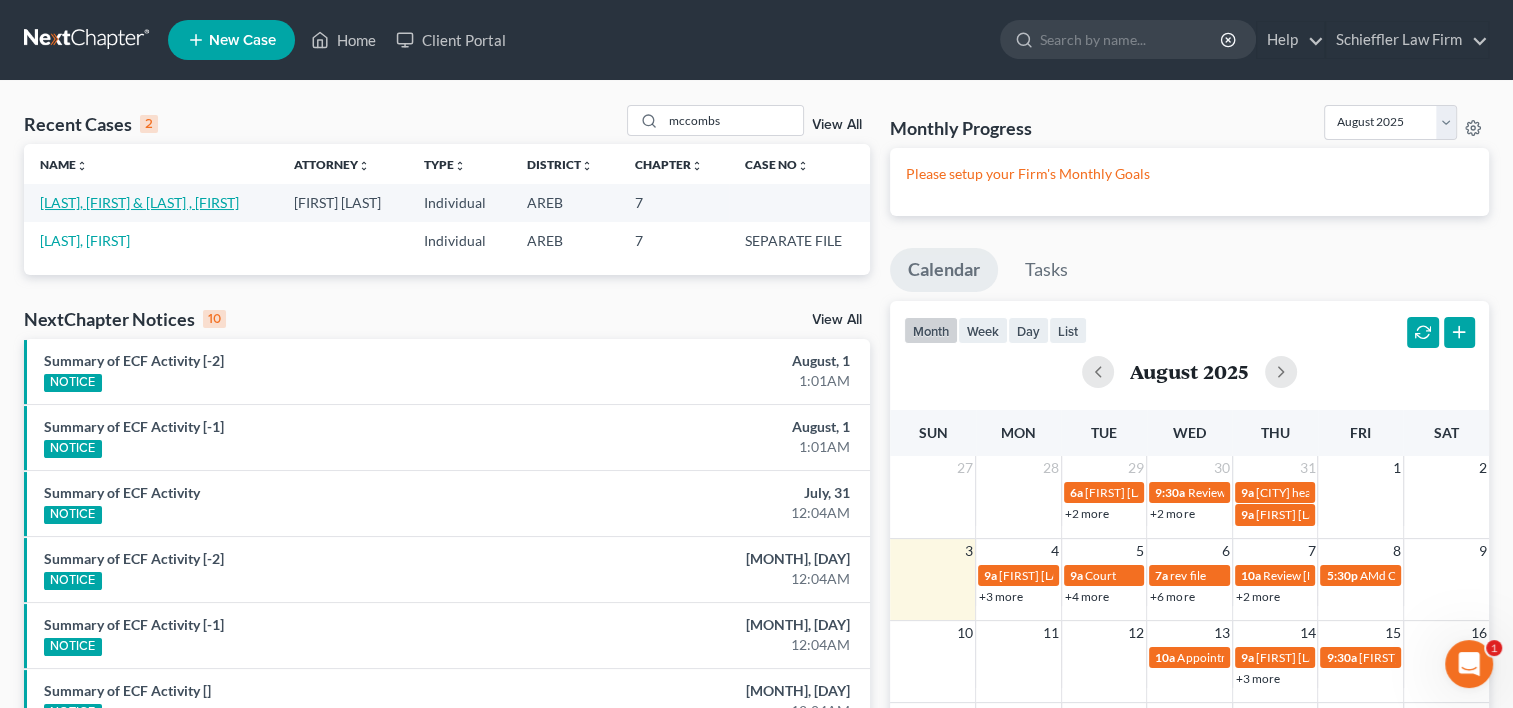 click on "[LAST], [FIRST] & [LAST] , [FIRST]" at bounding box center (139, 202) 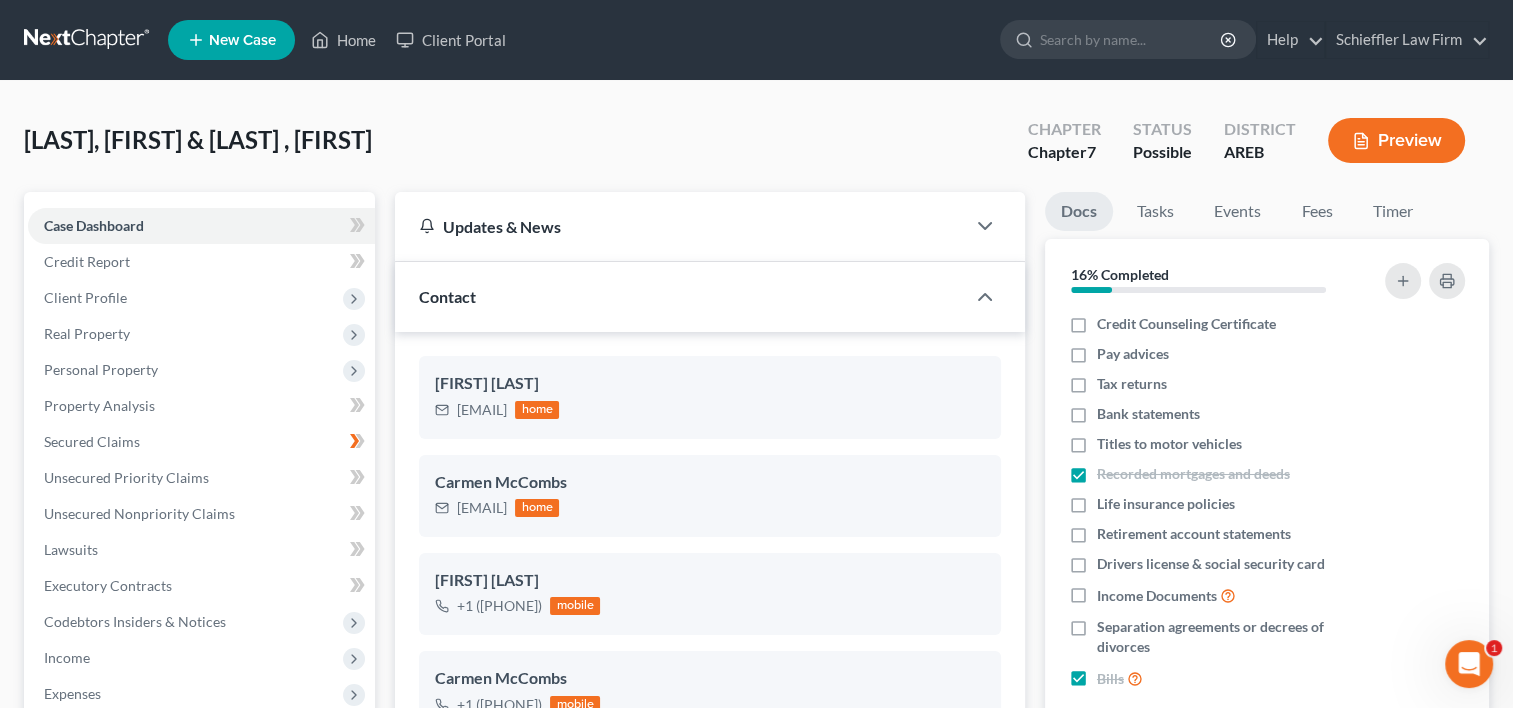 scroll, scrollTop: 344, scrollLeft: 0, axis: vertical 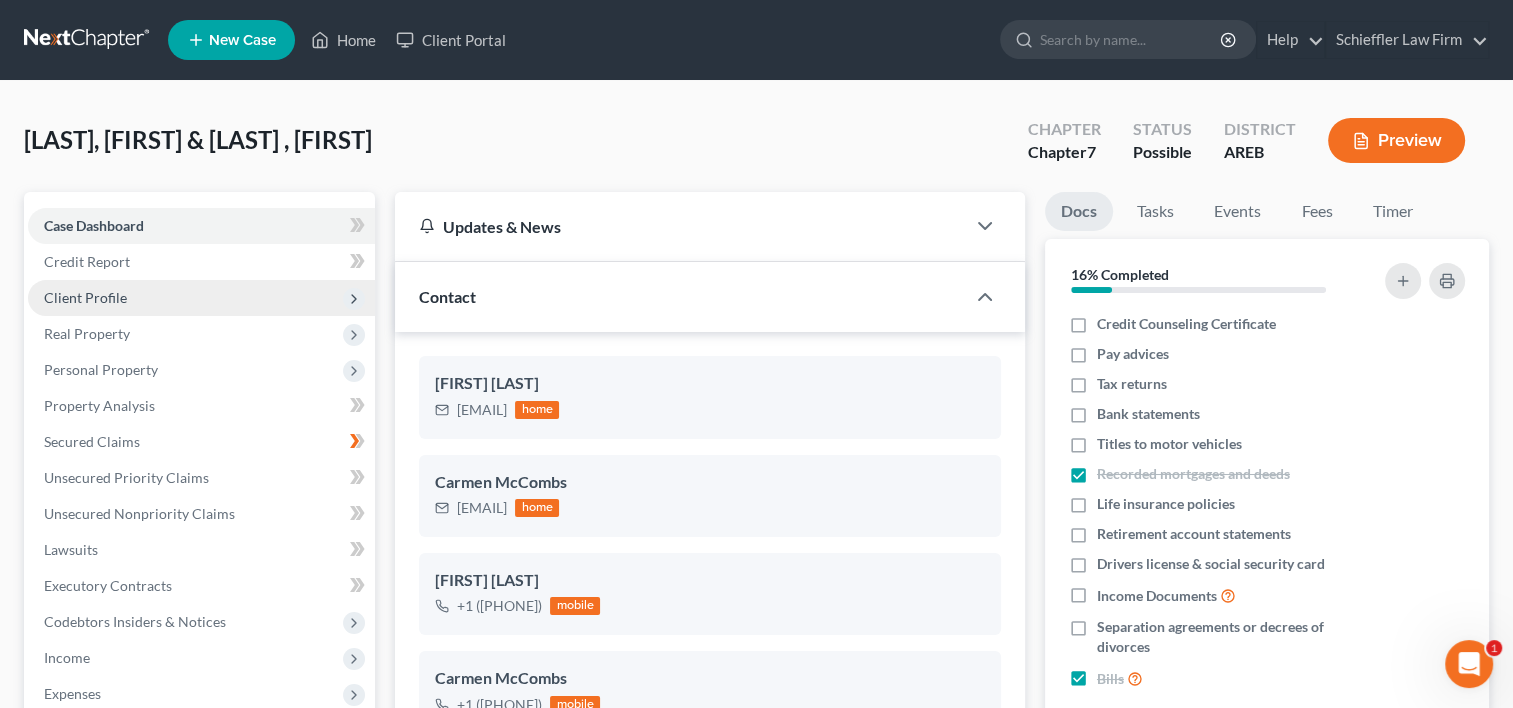 click on "Client Profile" at bounding box center [201, 298] 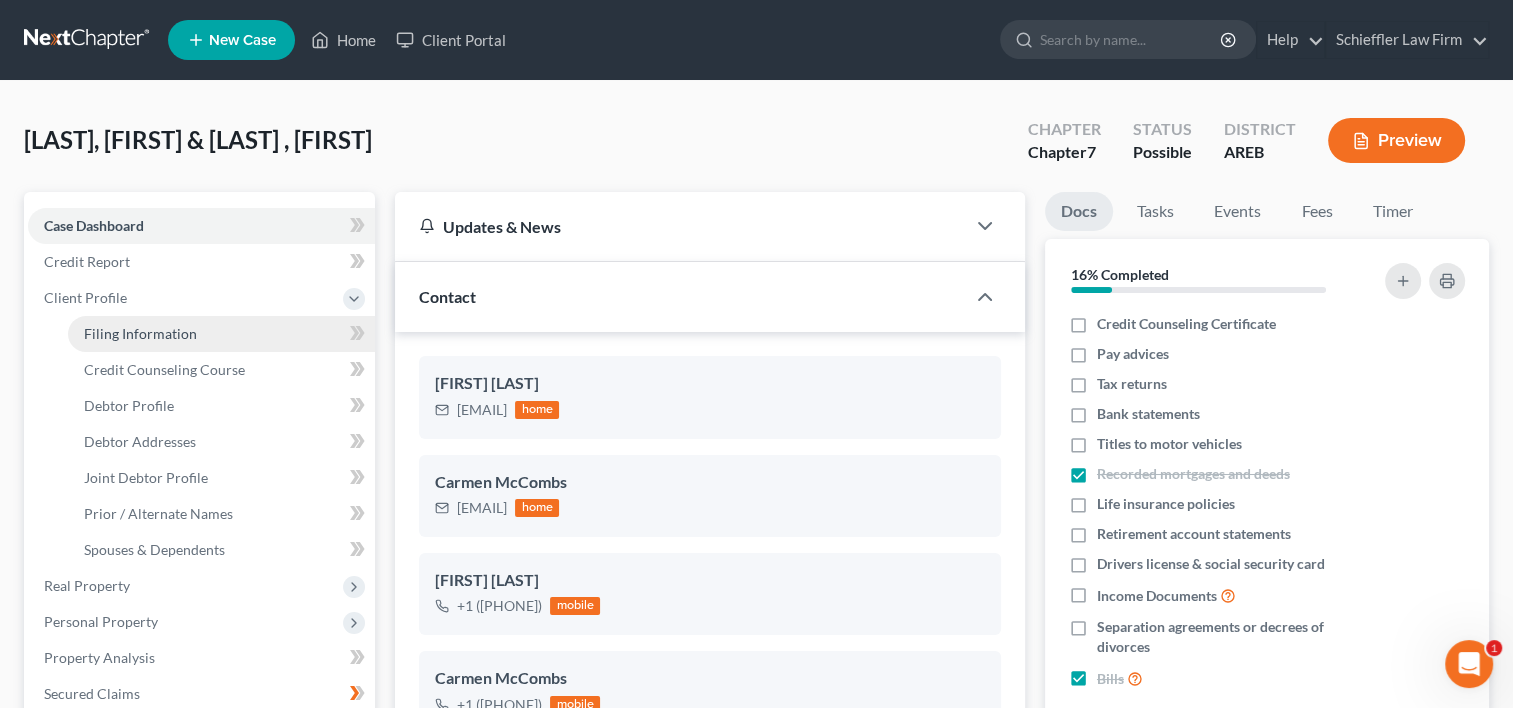 click on "Filing Information" at bounding box center [140, 333] 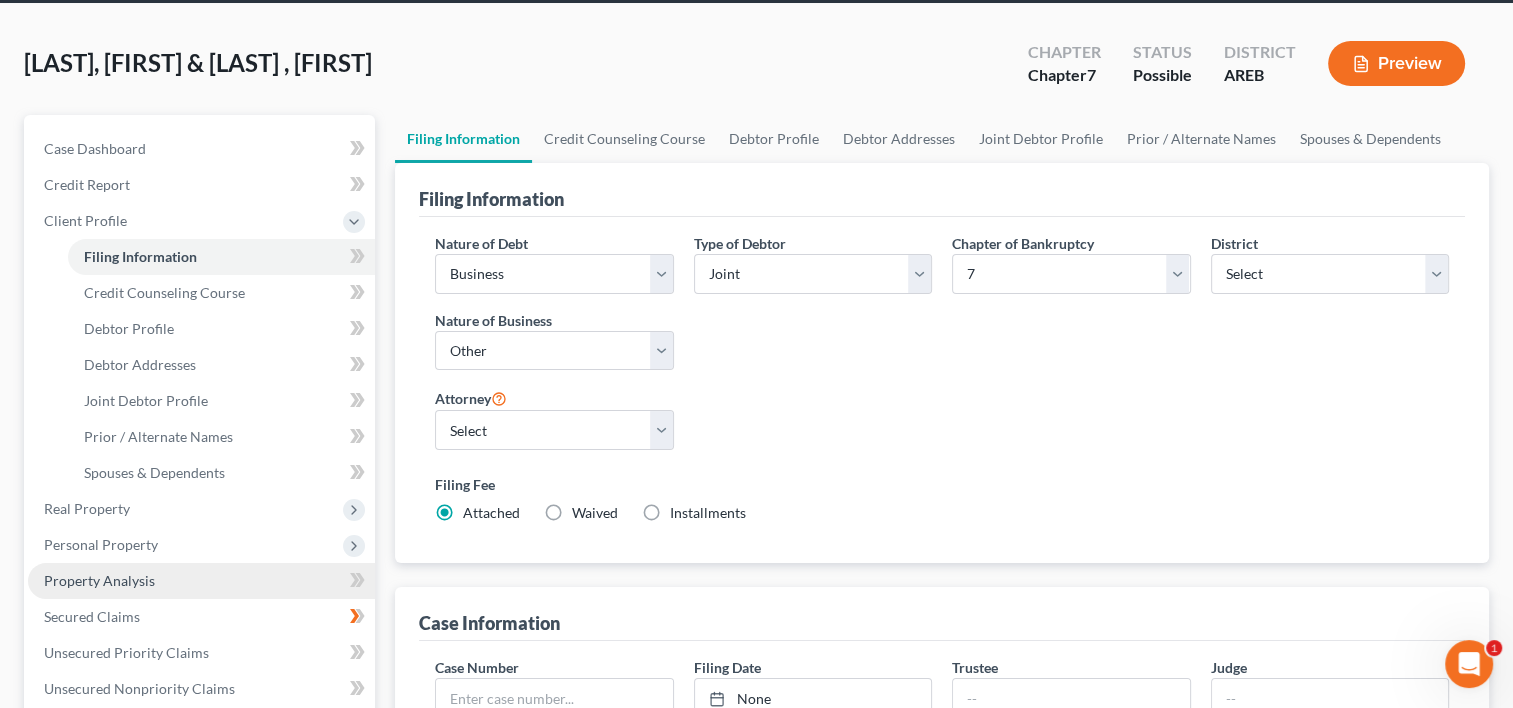 scroll, scrollTop: 100, scrollLeft: 0, axis: vertical 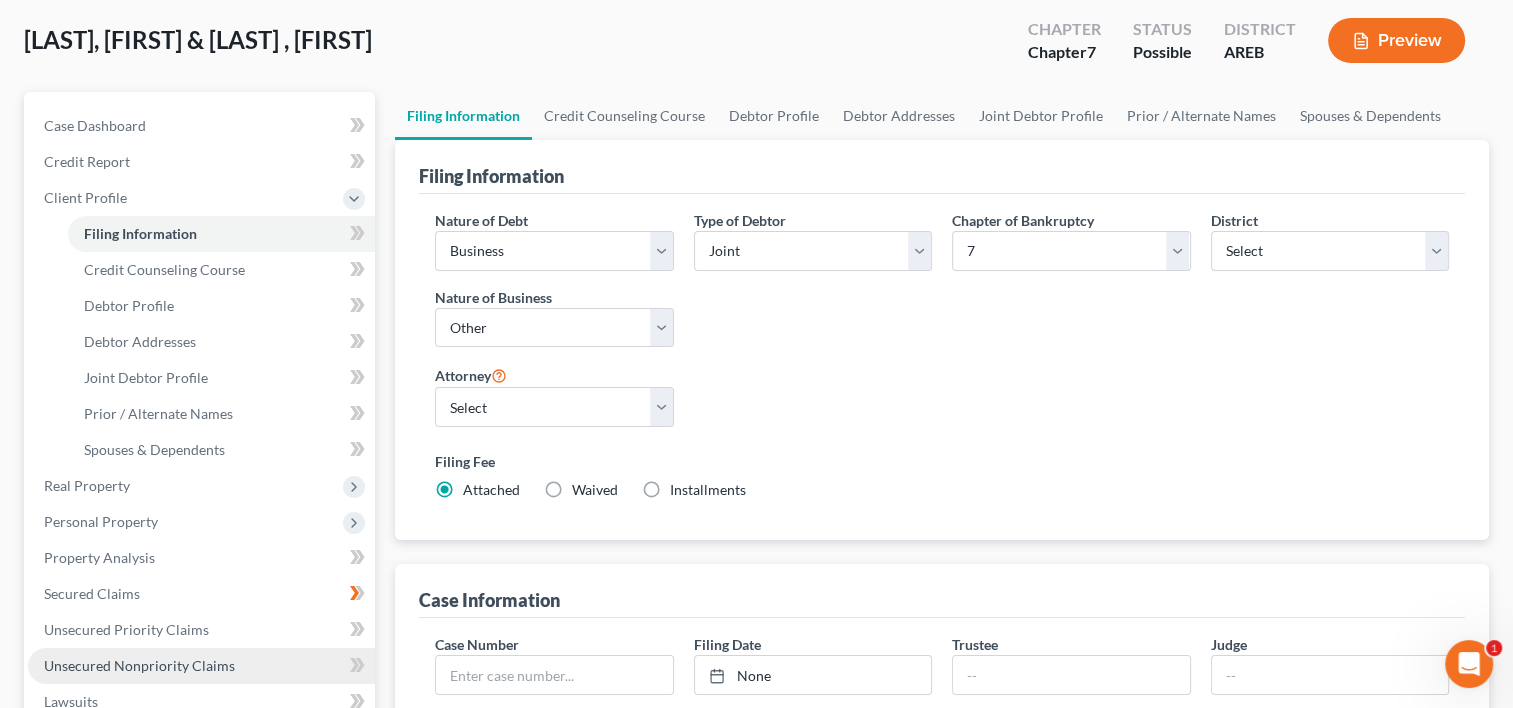 click on "Unsecured Nonpriority Claims" at bounding box center (139, 665) 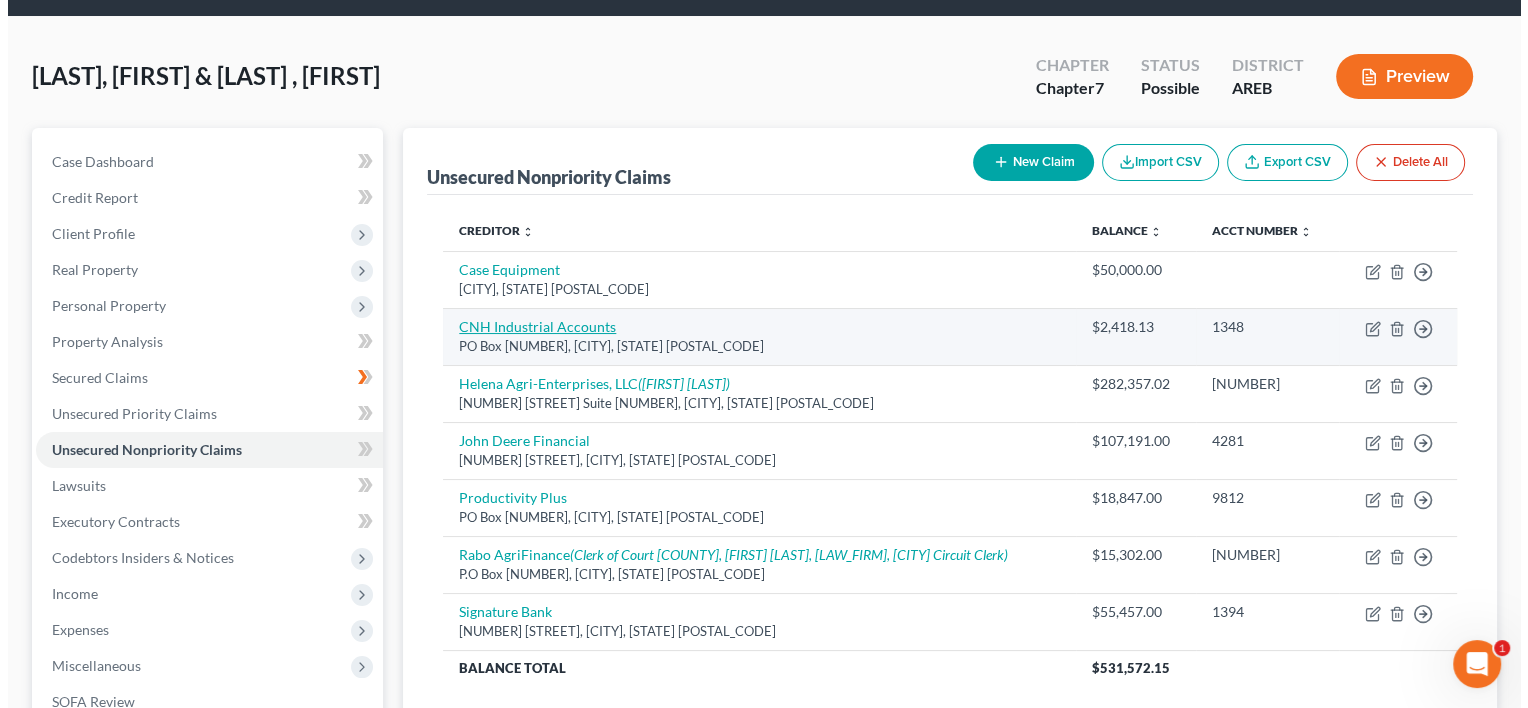 scroll, scrollTop: 100, scrollLeft: 0, axis: vertical 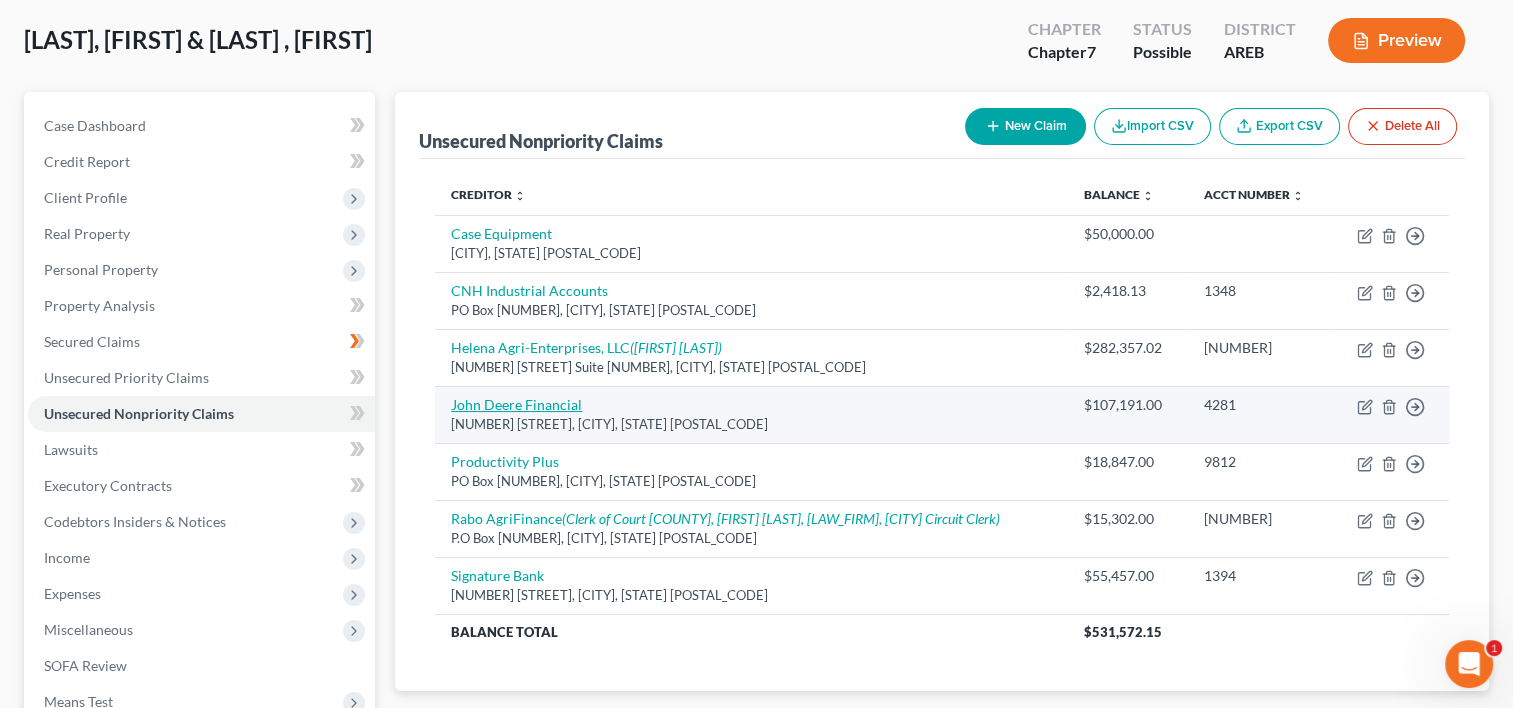 click on "John Deere Financial" at bounding box center [516, 404] 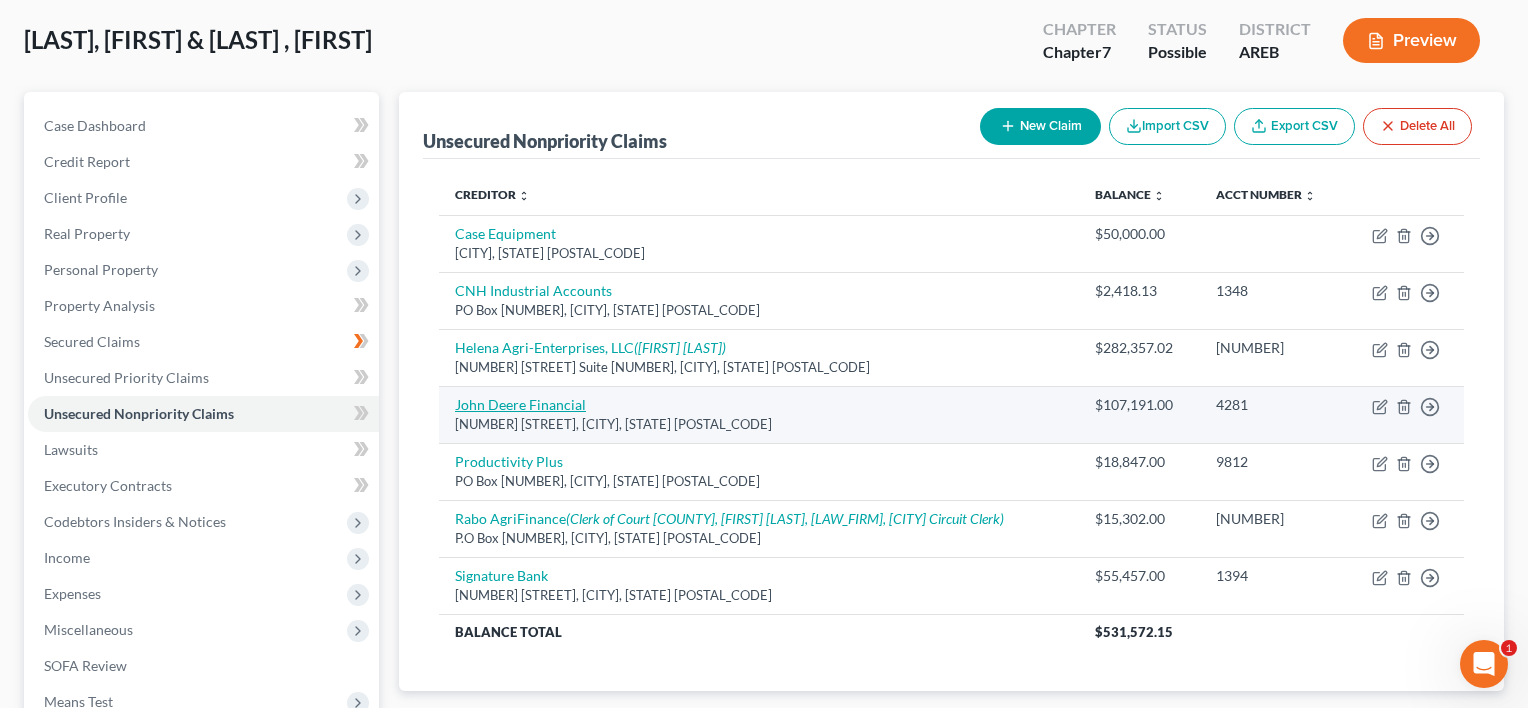 select on "16" 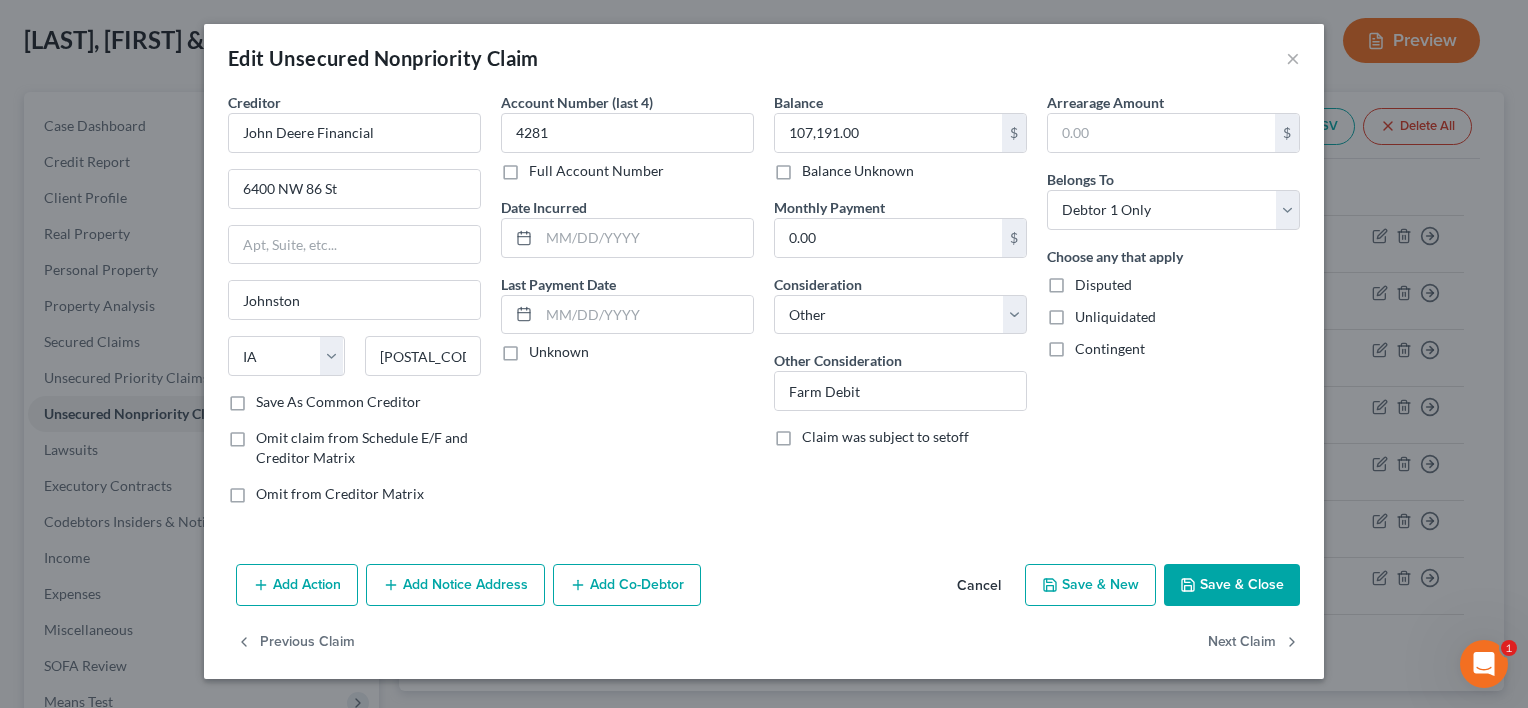 click on "Add Action" at bounding box center [297, 585] 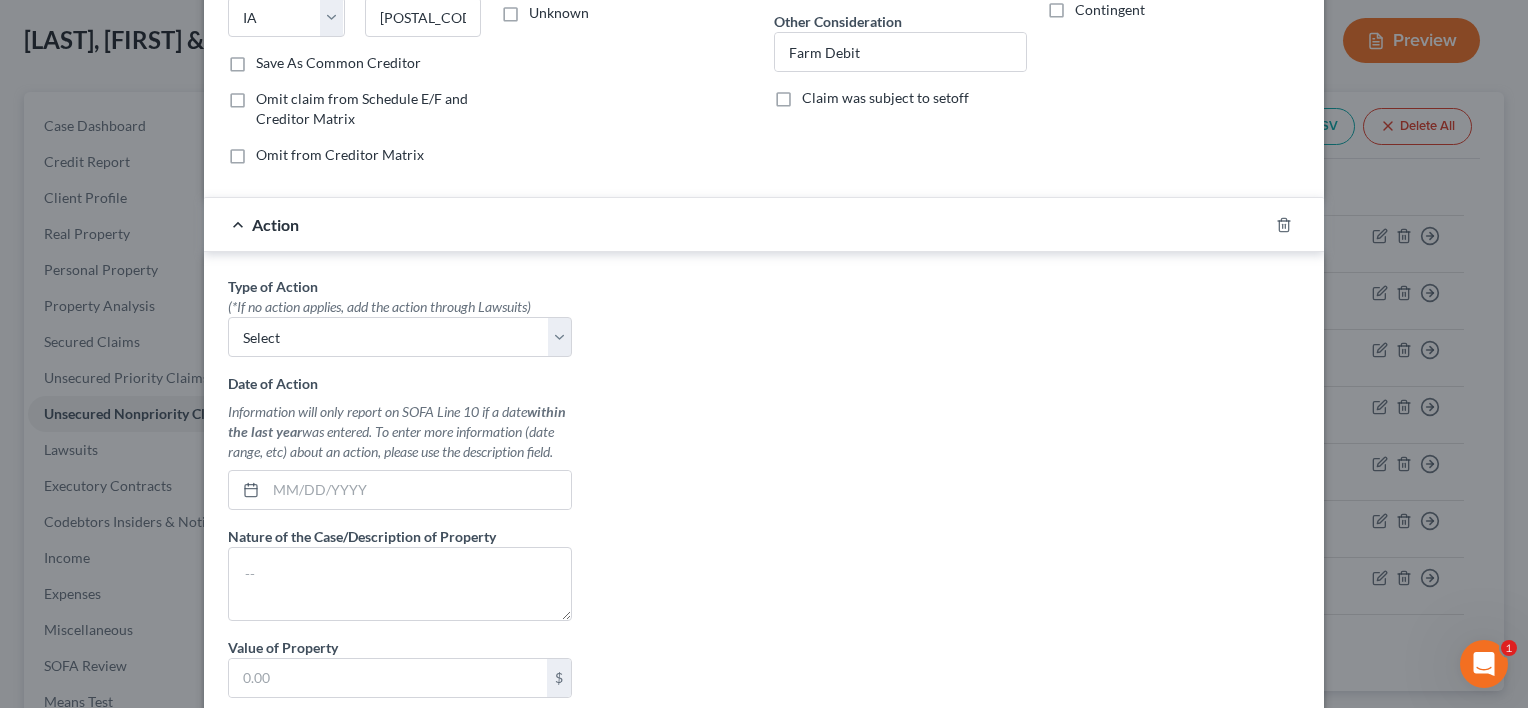 scroll, scrollTop: 400, scrollLeft: 0, axis: vertical 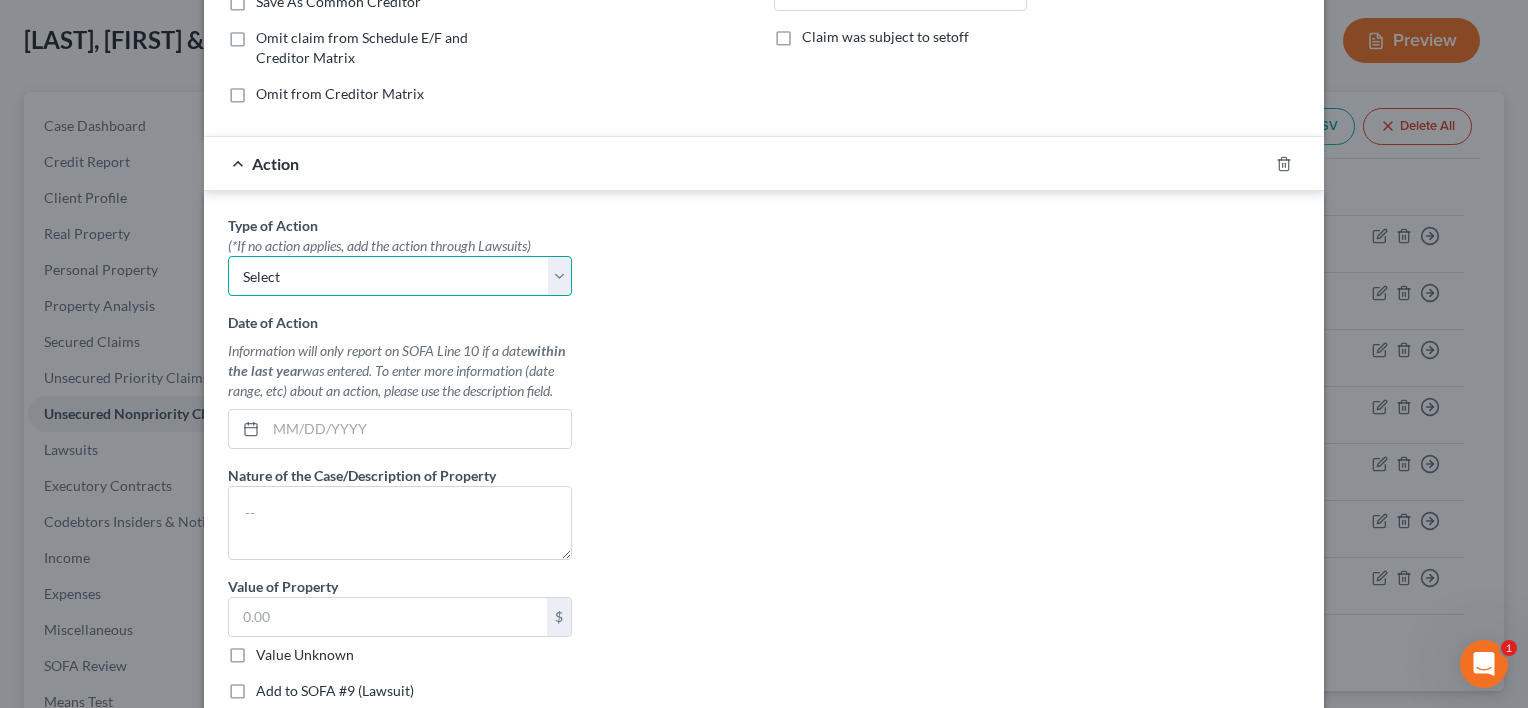 click on "Select Repossession Garnishment Foreclosure Personal Injury Attached, Seized, Or Levied" at bounding box center (400, 276) 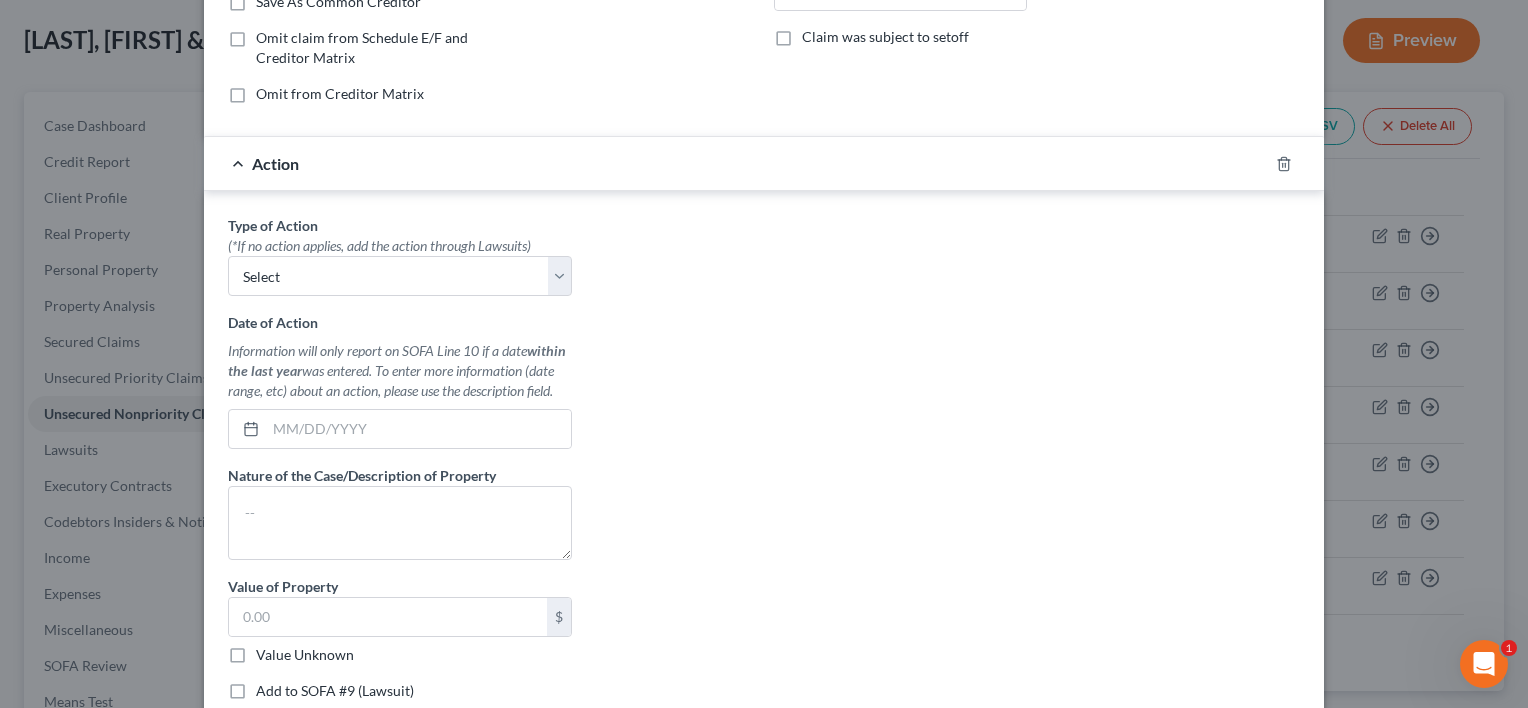 click on "Type of Action *(*If no action applies, add the action through Lawsuits) Select Repossession Garnishment Foreclosure Personal Injury Attached, Seized, Or Levied Date of Action Information will only report on SOFA Line 10 if a date within the last year was entered. To enter more information (date range, etc) about an action, please use the description field. Nature of the Case/Description of Property Value of Property $ Value Unknown Balance Undetermined $ Value Unknown Balance Undetermined Add to SOFA #9 (Lawsuit)" at bounding box center (764, 465) 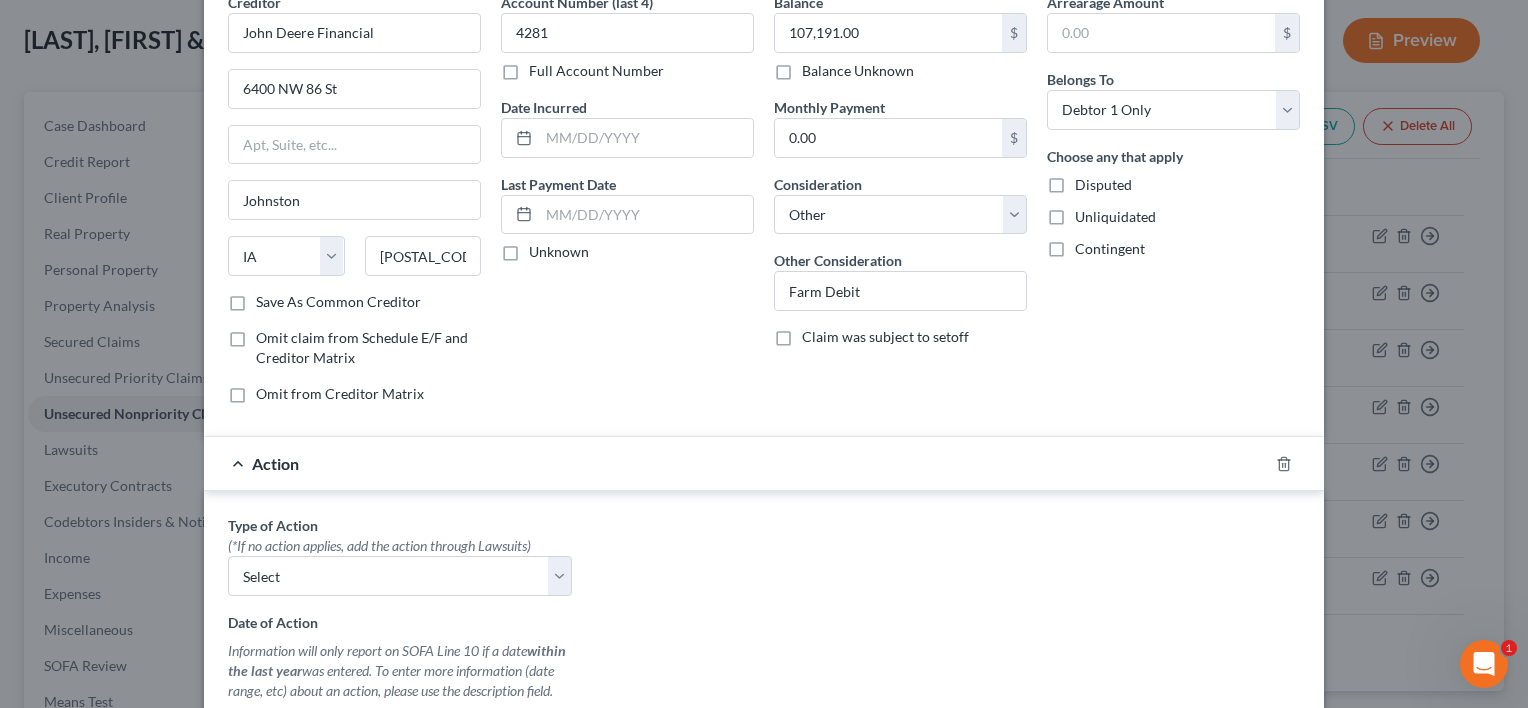 scroll, scrollTop: 100, scrollLeft: 0, axis: vertical 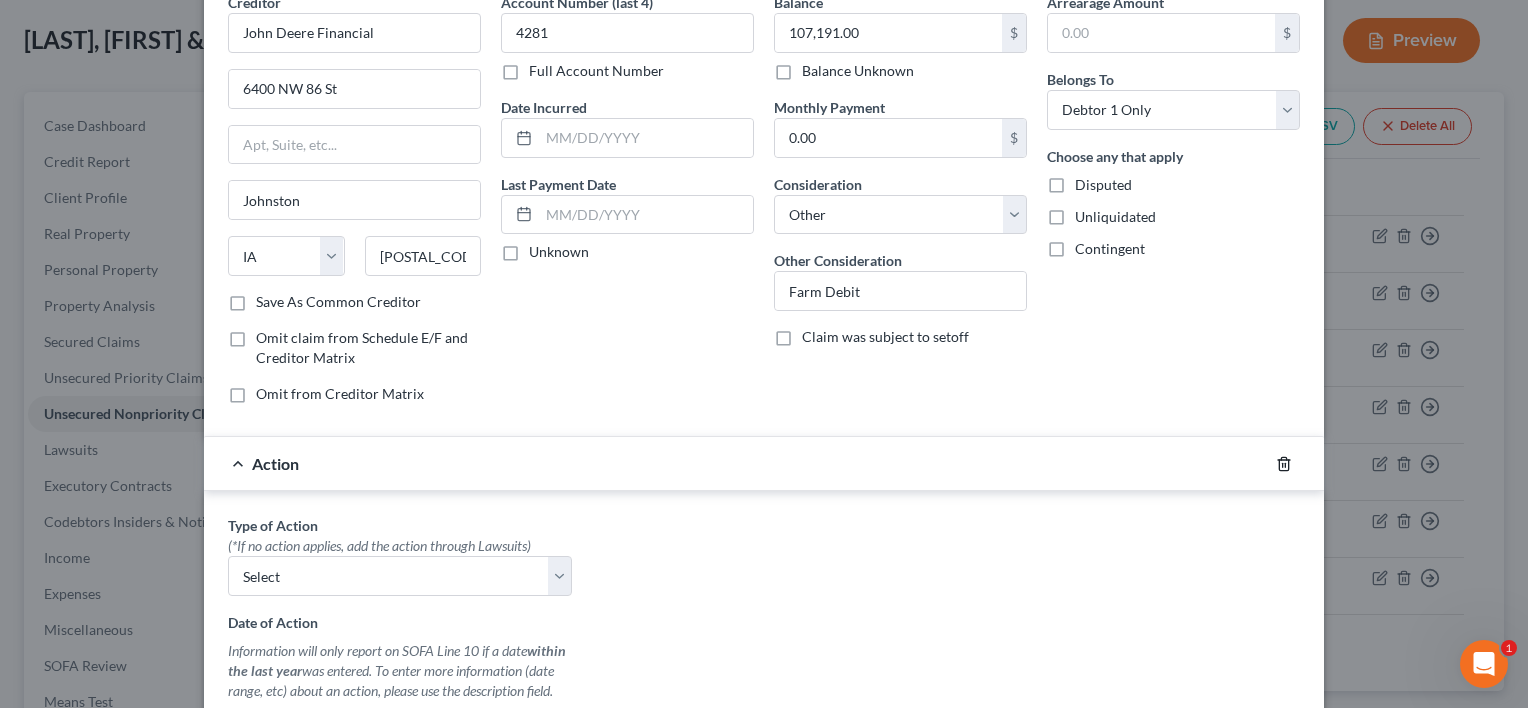 drag, startPoint x: 1277, startPoint y: 471, endPoint x: 1277, endPoint y: 460, distance: 11 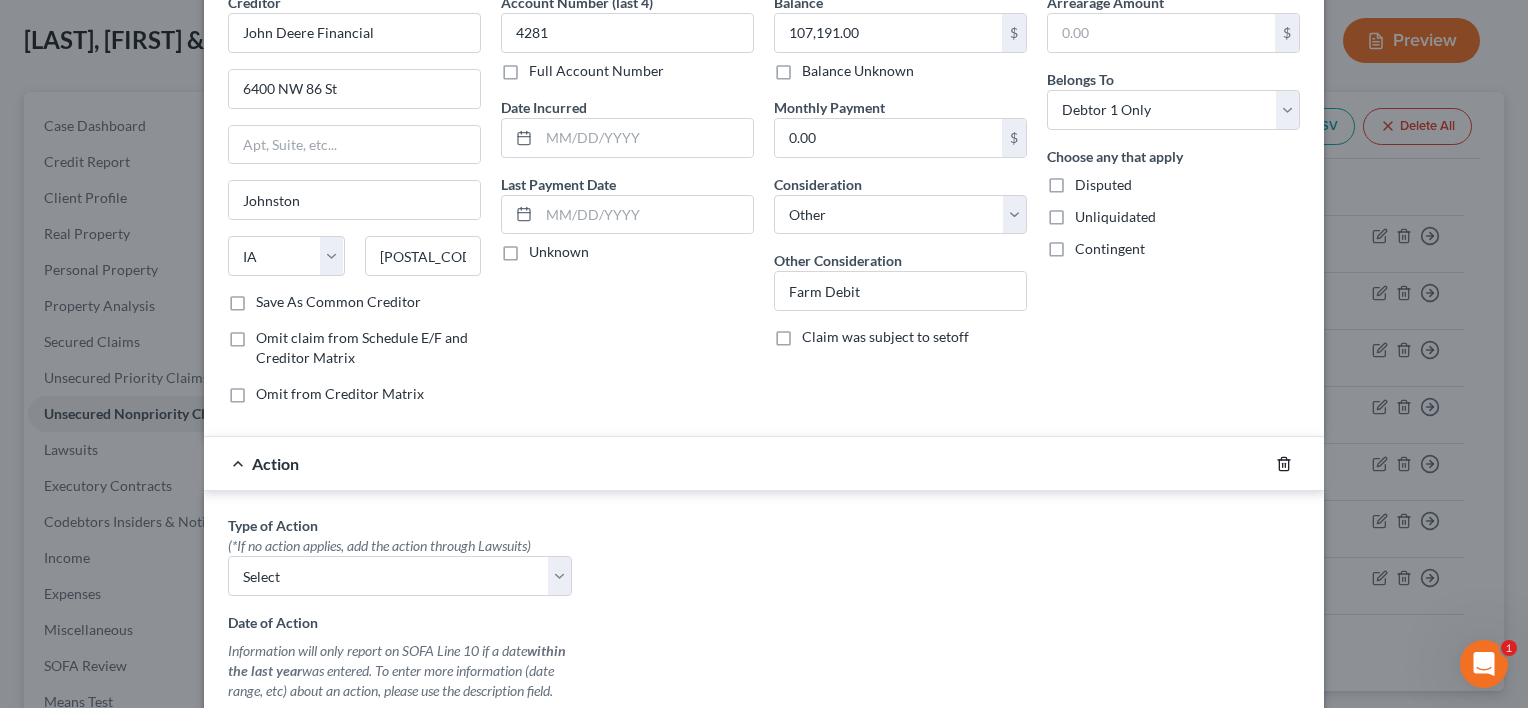 drag, startPoint x: 1277, startPoint y: 464, endPoint x: 1261, endPoint y: 460, distance: 16.492422 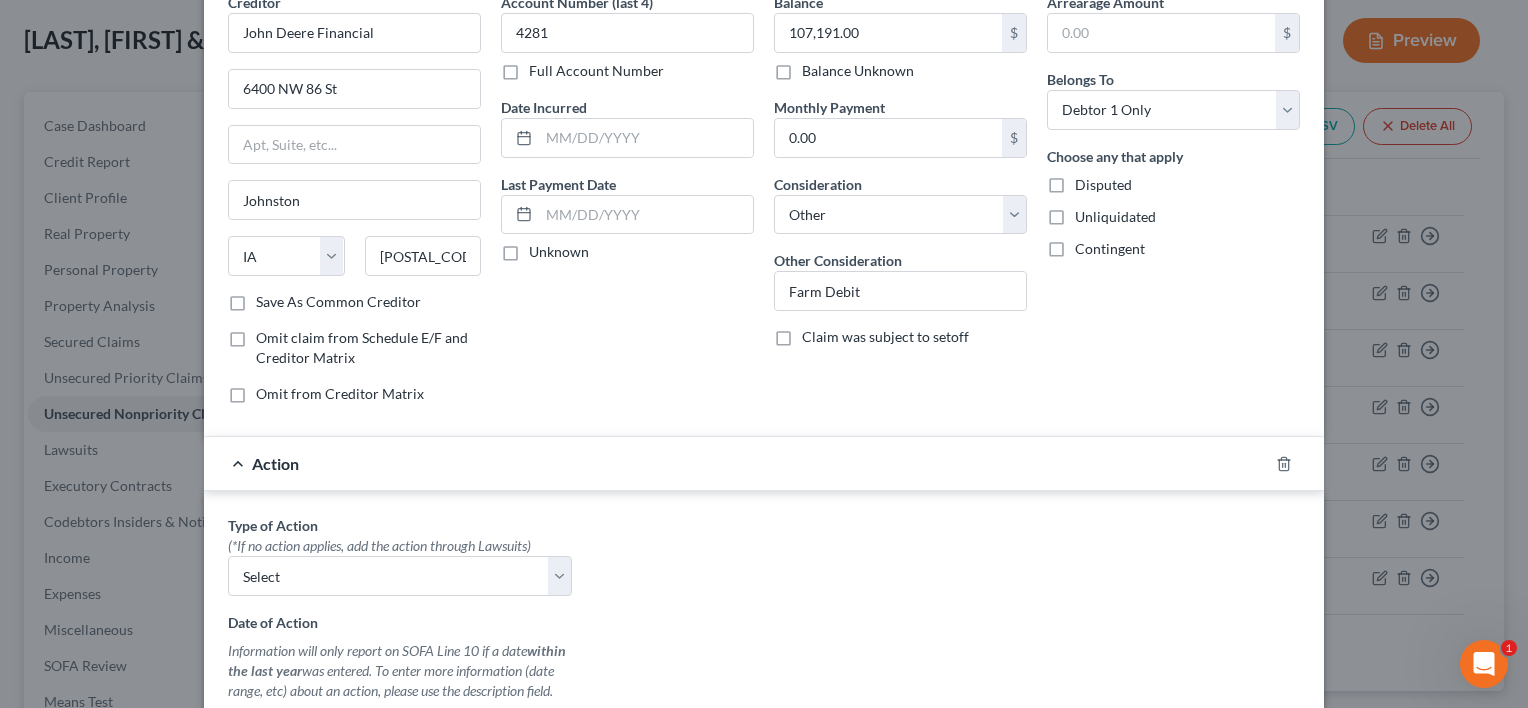 scroll, scrollTop: 0, scrollLeft: 0, axis: both 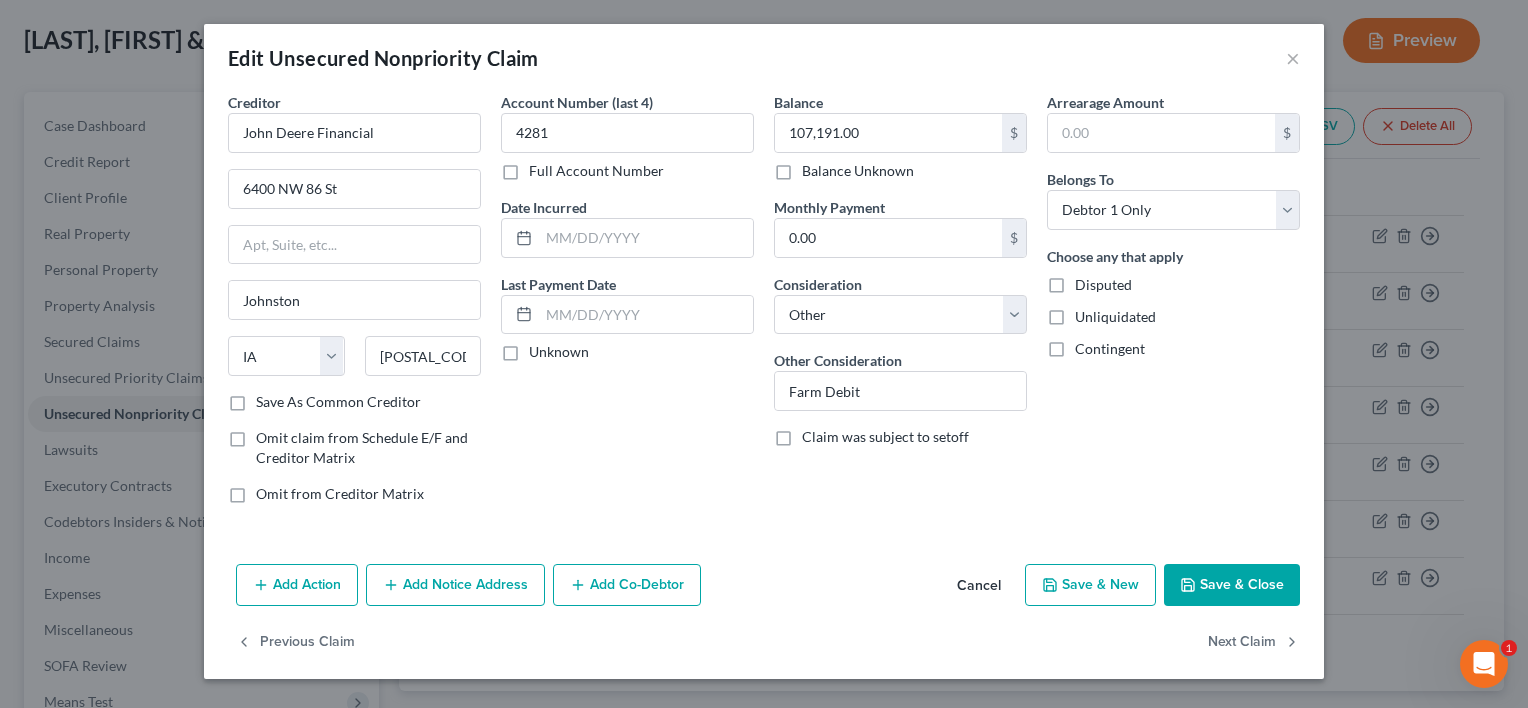click on "Add Notice Address" at bounding box center (455, 585) 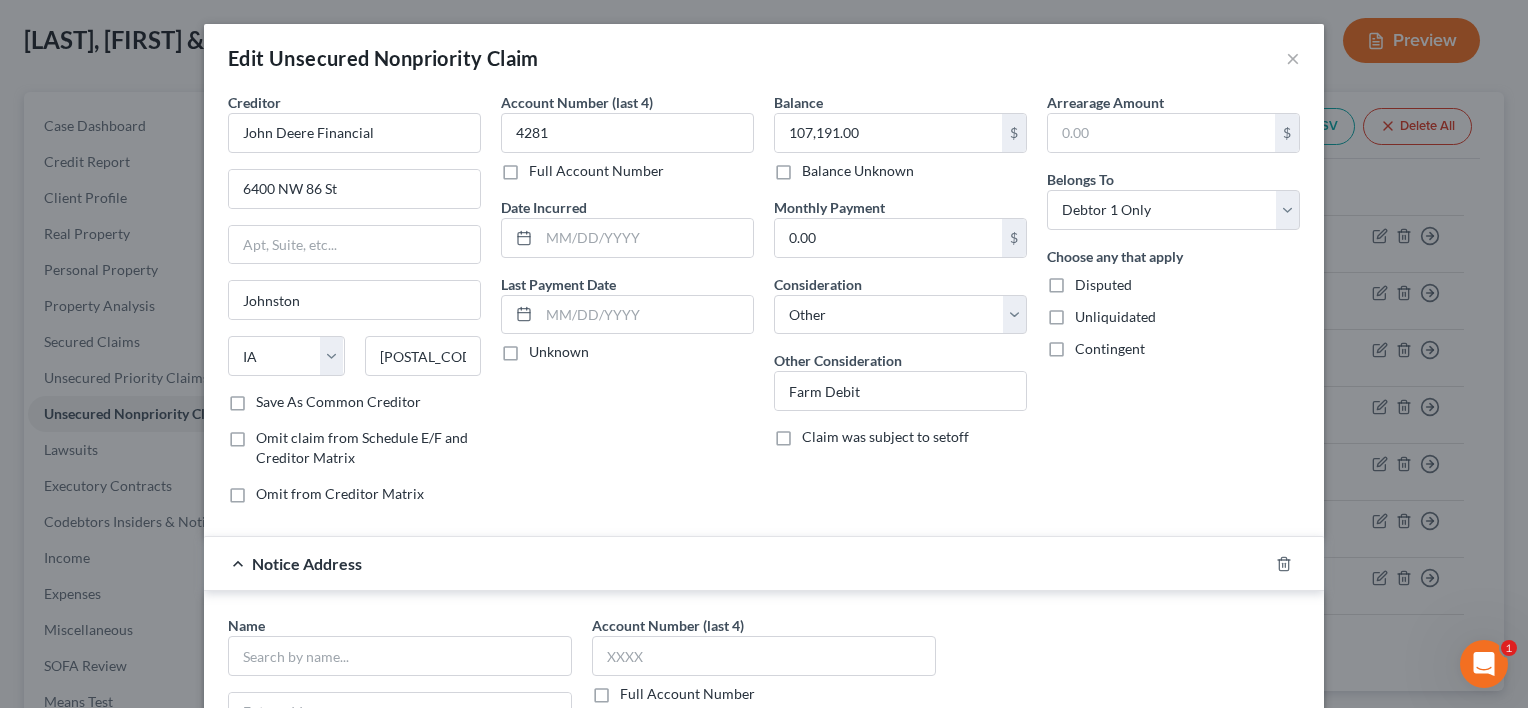 scroll, scrollTop: 300, scrollLeft: 0, axis: vertical 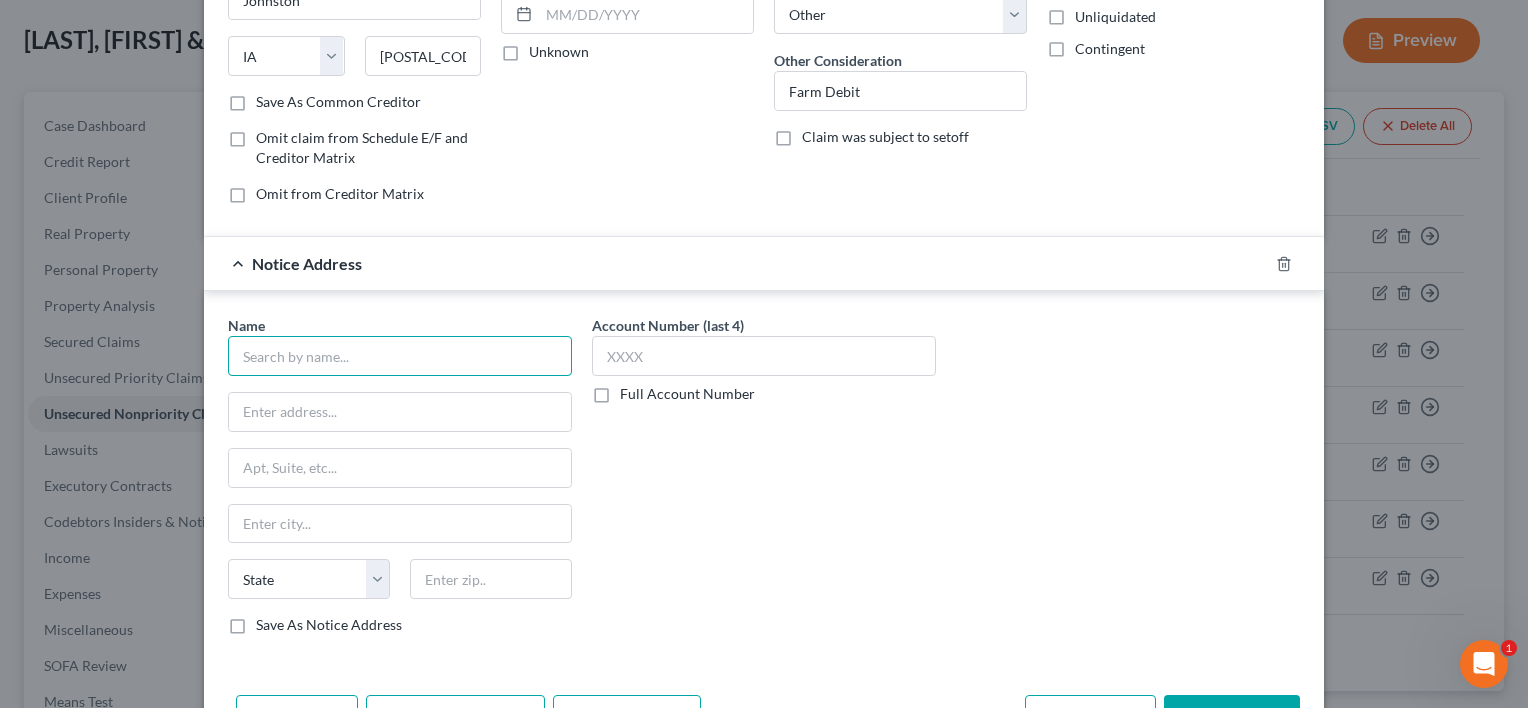 click at bounding box center [400, 356] 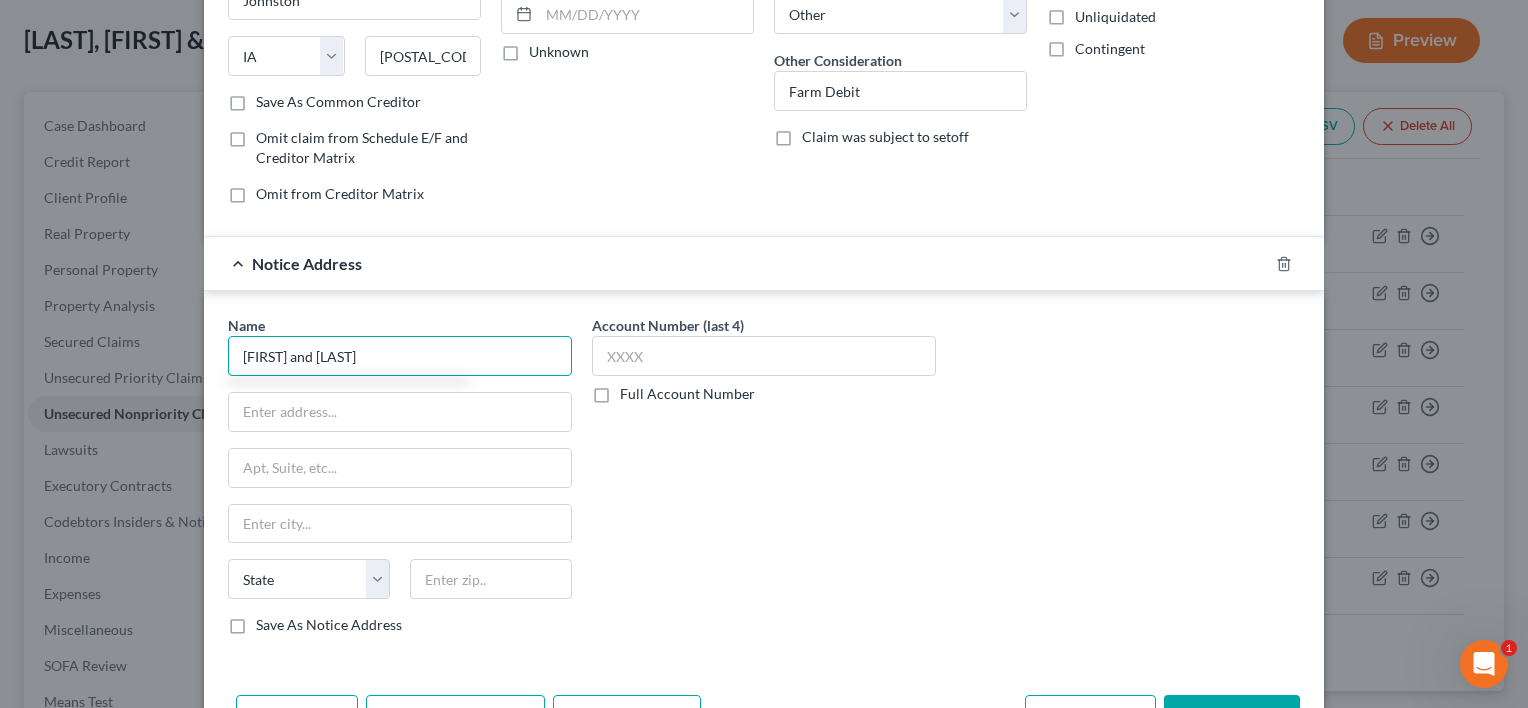 type on "[FIRST] and [LAST]" 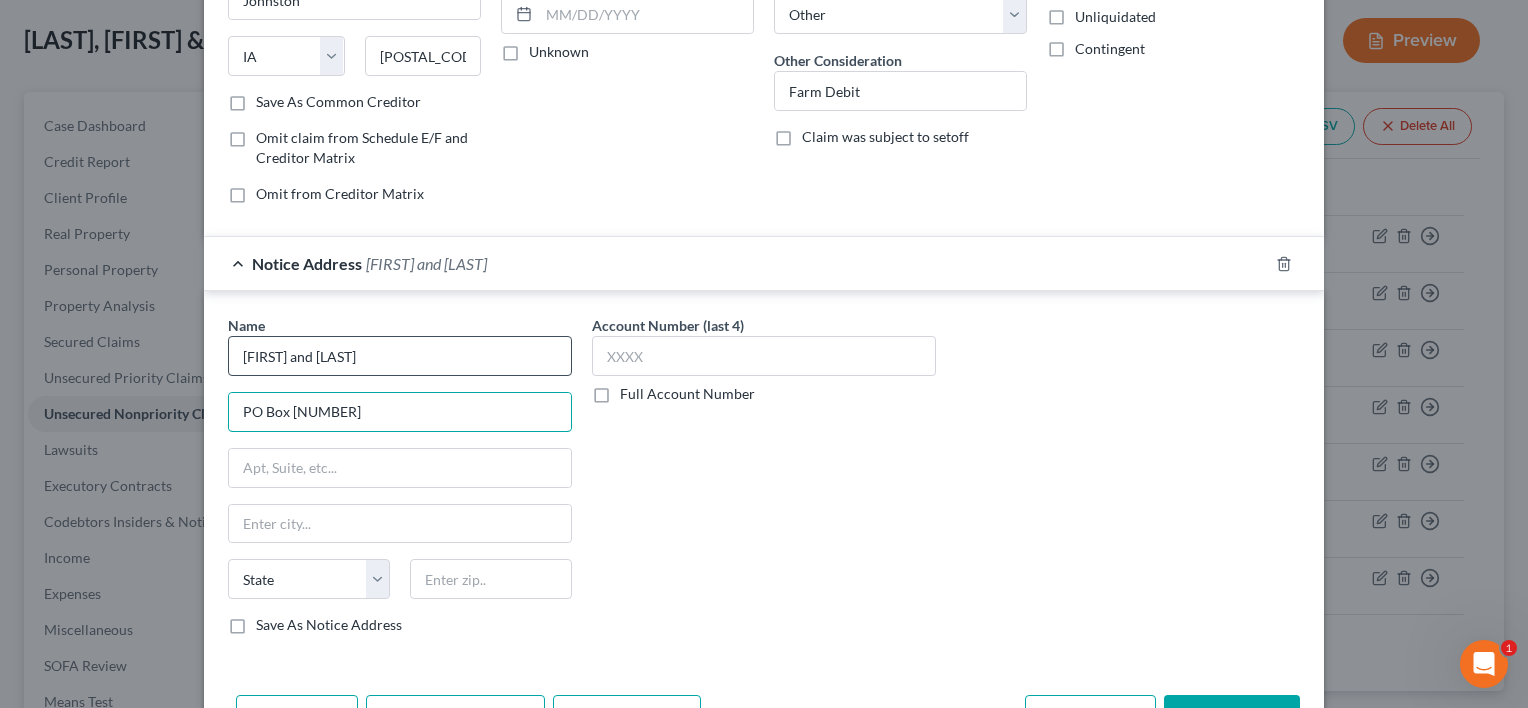 type on "PO Box [NUMBER]" 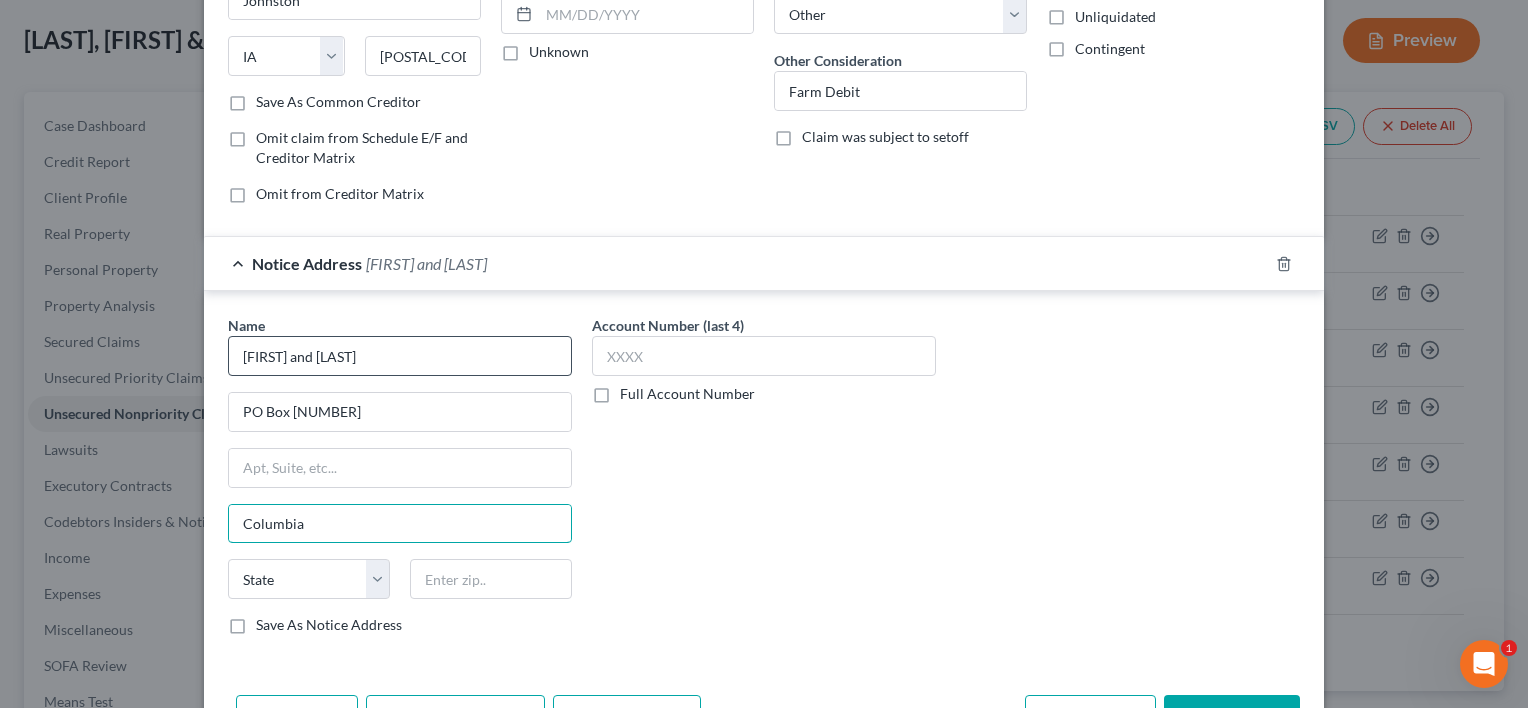 type on "Columbia" 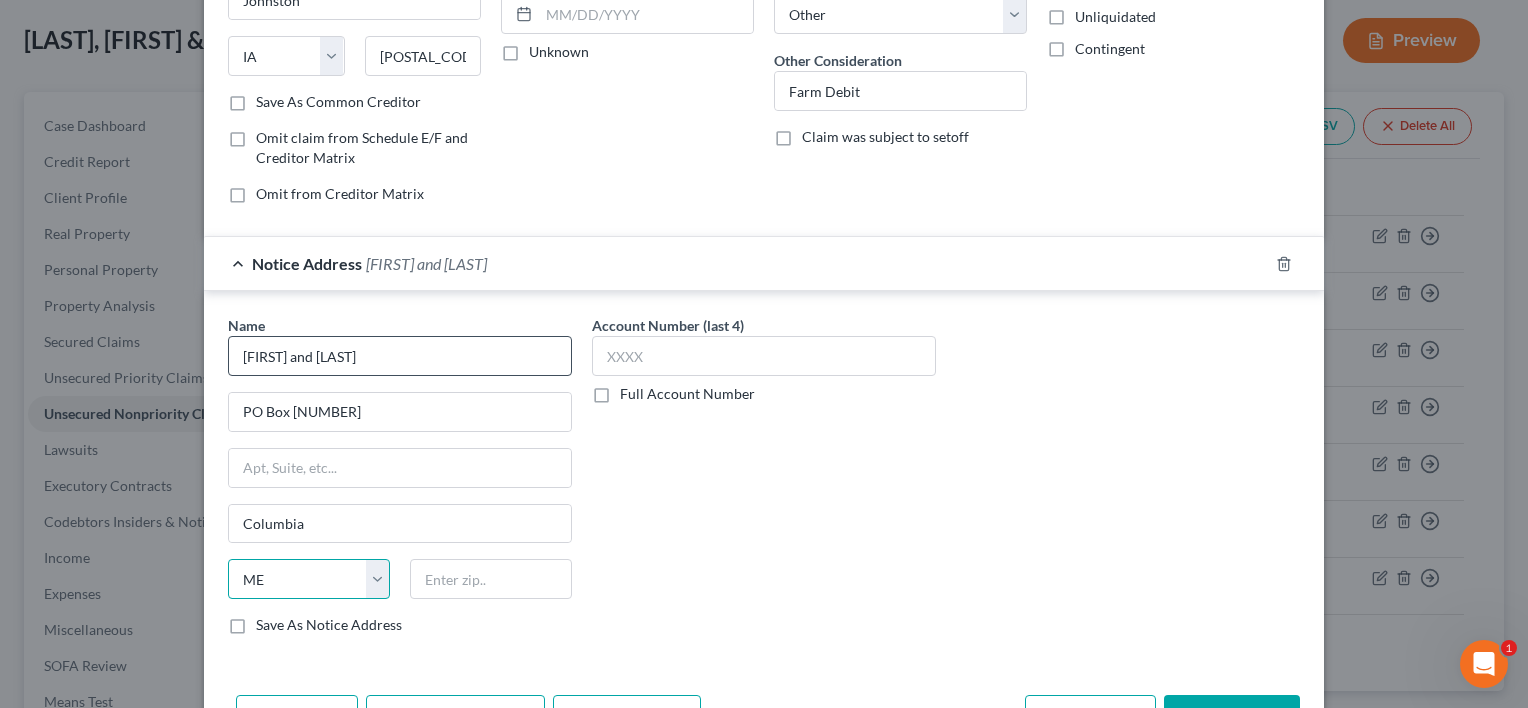 select on "23" 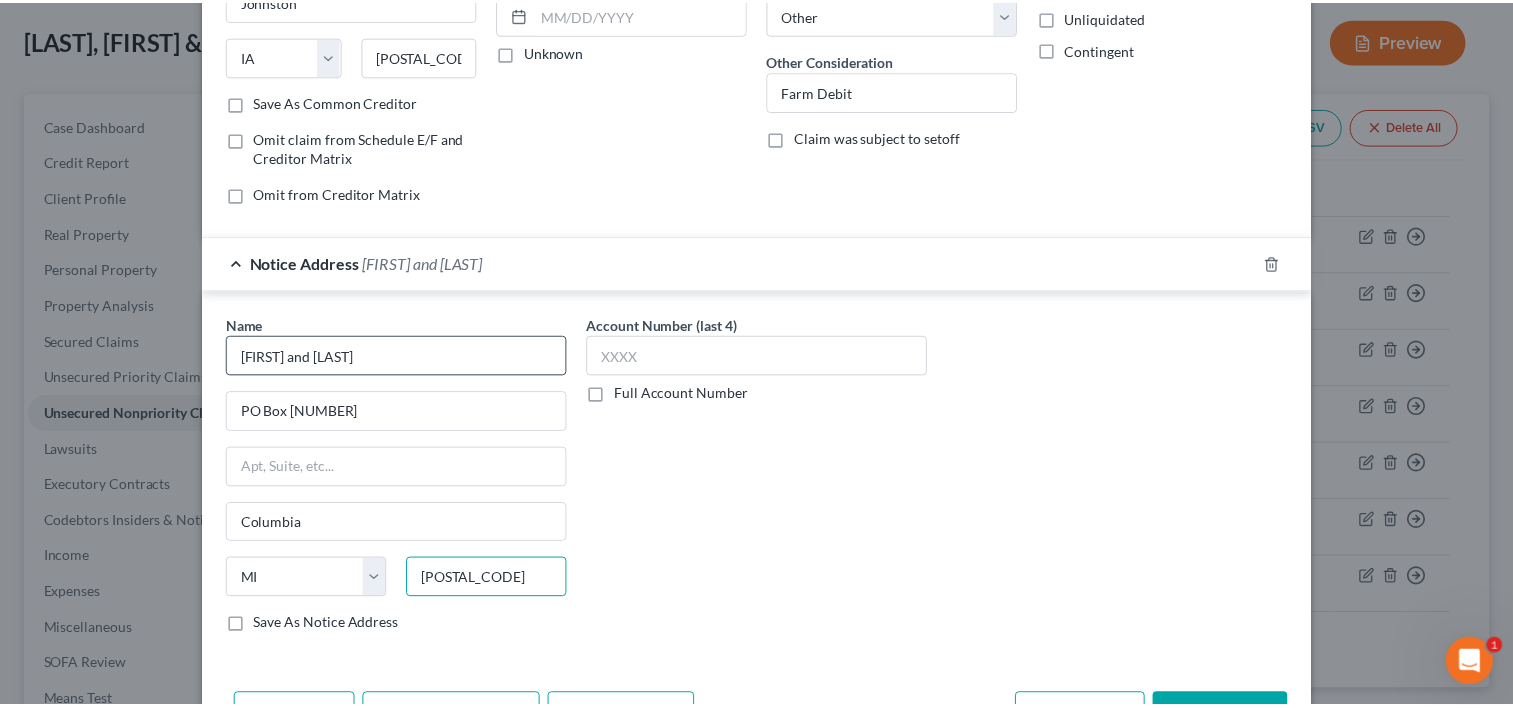 scroll, scrollTop: 400, scrollLeft: 0, axis: vertical 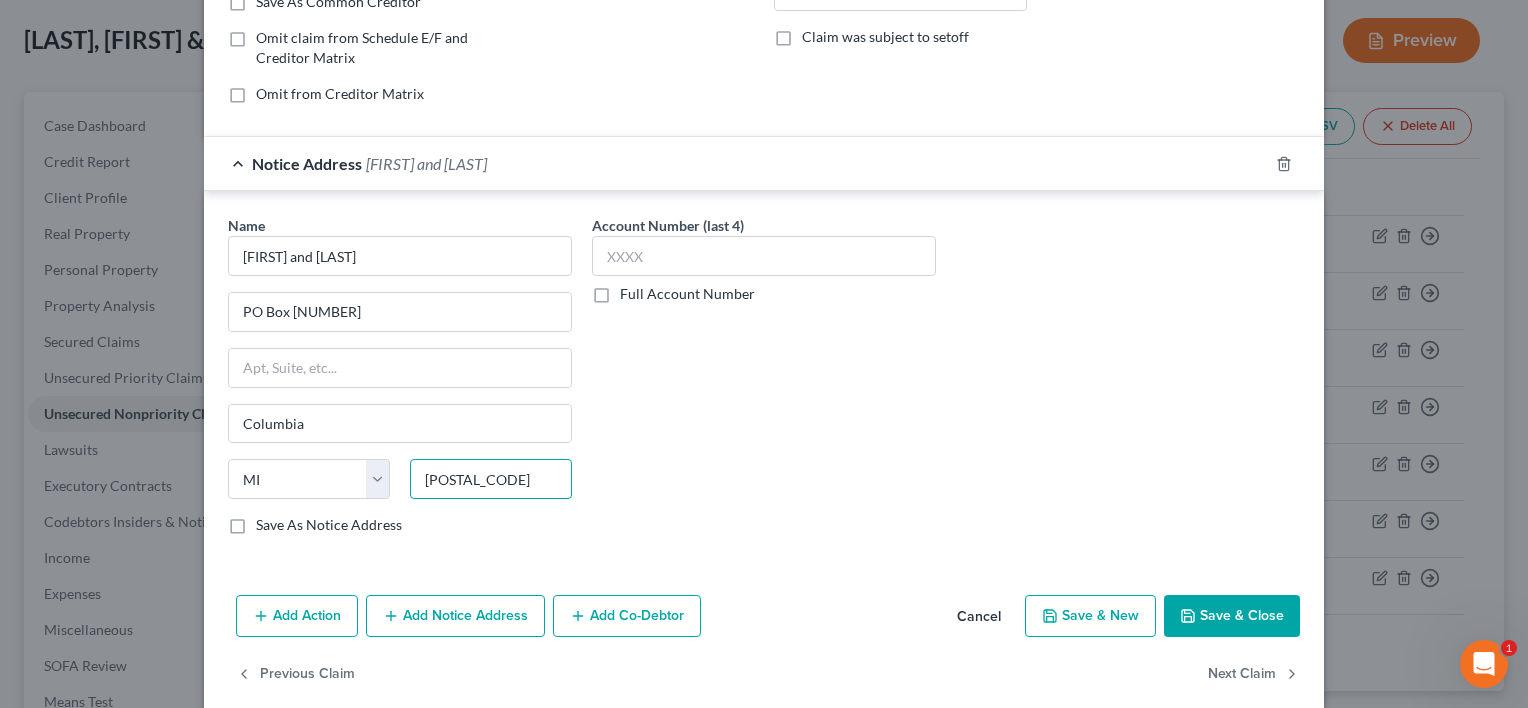 type on "[POSTAL_CODE]" 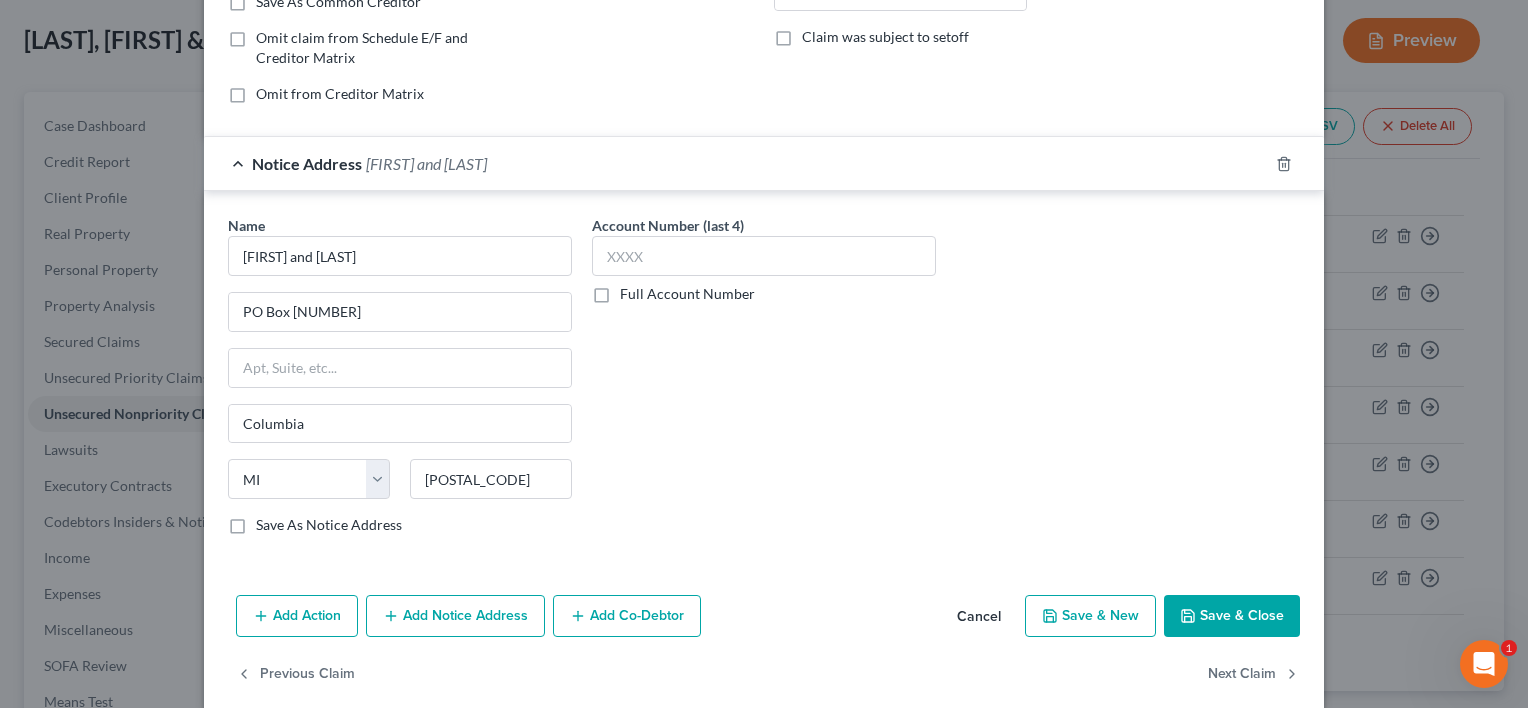 click on "Save & Close" at bounding box center (1232, 616) 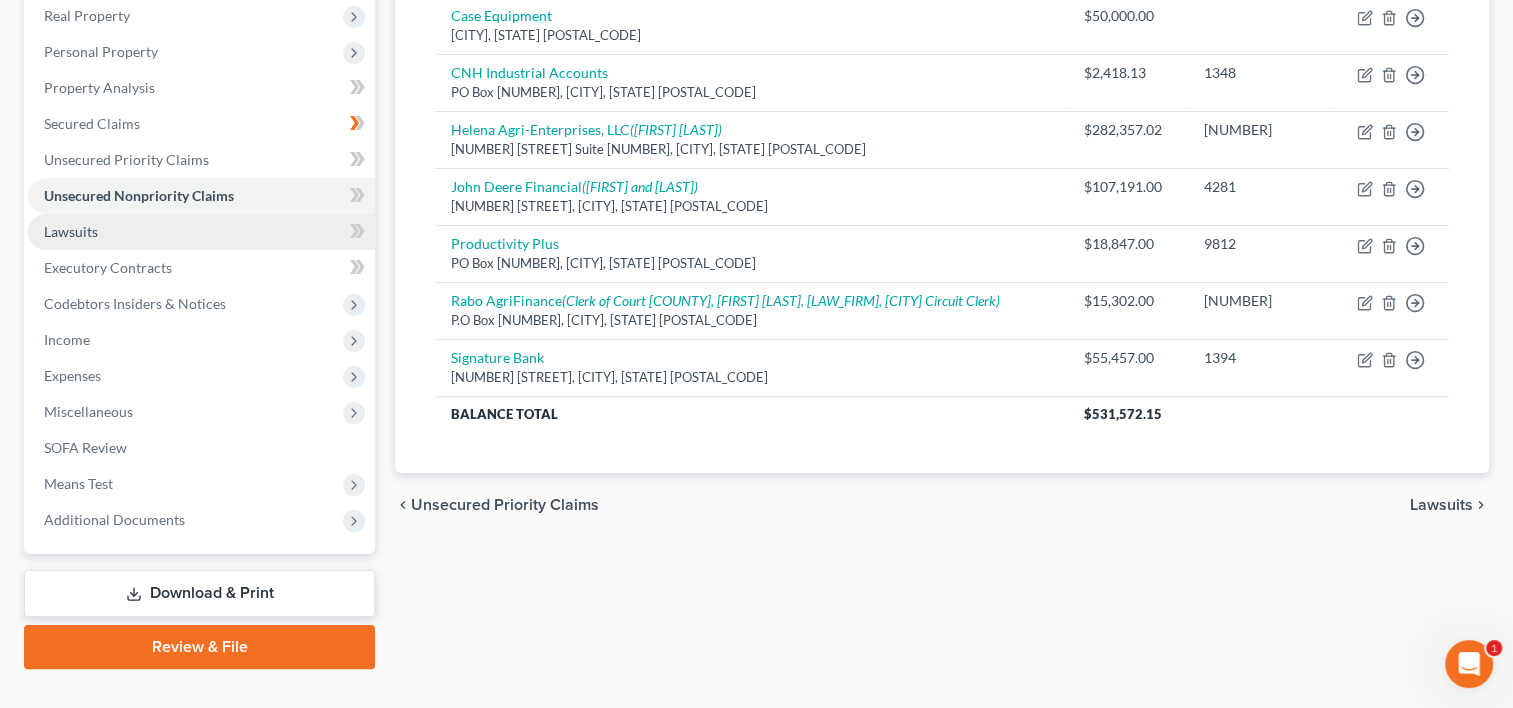 scroll, scrollTop: 353, scrollLeft: 0, axis: vertical 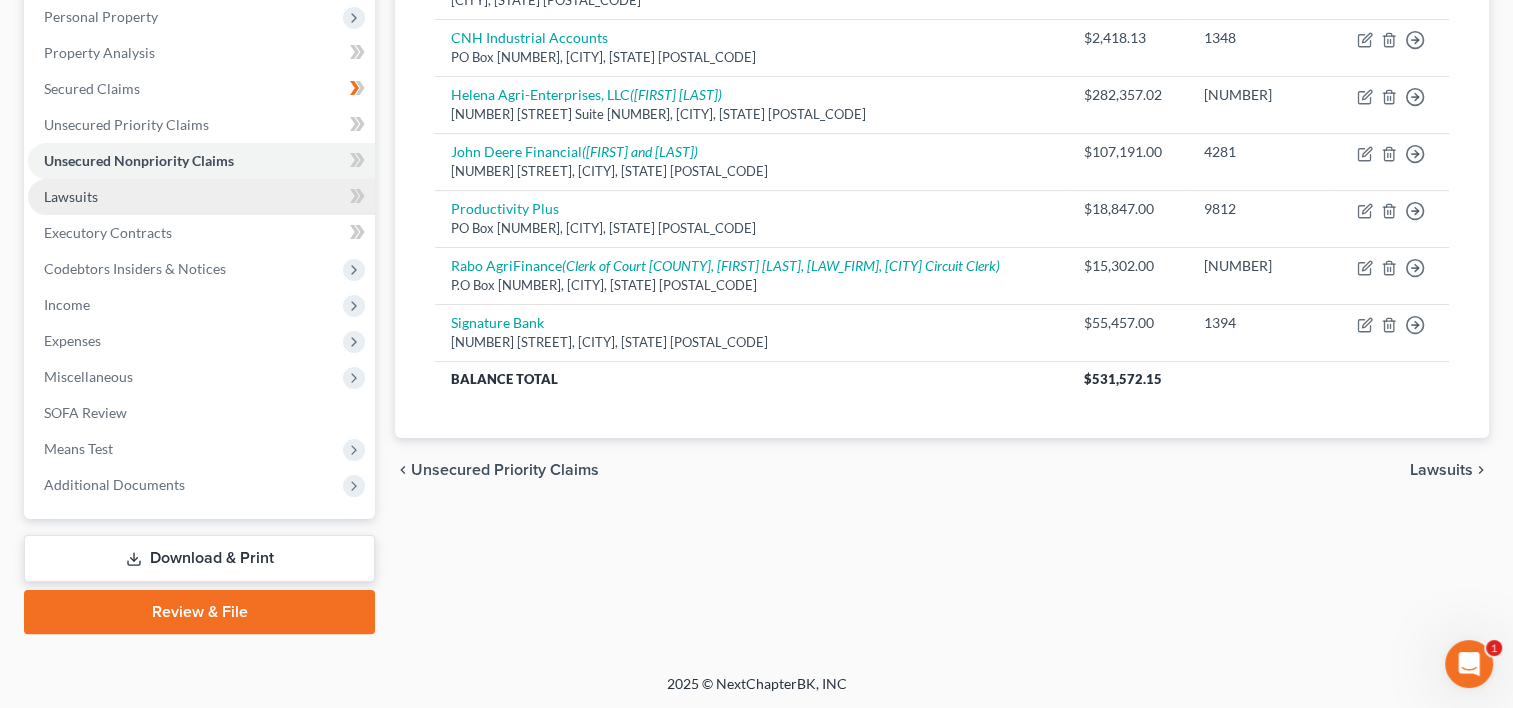 click on "Lawsuits" at bounding box center [71, 196] 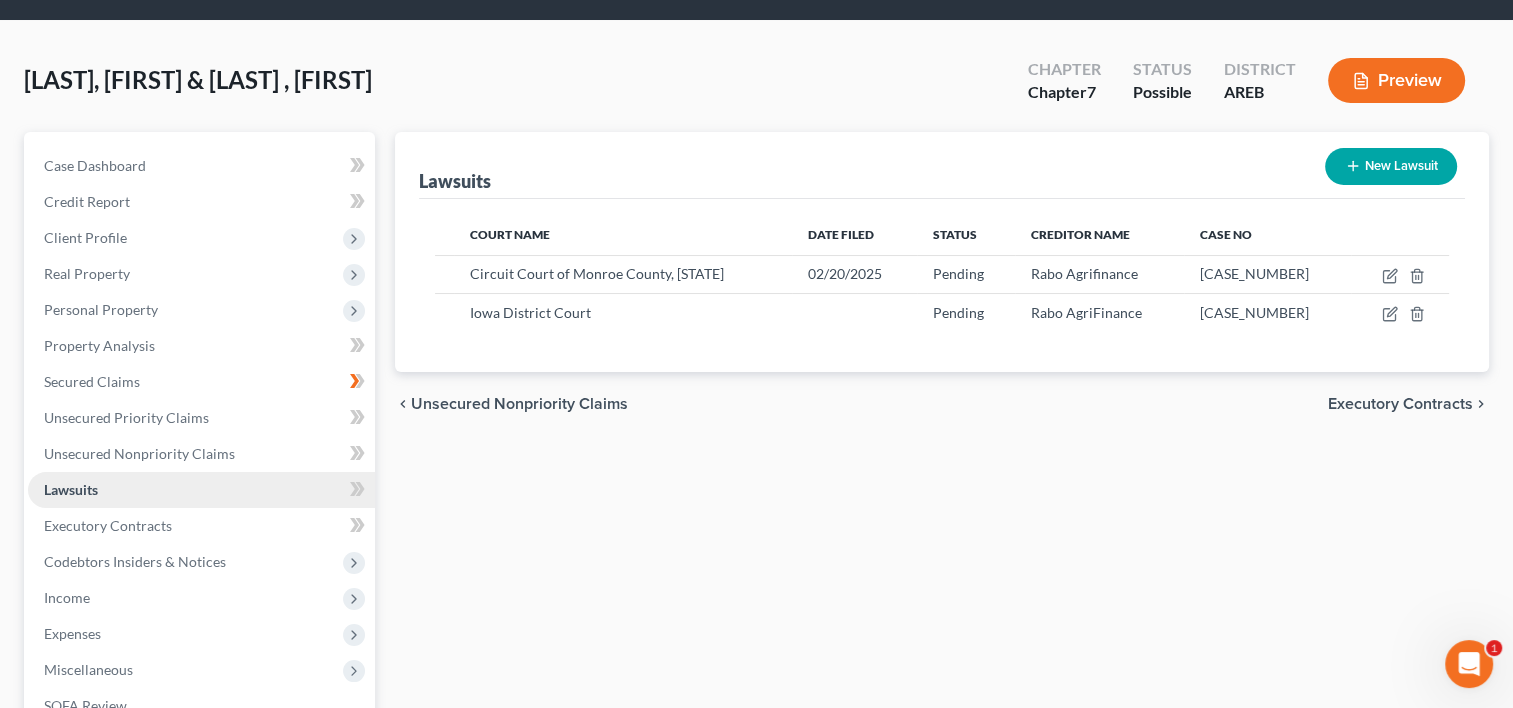 scroll, scrollTop: 0, scrollLeft: 0, axis: both 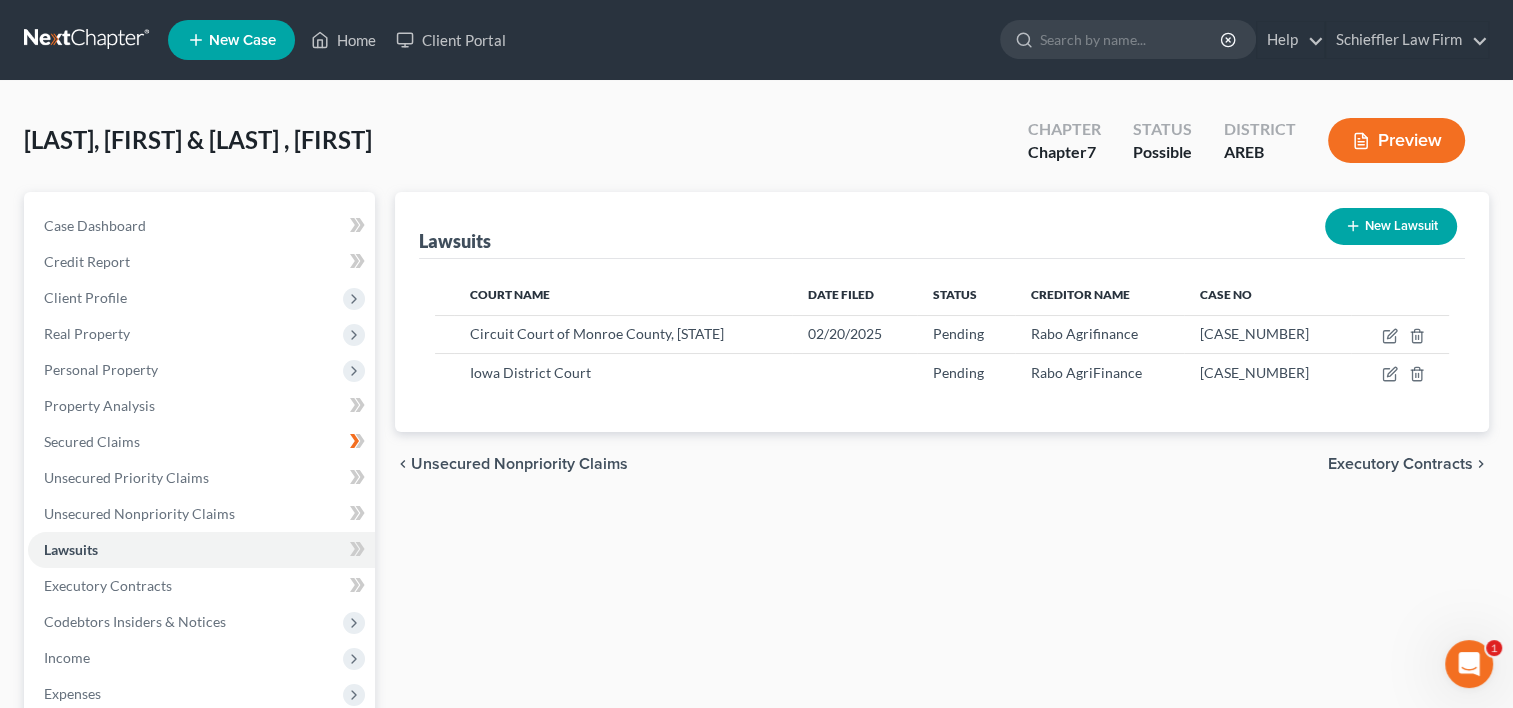 click on "New Lawsuit" at bounding box center [1391, 226] 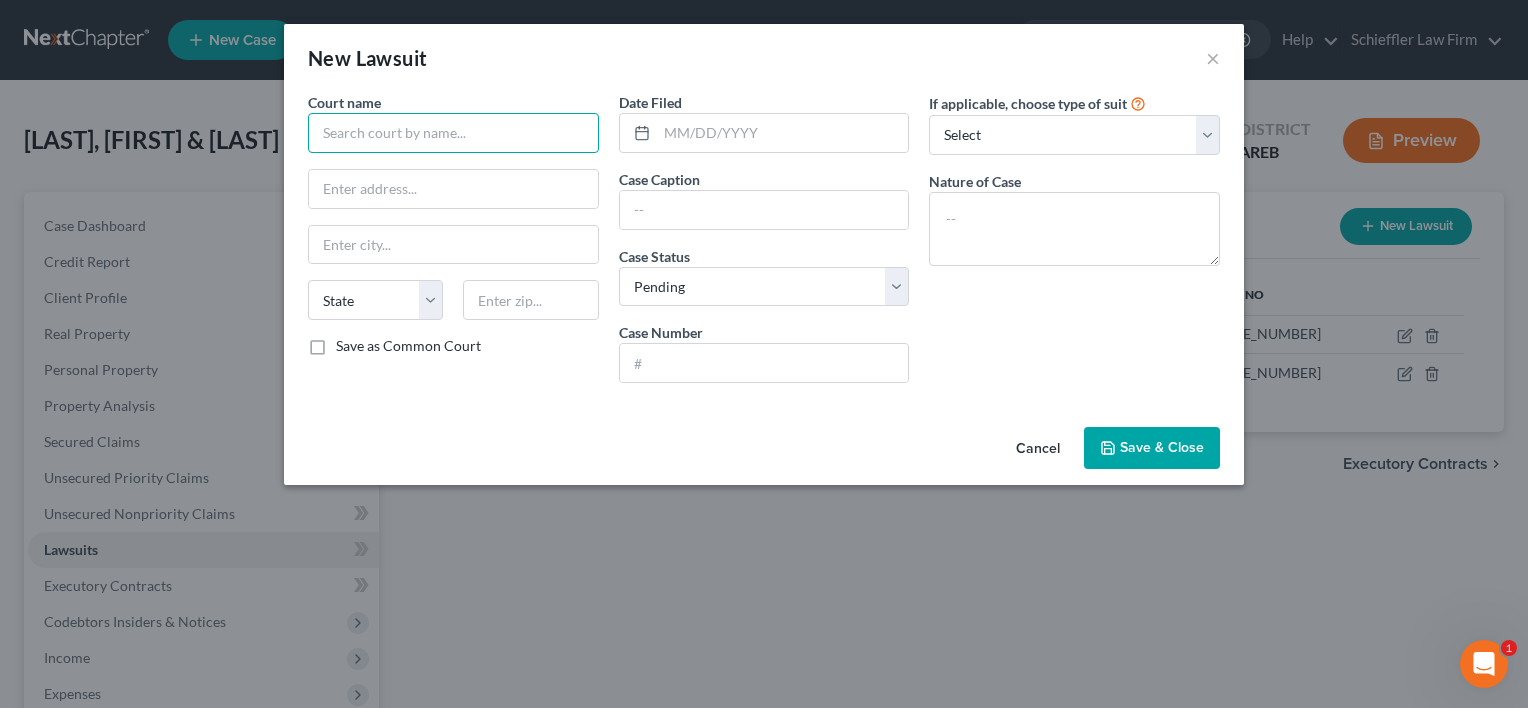 click at bounding box center (453, 133) 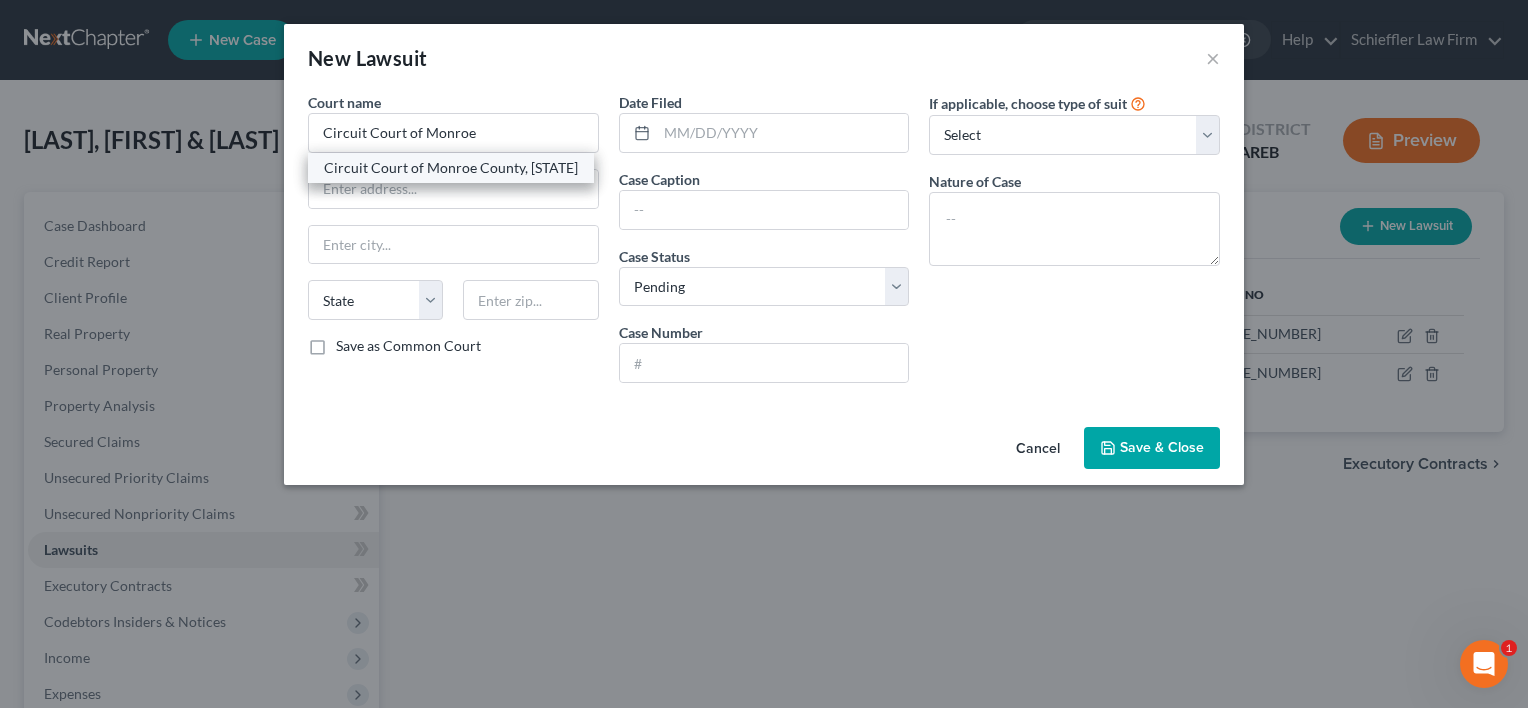 click on "Circuit Court of Monroe County, AR" at bounding box center (451, 168) 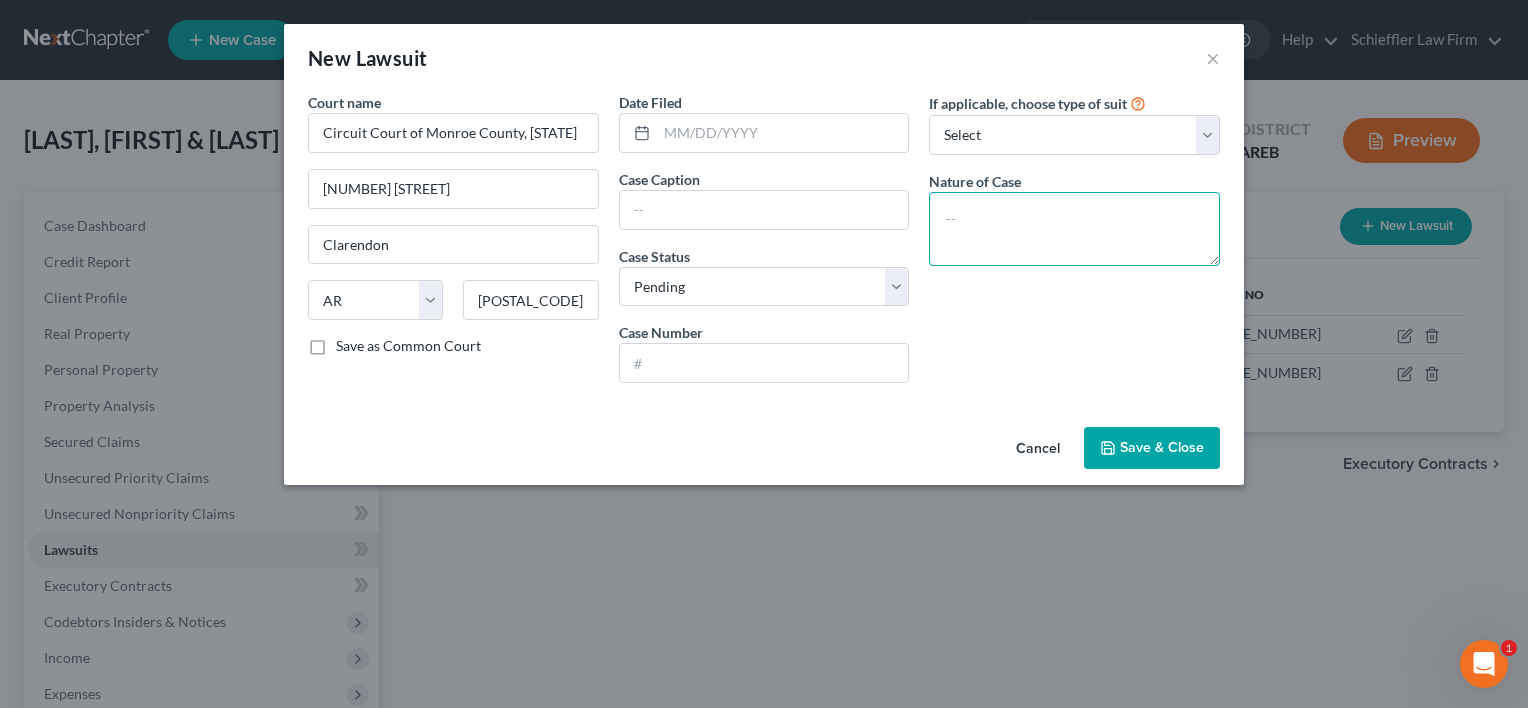 click at bounding box center (1074, 229) 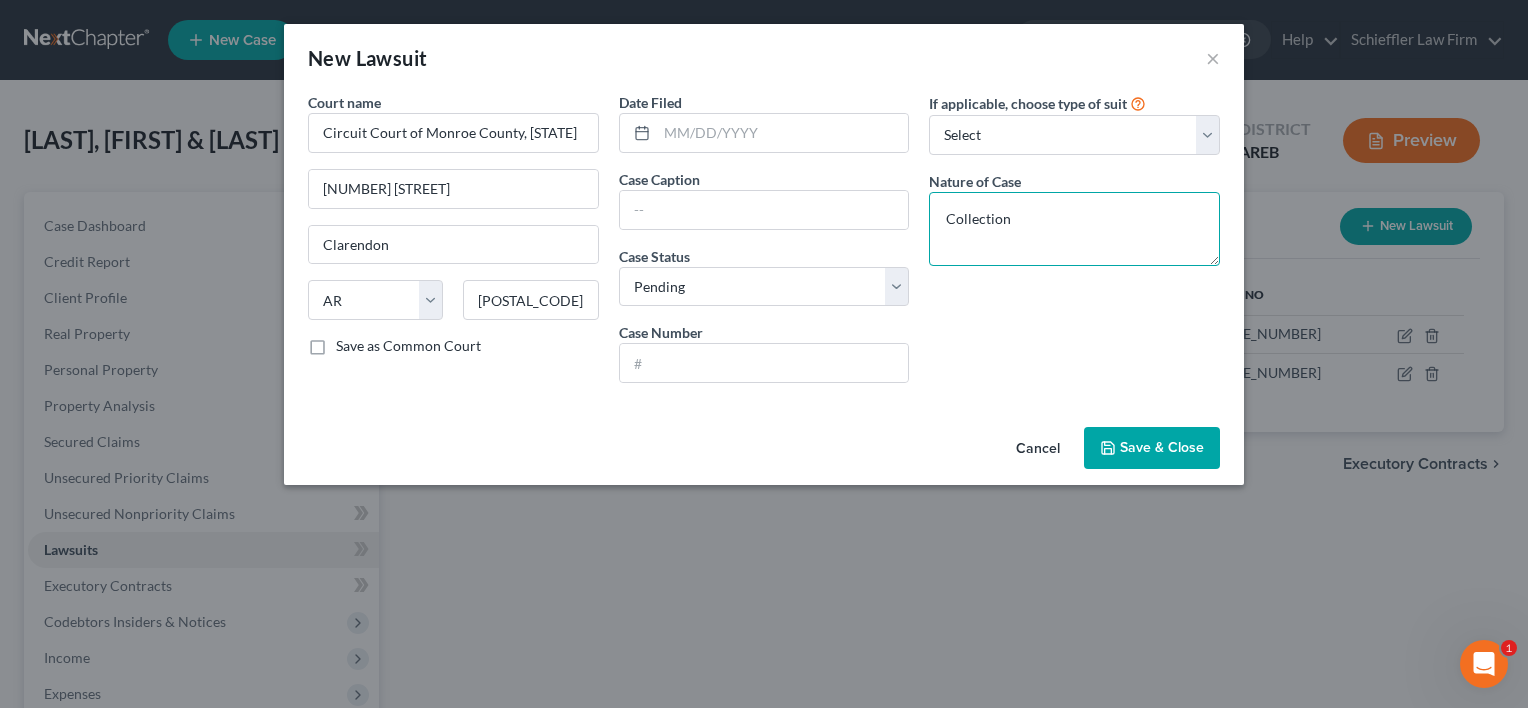type on "Collection" 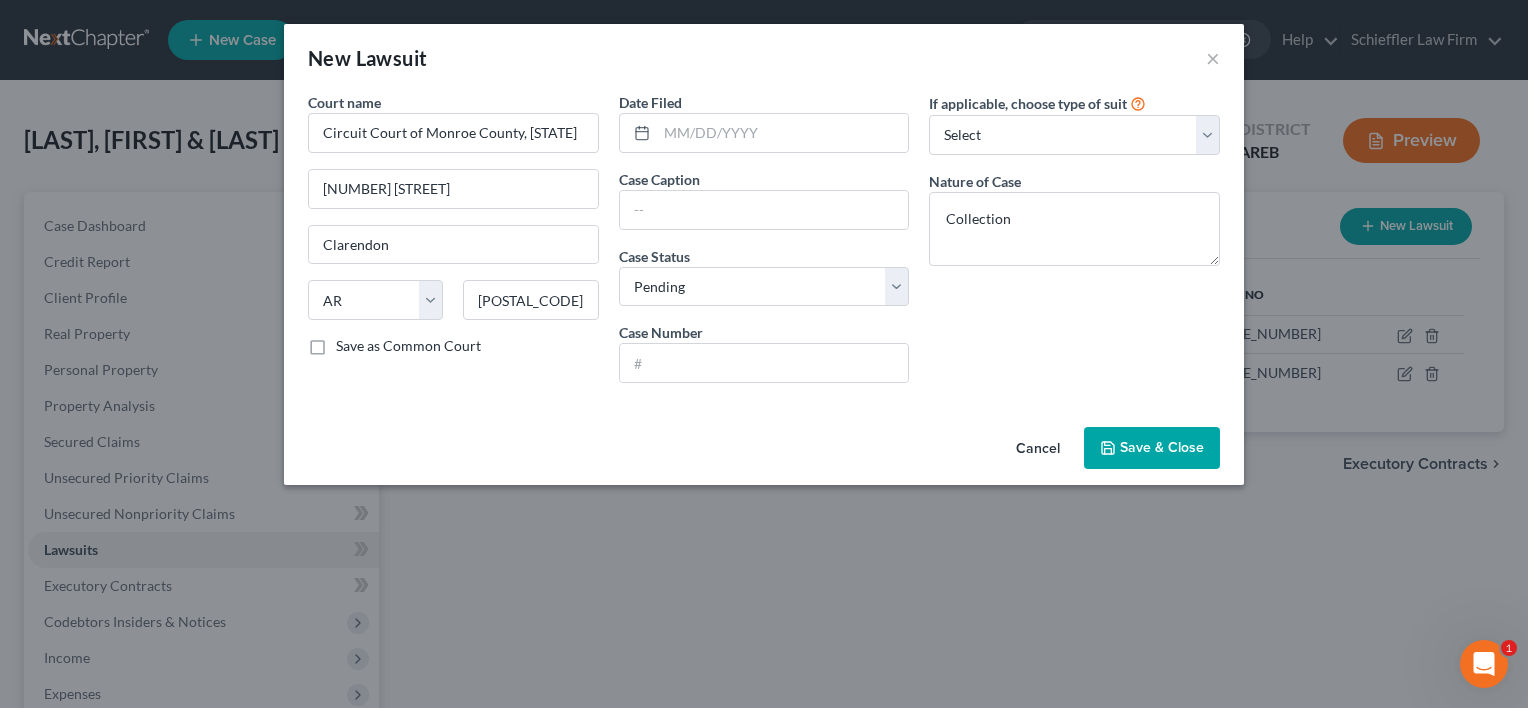 click on "Save & Close" at bounding box center [1162, 447] 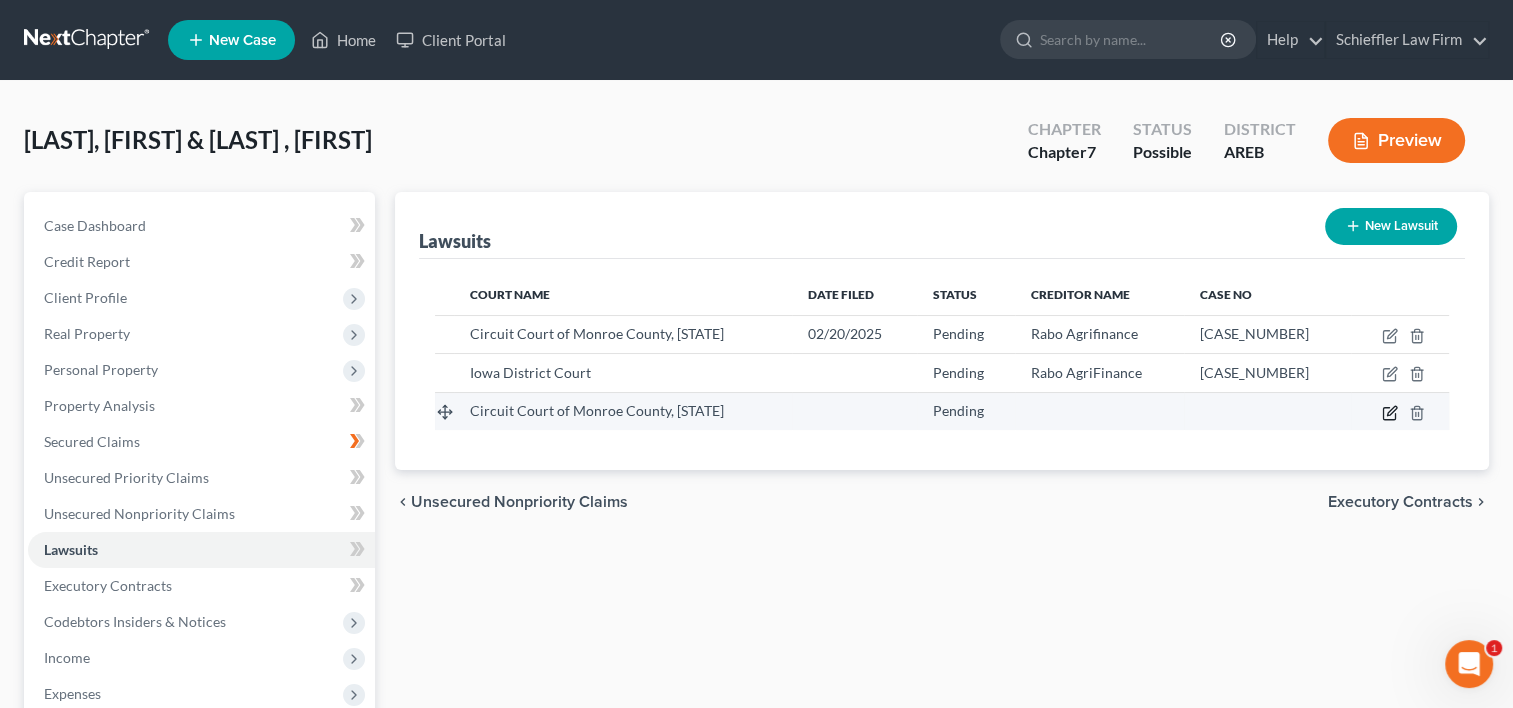click 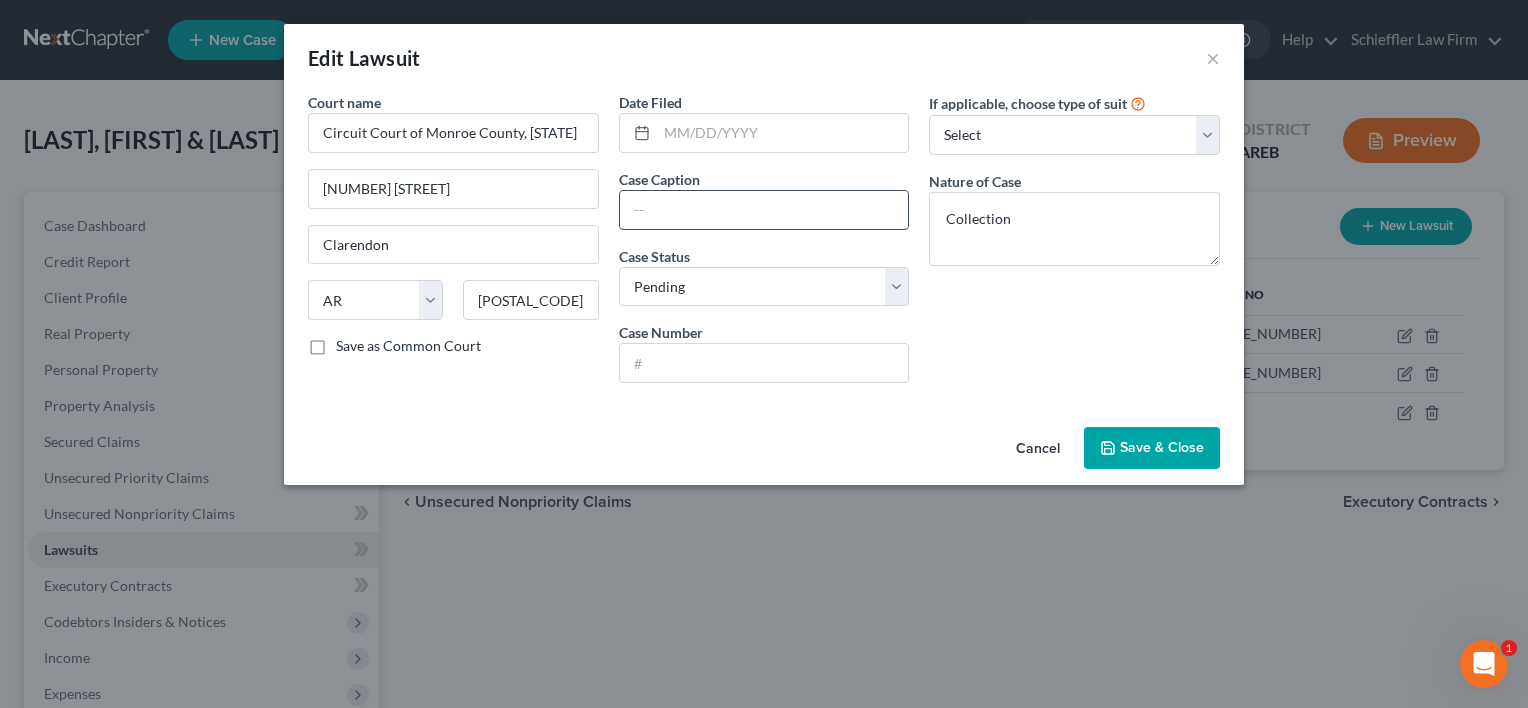click at bounding box center (764, 210) 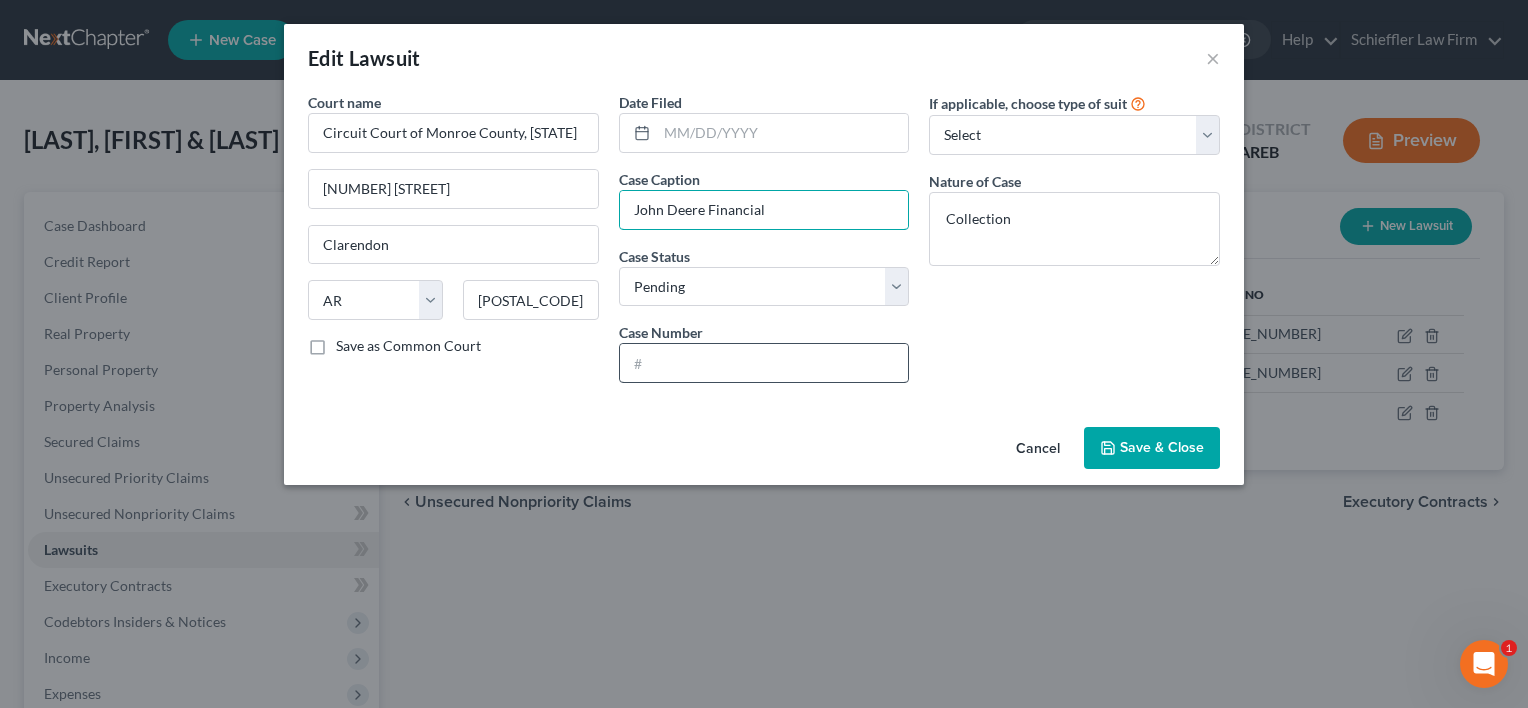 type on "John Deere Financial" 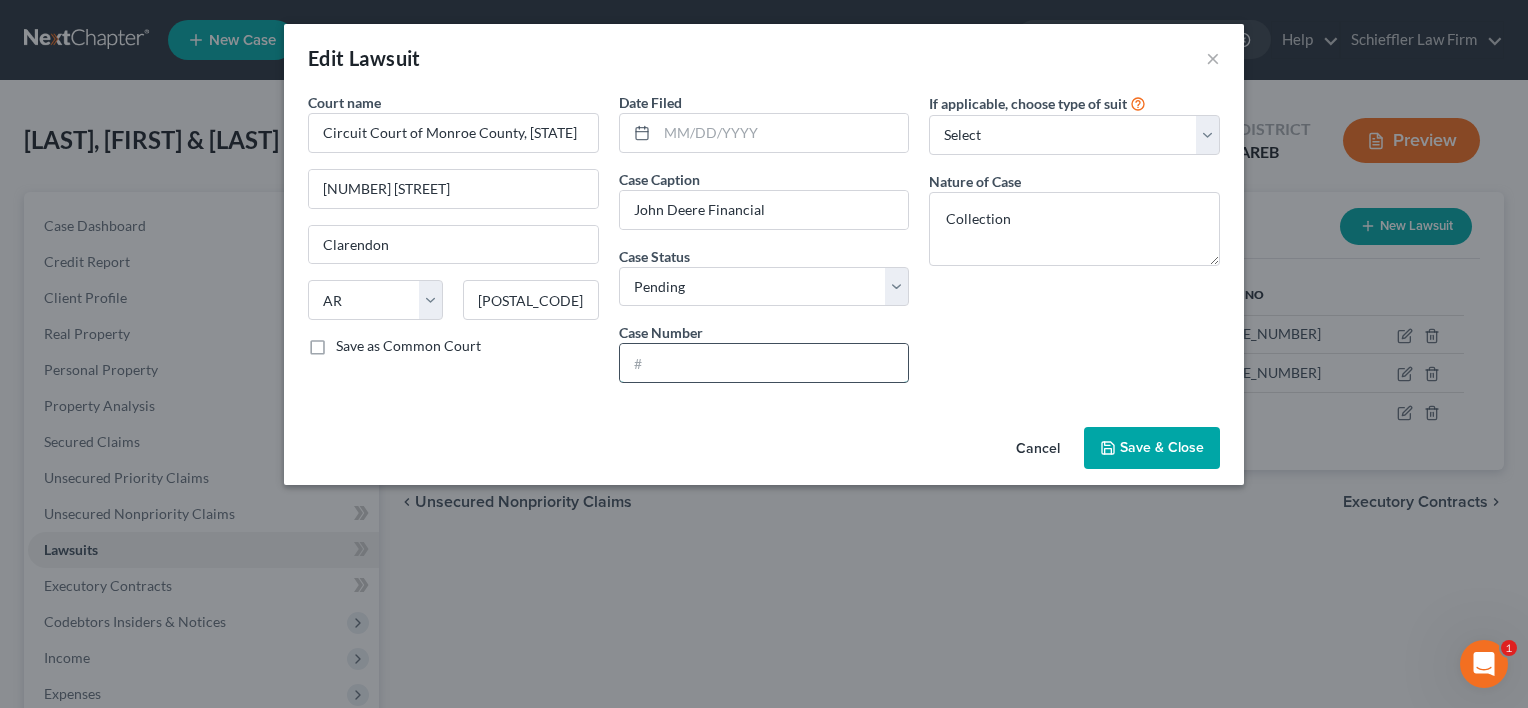 click at bounding box center [764, 363] 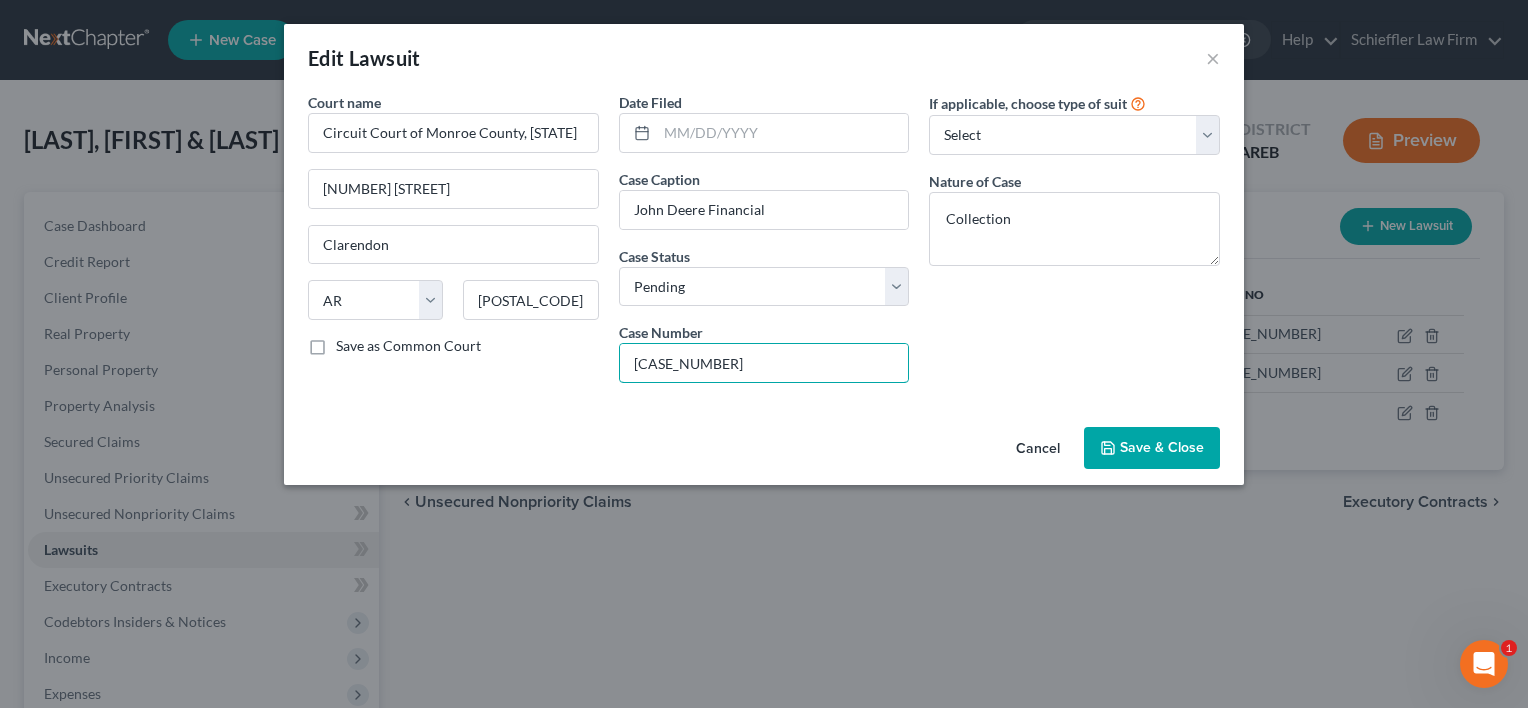 type on "48CV-25-71-1" 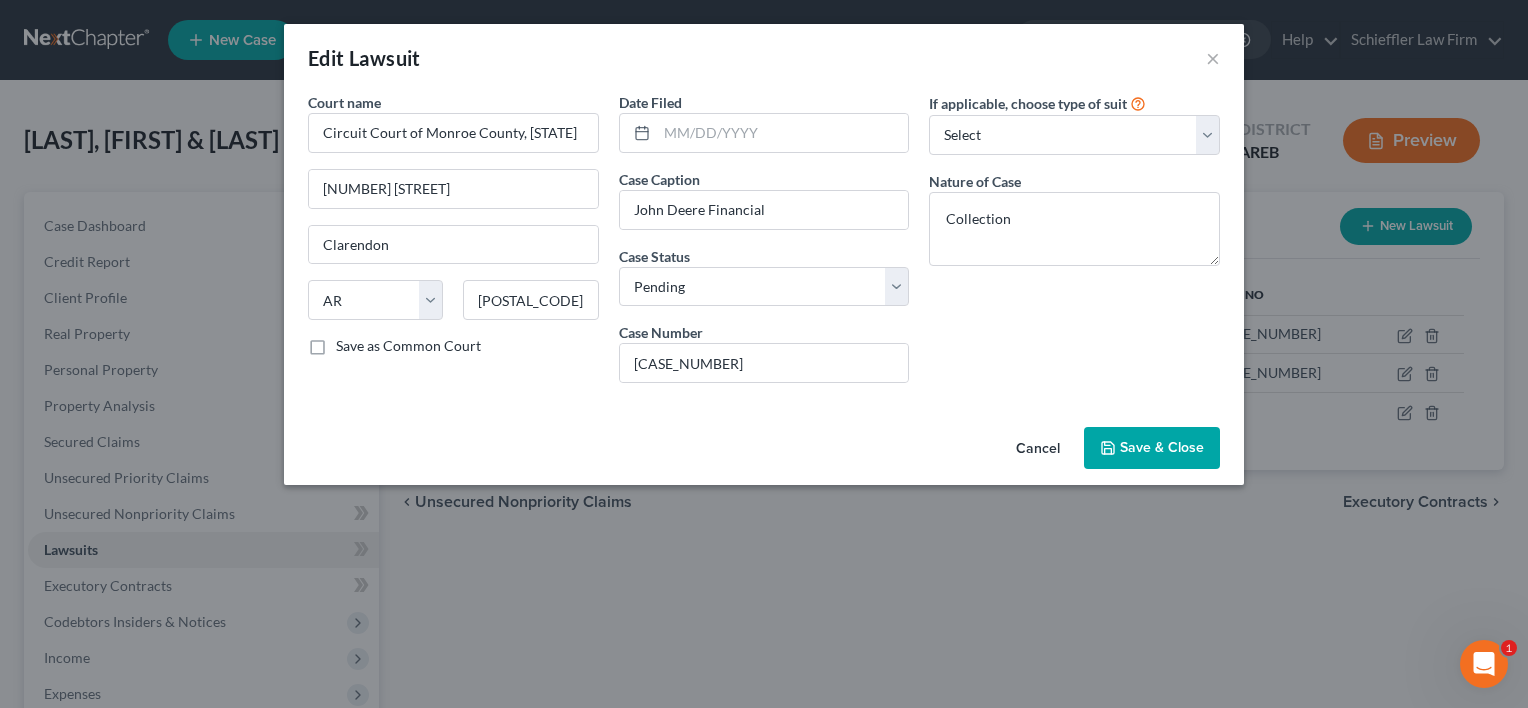 click on "Save & Close" at bounding box center [1162, 447] 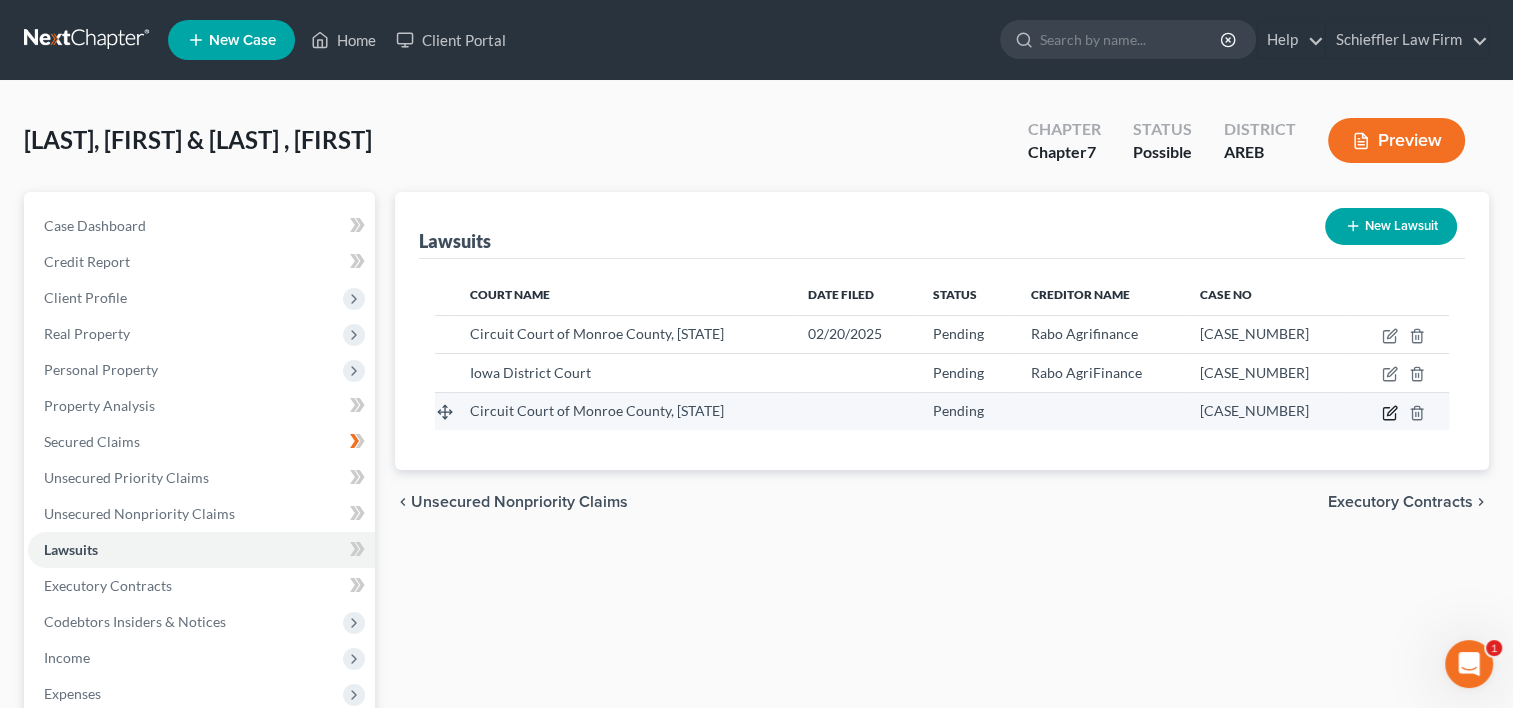 click 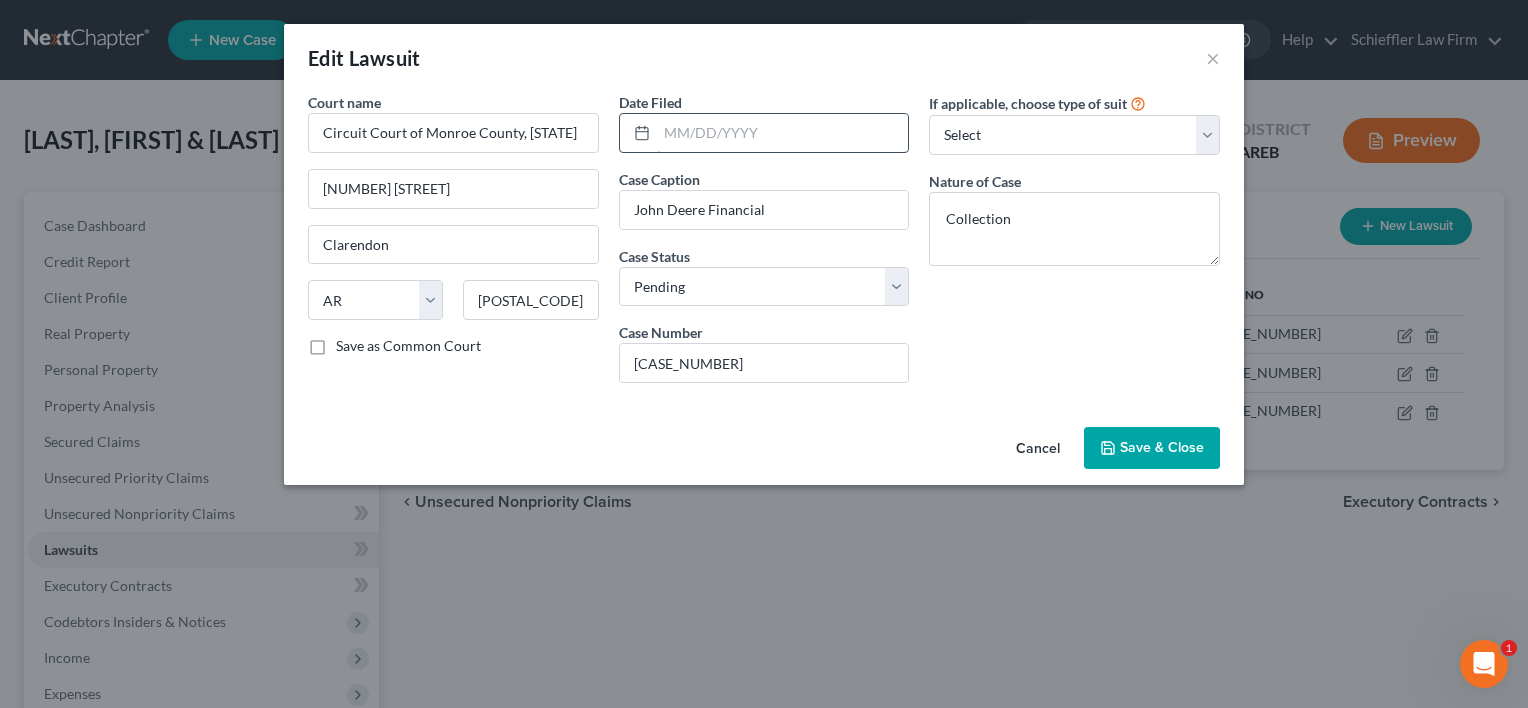 click at bounding box center [783, 133] 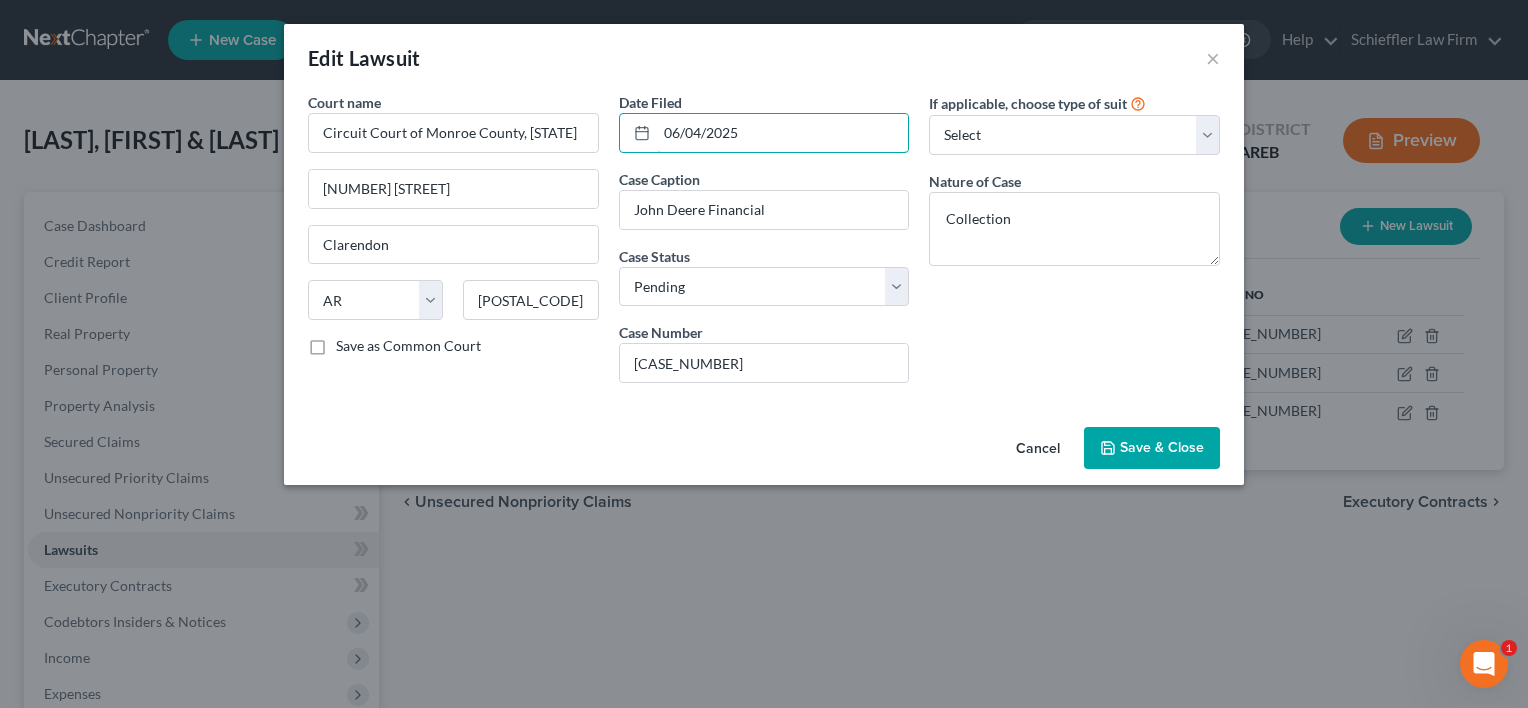 type on "06/04/2025" 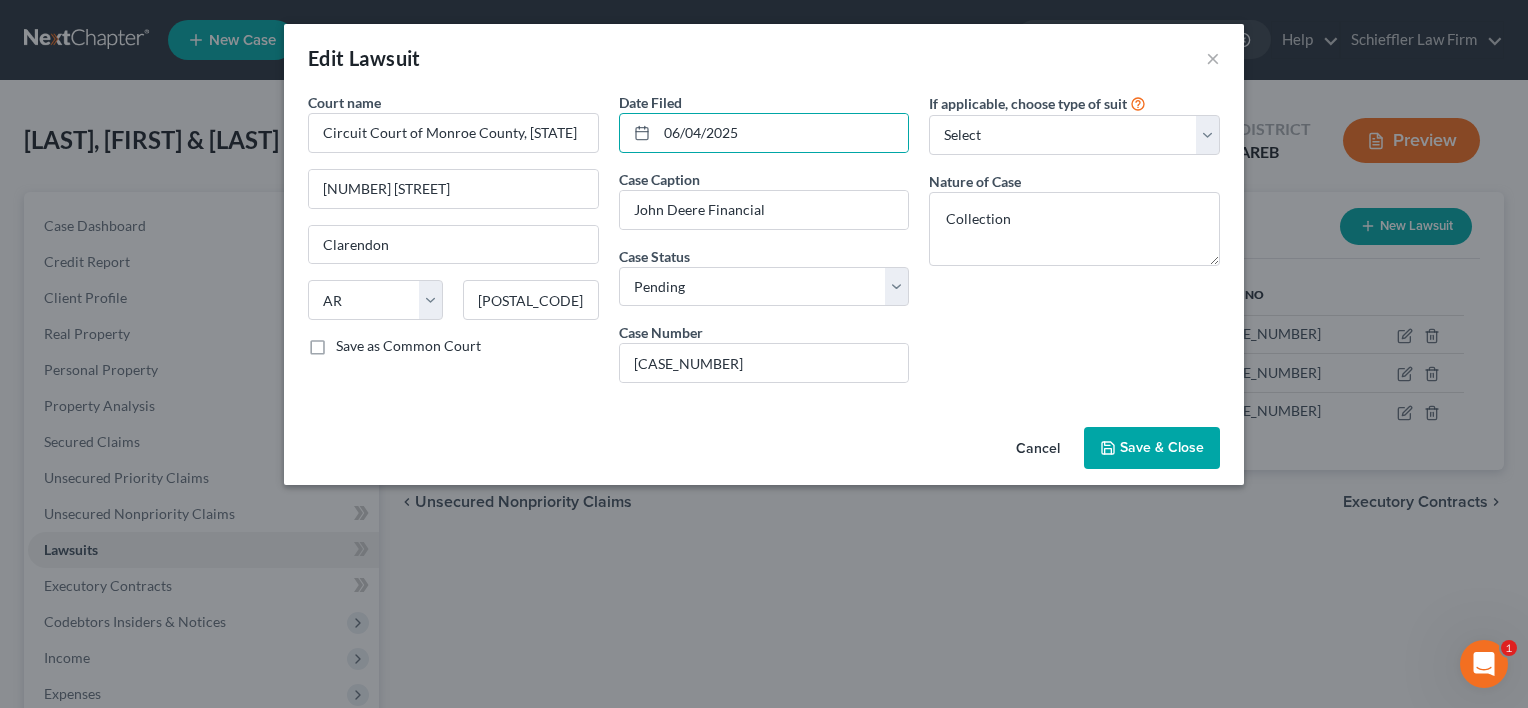 click on "Save & Close" at bounding box center (1152, 448) 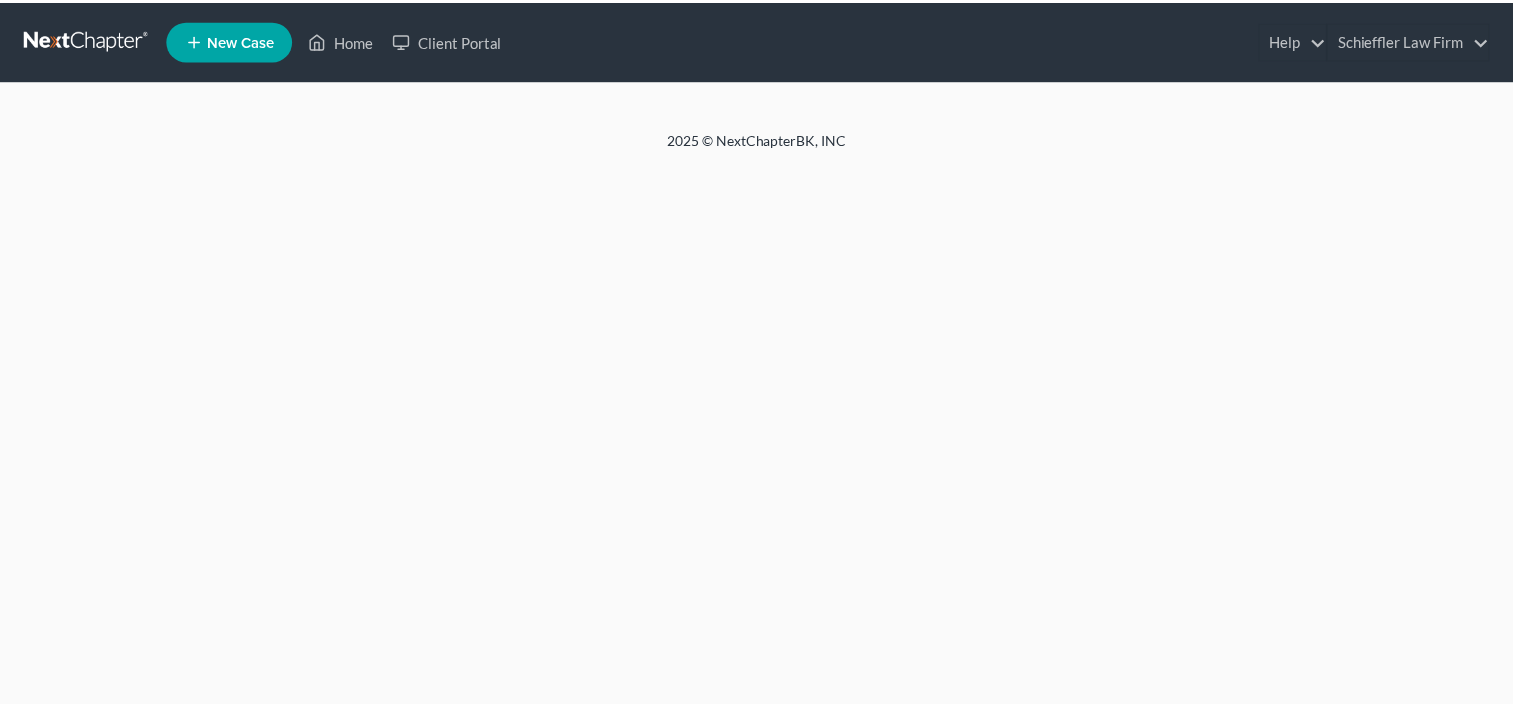 scroll, scrollTop: 0, scrollLeft: 0, axis: both 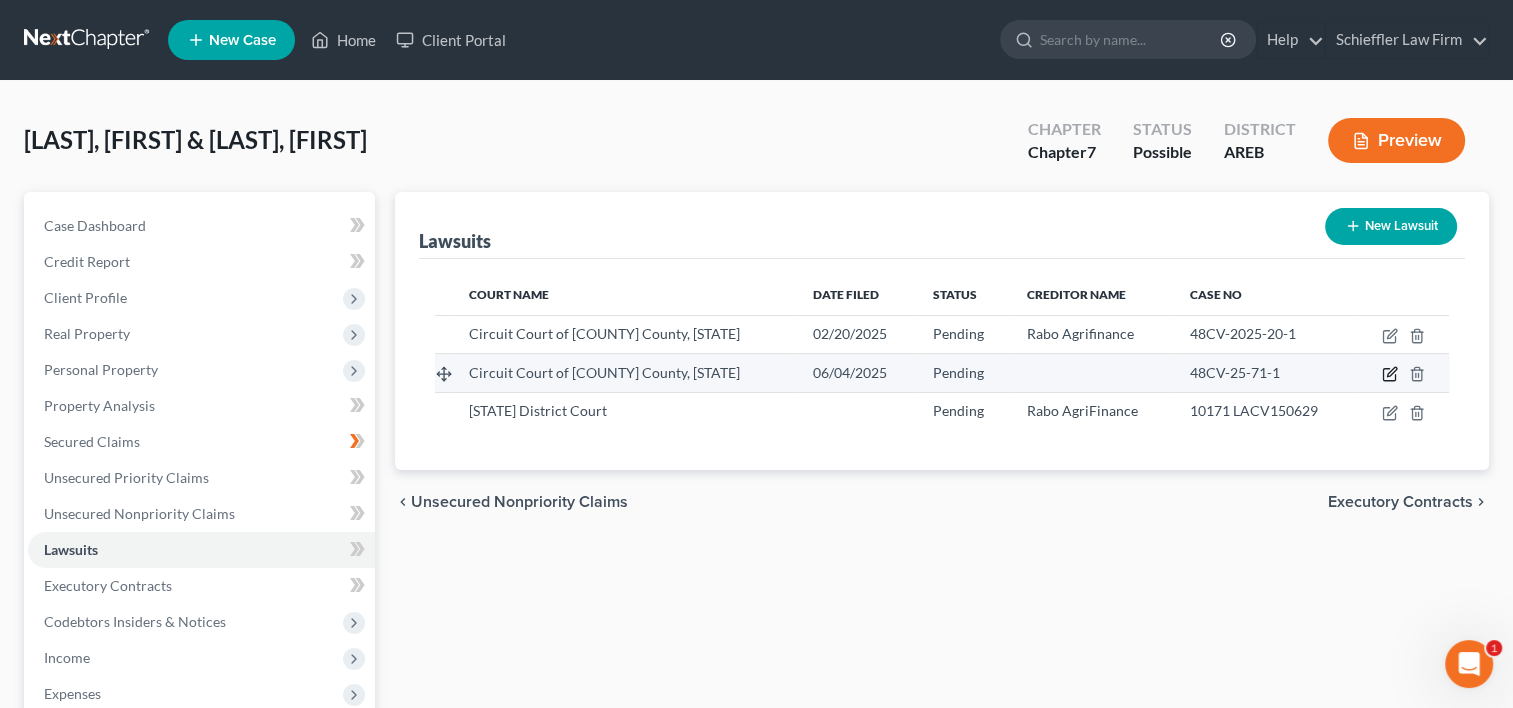 click 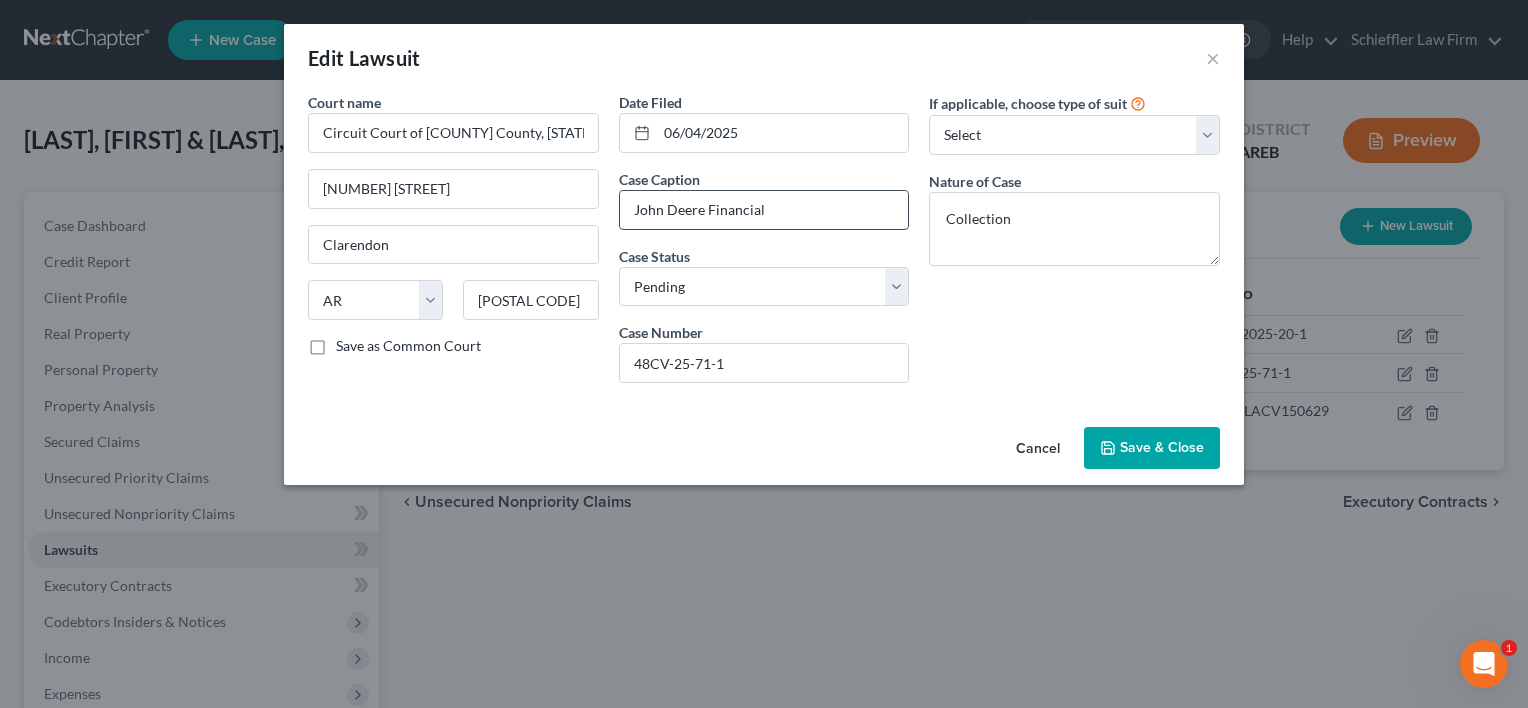 click on "John Deere Financial" at bounding box center (764, 210) 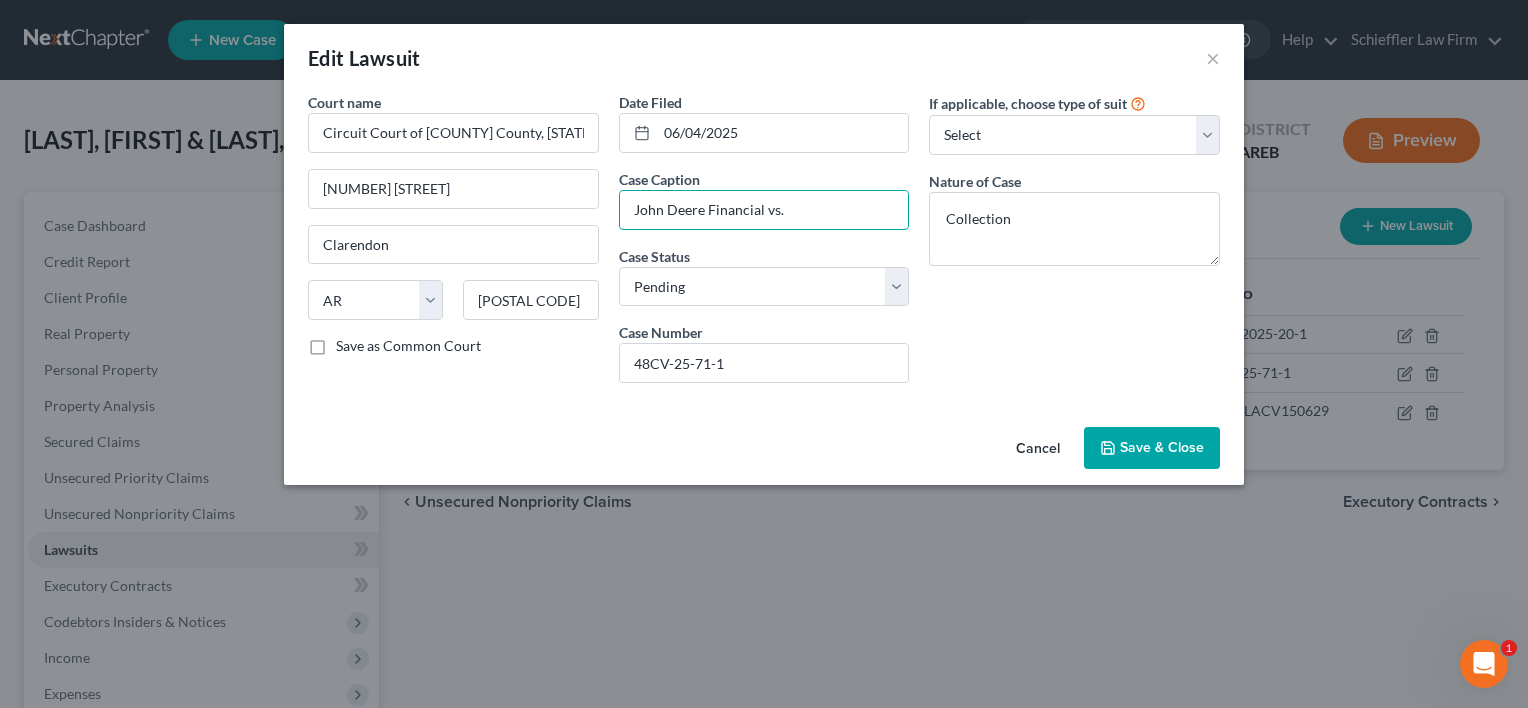 type on "John Deere Financial vs." 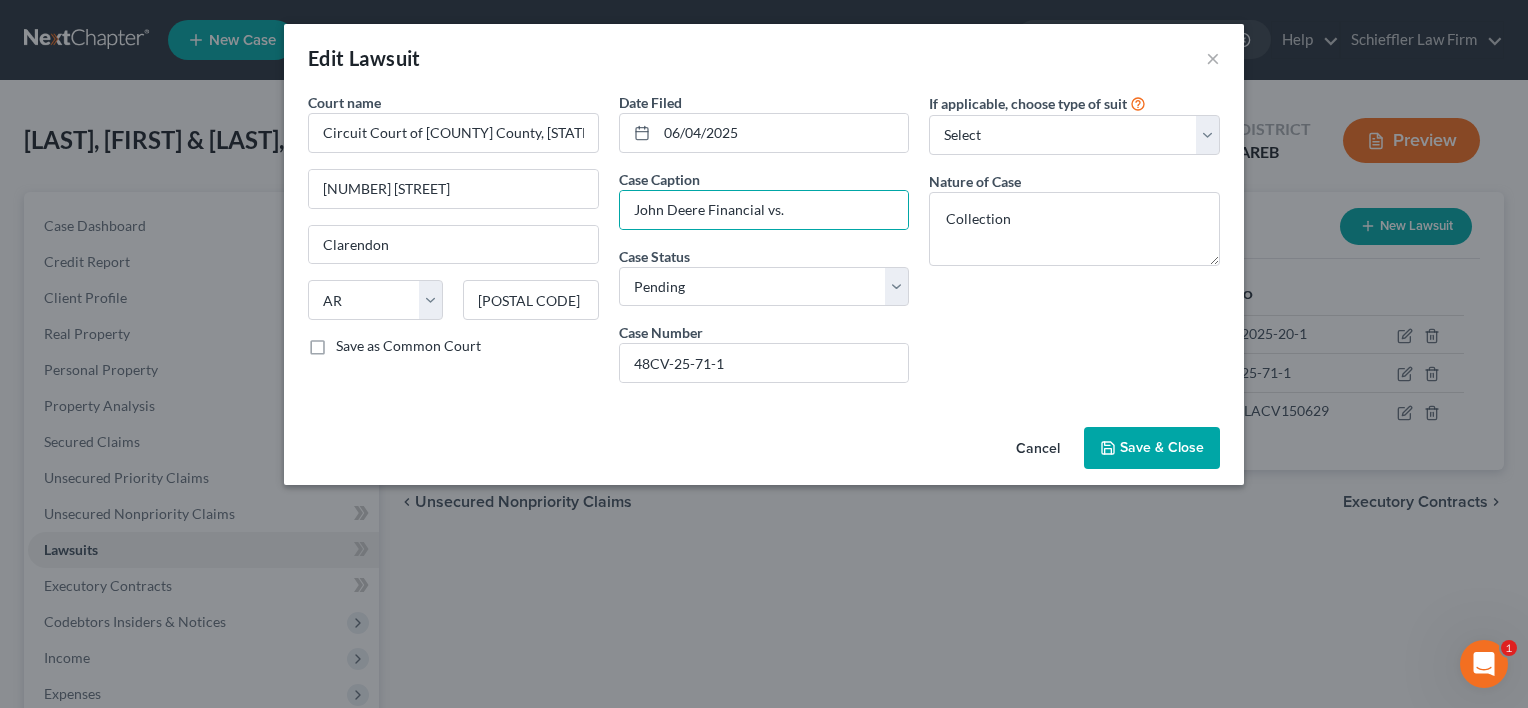 click on "Save & Close" at bounding box center [1162, 447] 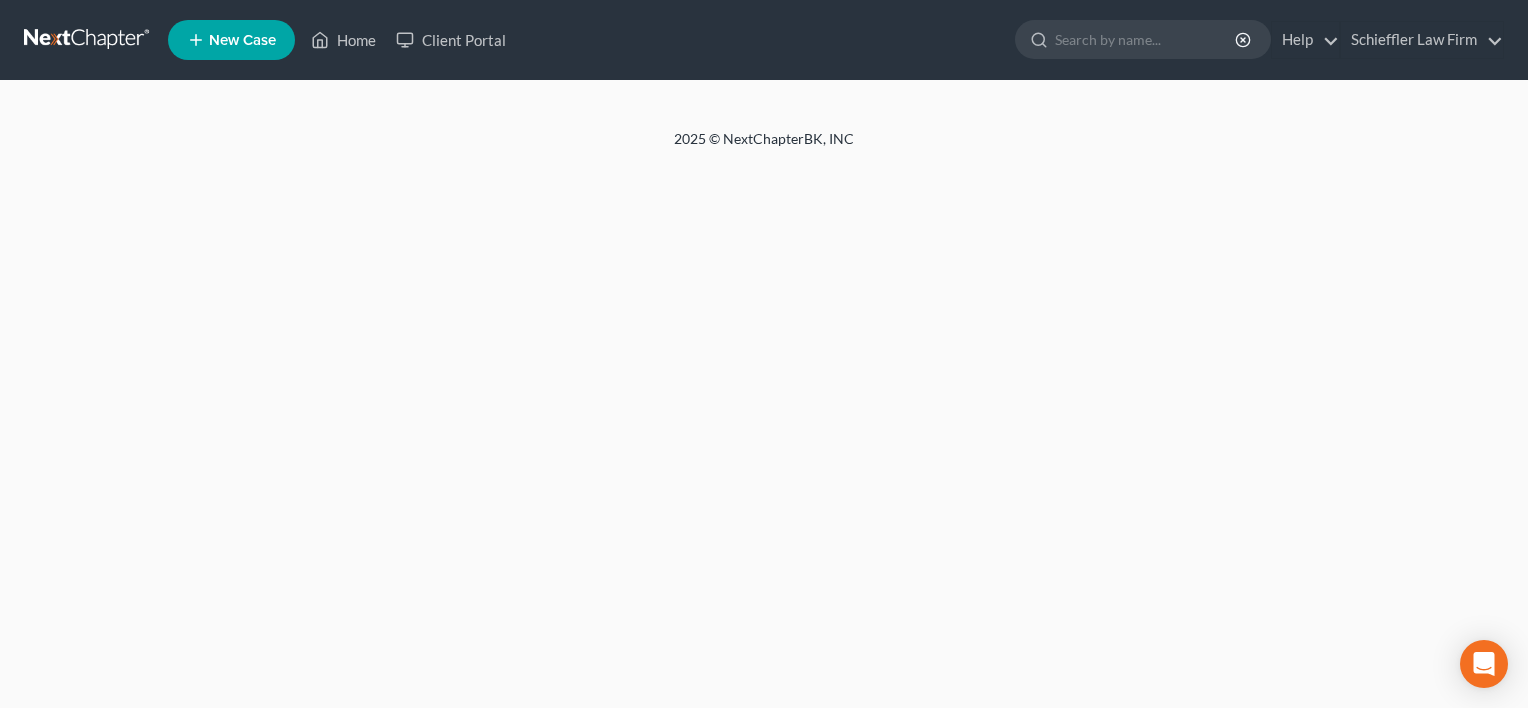scroll, scrollTop: 0, scrollLeft: 0, axis: both 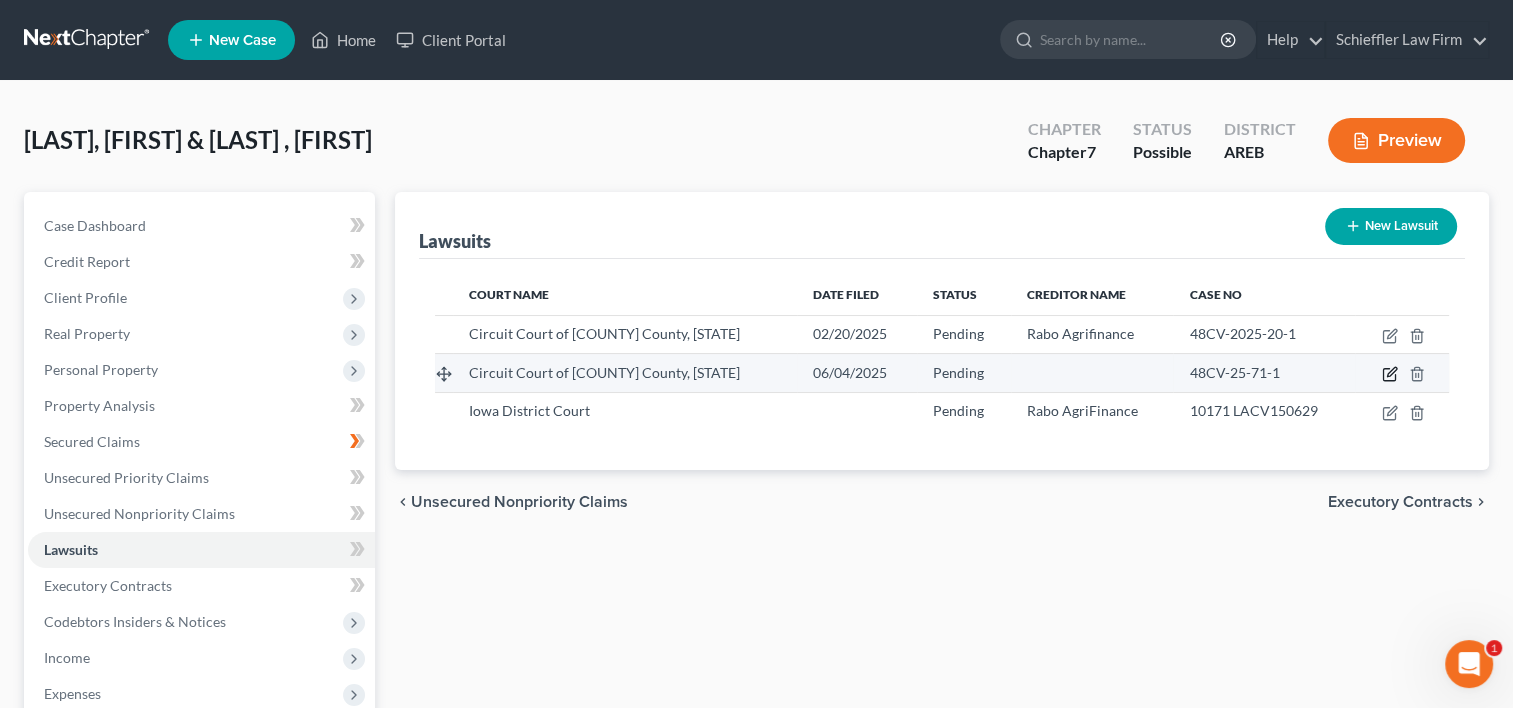 click 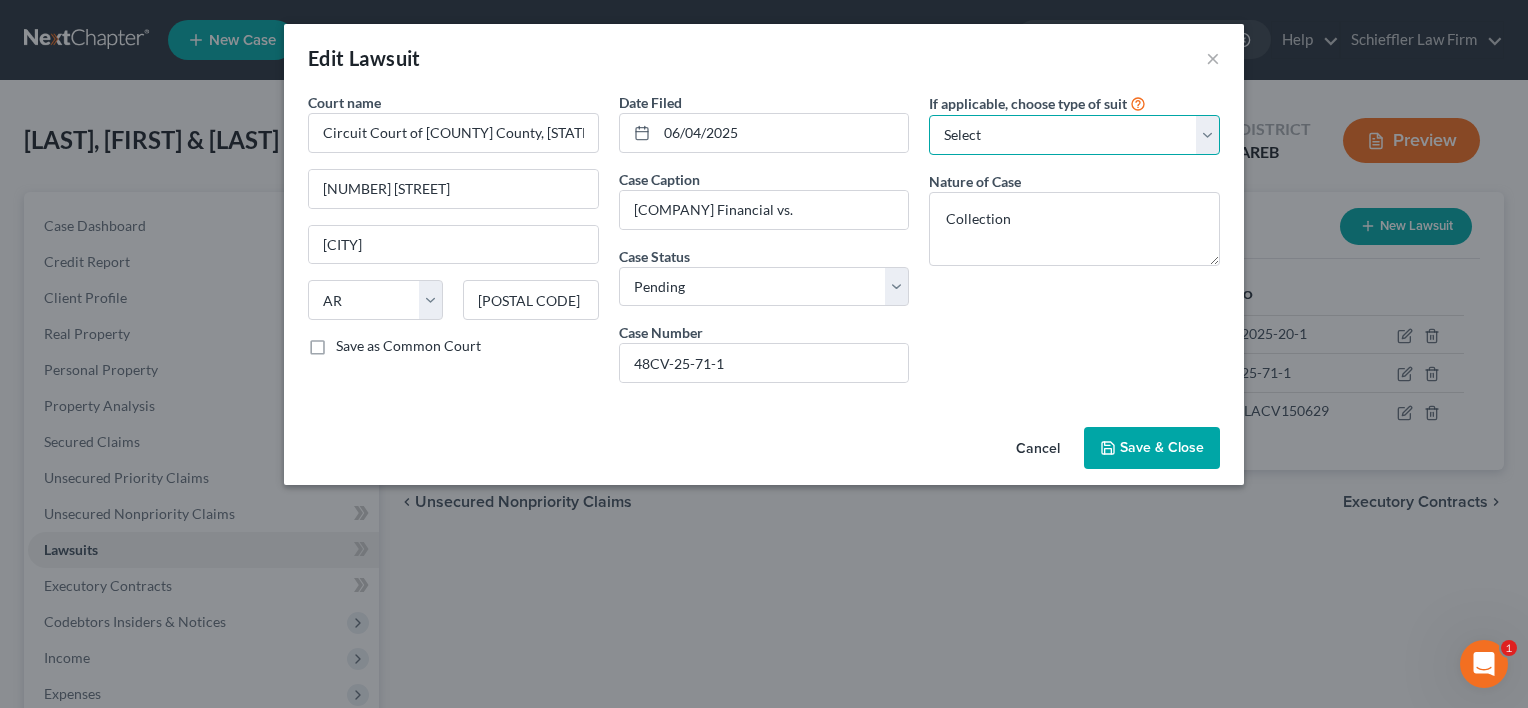 click on "Select Repossession Garnishment Foreclosure Attached, Seized, Or Levied Other" at bounding box center [1074, 135] 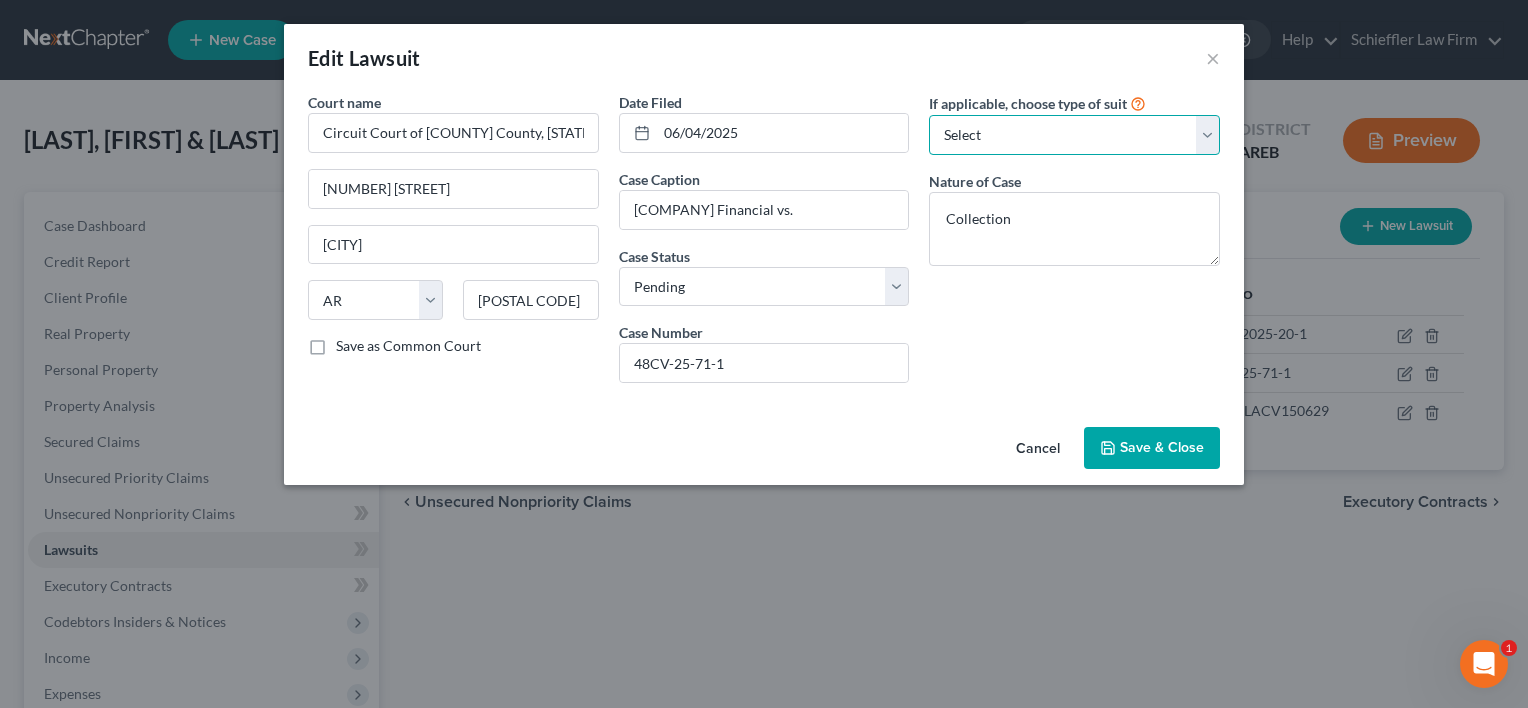 select on "4" 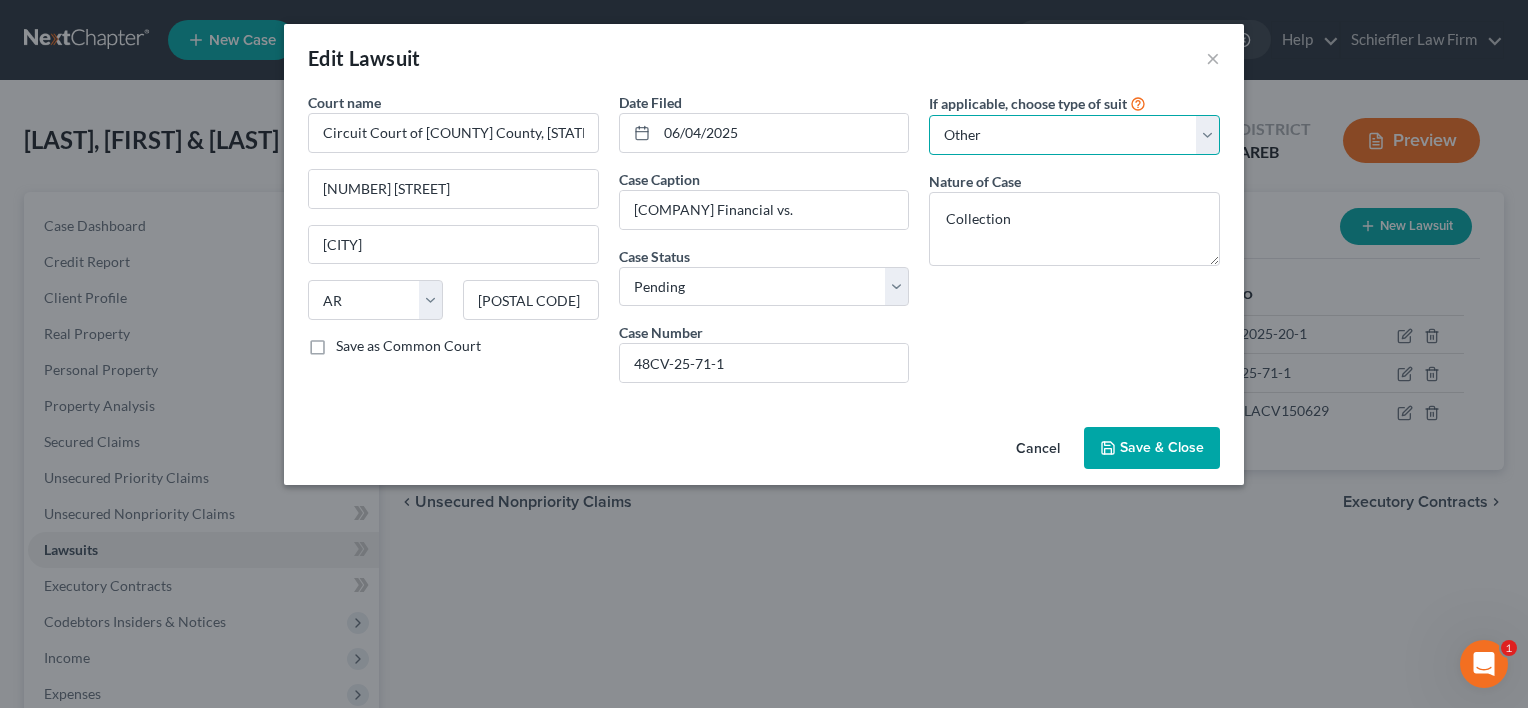 click on "Select Repossession Garnishment Foreclosure Attached, Seized, Or Levied Other" at bounding box center [1074, 135] 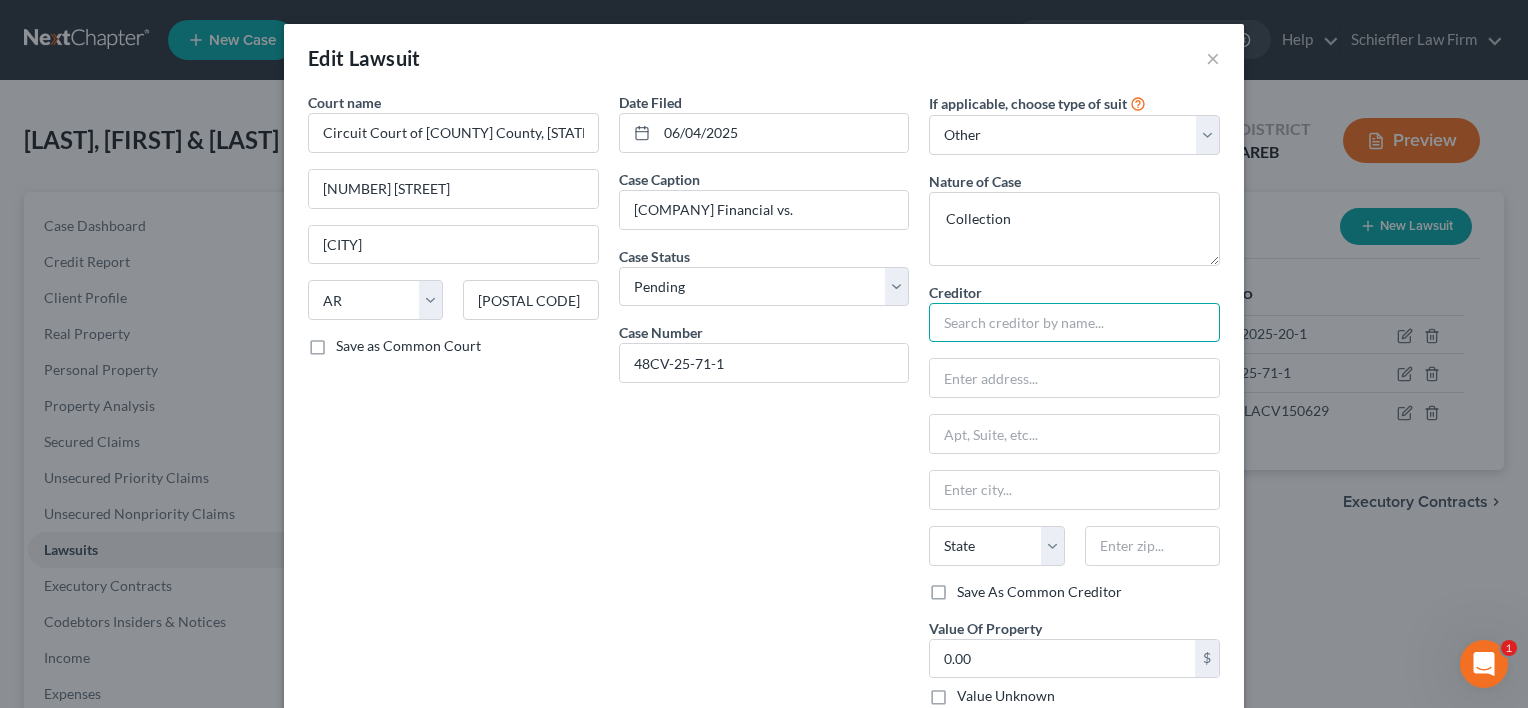 click at bounding box center (1074, 323) 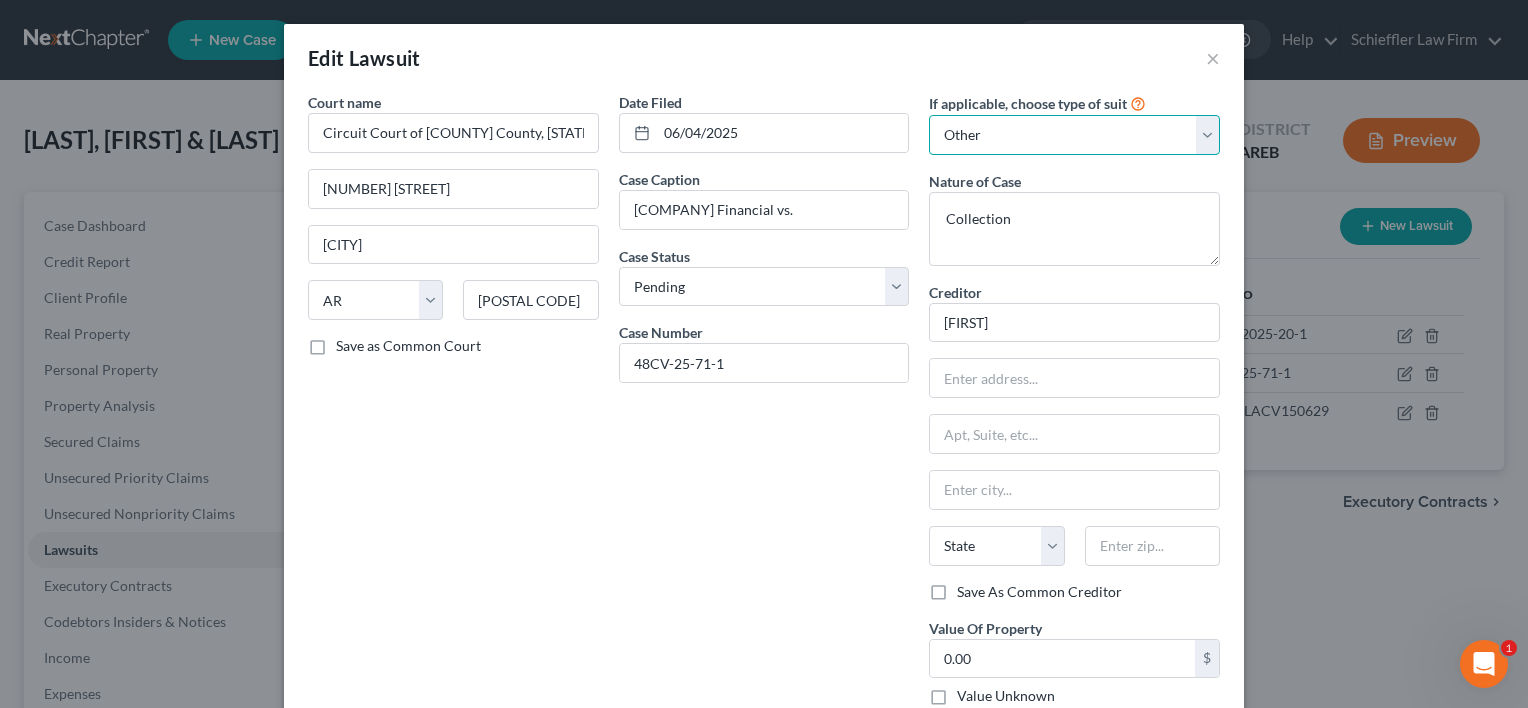 click on "Select Repossession Garnishment Foreclosure Attached, Seized, Or Levied Other" at bounding box center [1074, 135] 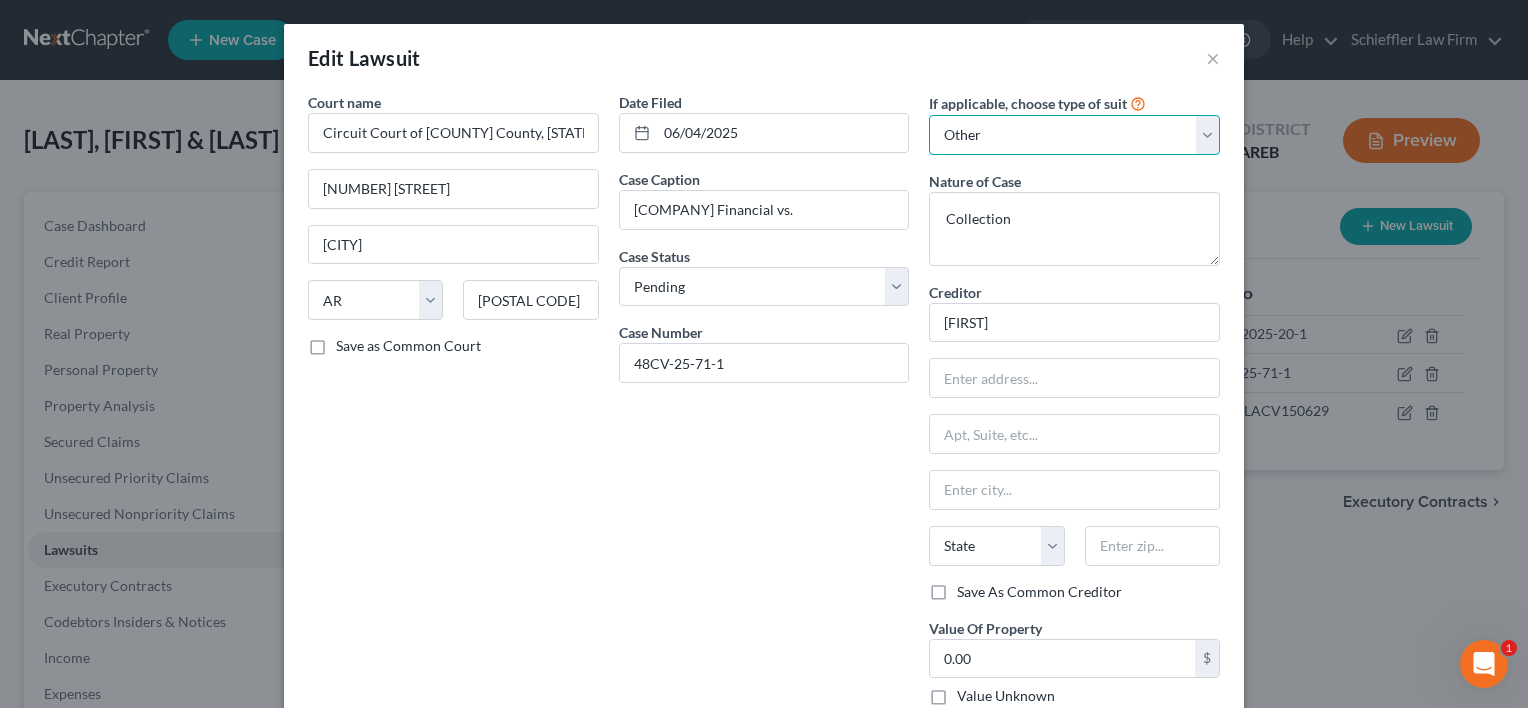 select 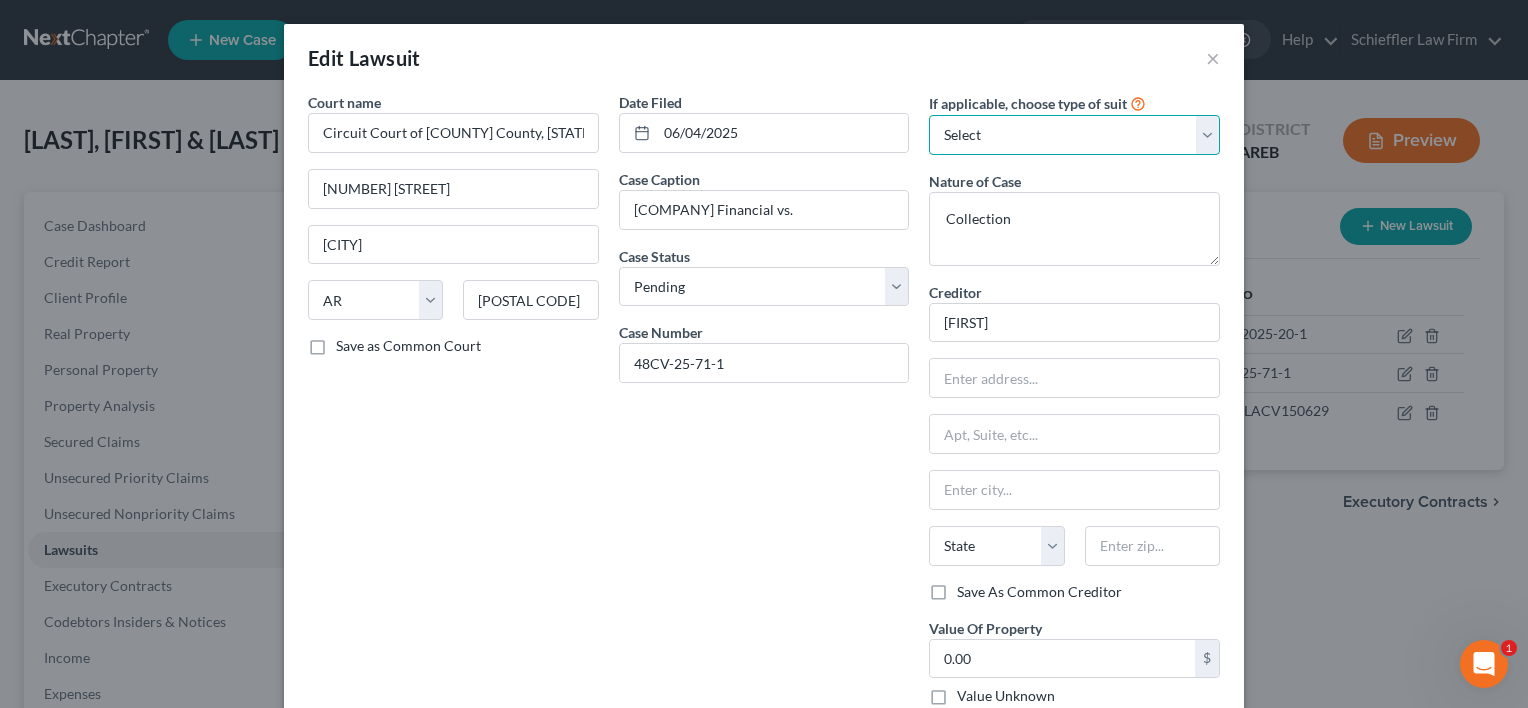 click on "Select Repossession Garnishment Foreclosure Attached, Seized, Or Levied Other" at bounding box center (1074, 135) 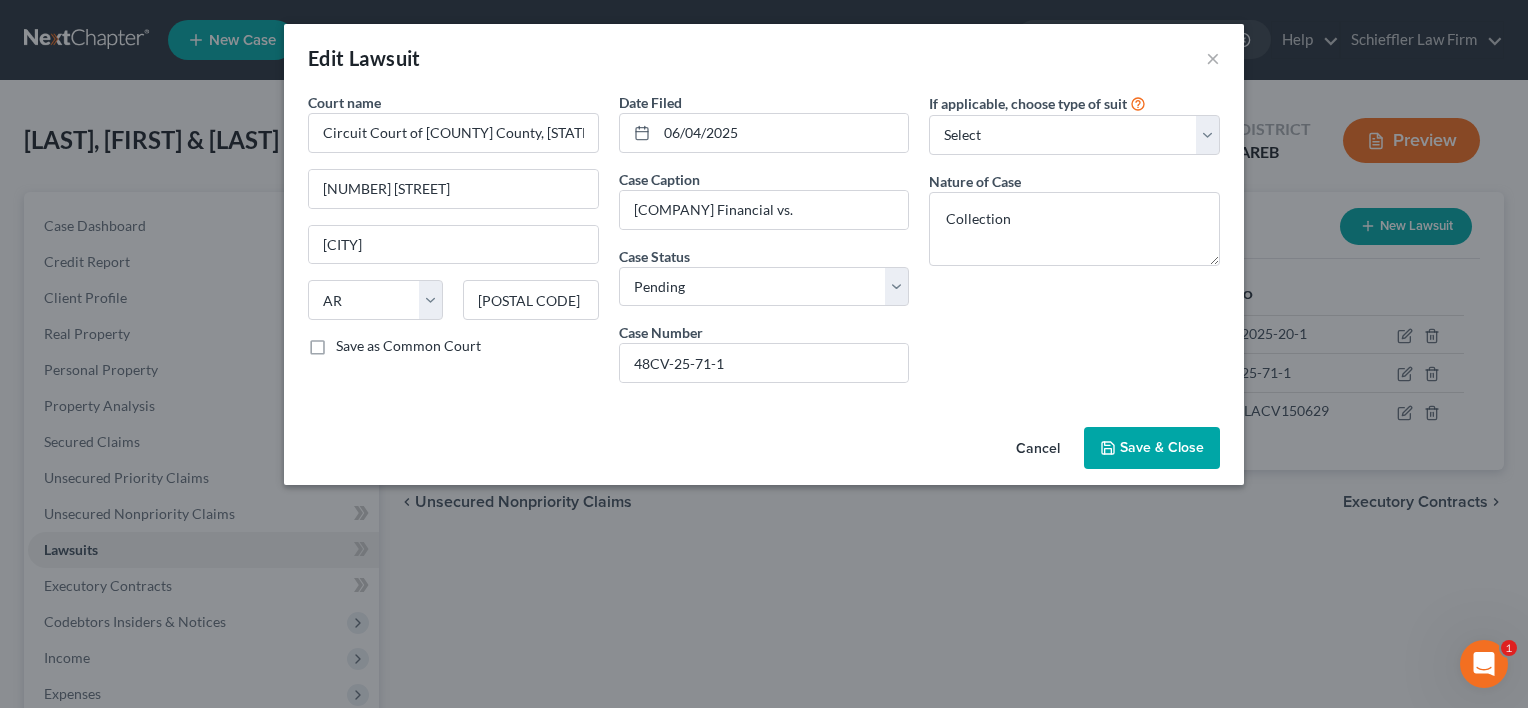 click on "Save & Close" at bounding box center (1162, 447) 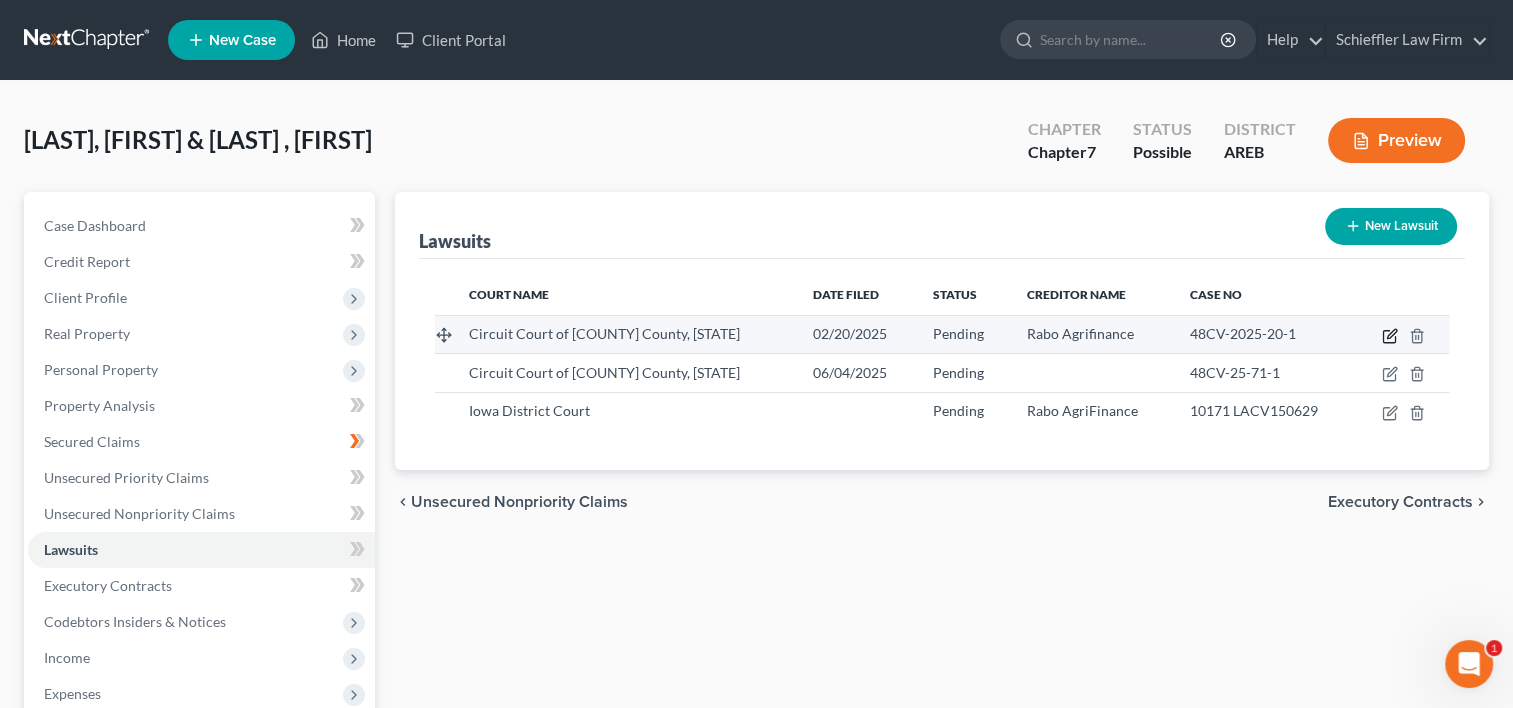 click 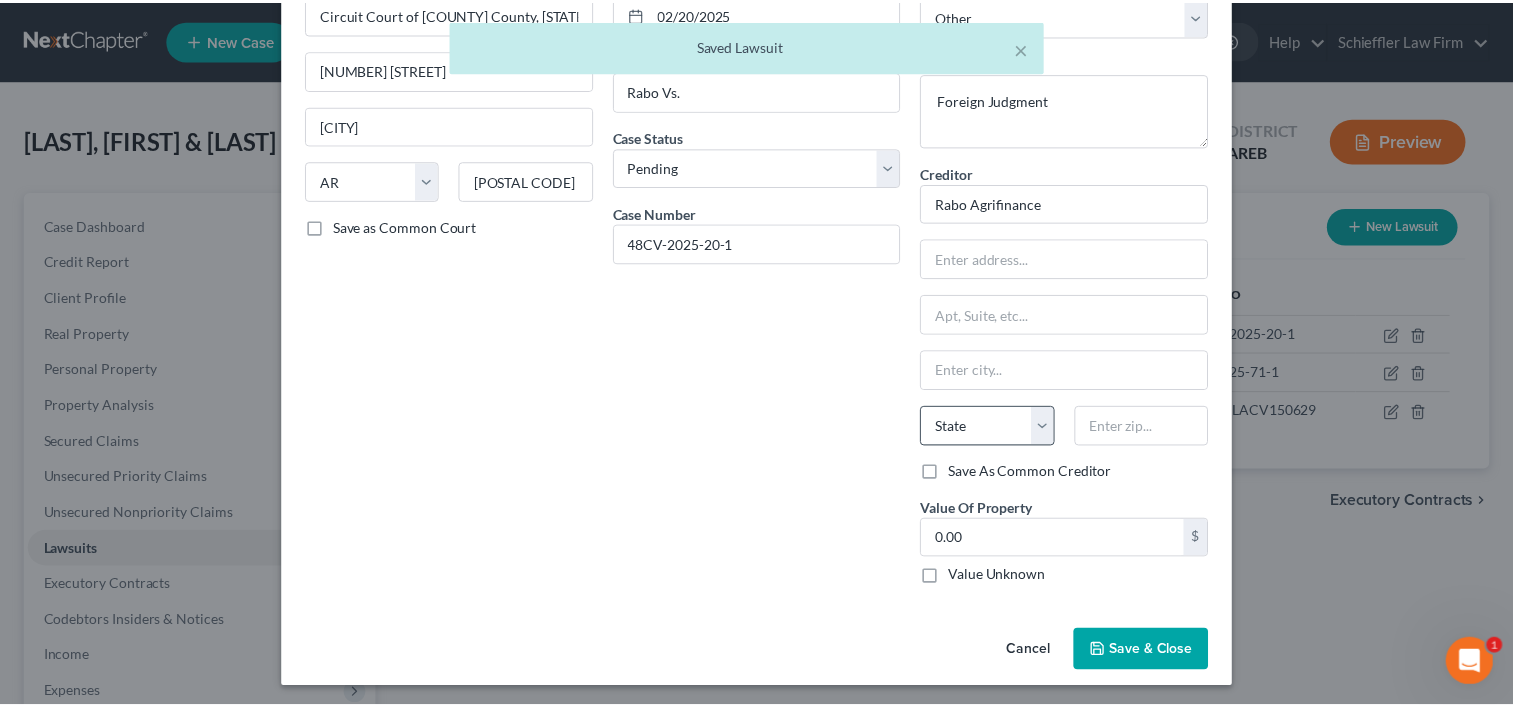 scroll, scrollTop: 121, scrollLeft: 0, axis: vertical 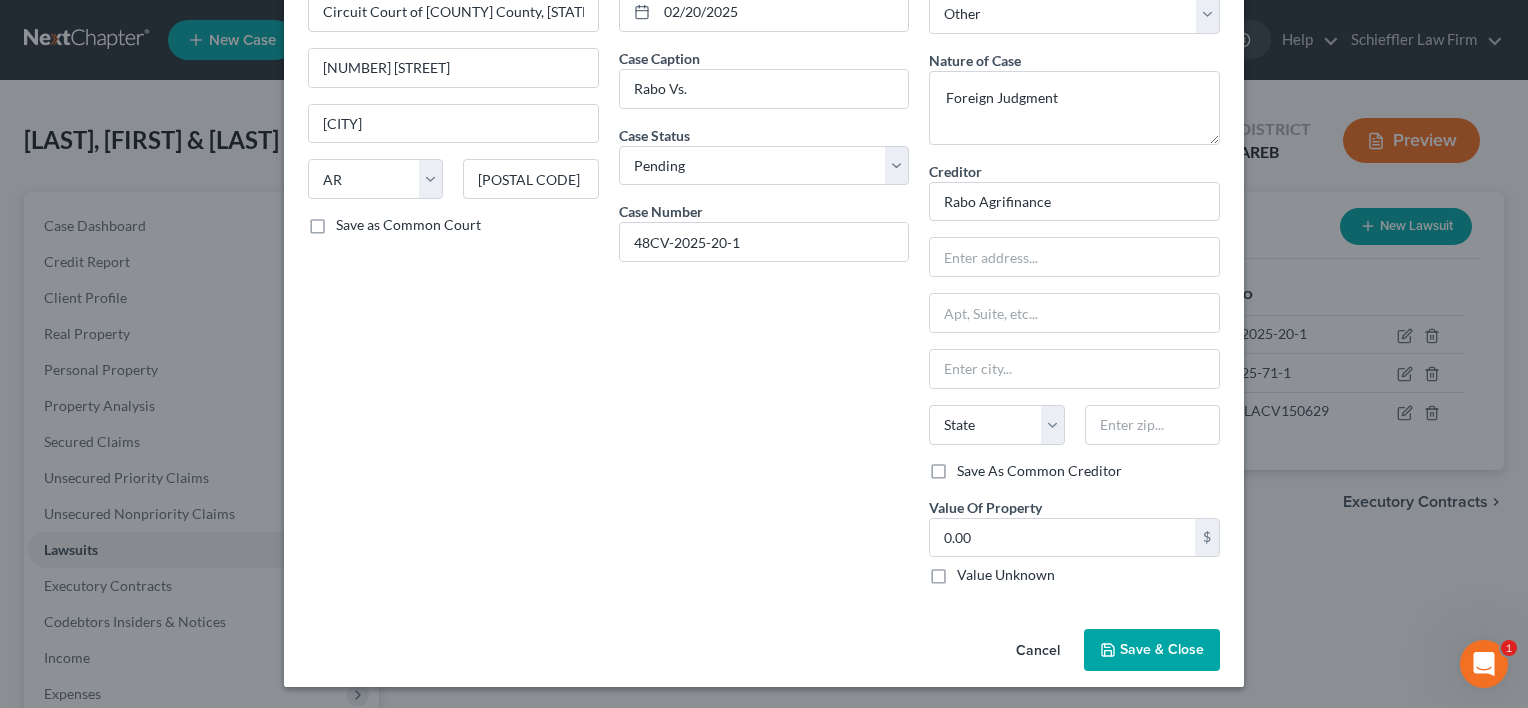 click on "Cancel" at bounding box center (1038, 651) 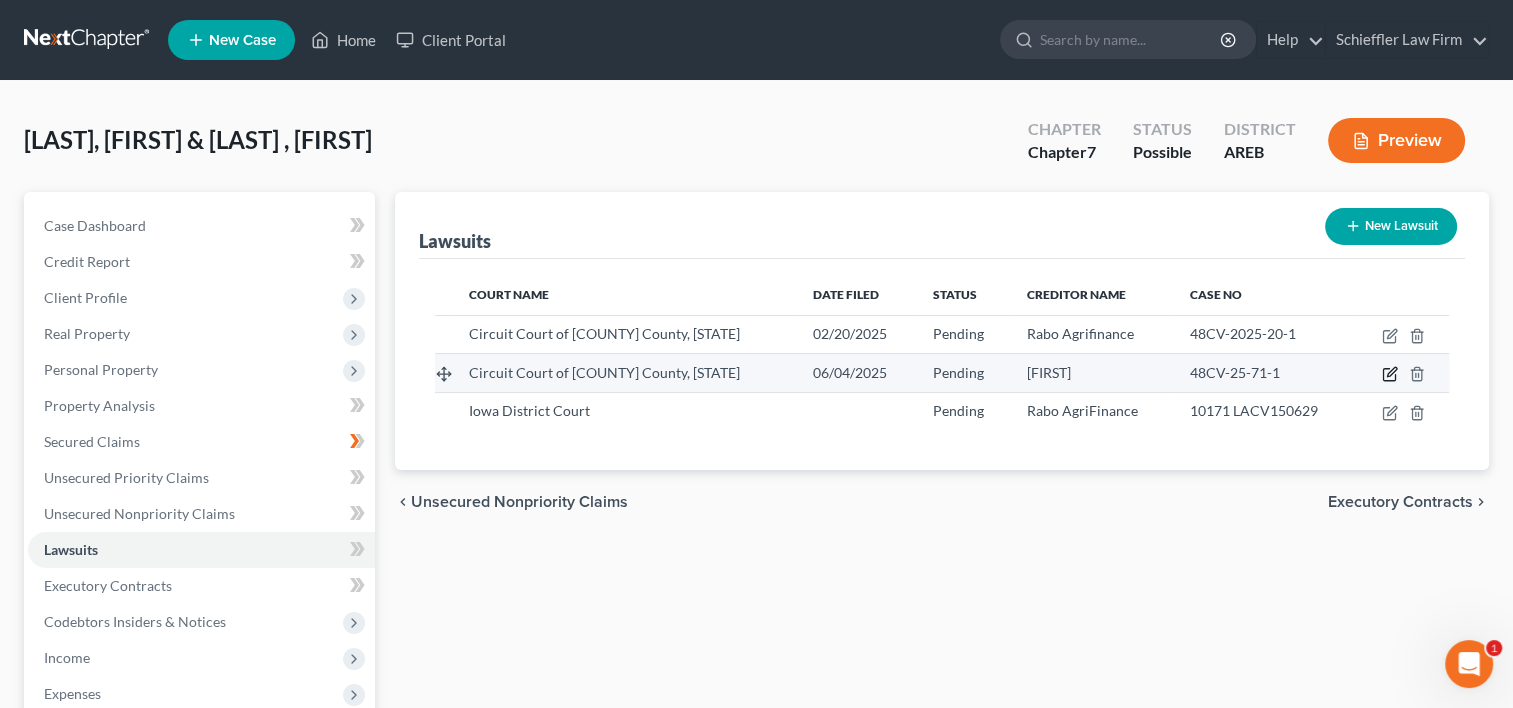 click 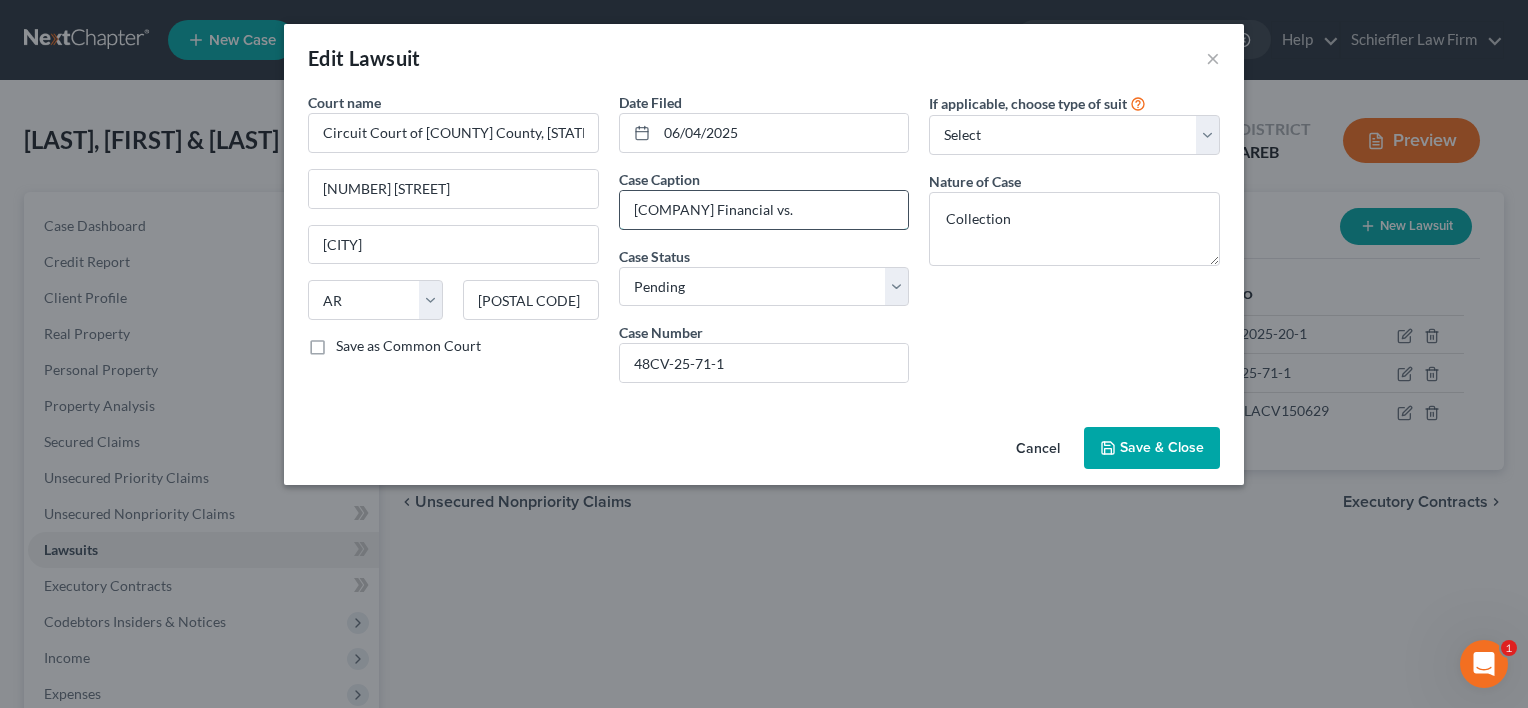 drag, startPoint x: 631, startPoint y: 208, endPoint x: 620, endPoint y: 208, distance: 11 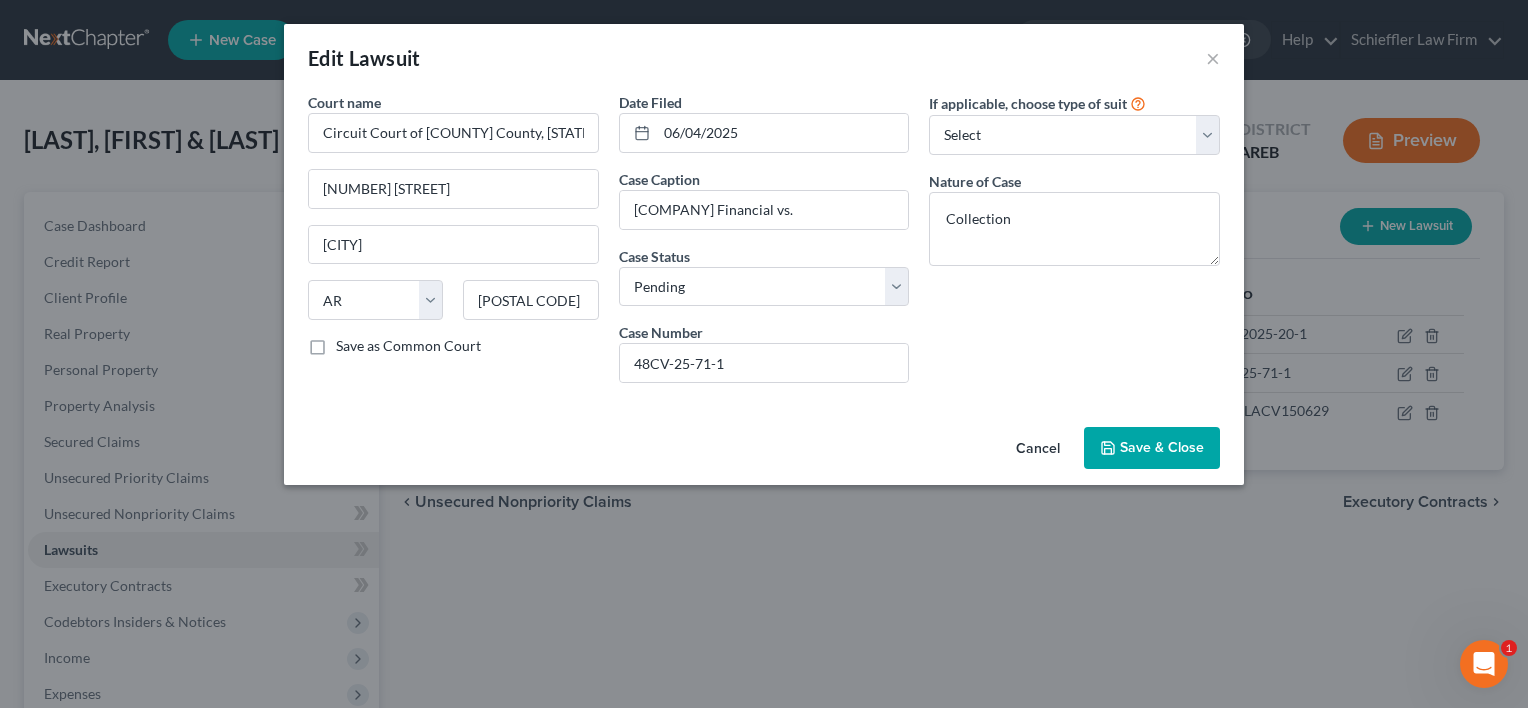 click on "Save & Close" at bounding box center (1152, 448) 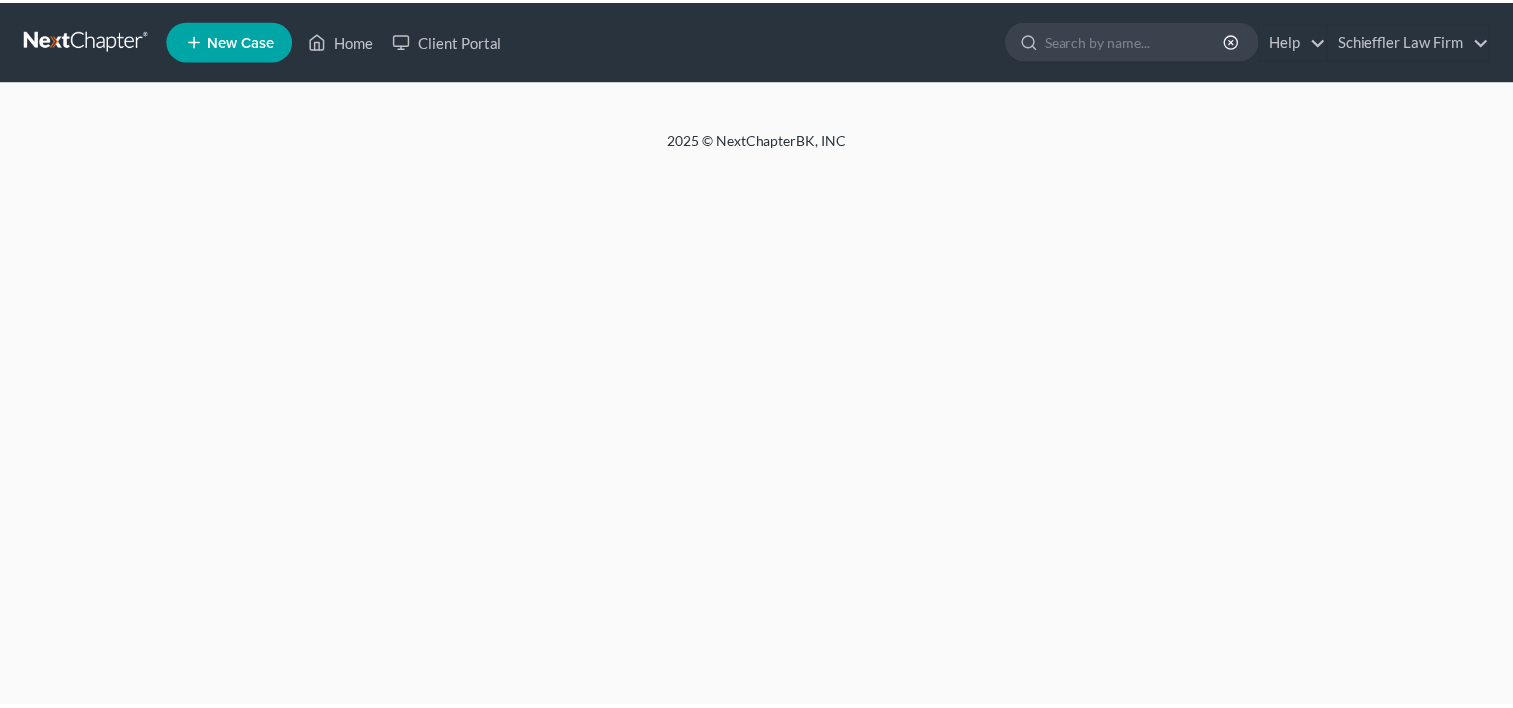 scroll, scrollTop: 0, scrollLeft: 0, axis: both 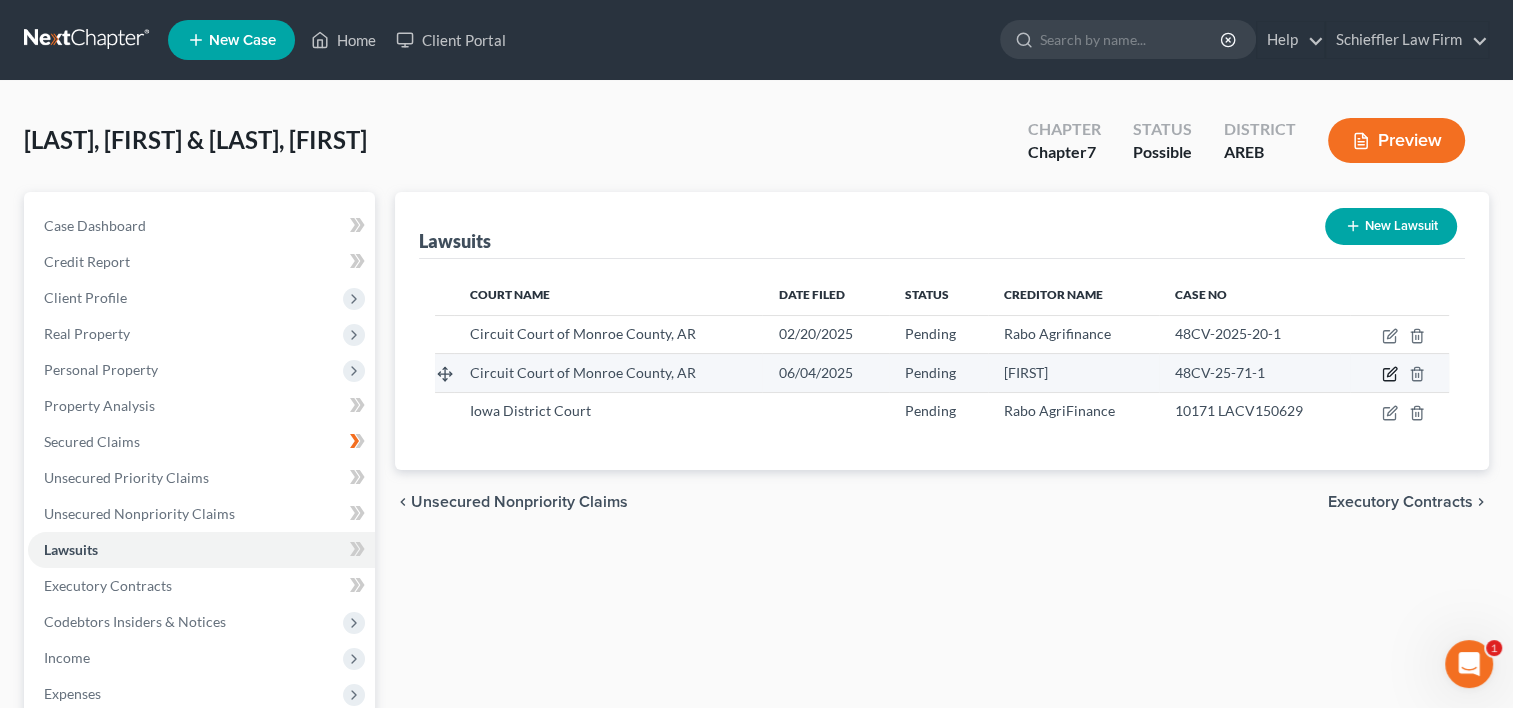 click 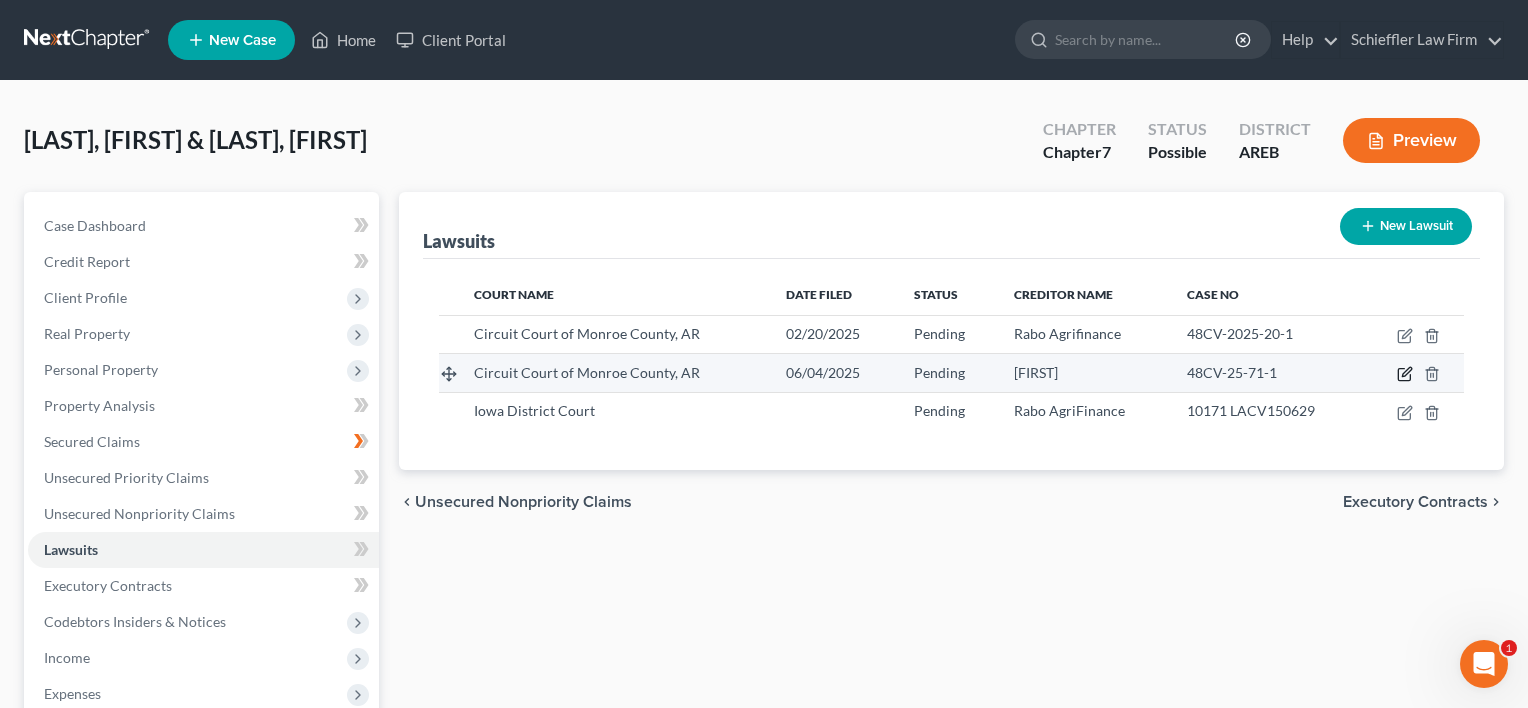 select on "2" 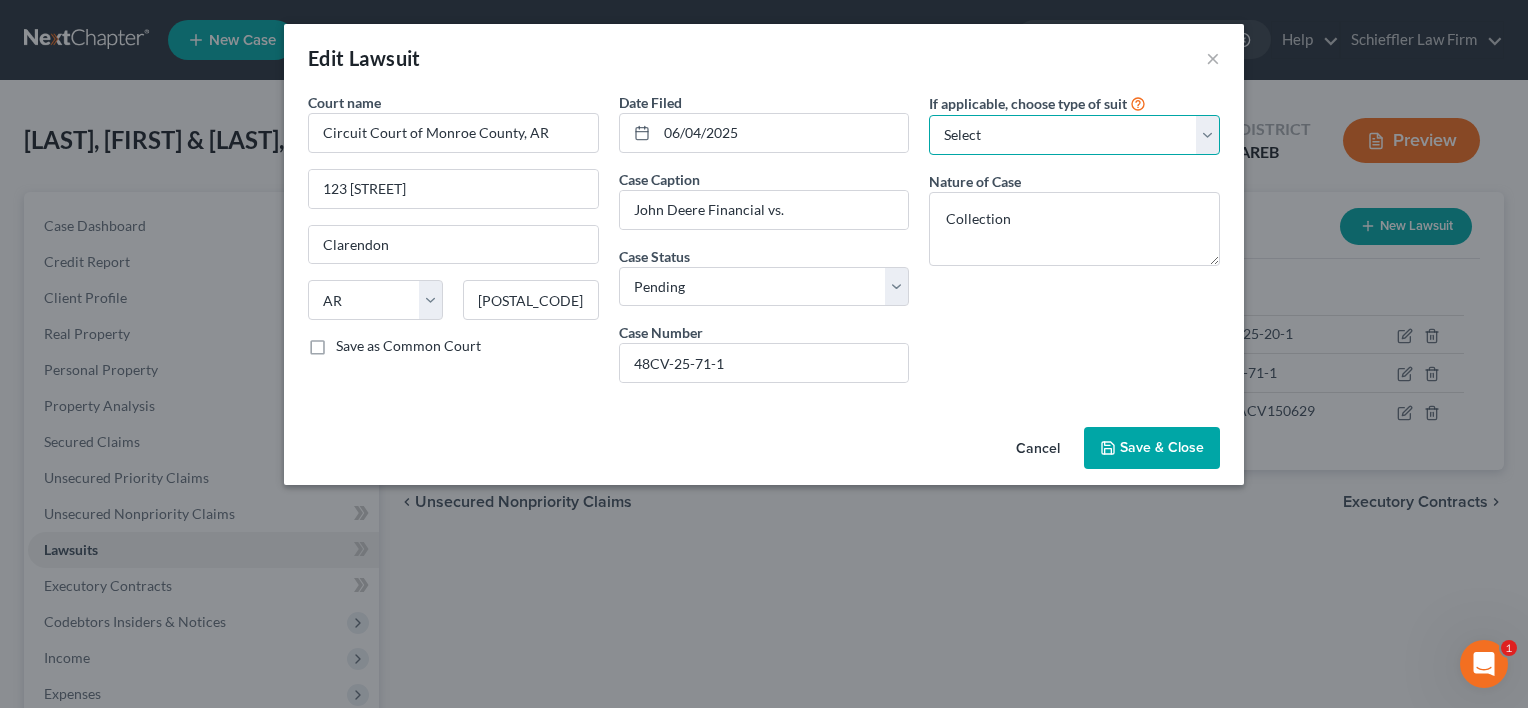 click on "Select Repossession Garnishment Foreclosure Attached, Seized, Or Levied Other" at bounding box center [1074, 135] 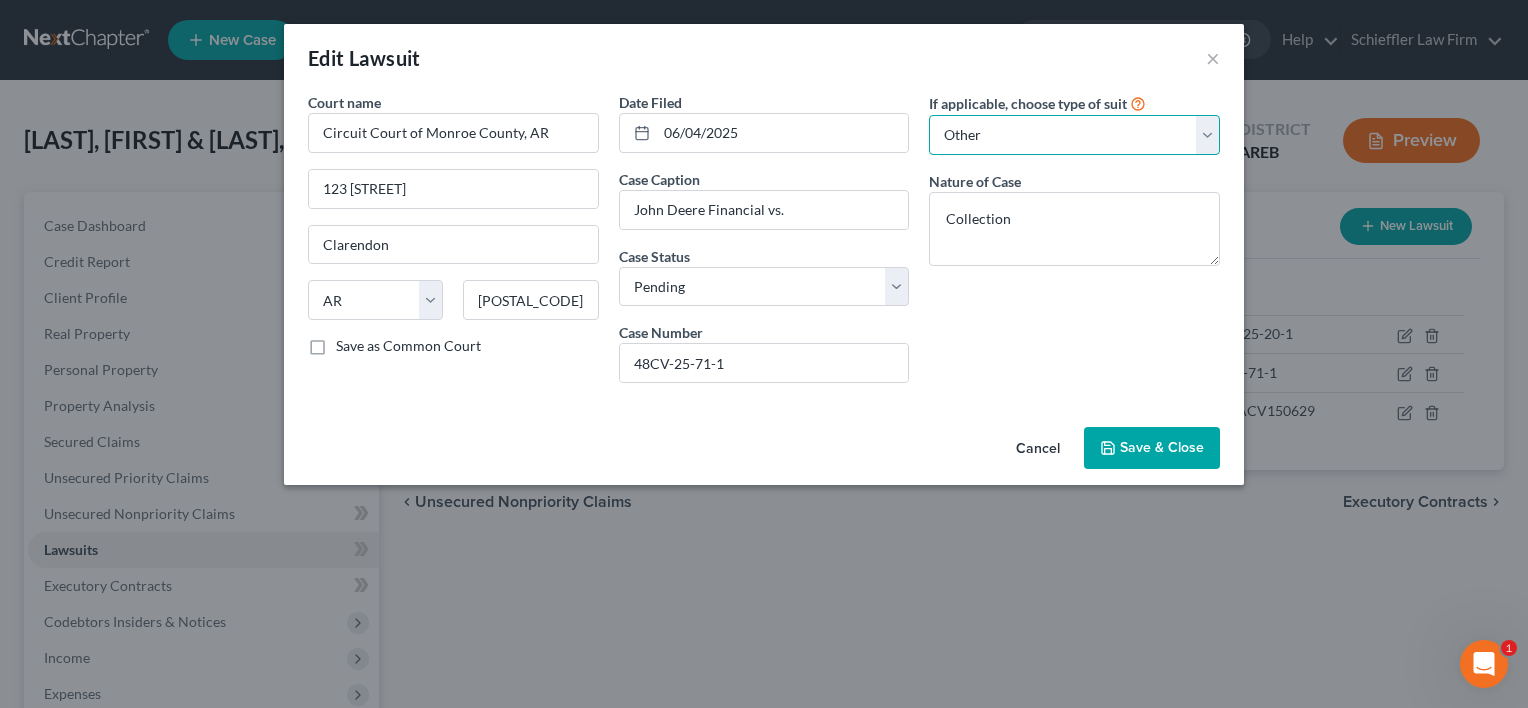 click on "Select Repossession Garnishment Foreclosure Attached, Seized, Or Levied Other" at bounding box center [1074, 135] 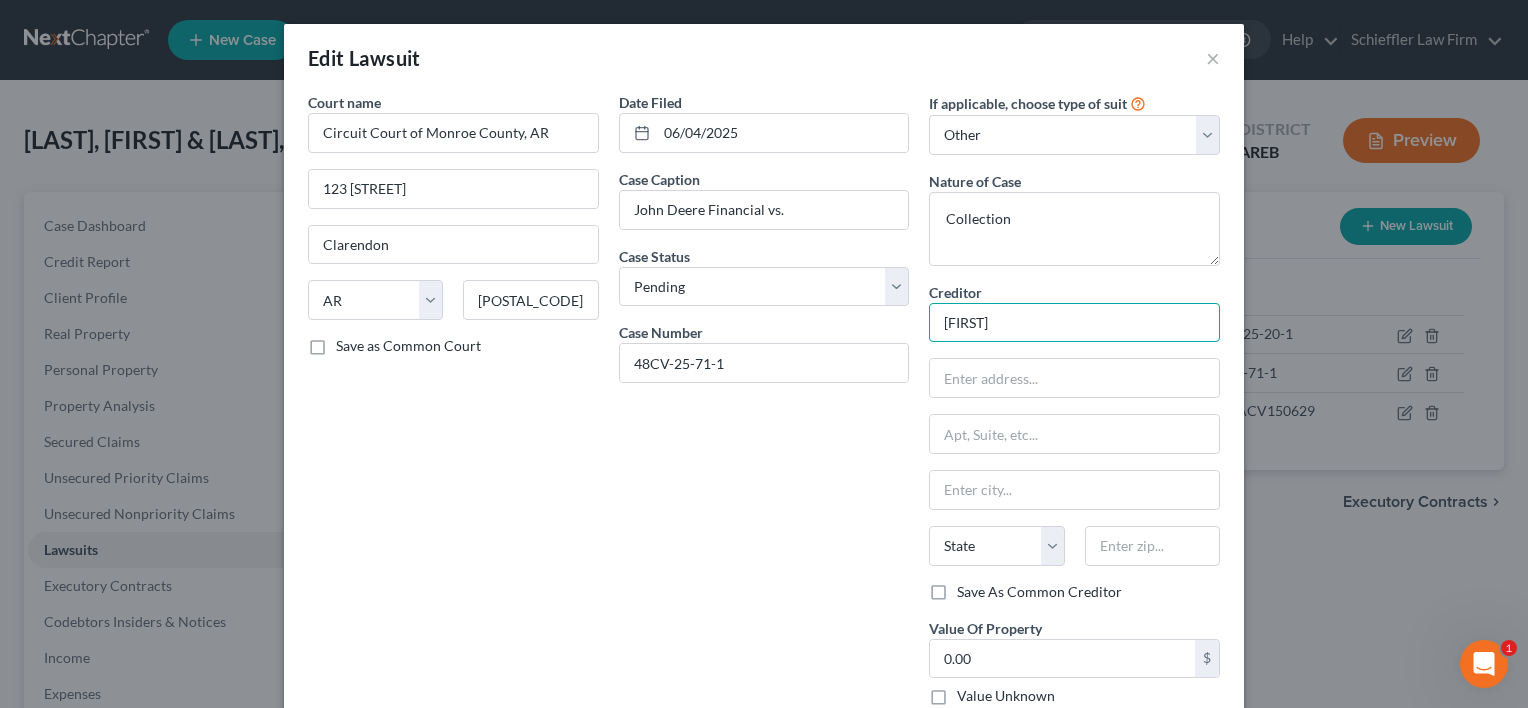 click on "John" at bounding box center (1074, 323) 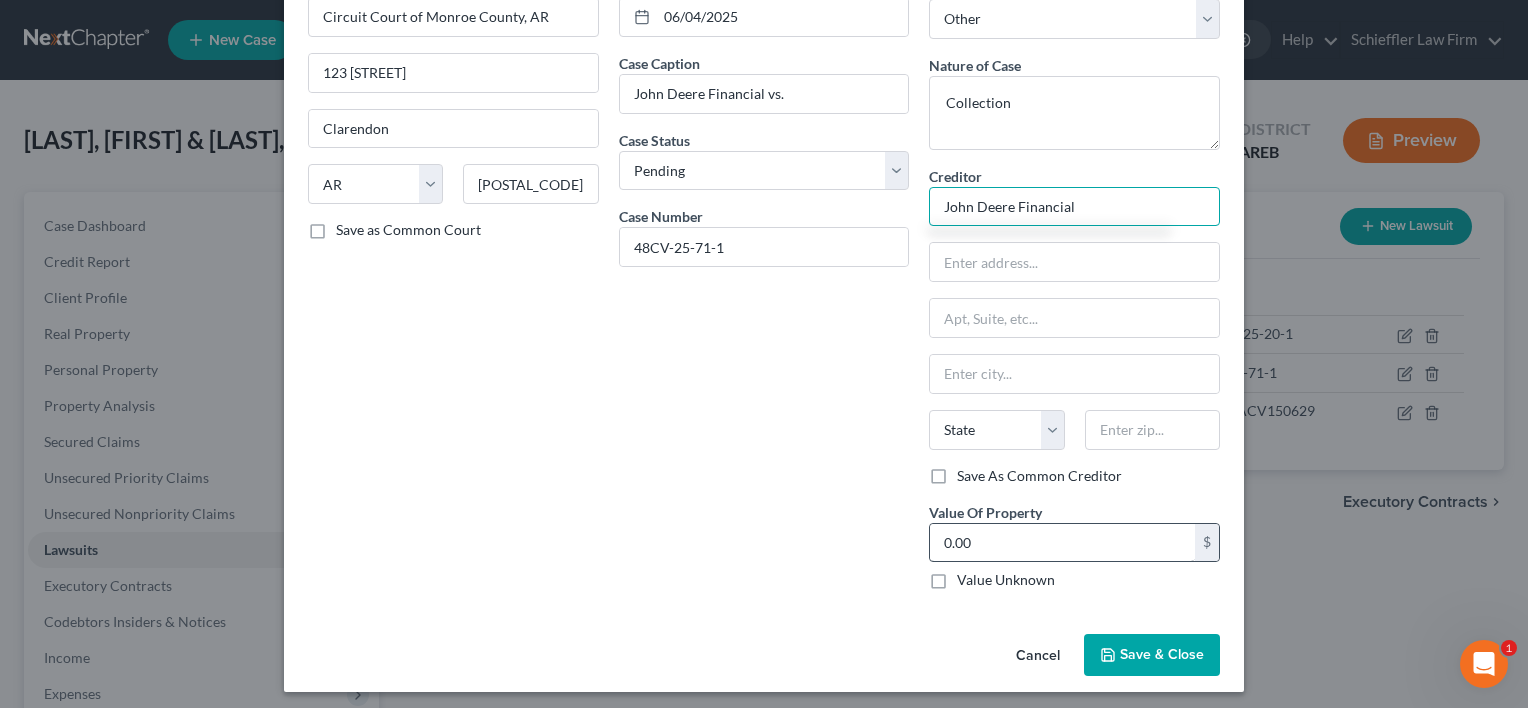 scroll, scrollTop: 121, scrollLeft: 0, axis: vertical 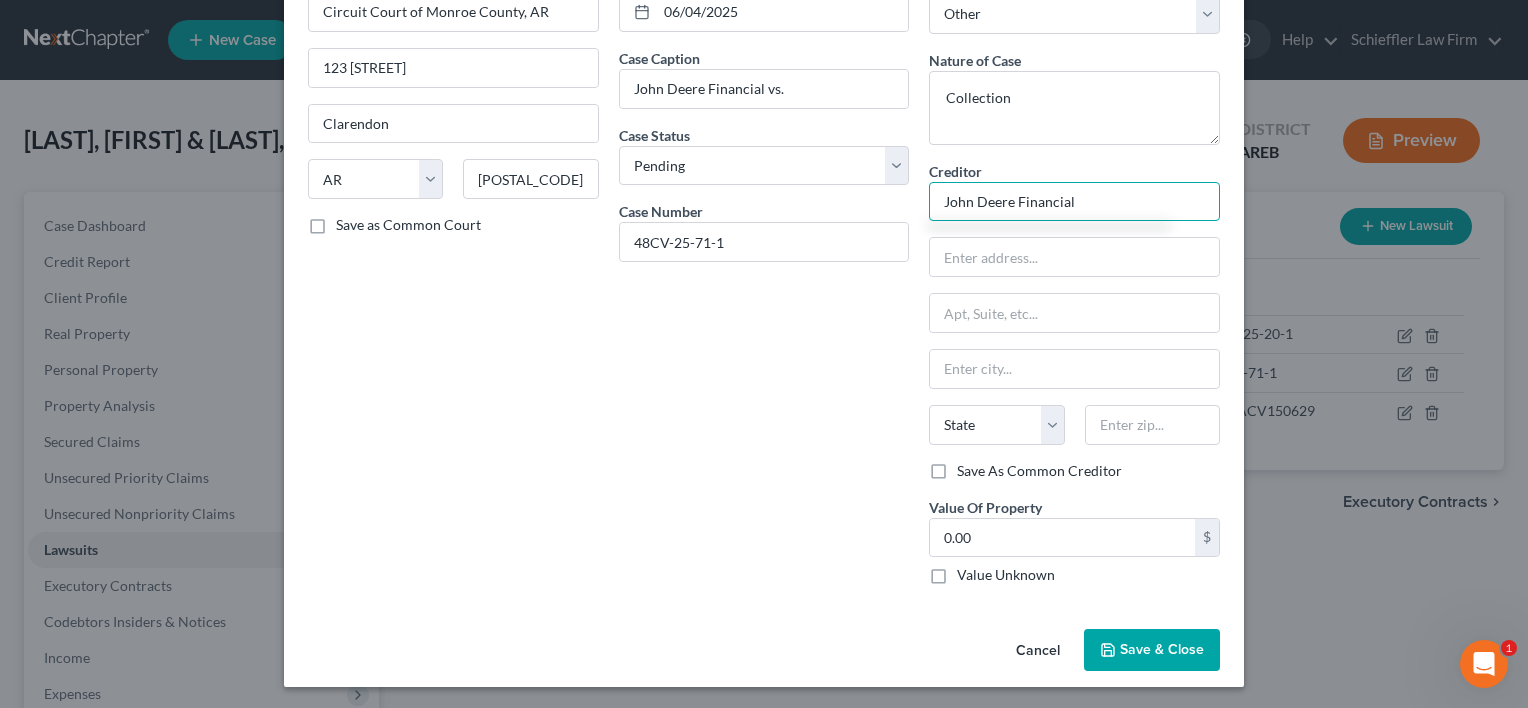 type on "John Deere Financial" 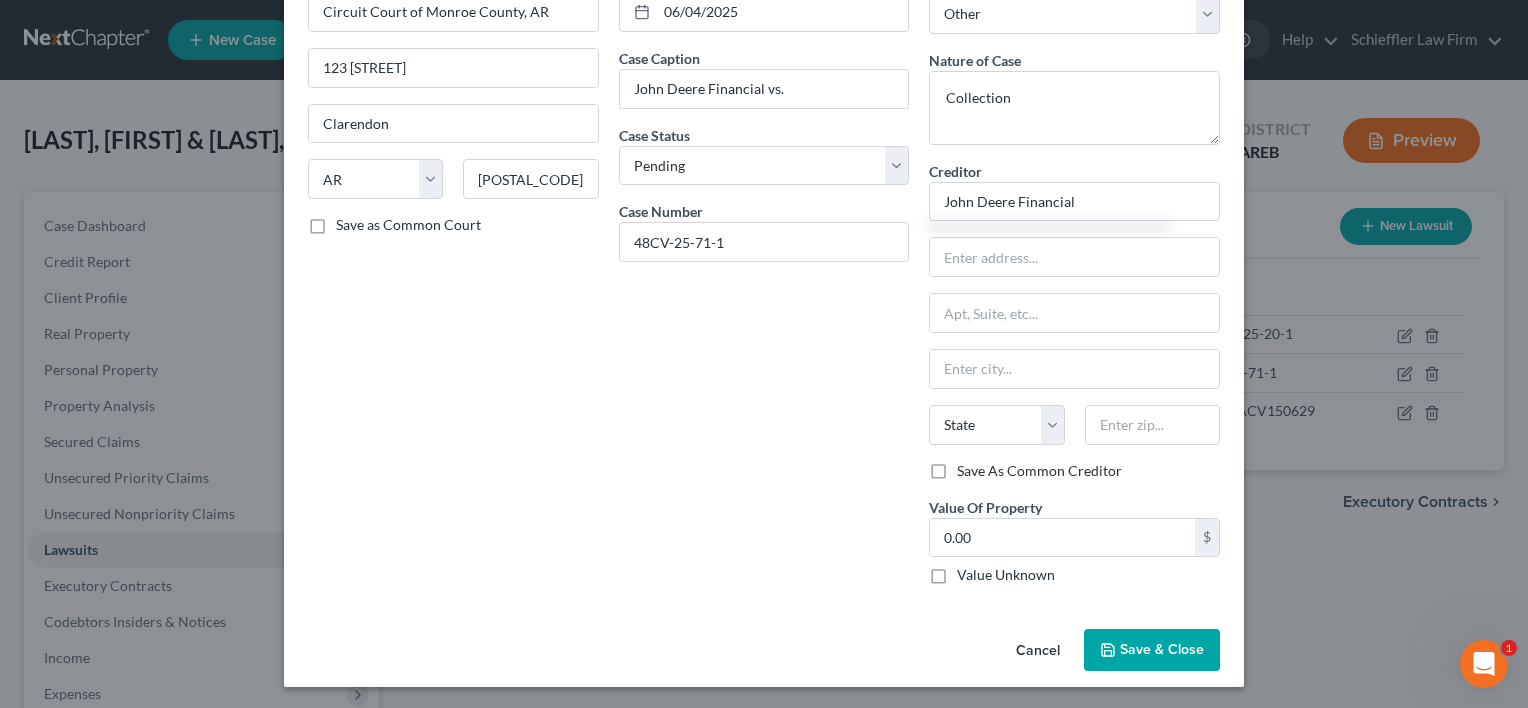 click on "Save & Close" at bounding box center (1152, 650) 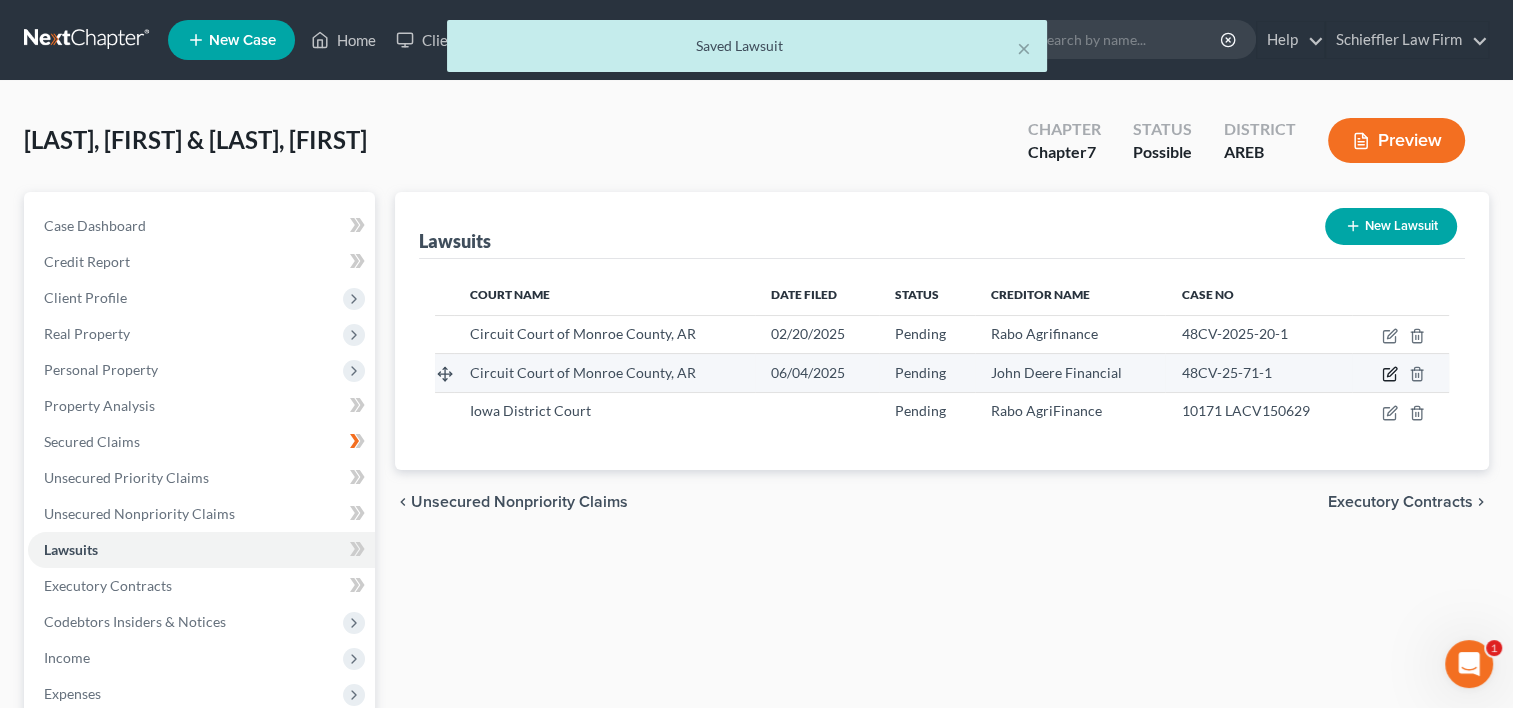 click 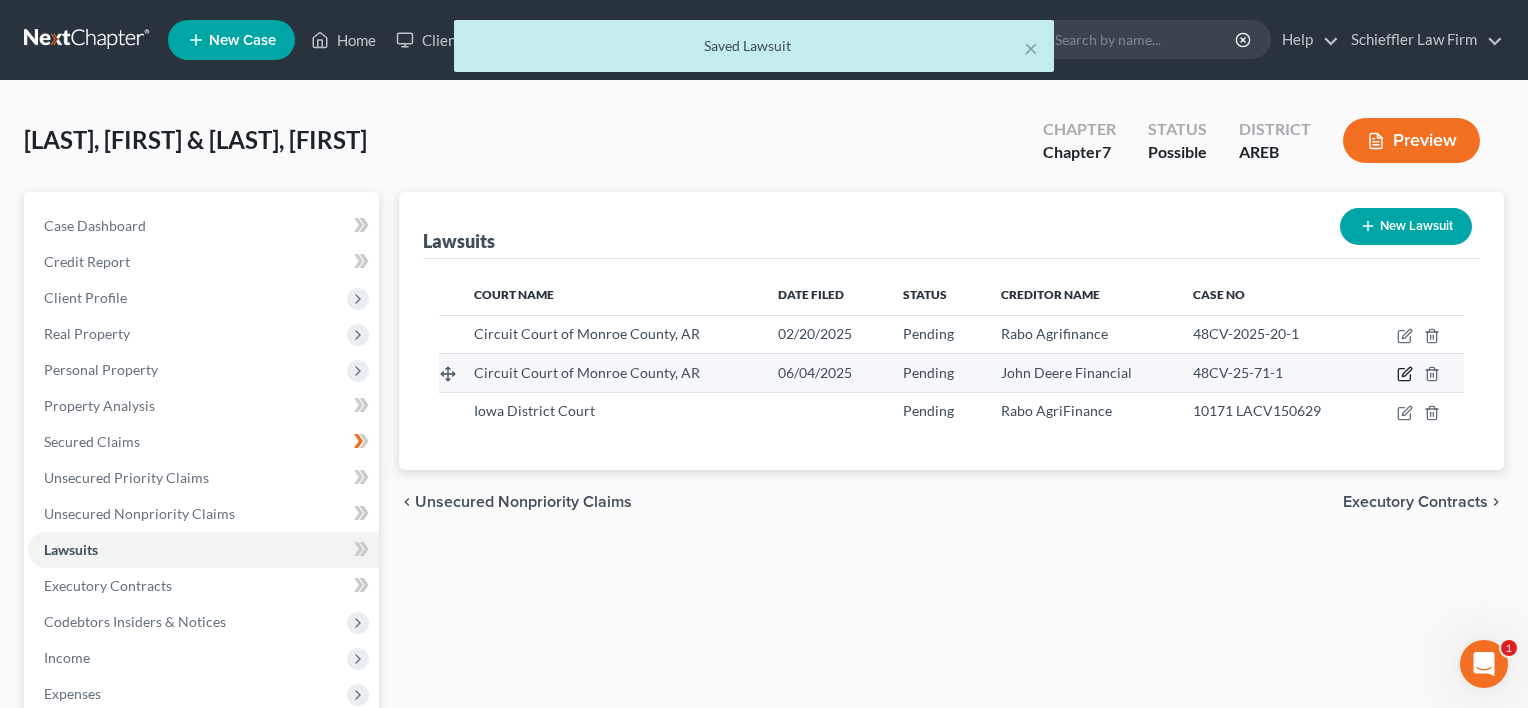 select on "2" 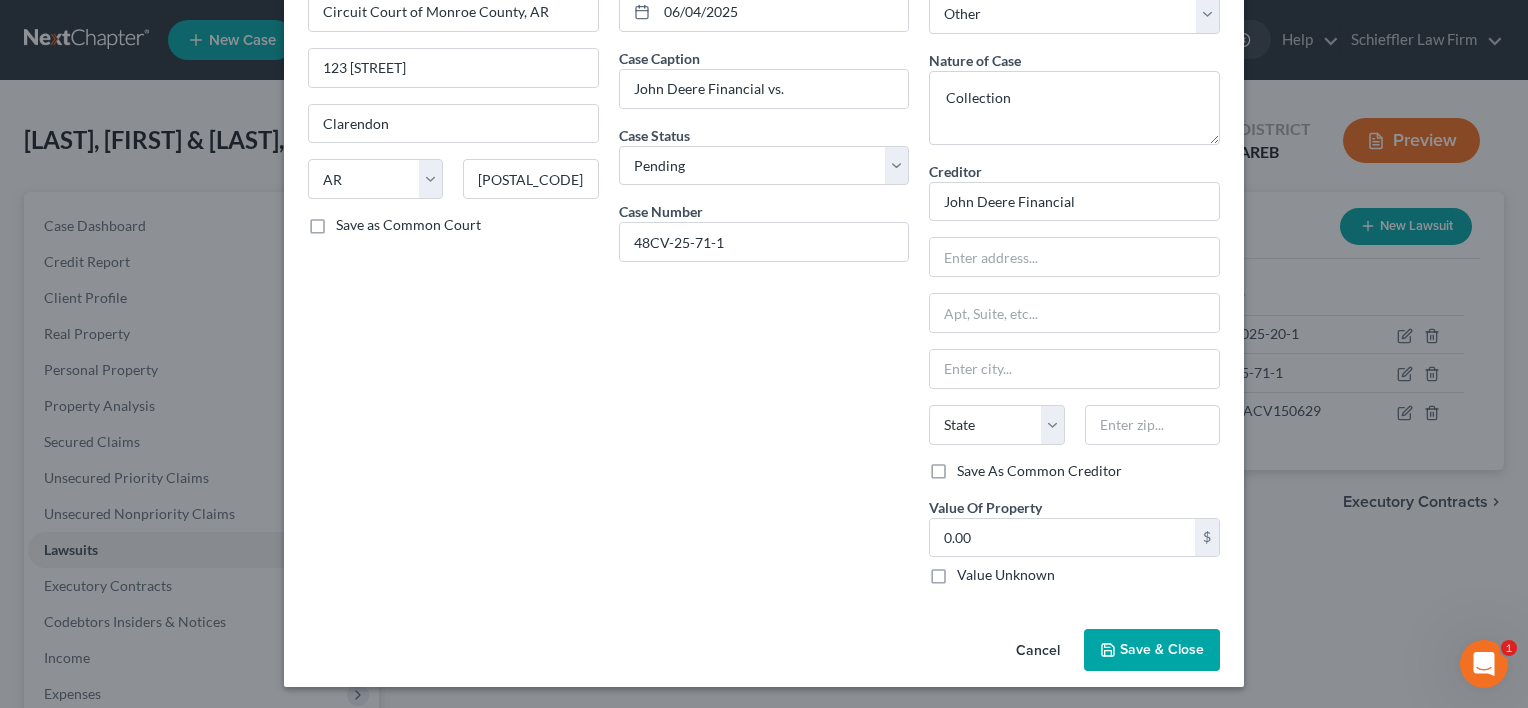 scroll, scrollTop: 21, scrollLeft: 0, axis: vertical 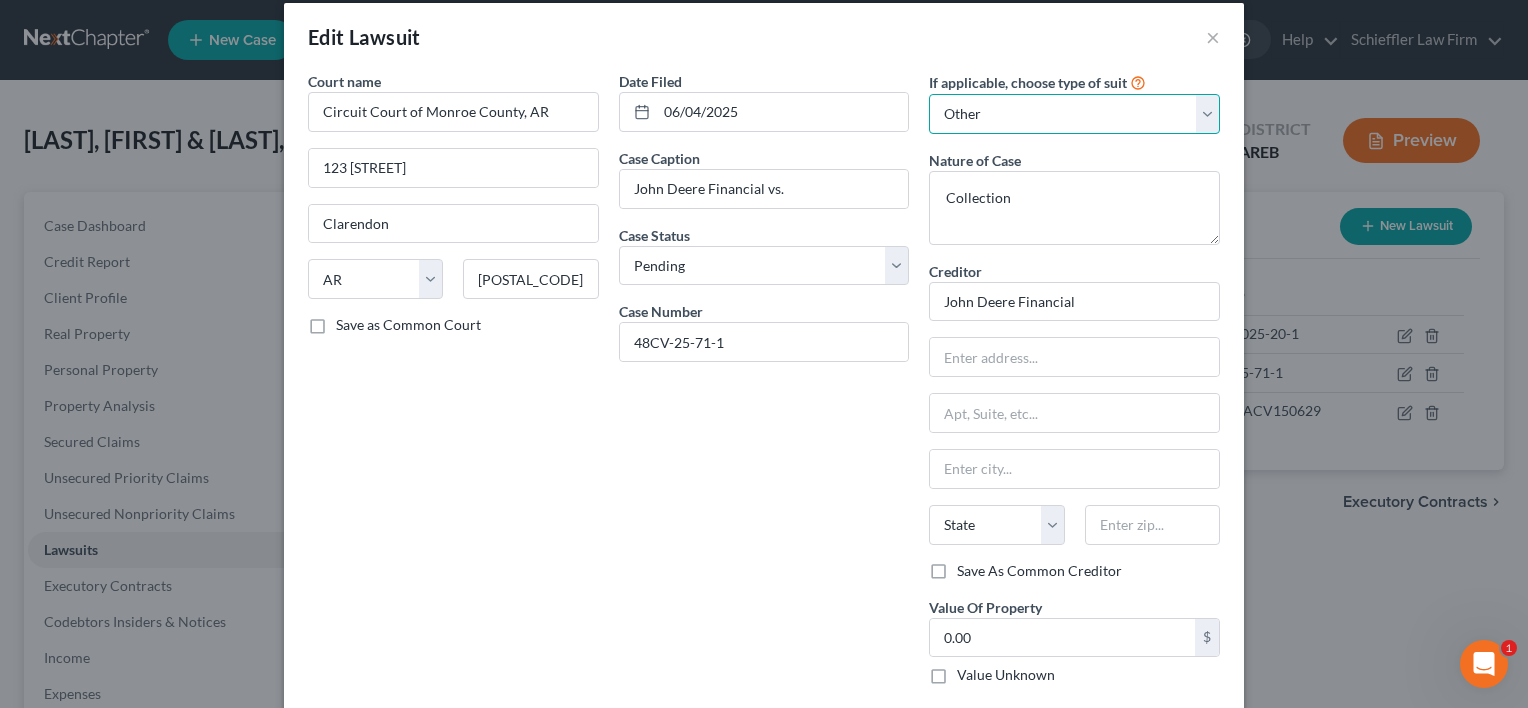 click on "Select Repossession Garnishment Foreclosure Attached, Seized, Or Levied Other" at bounding box center [1074, 114] 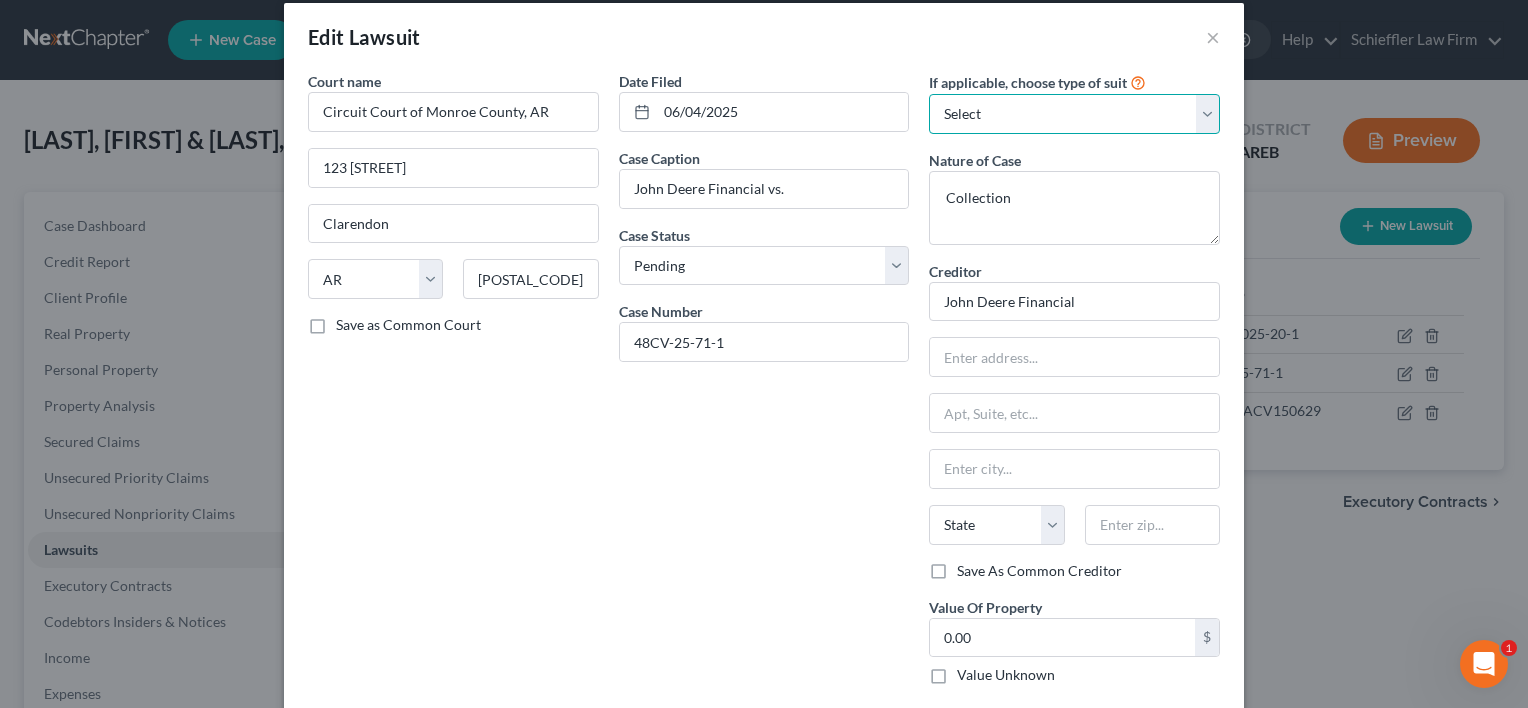 click on "Select Repossession Garnishment Foreclosure Attached, Seized, Or Levied Other" at bounding box center (1074, 114) 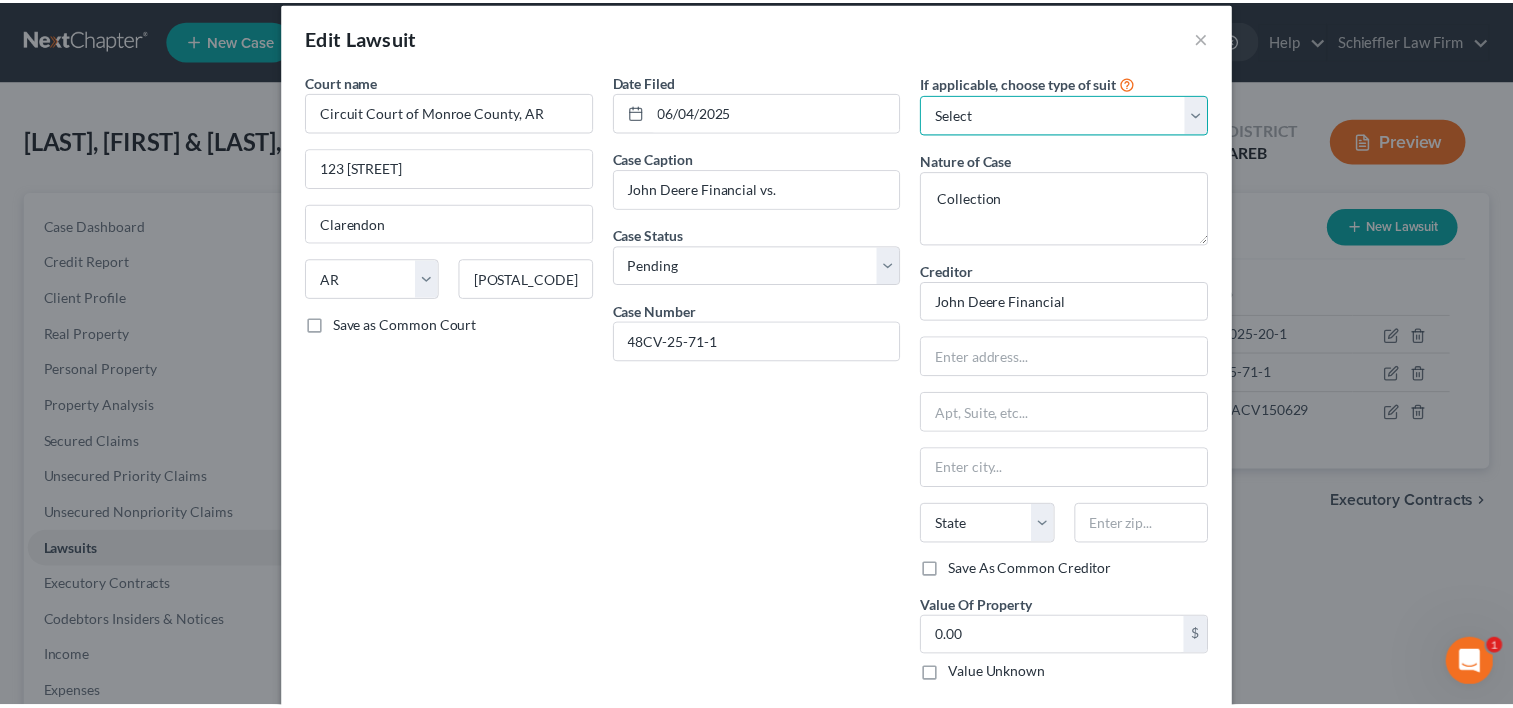 scroll, scrollTop: 0, scrollLeft: 0, axis: both 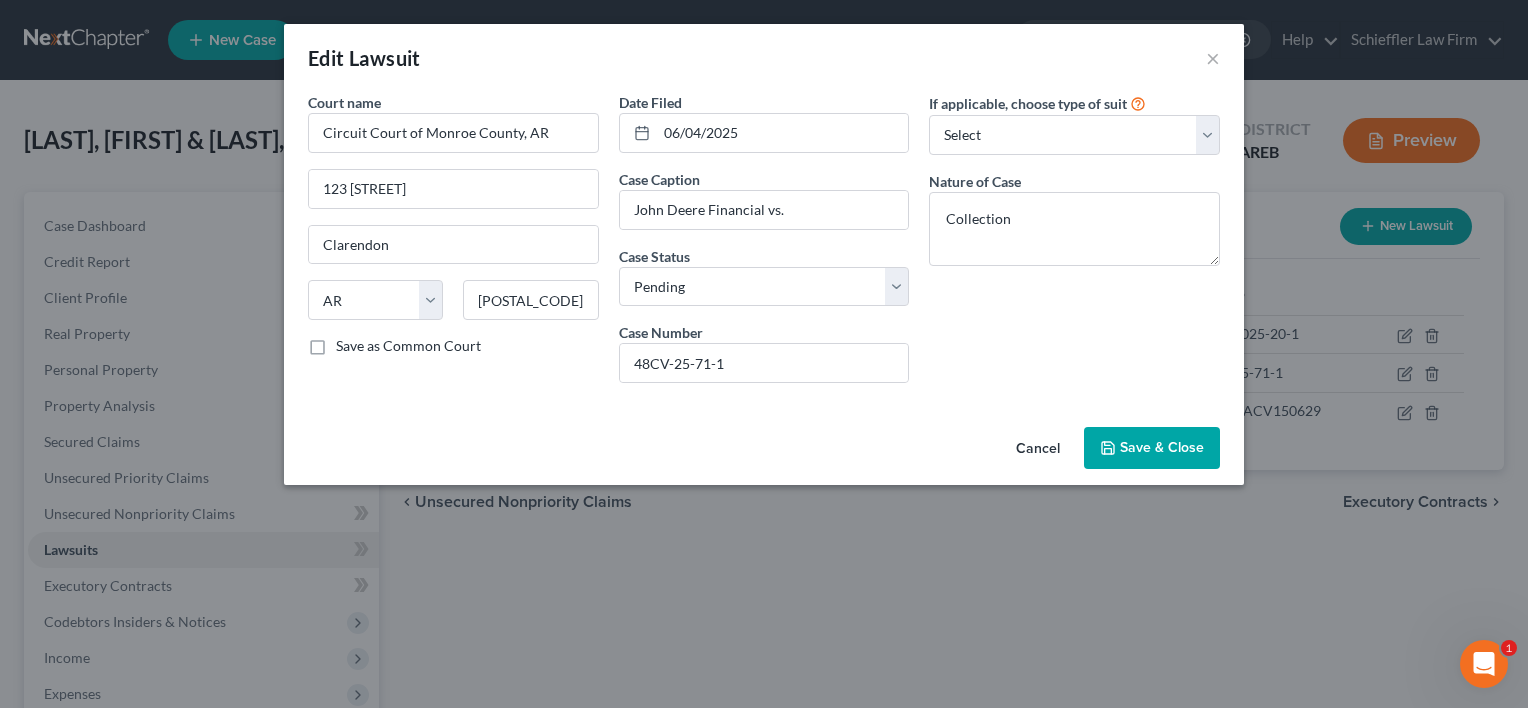 click on "Save & Close" at bounding box center (1152, 448) 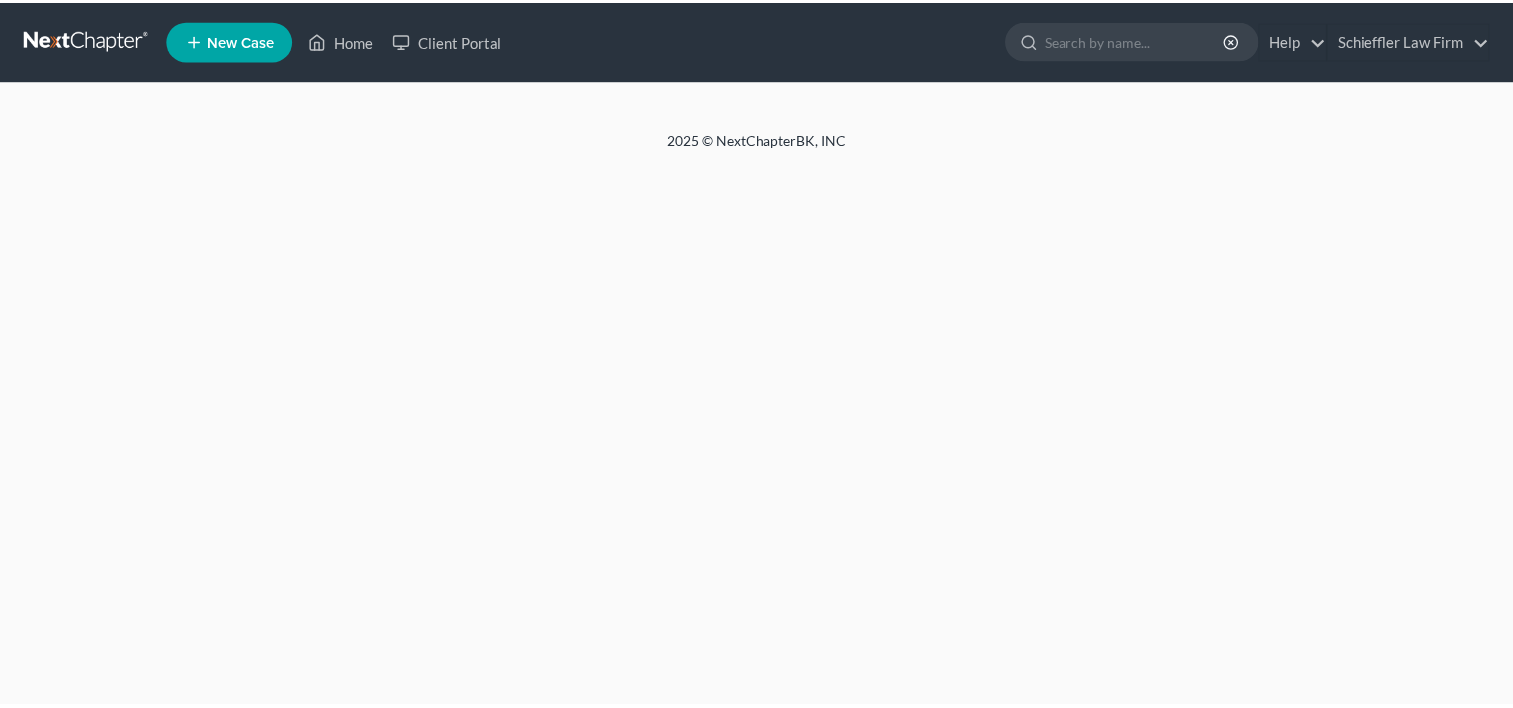 scroll, scrollTop: 0, scrollLeft: 0, axis: both 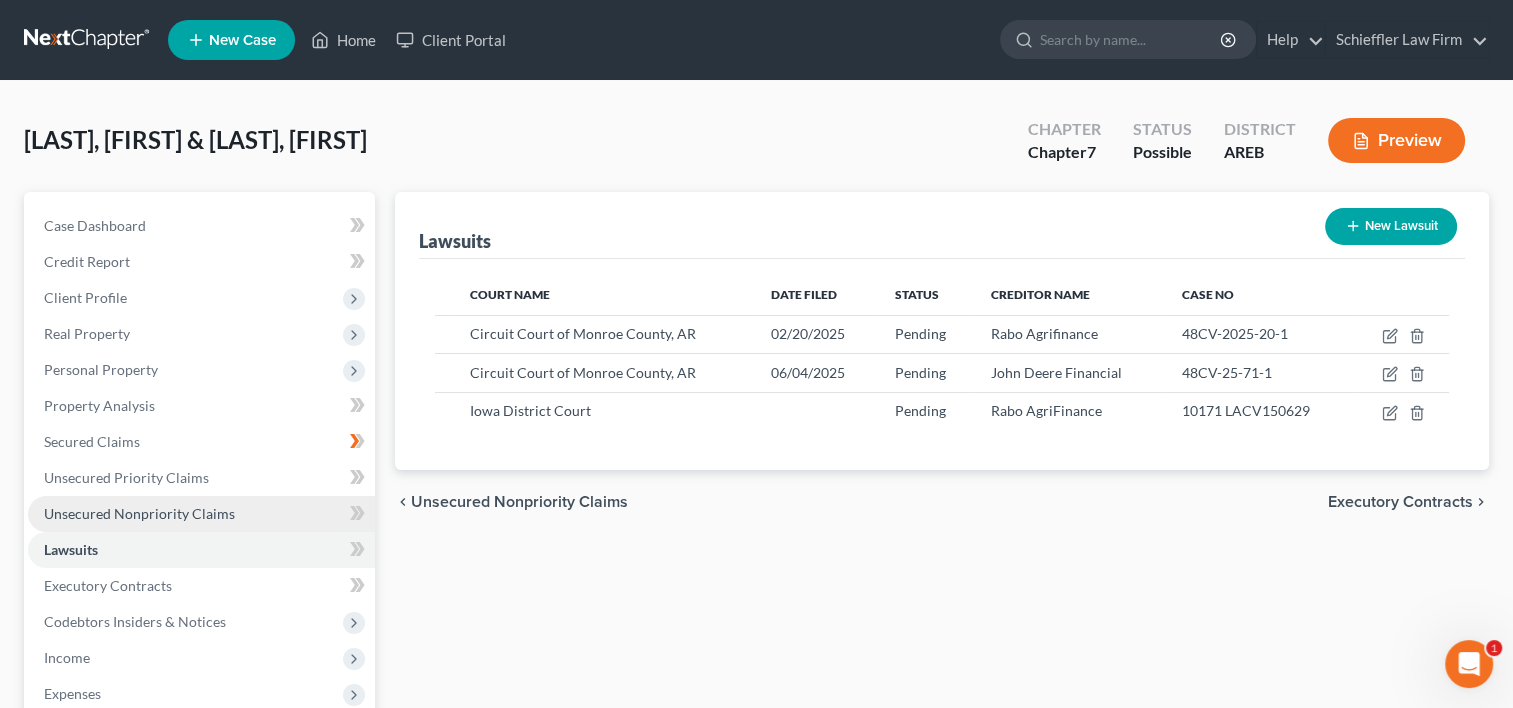 click on "Unsecured Nonpriority Claims" at bounding box center [139, 513] 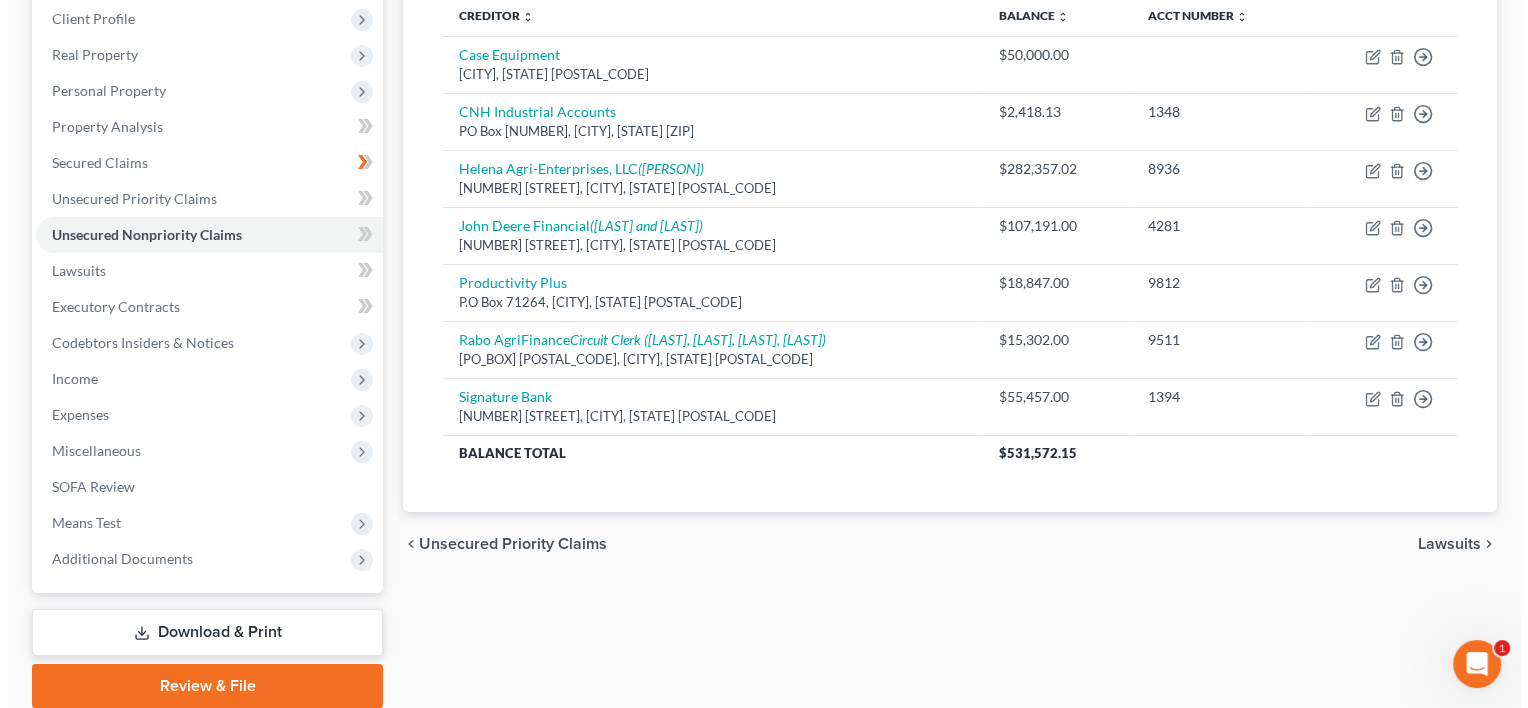scroll, scrollTop: 300, scrollLeft: 0, axis: vertical 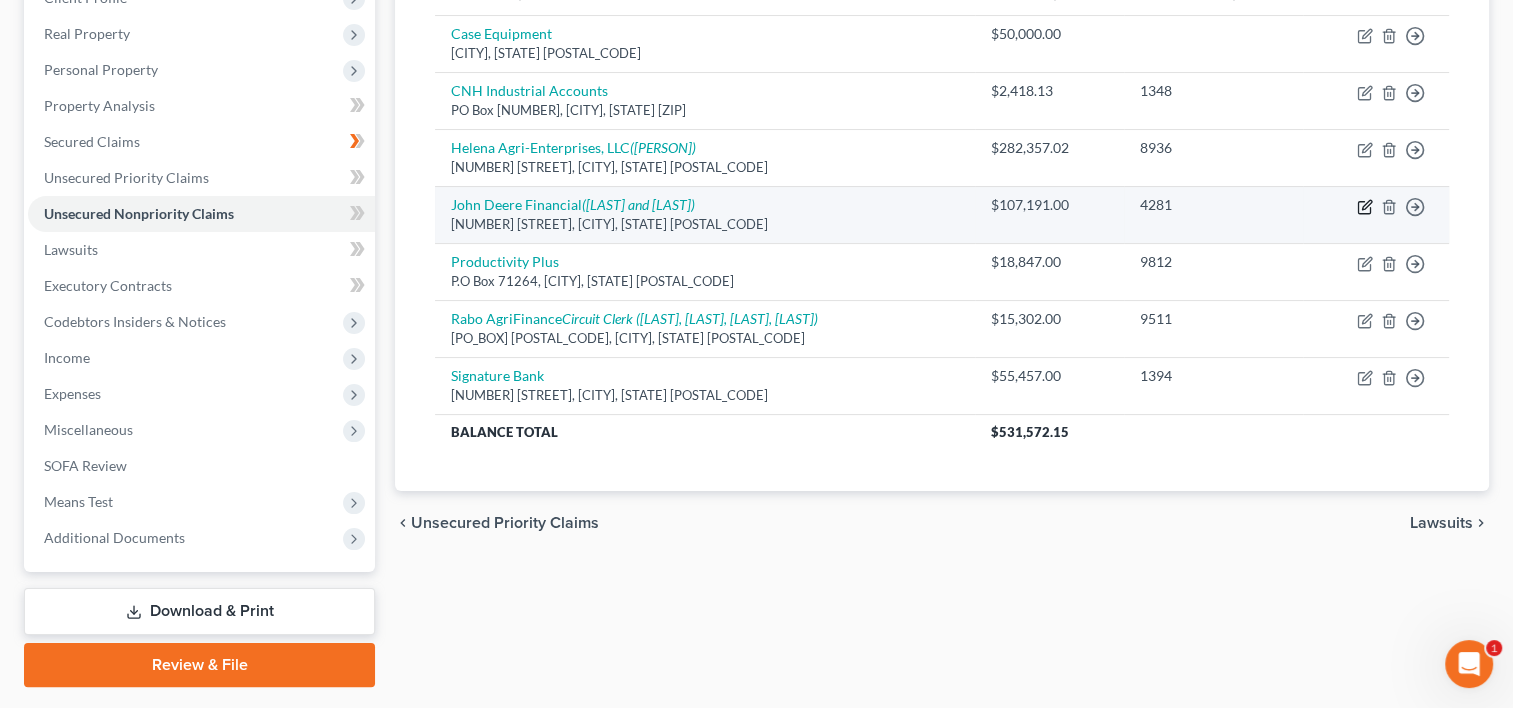 click 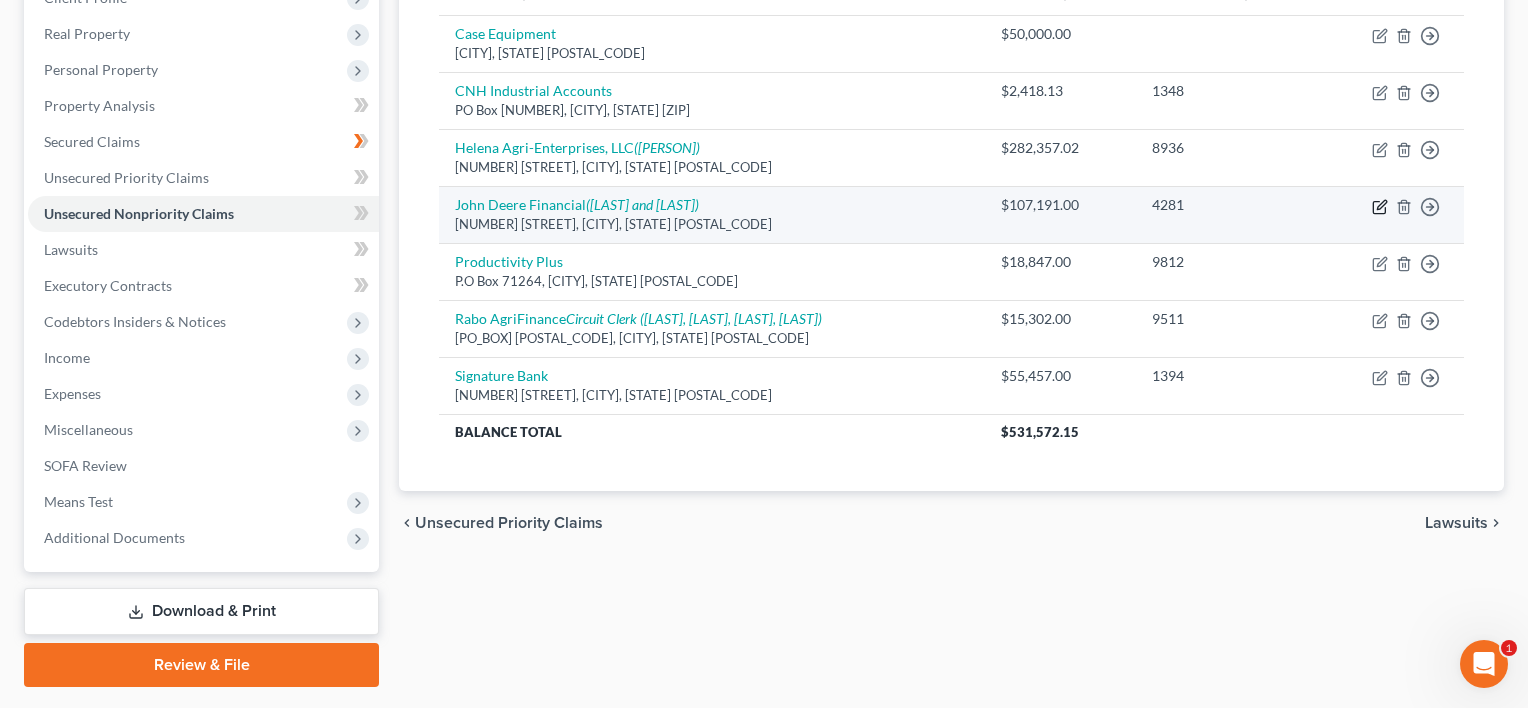 select on "16" 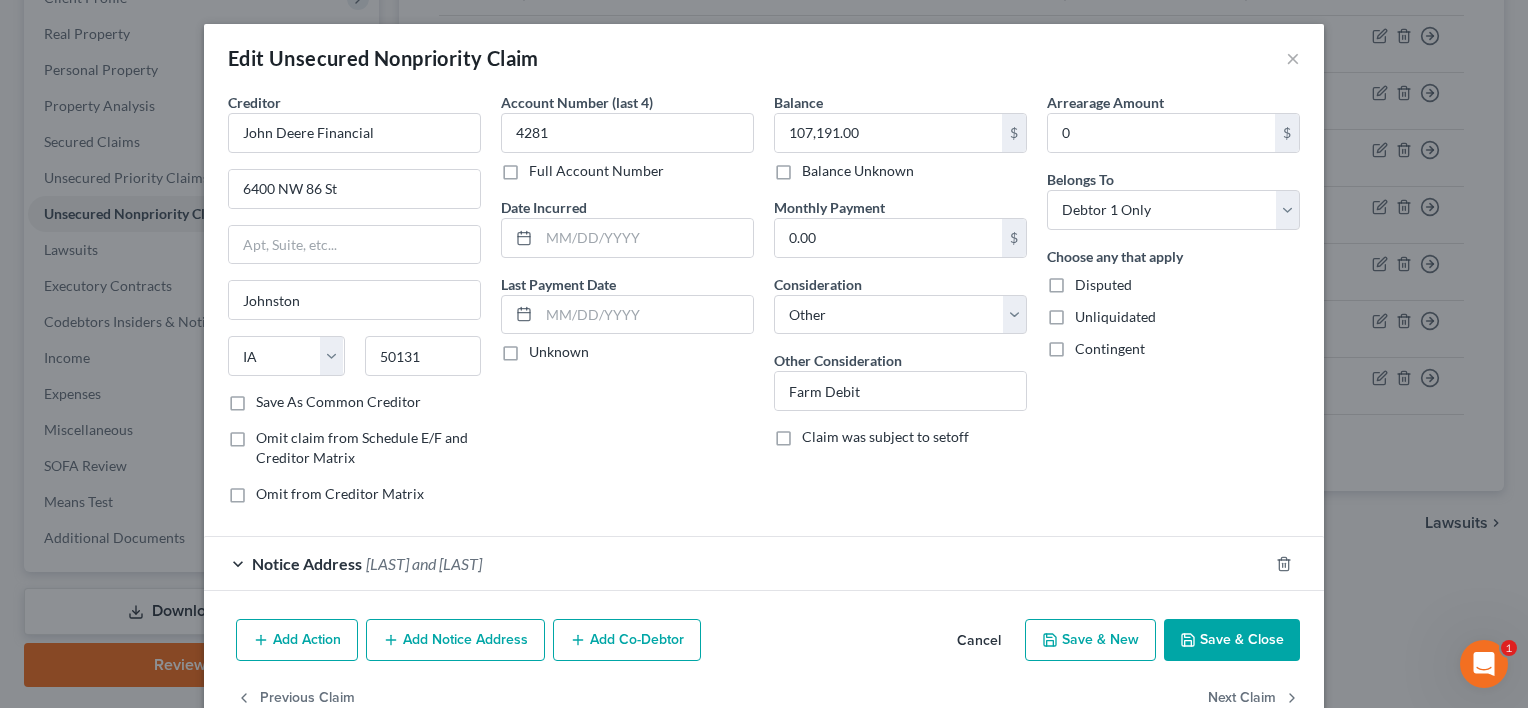 click on "Add Notice Address" at bounding box center [455, 640] 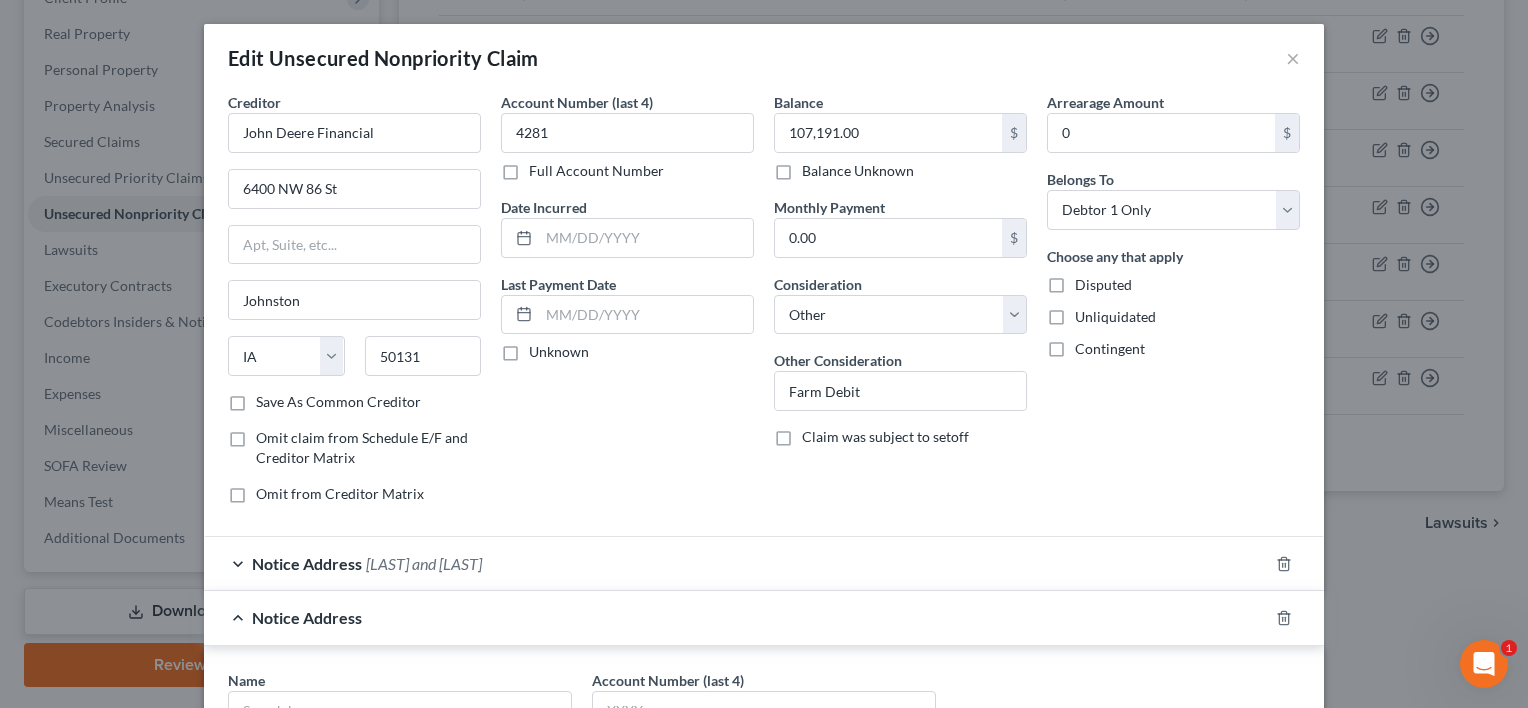 scroll, scrollTop: 200, scrollLeft: 0, axis: vertical 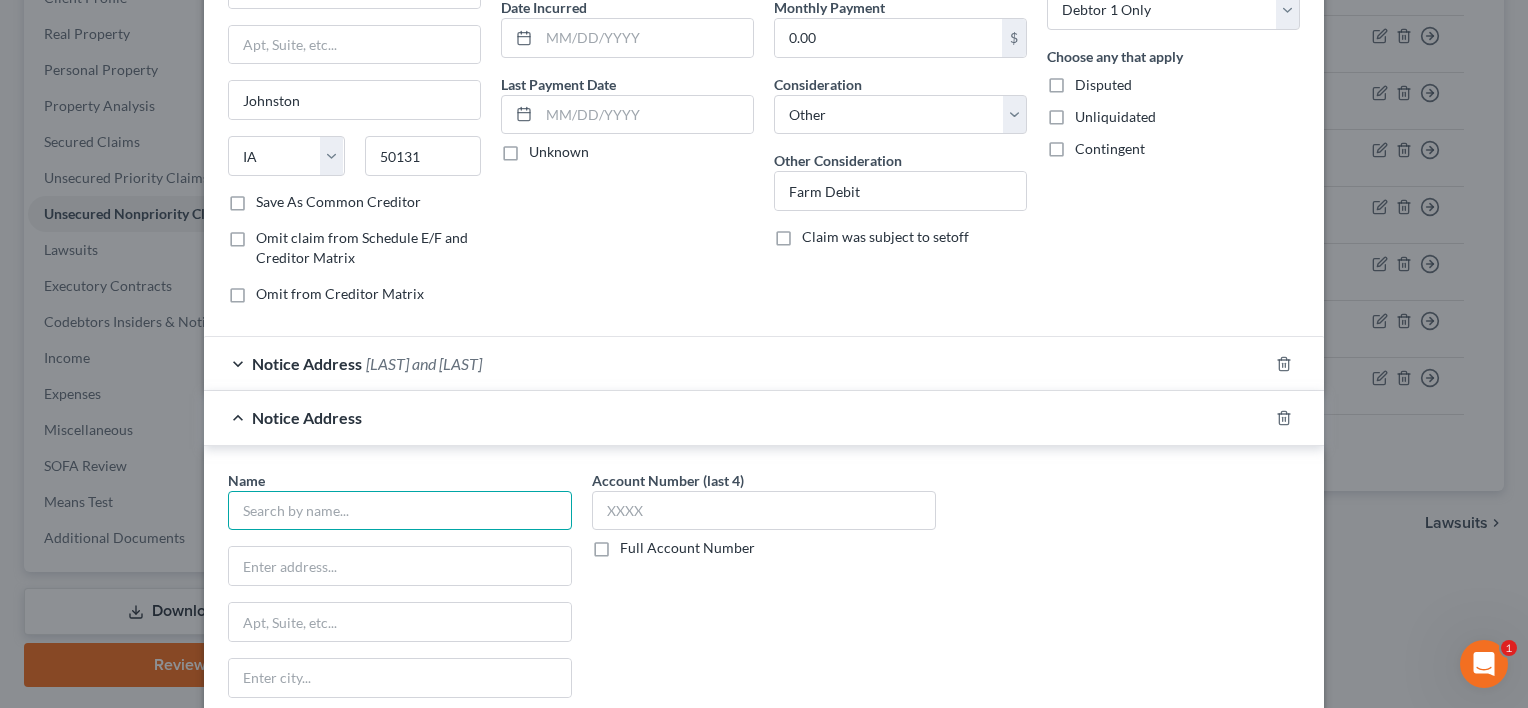 click at bounding box center (400, 511) 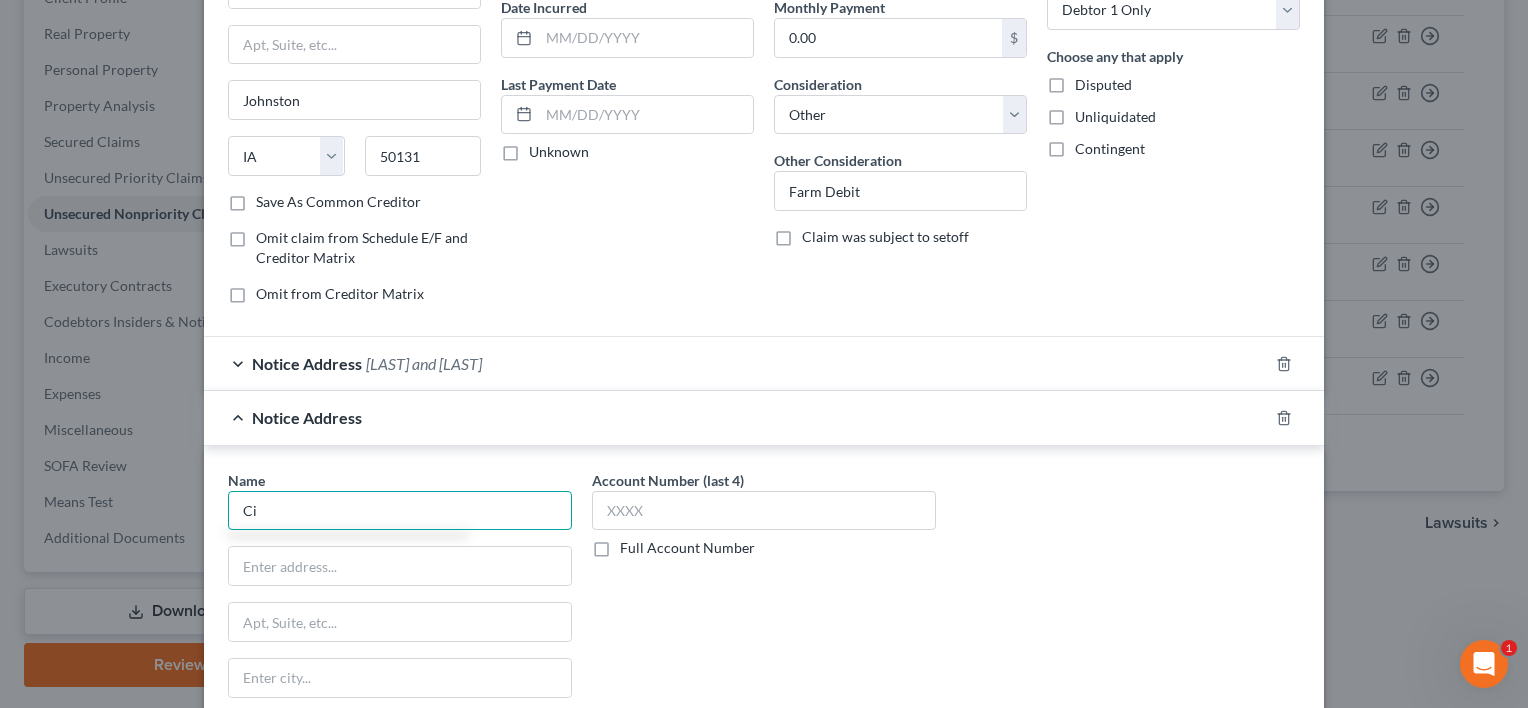 type on "C" 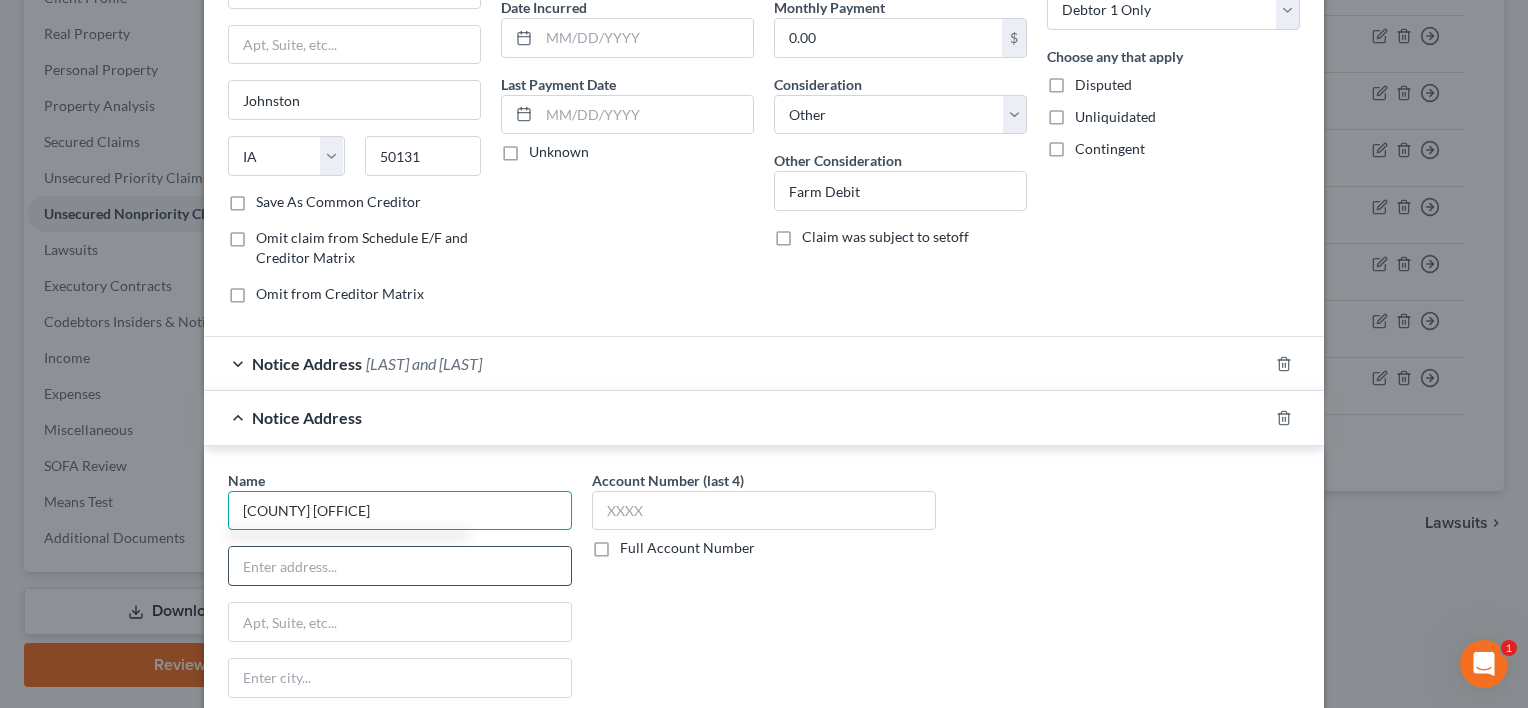 type on "[COUNTY] [OFFICE]" 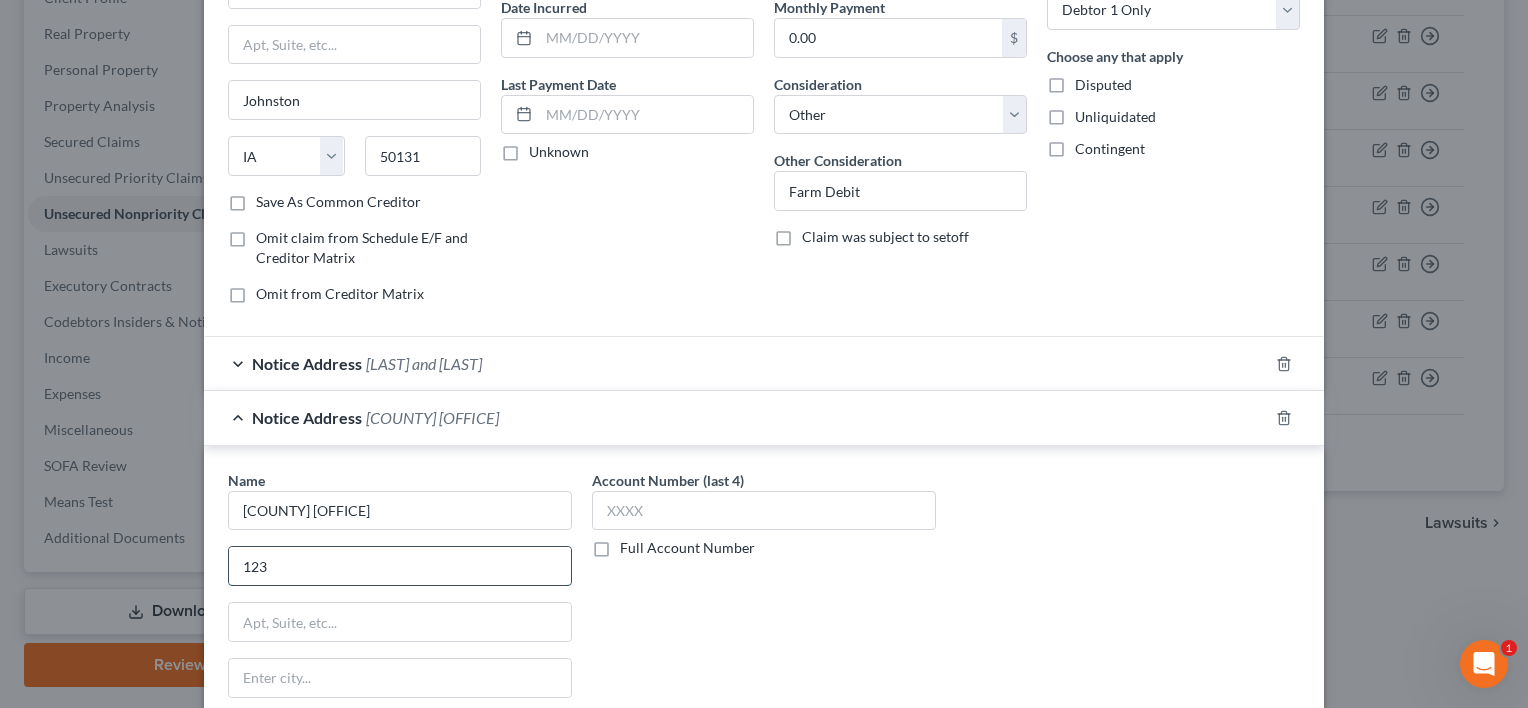 type on "[NUMBER] [STREET]" 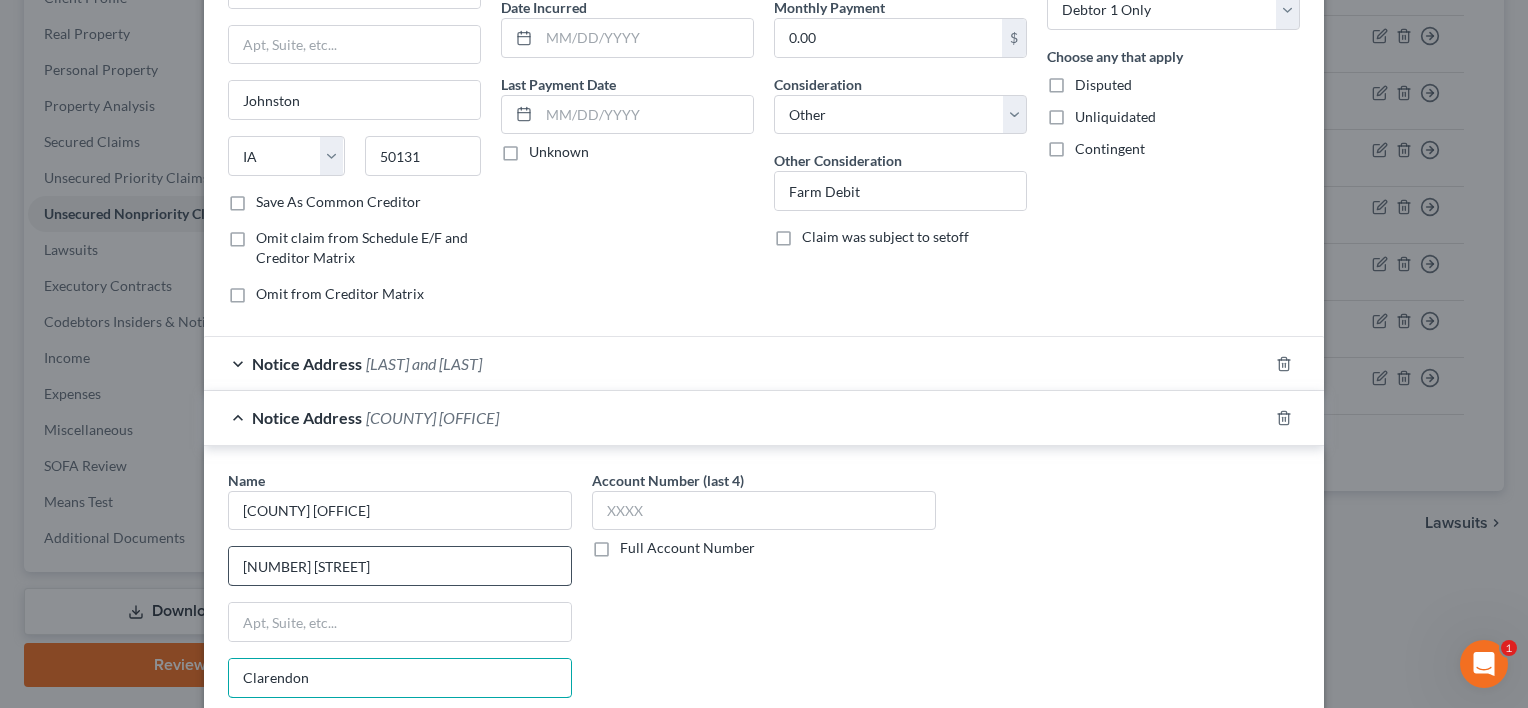 type on "Clarendon" 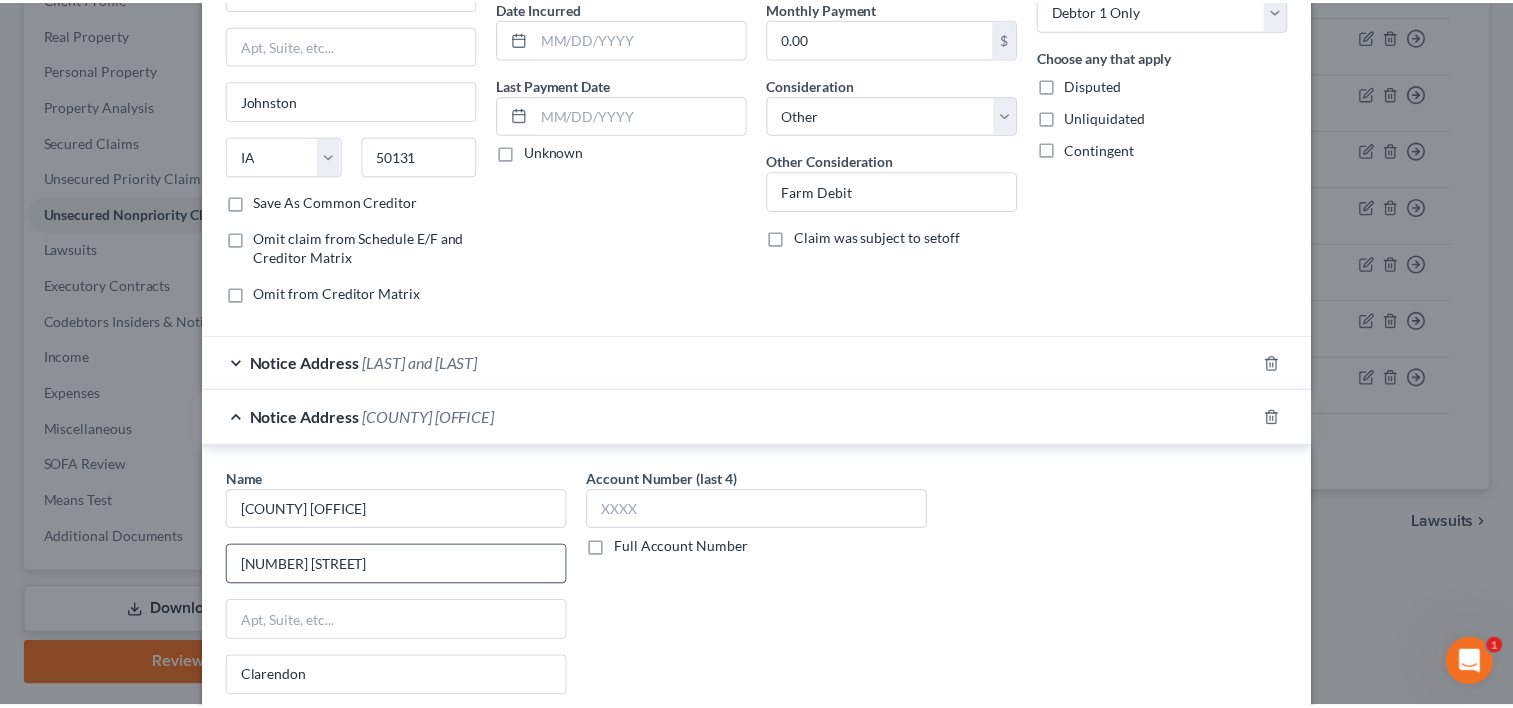 scroll, scrollTop: 476, scrollLeft: 0, axis: vertical 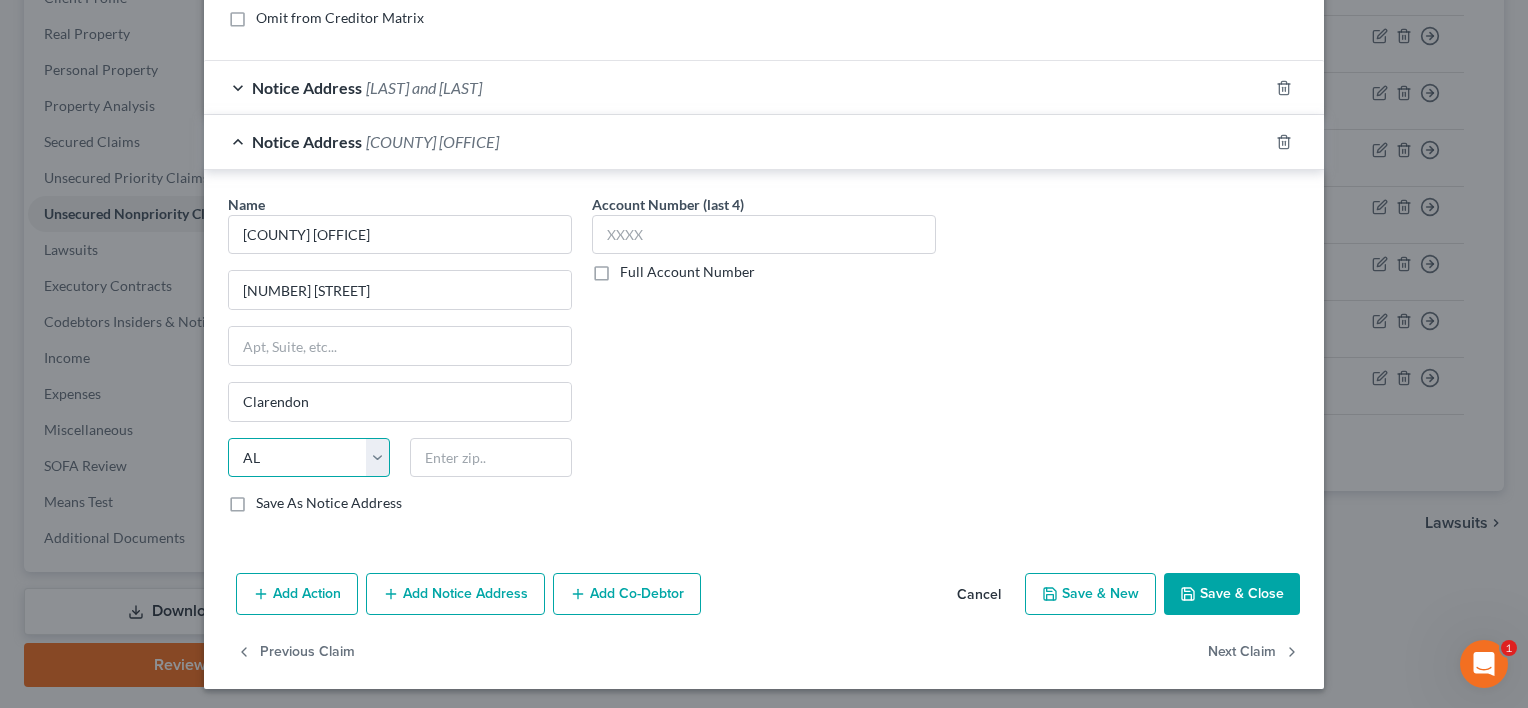 select on "2" 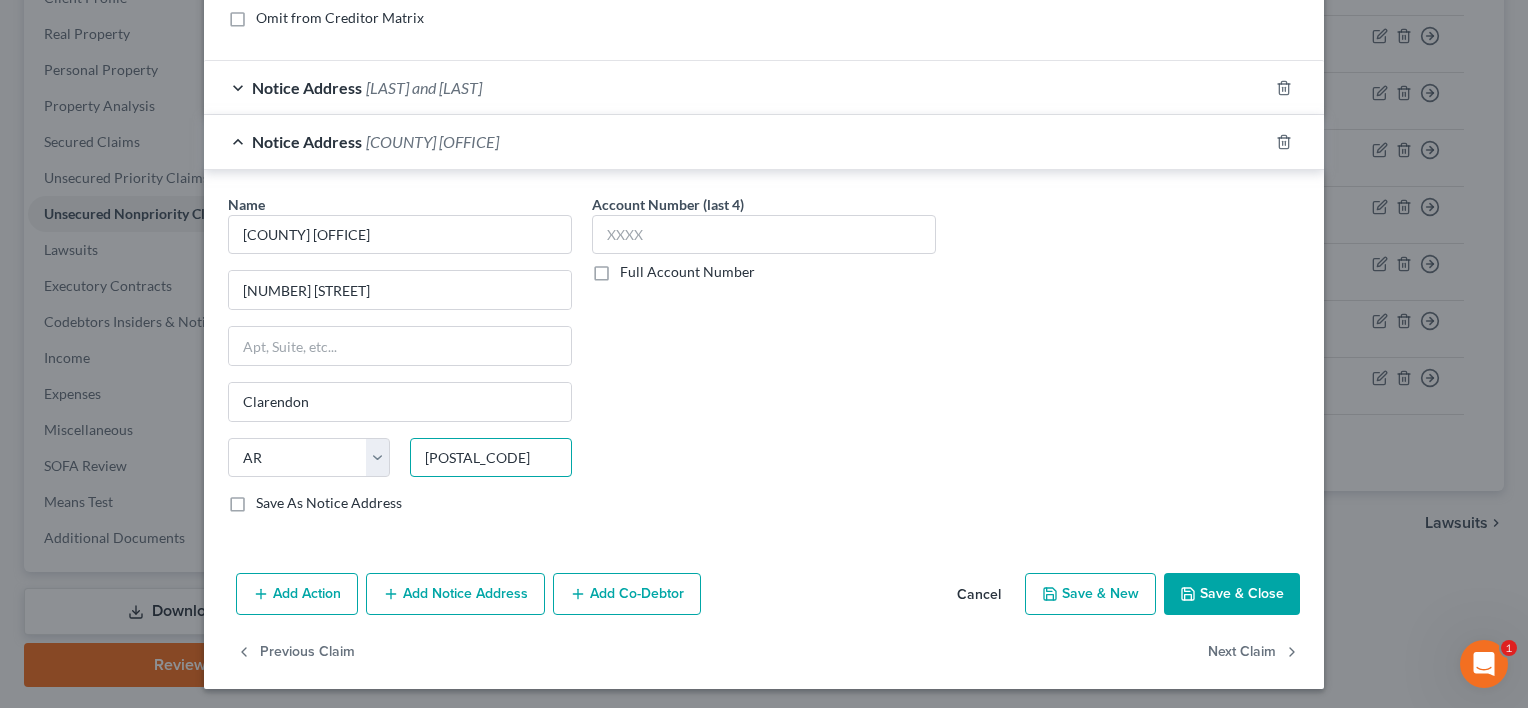 type on "[POSTAL_CODE]" 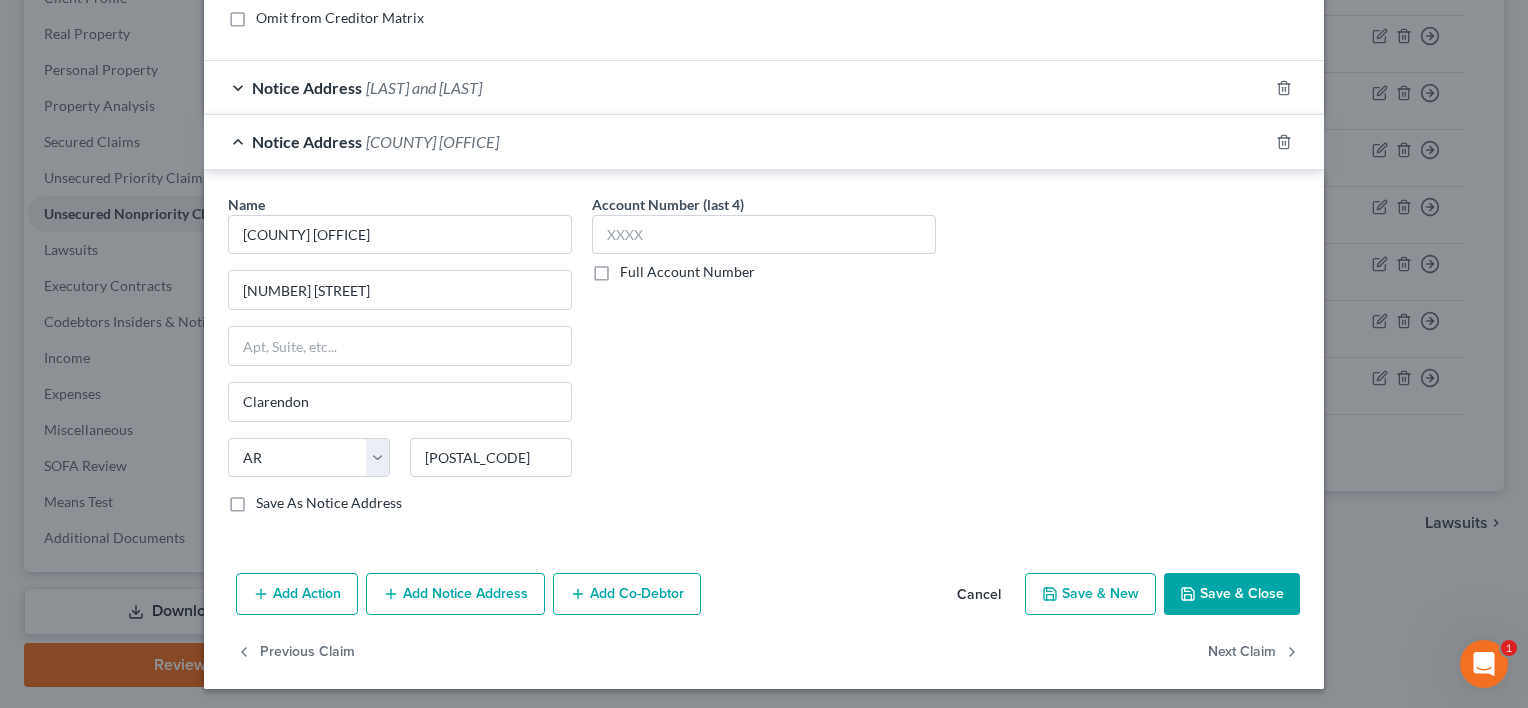 click on "Save & Close" at bounding box center (1232, 594) 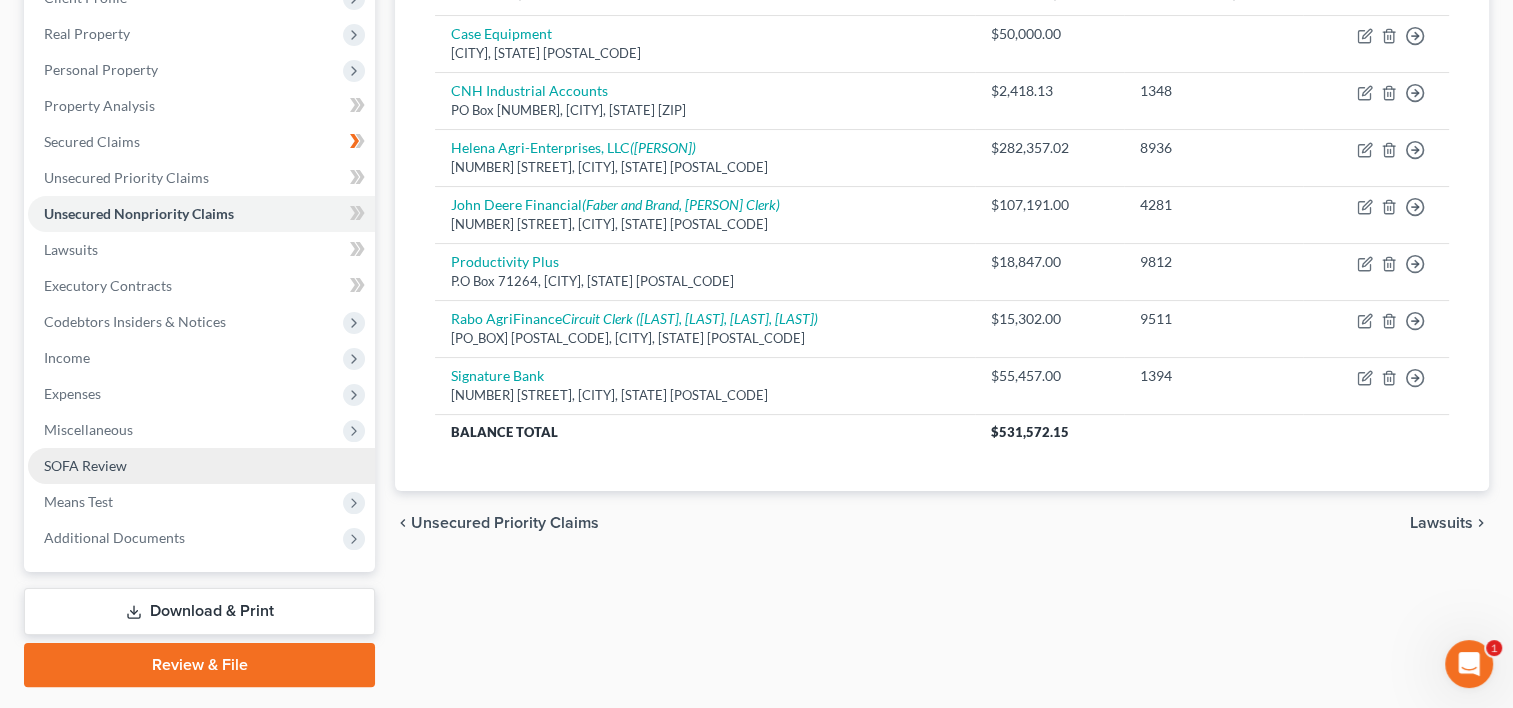 click on "SOFA Review" at bounding box center [85, 465] 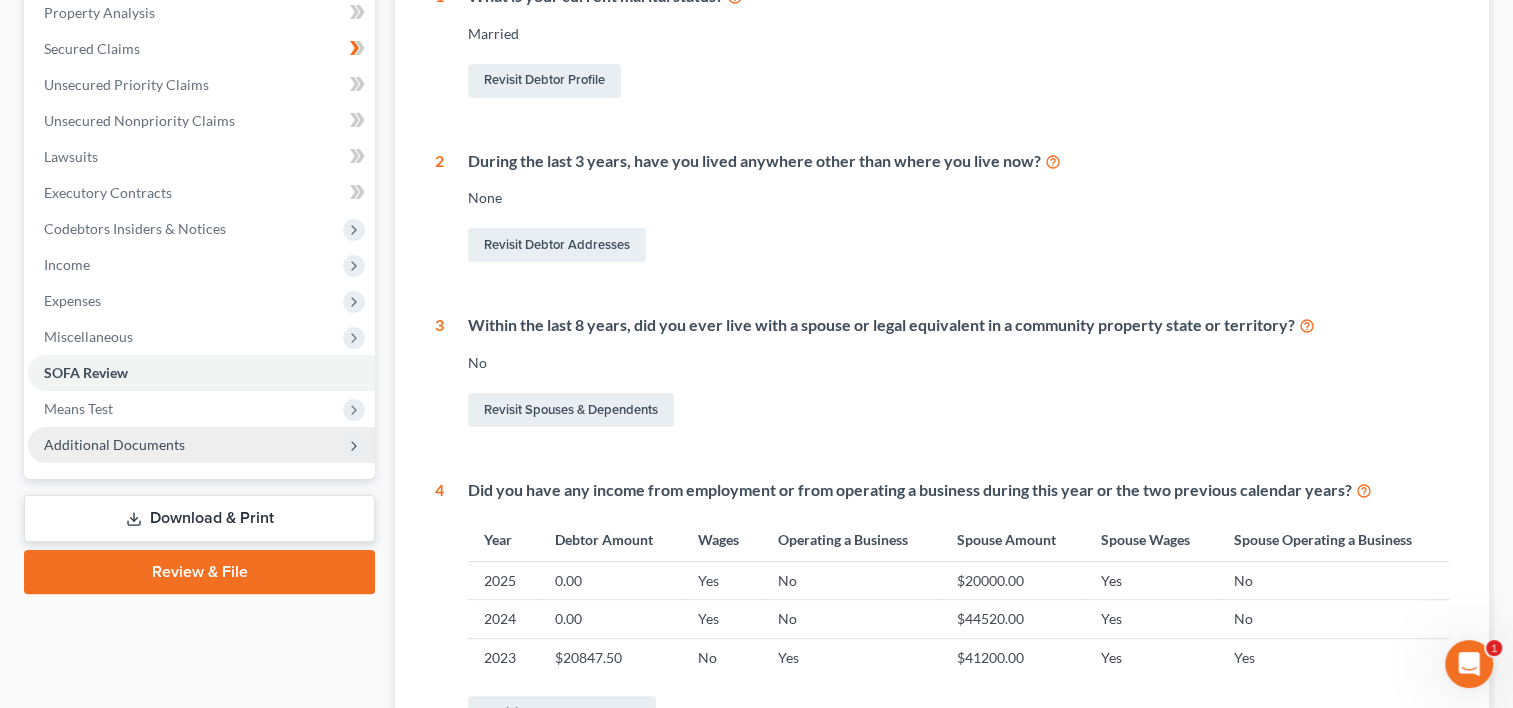scroll, scrollTop: 400, scrollLeft: 0, axis: vertical 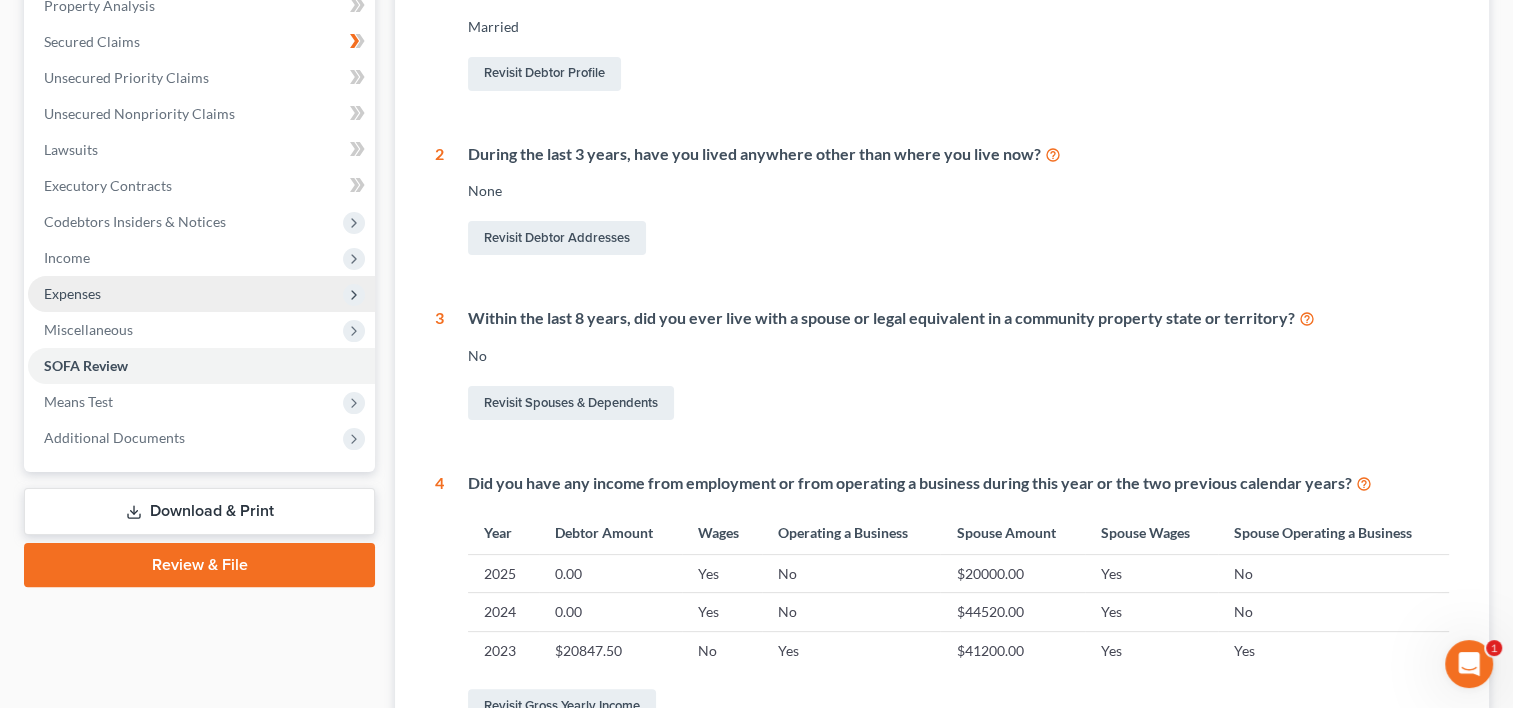 click on "Expenses" at bounding box center [72, 293] 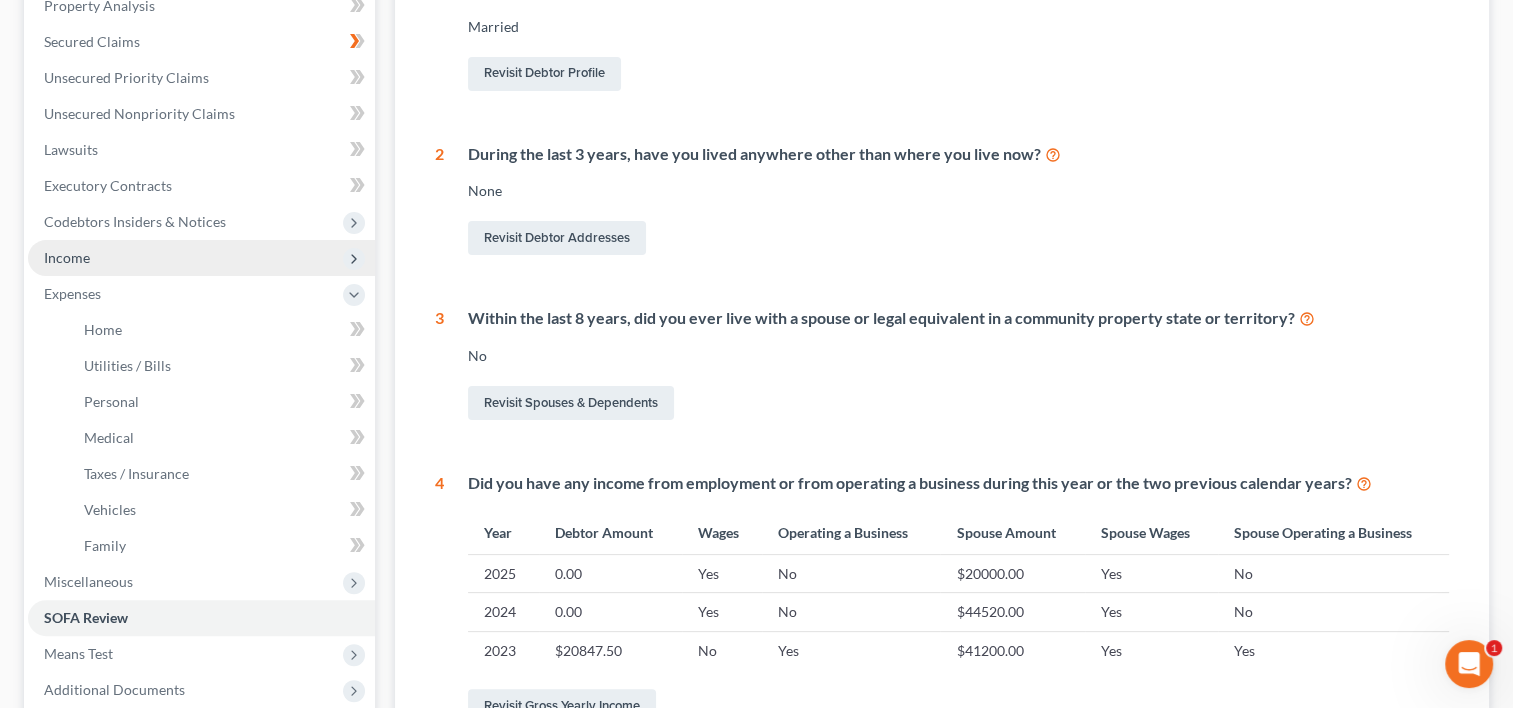 click on "Income" at bounding box center (201, 258) 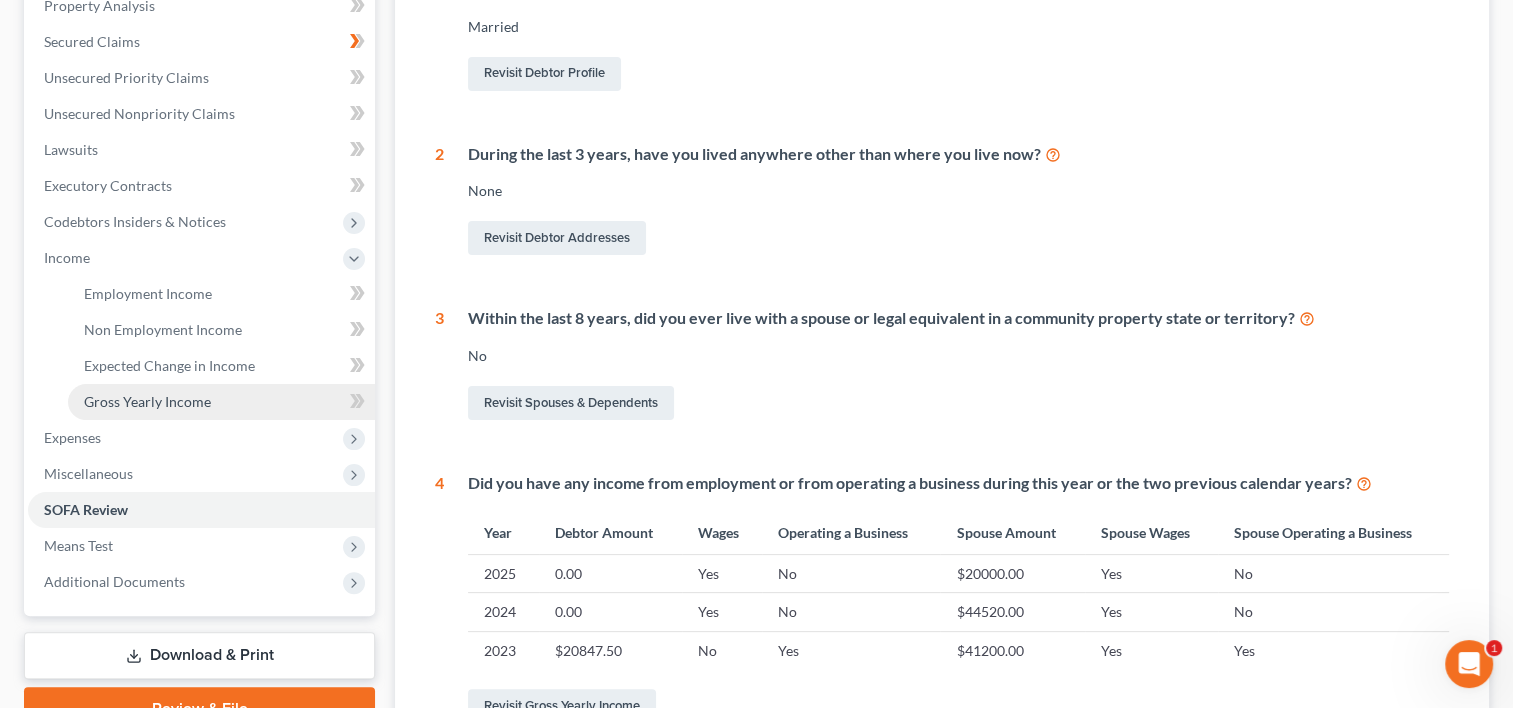 click on "Gross Yearly Income" at bounding box center [147, 401] 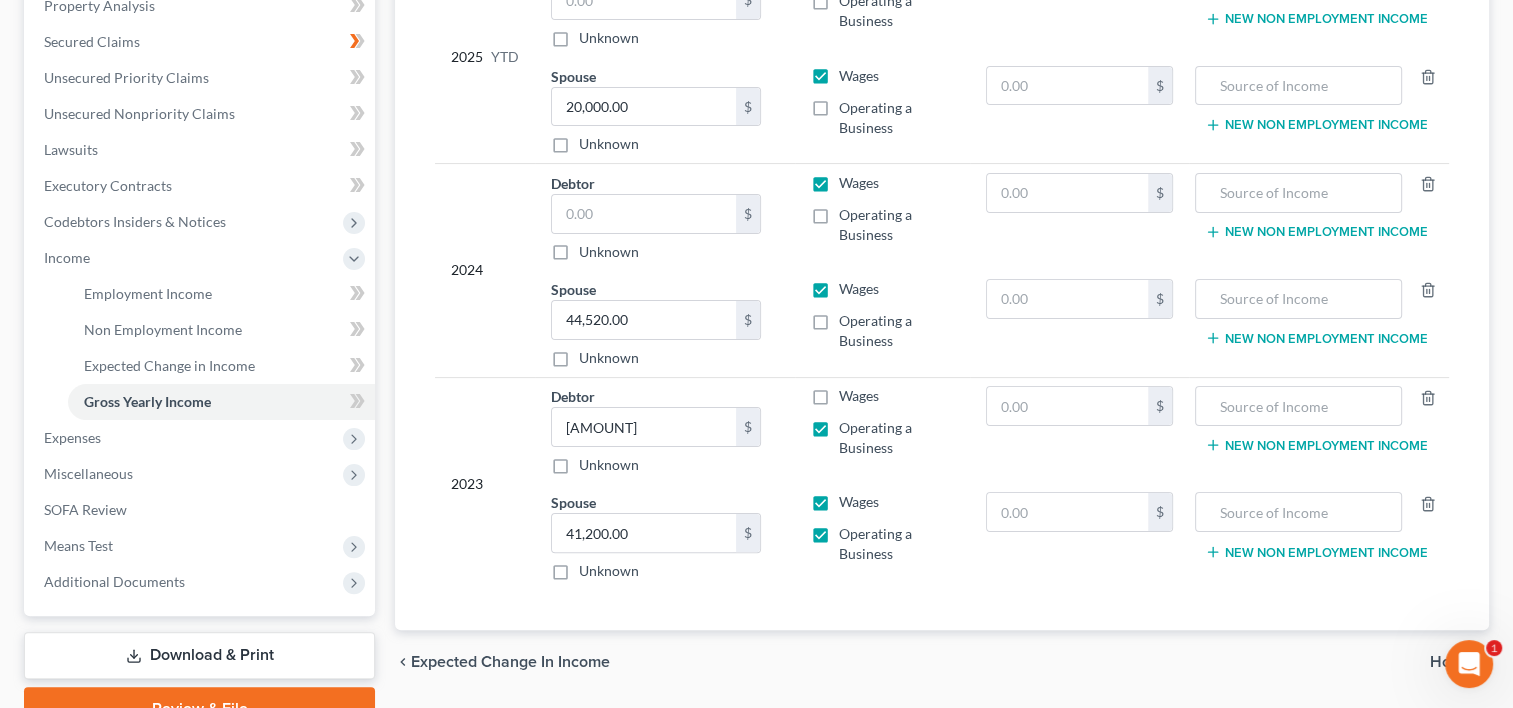 scroll, scrollTop: 300, scrollLeft: 0, axis: vertical 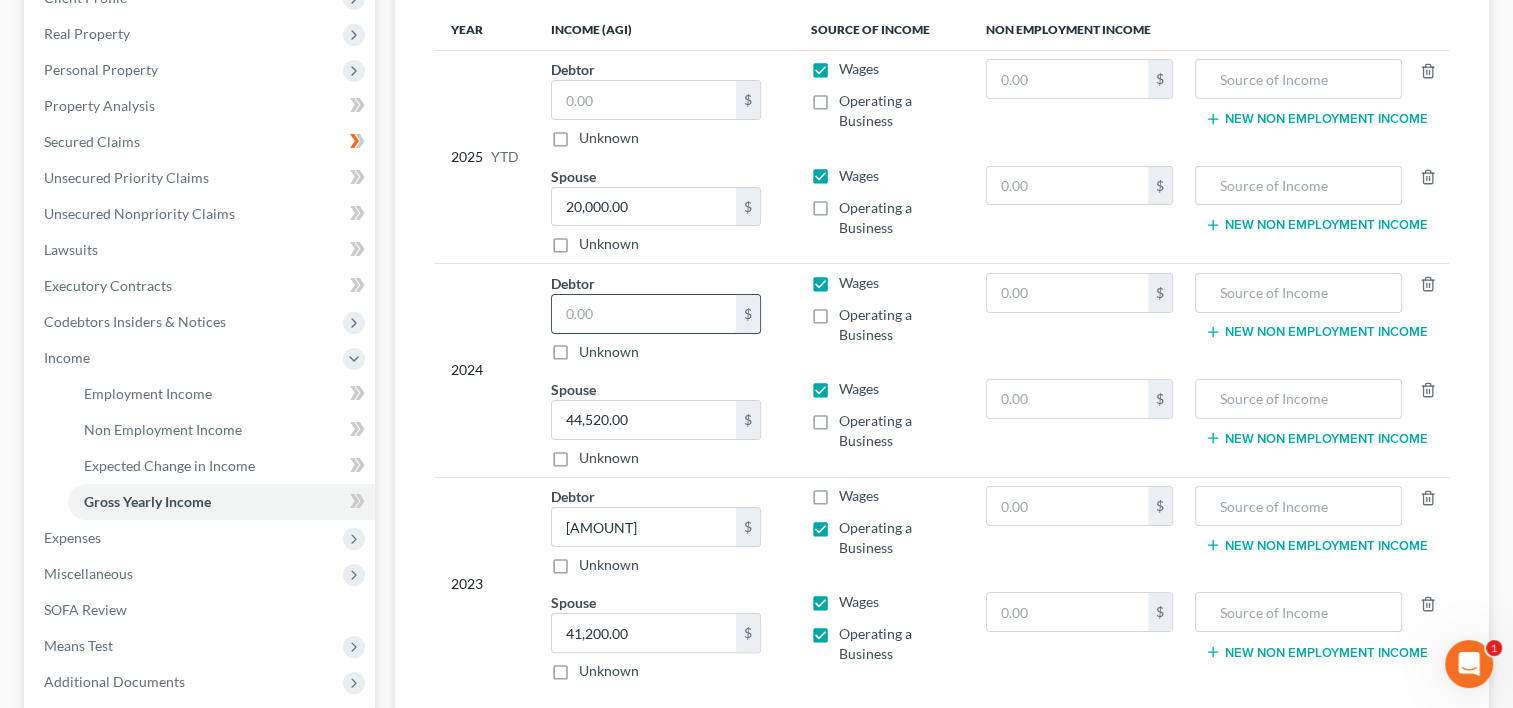 click at bounding box center [644, 314] 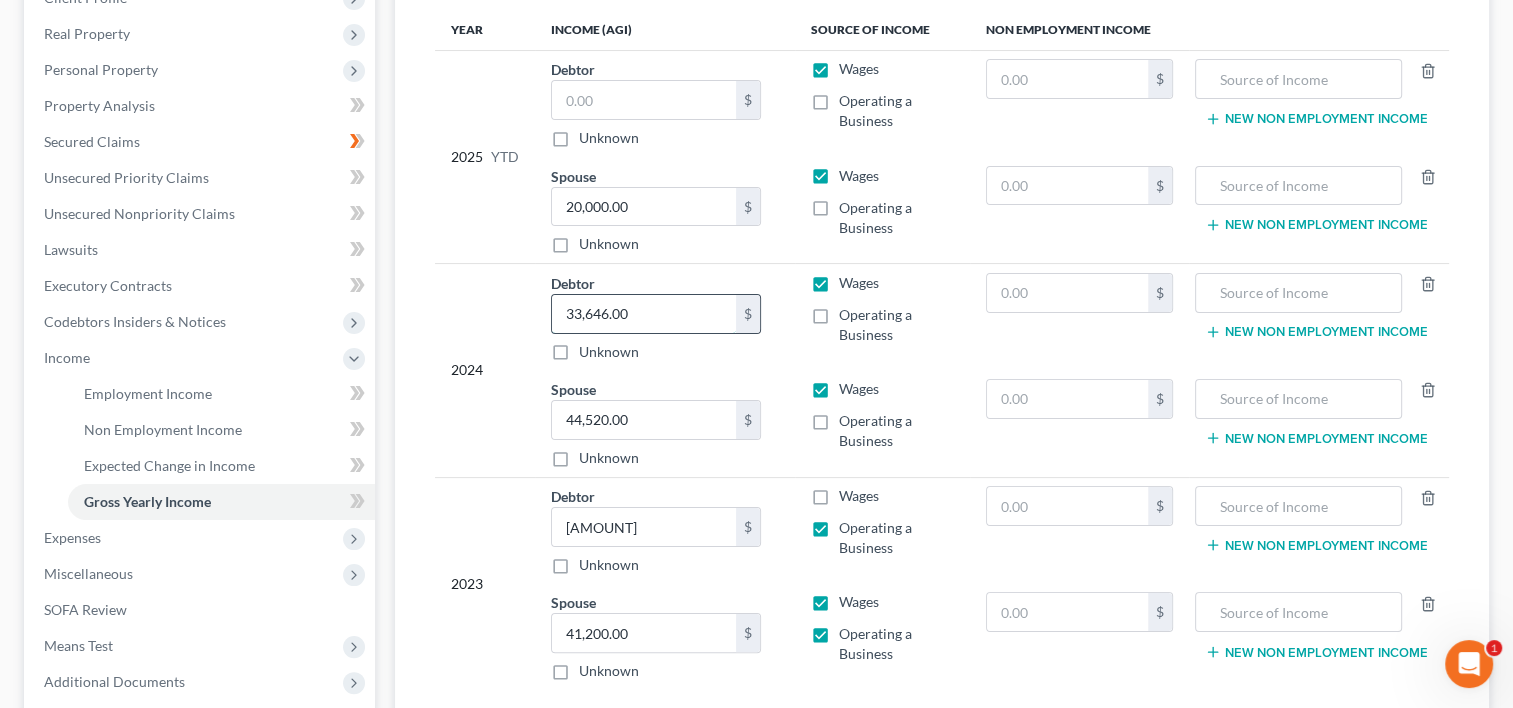 type on "33,646.00" 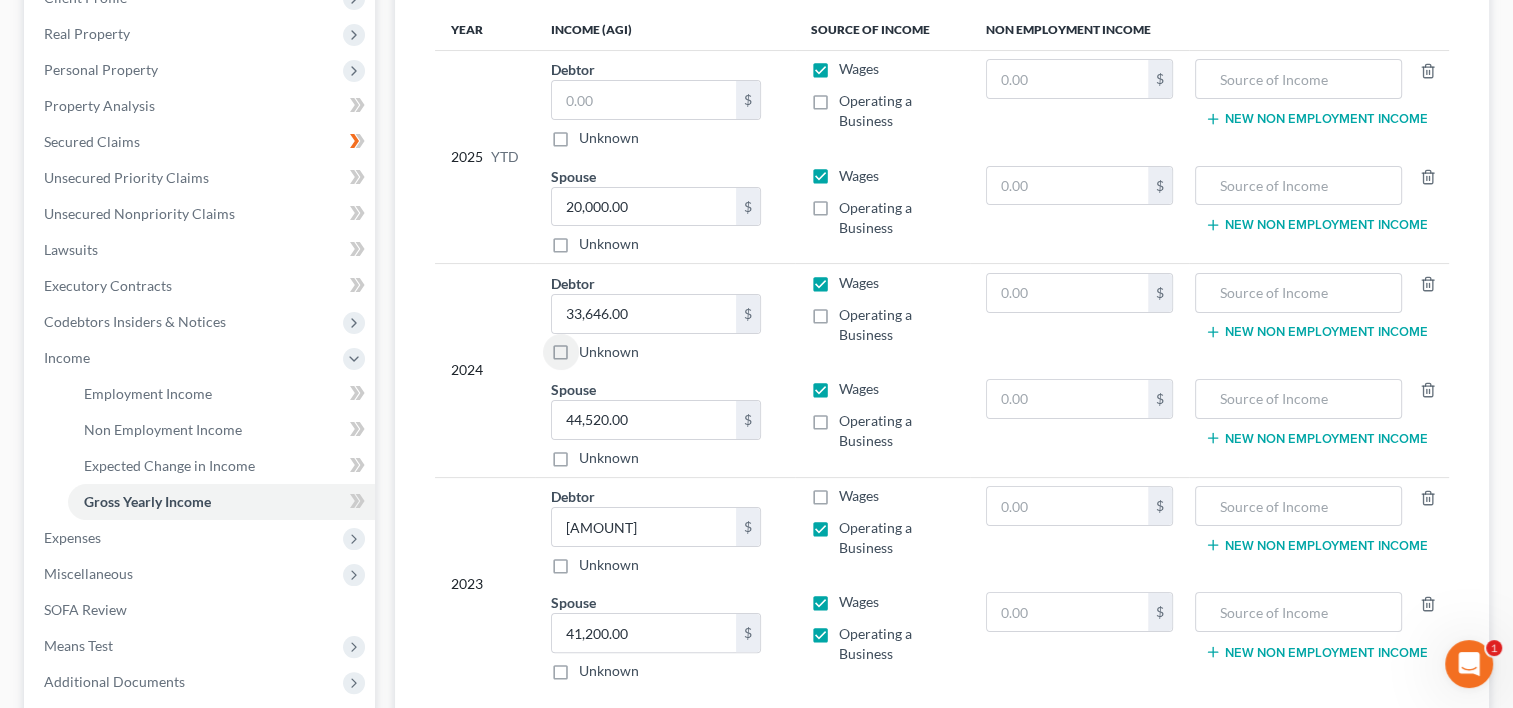 click on "Operating a Business" at bounding box center [896, 325] 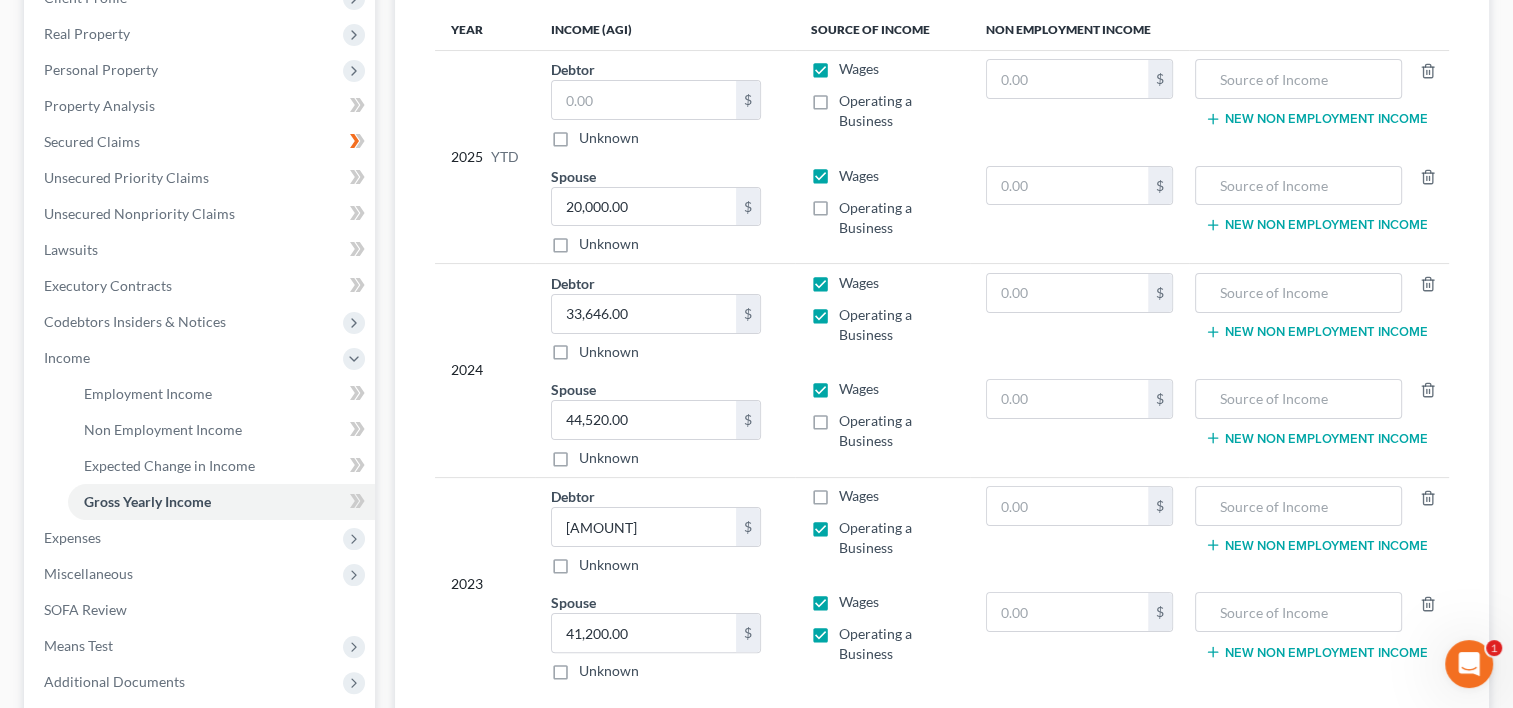 click on "Wages" at bounding box center [859, 283] 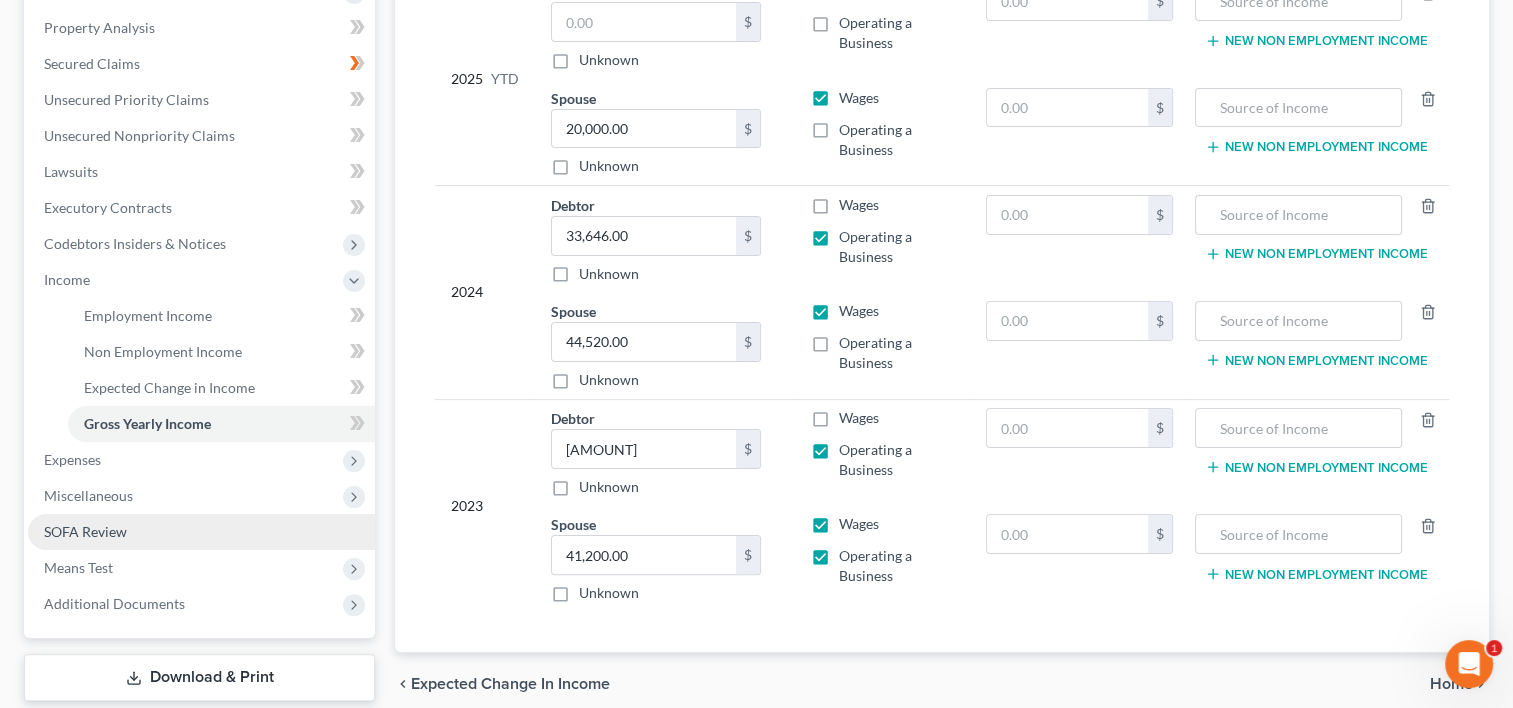 scroll, scrollTop: 497, scrollLeft: 0, axis: vertical 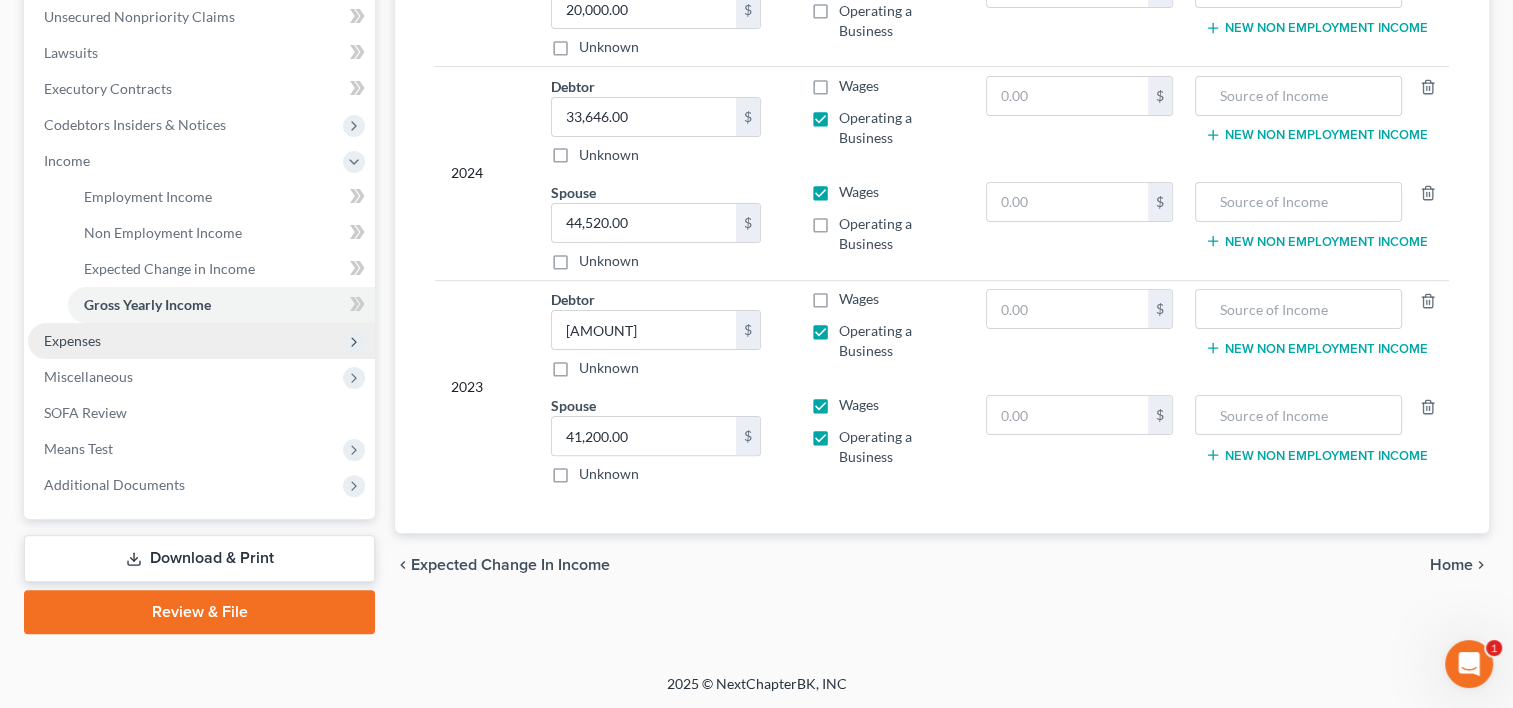 click on "Expenses" at bounding box center (201, 341) 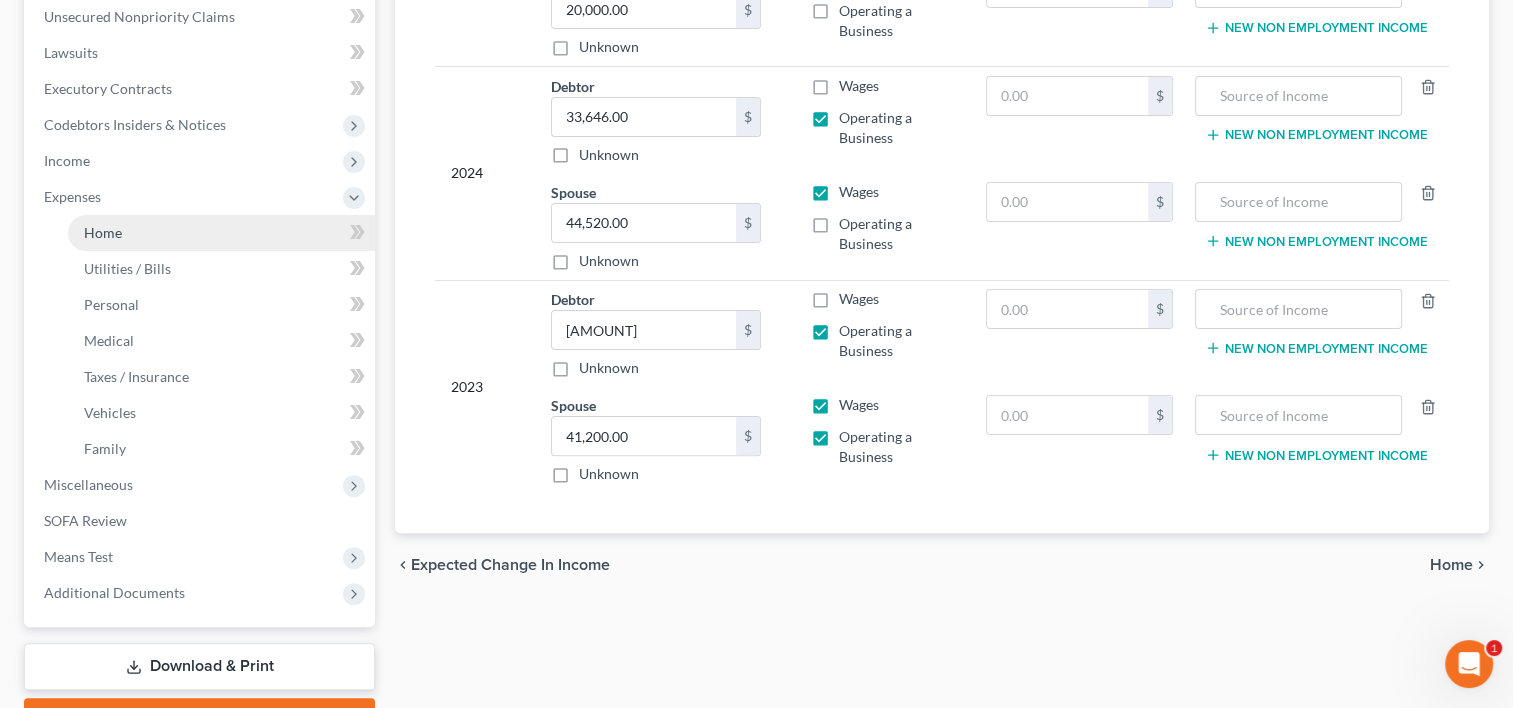 click on "Home" at bounding box center [103, 232] 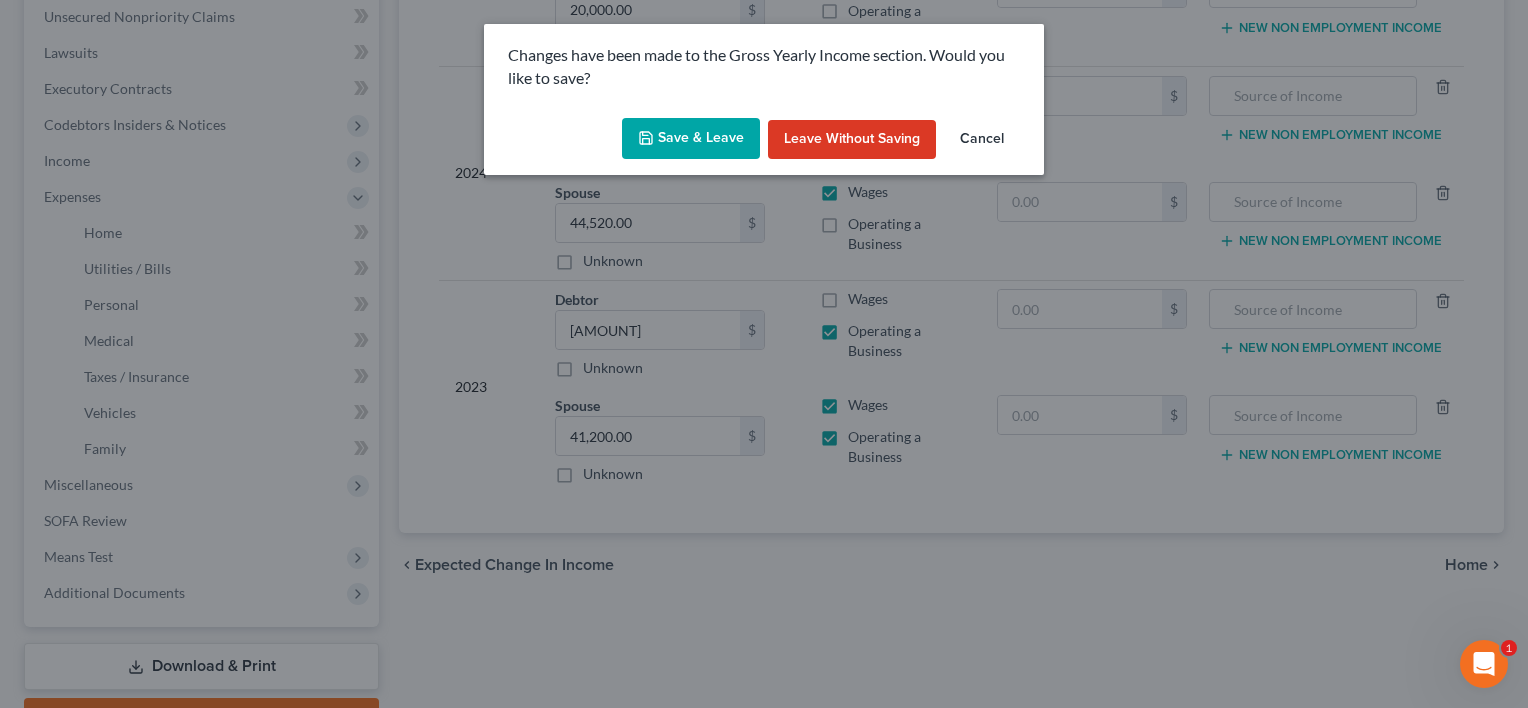click on "Save & Leave" at bounding box center (691, 139) 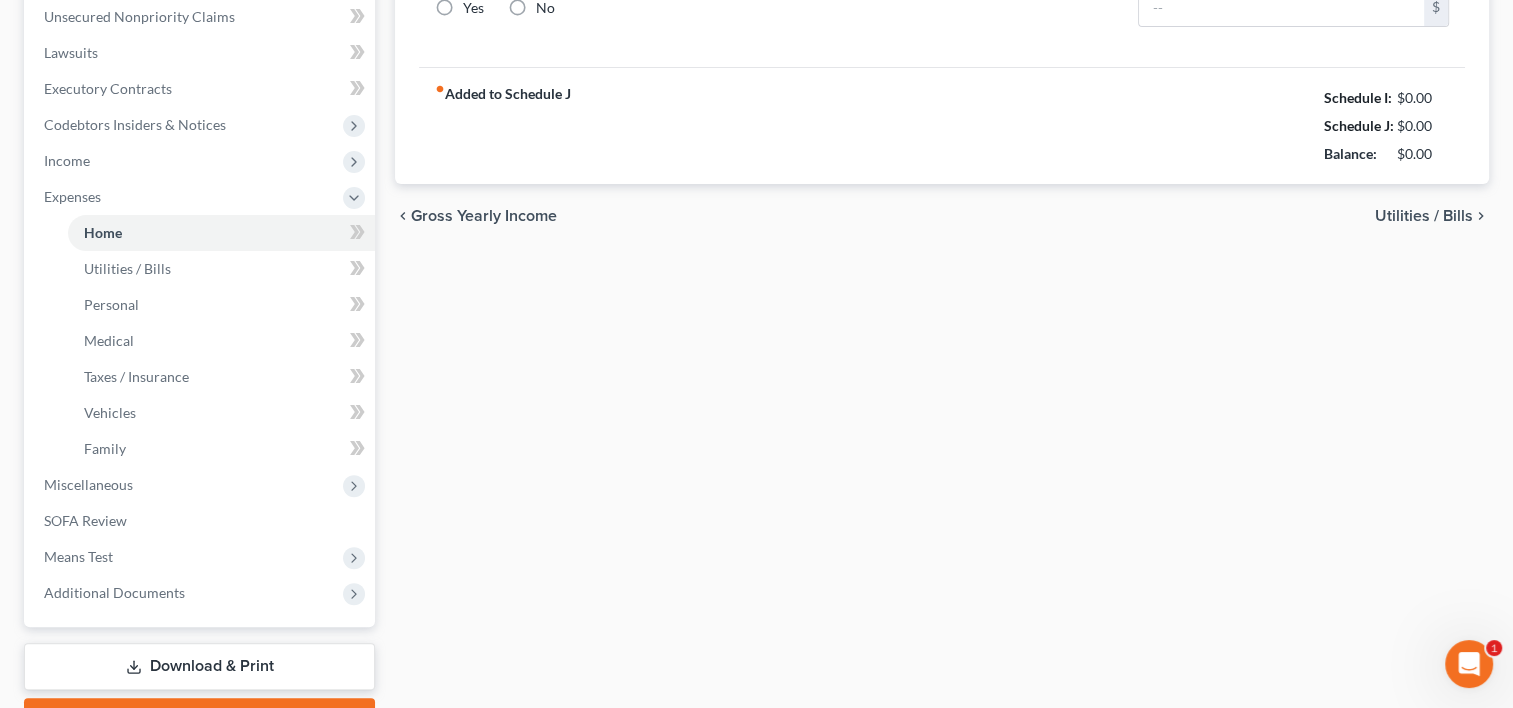 type on "450.00" 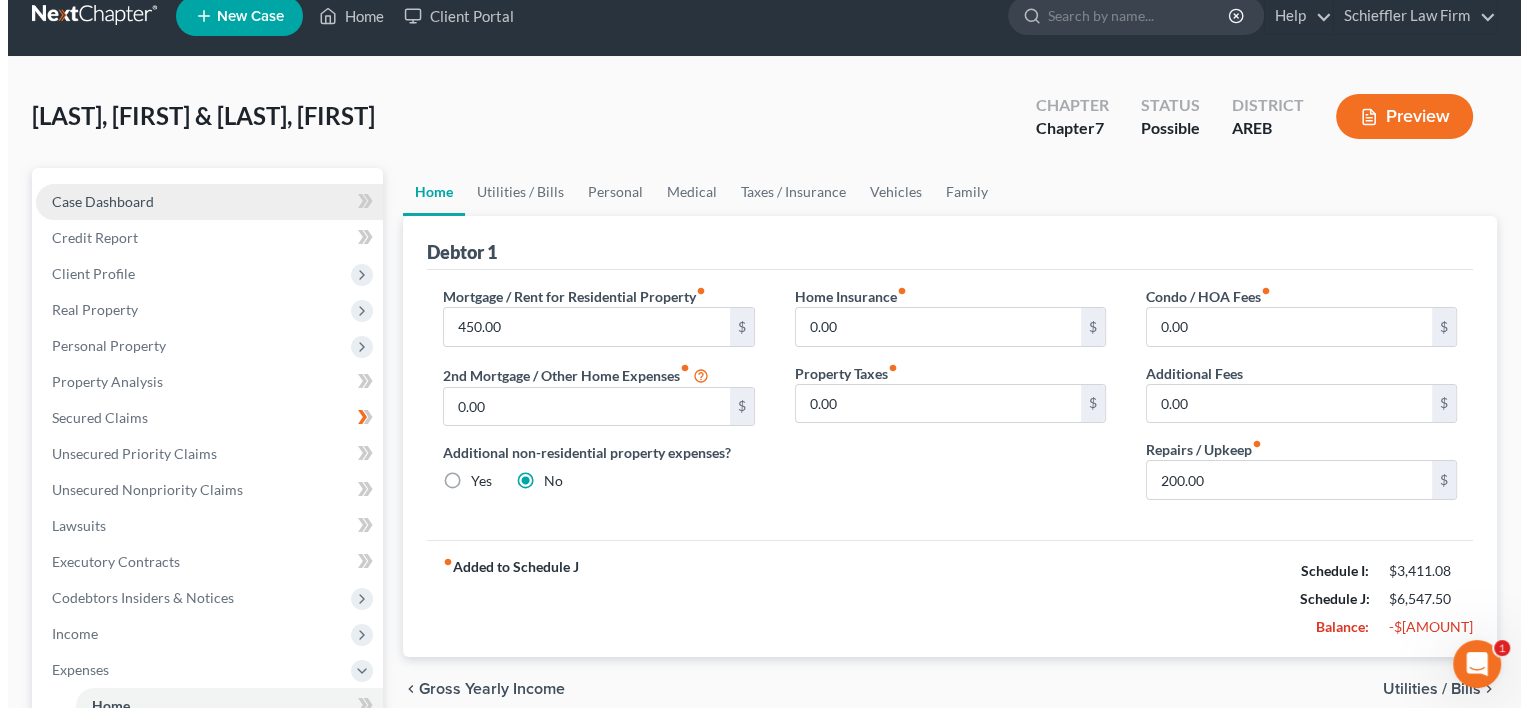 scroll, scrollTop: 0, scrollLeft: 0, axis: both 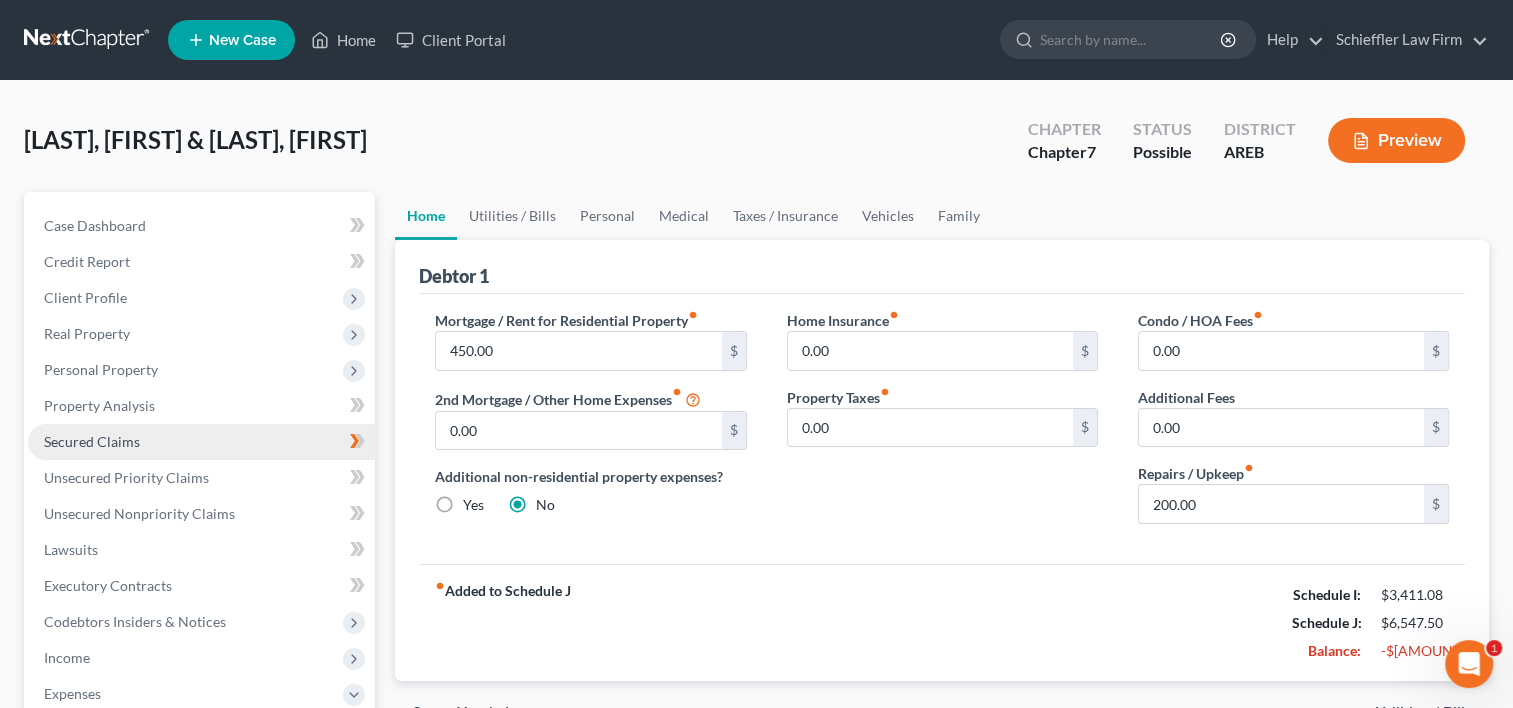 click on "Secured Claims" at bounding box center [201, 442] 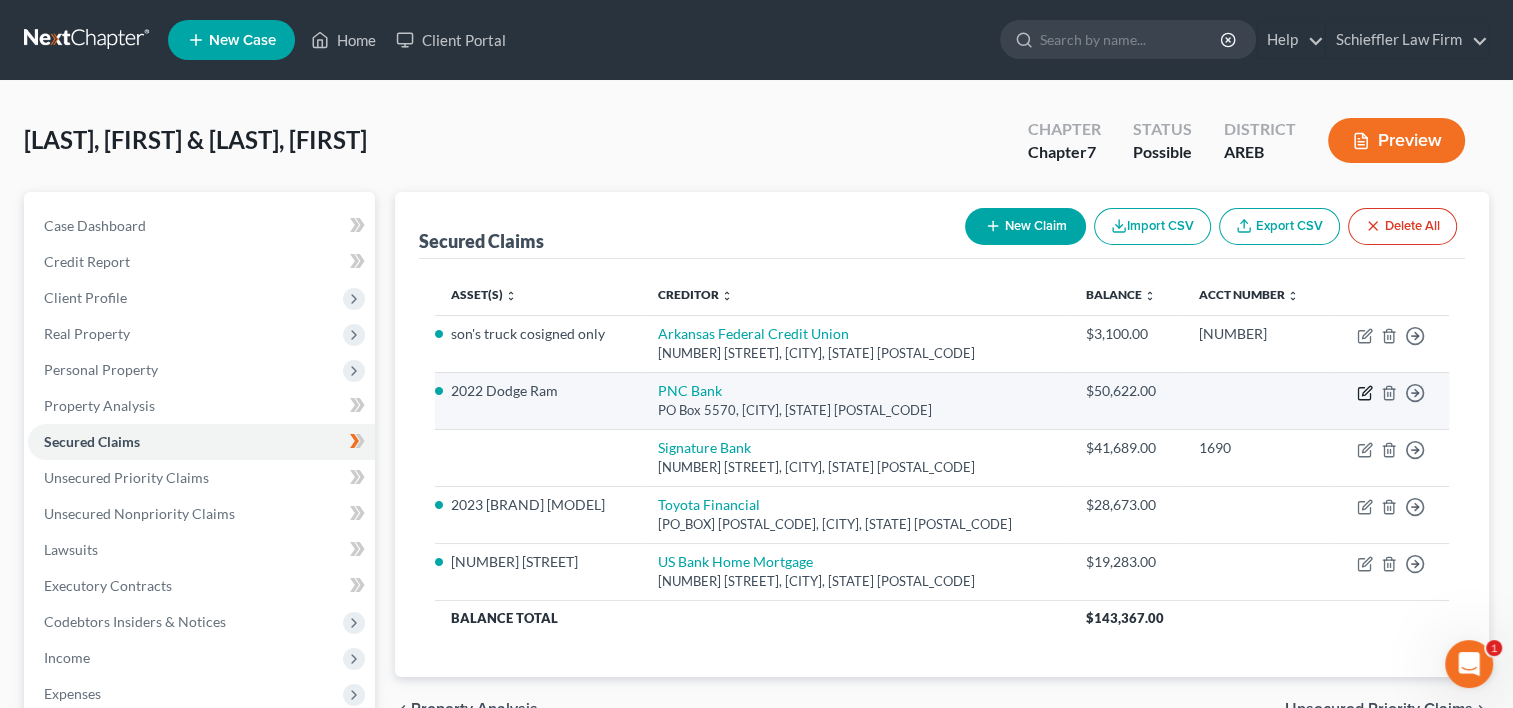 click 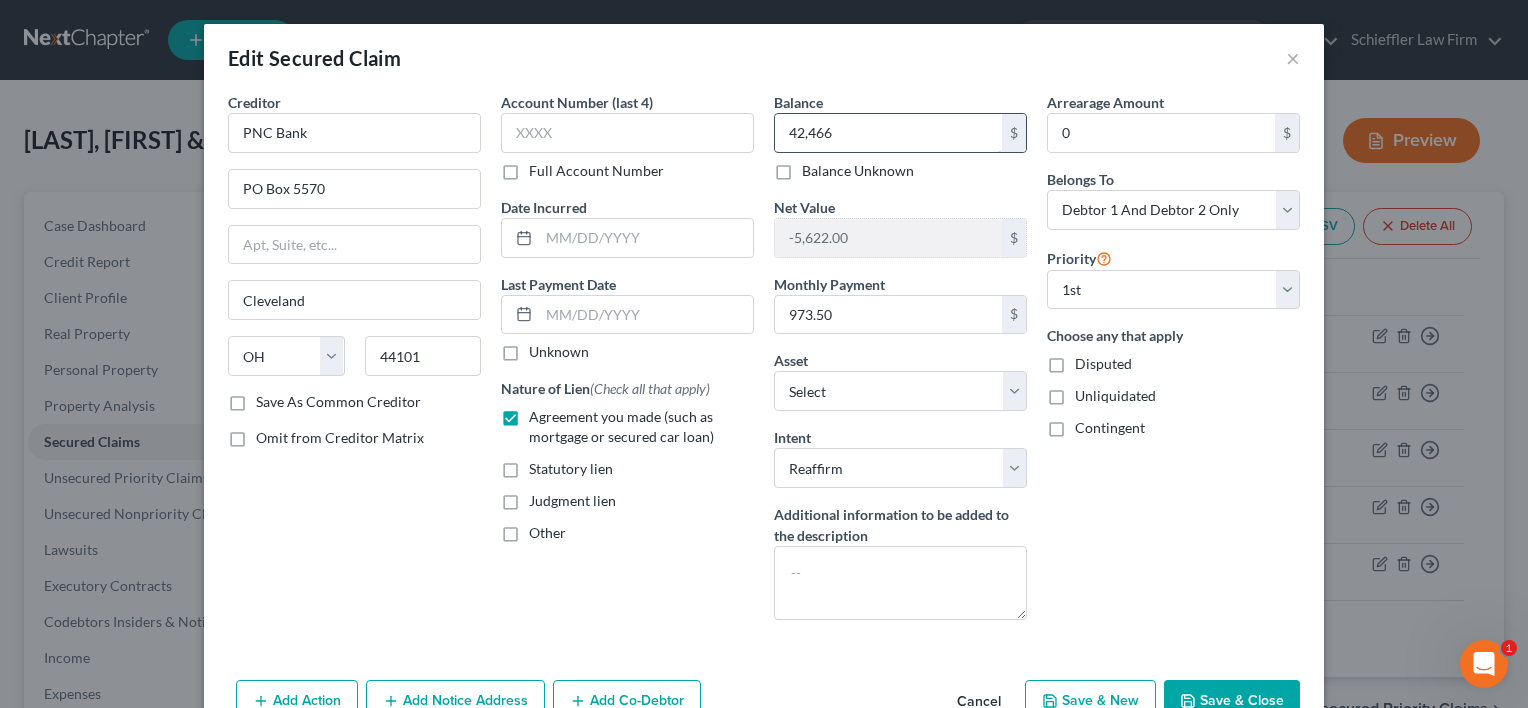 click on "42,466" at bounding box center (888, 133) 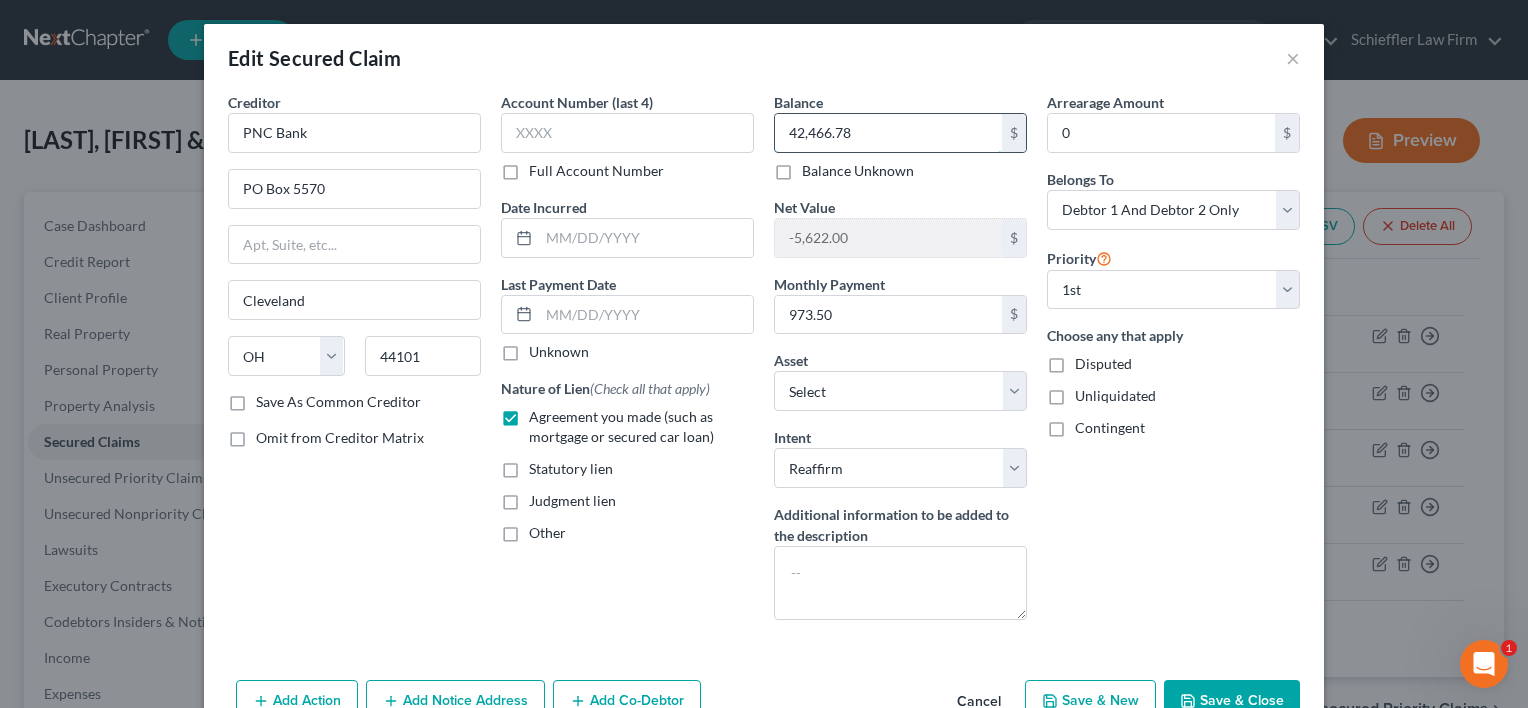 type on "42,466.78" 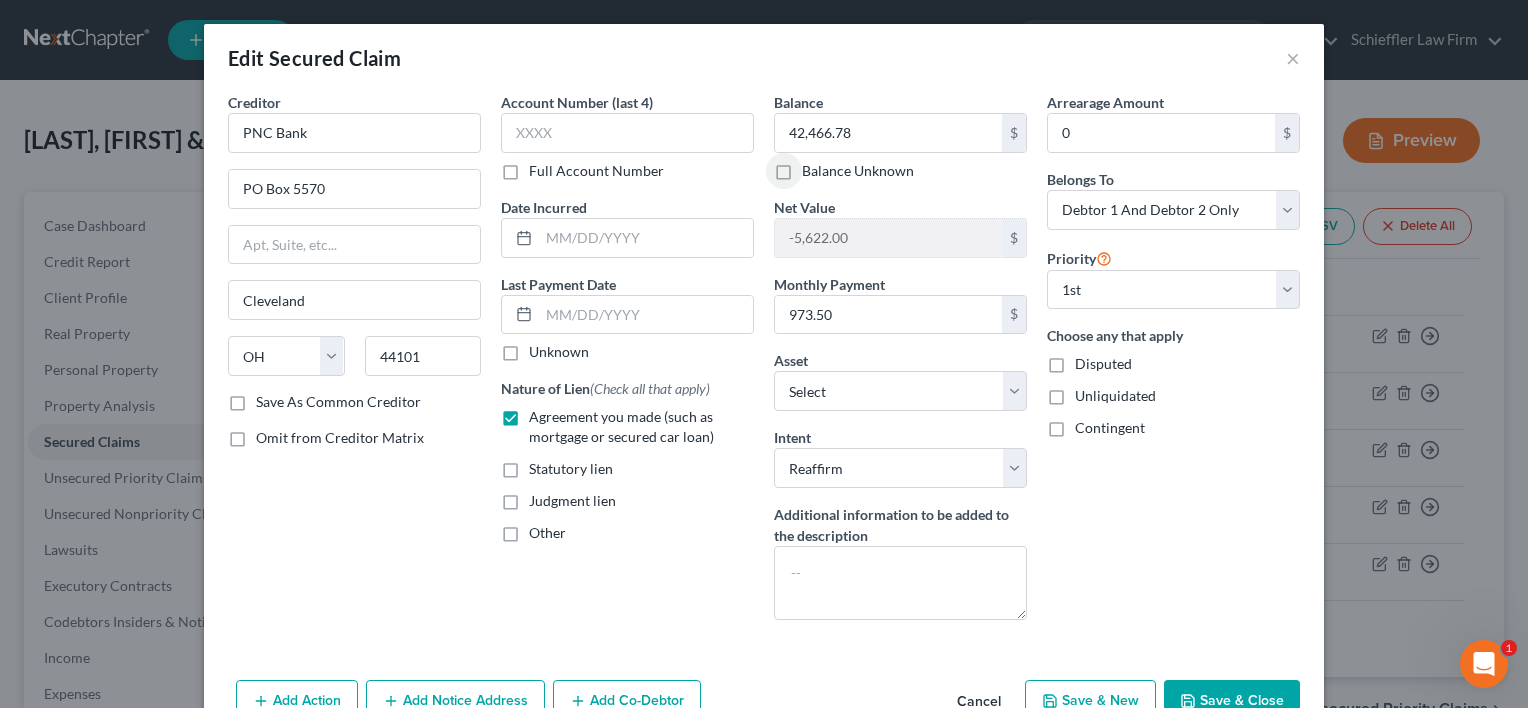 click on "Save & Close" at bounding box center (1232, 701) 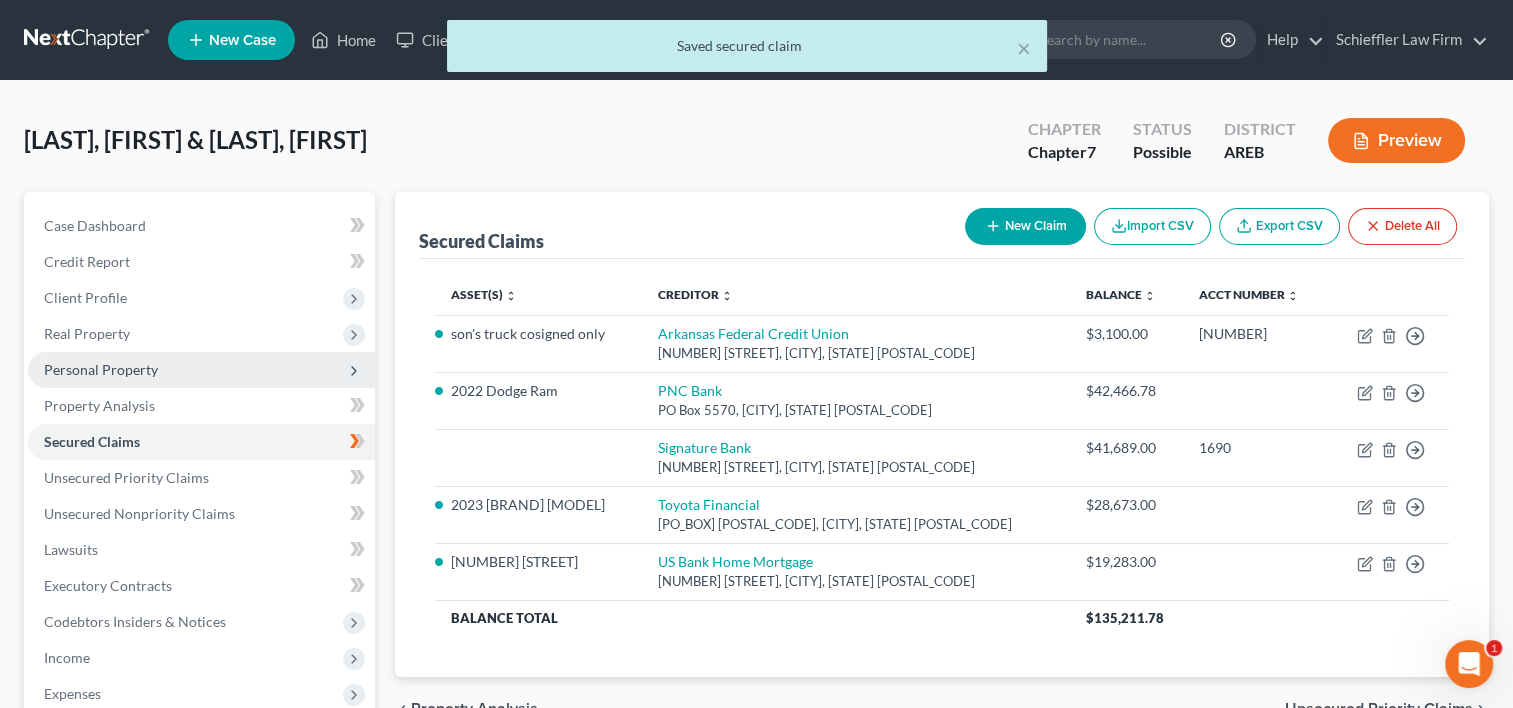 click on "Personal Property" at bounding box center (101, 369) 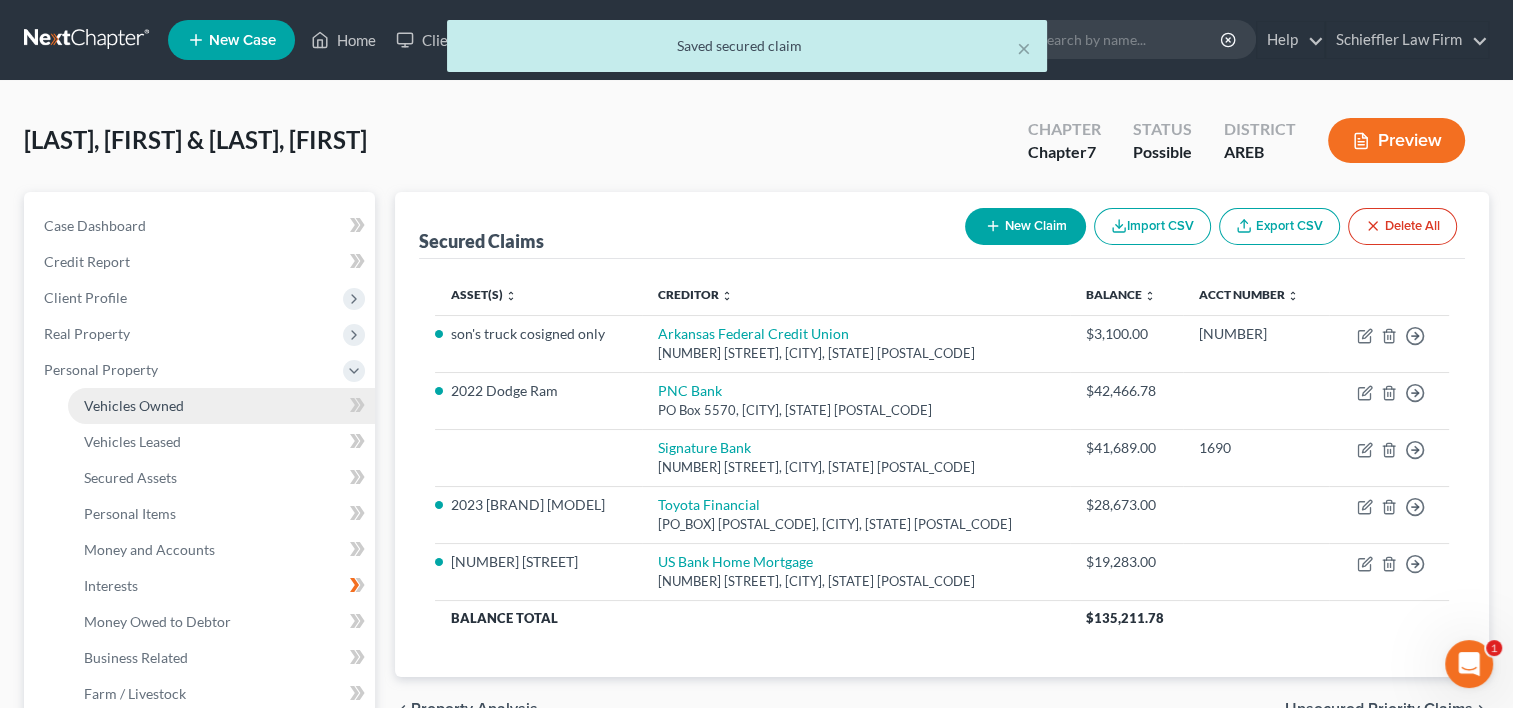 click on "Vehicles Owned" at bounding box center (134, 405) 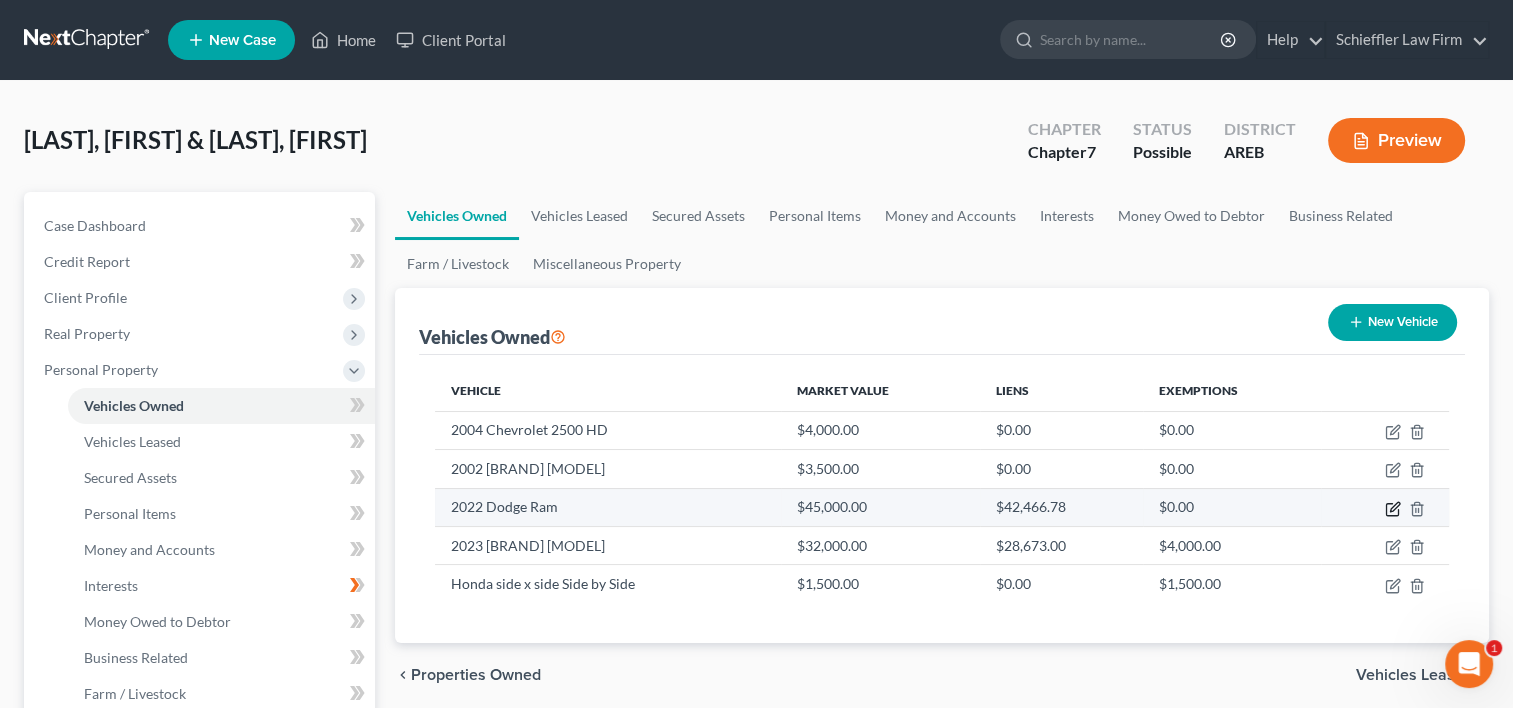 click 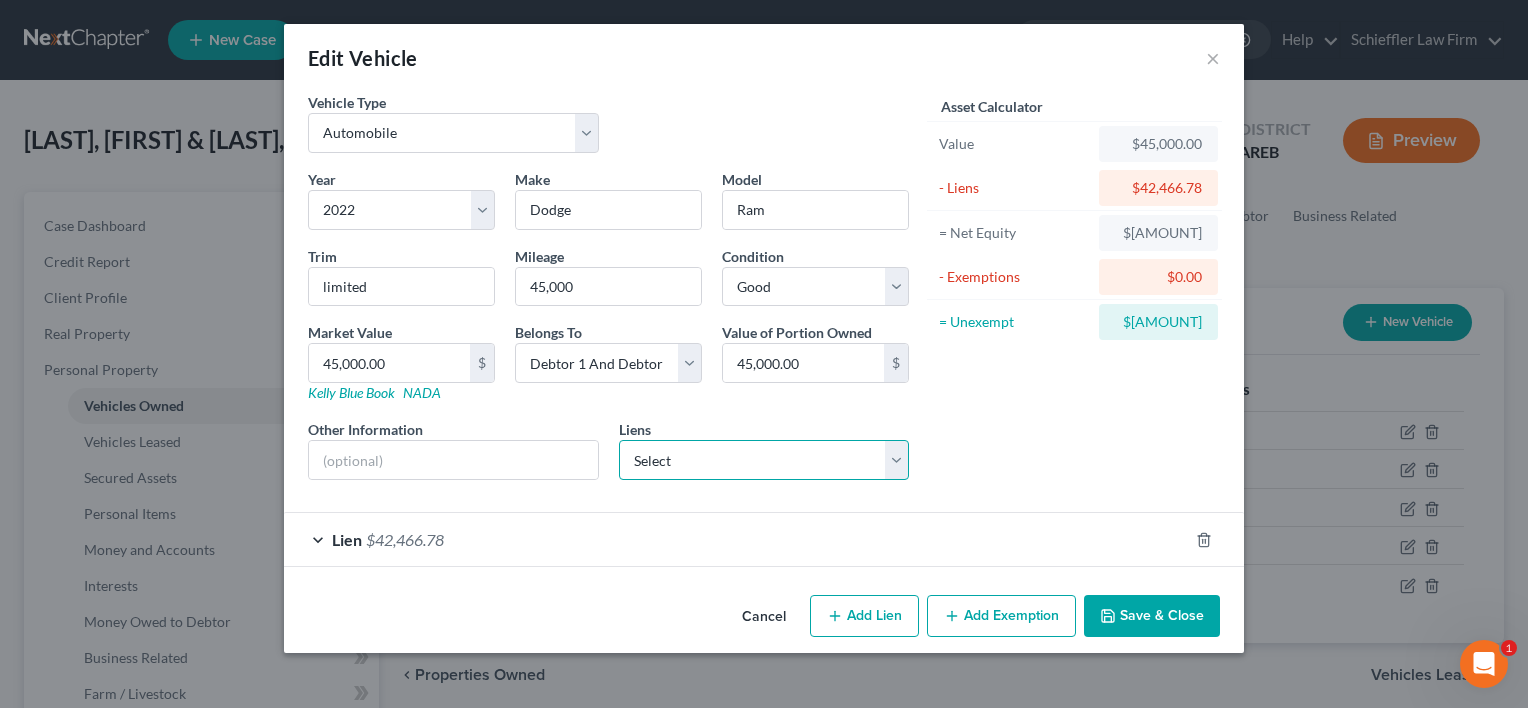 click on "Select Signature Bank - $41,689.00" at bounding box center [764, 460] 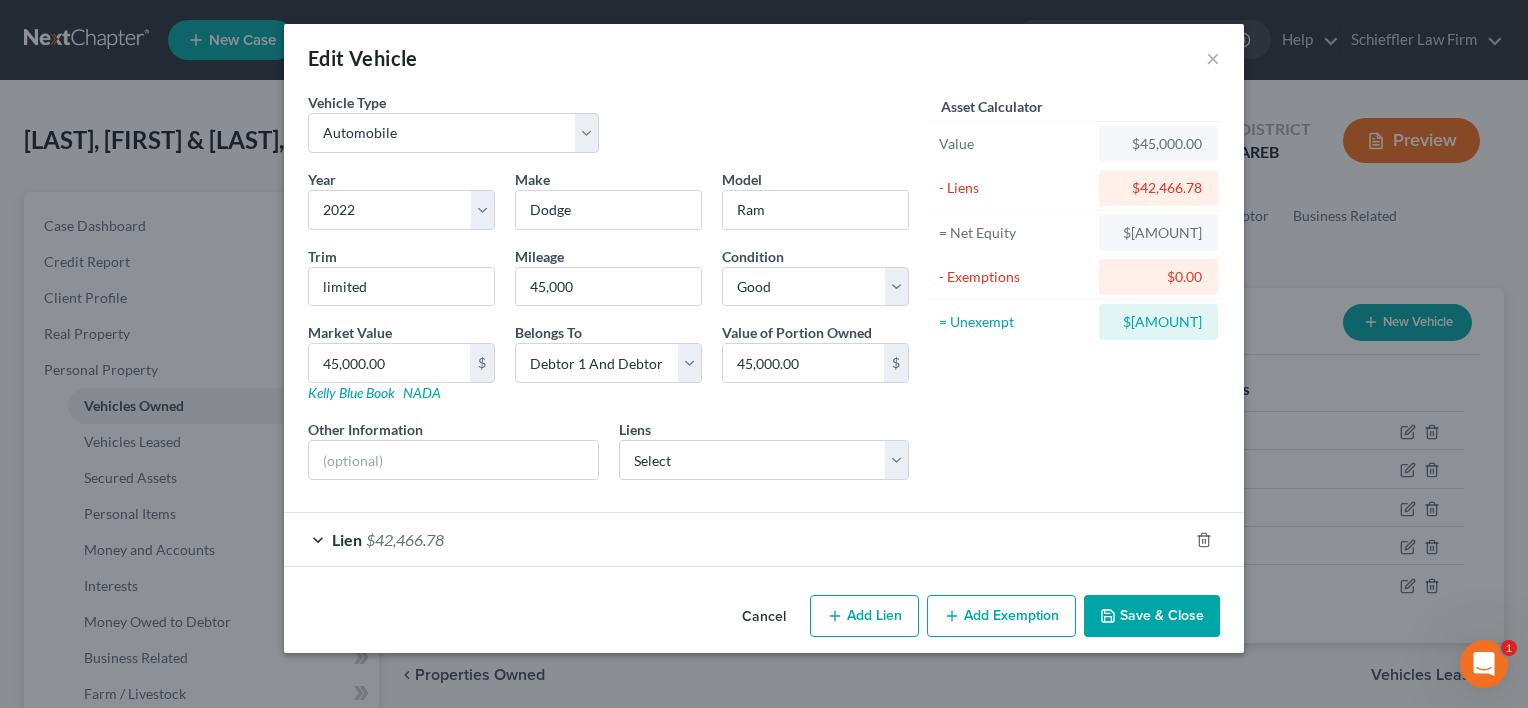 click on "Asset Calculator Value $45,000.00 - Liens $42,466.78 = Net Equity $2,533.22 - Exemptions $0.00 = Unexempt $2,533.22" at bounding box center (1074, 294) 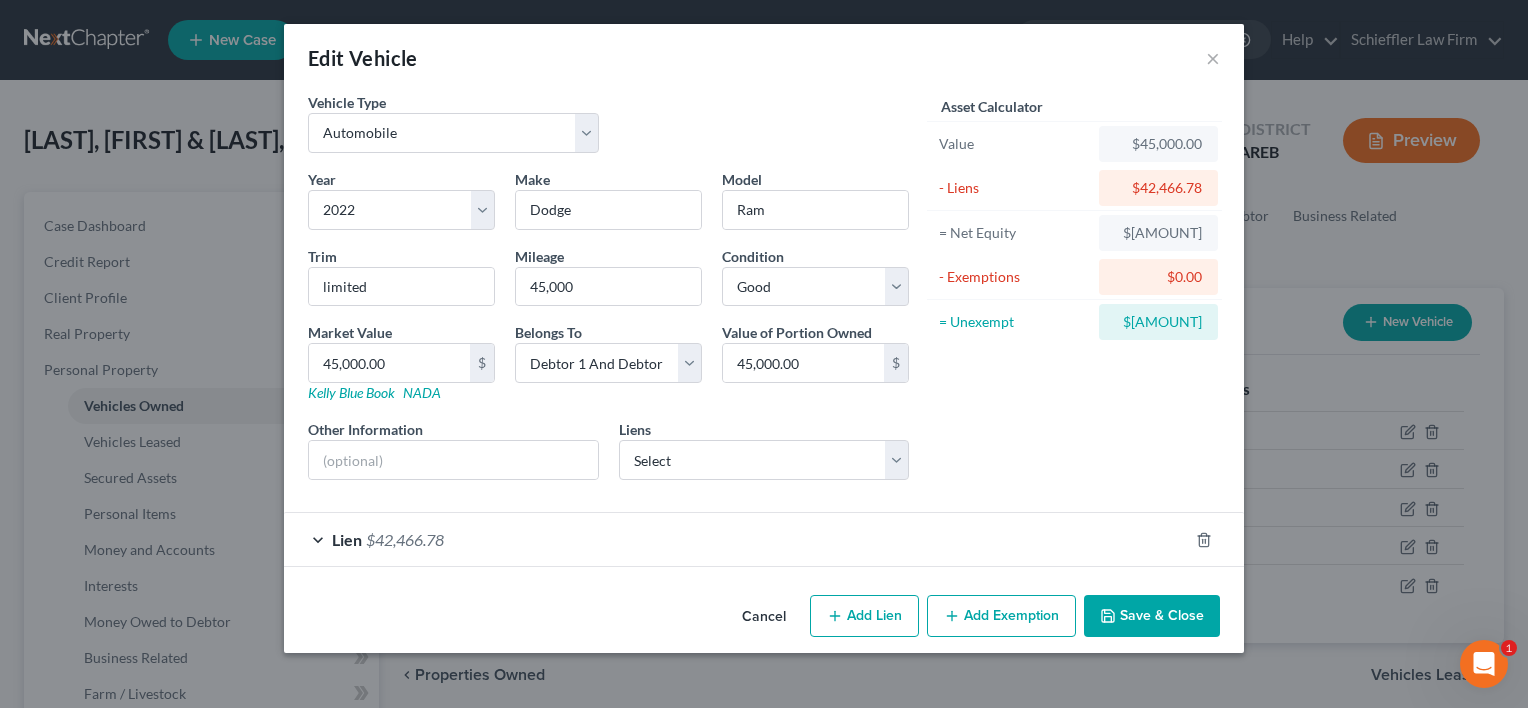 click on "Lien" at bounding box center [347, 539] 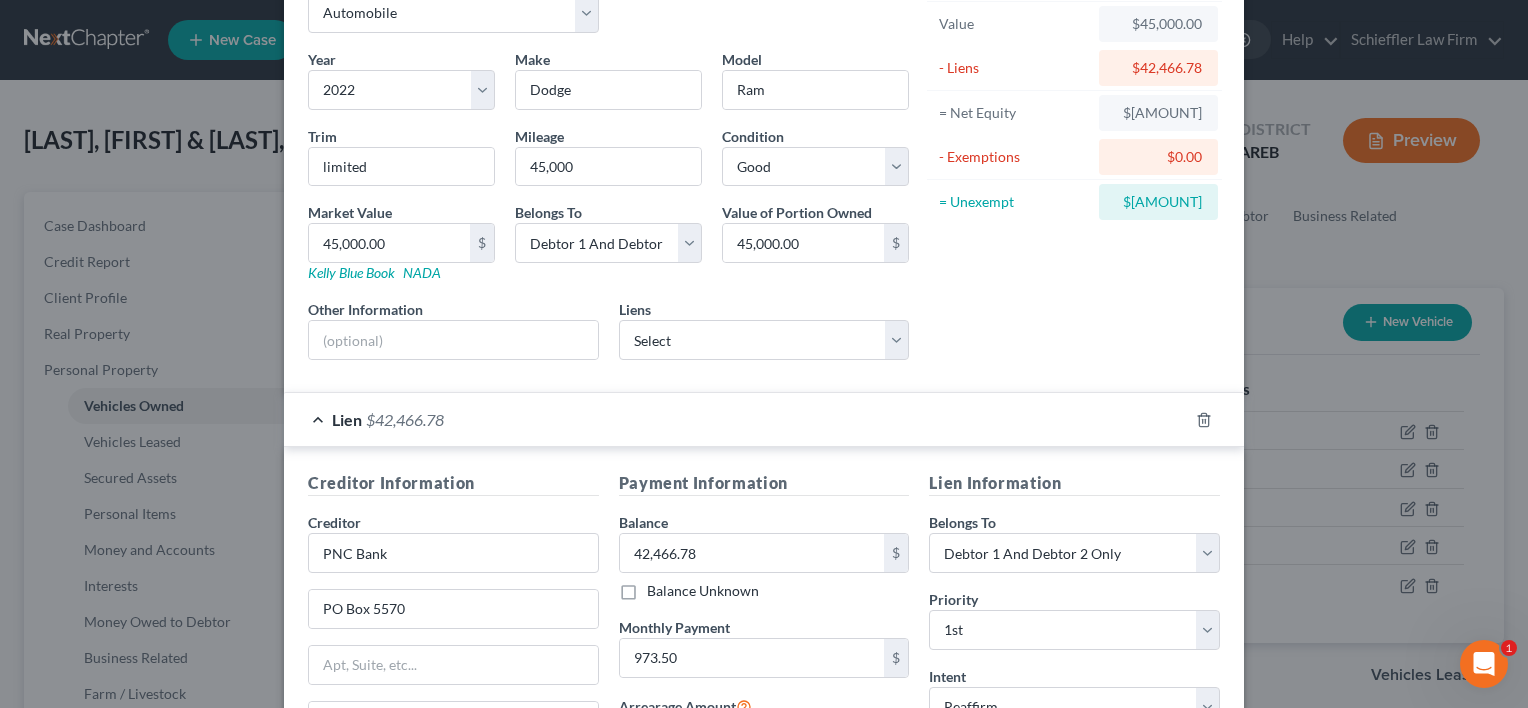 scroll, scrollTop: 0, scrollLeft: 0, axis: both 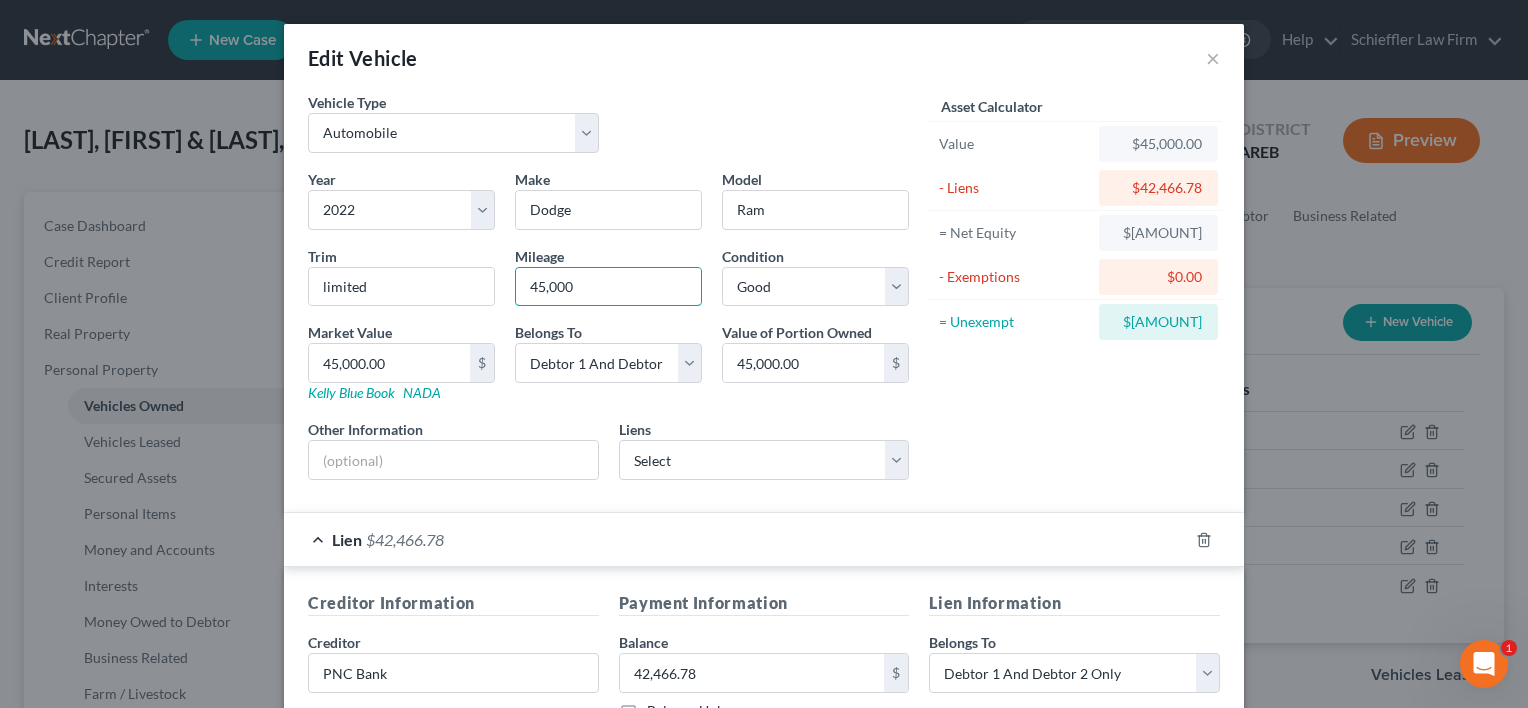 drag, startPoint x: 607, startPoint y: 296, endPoint x: 460, endPoint y: 315, distance: 148.22281 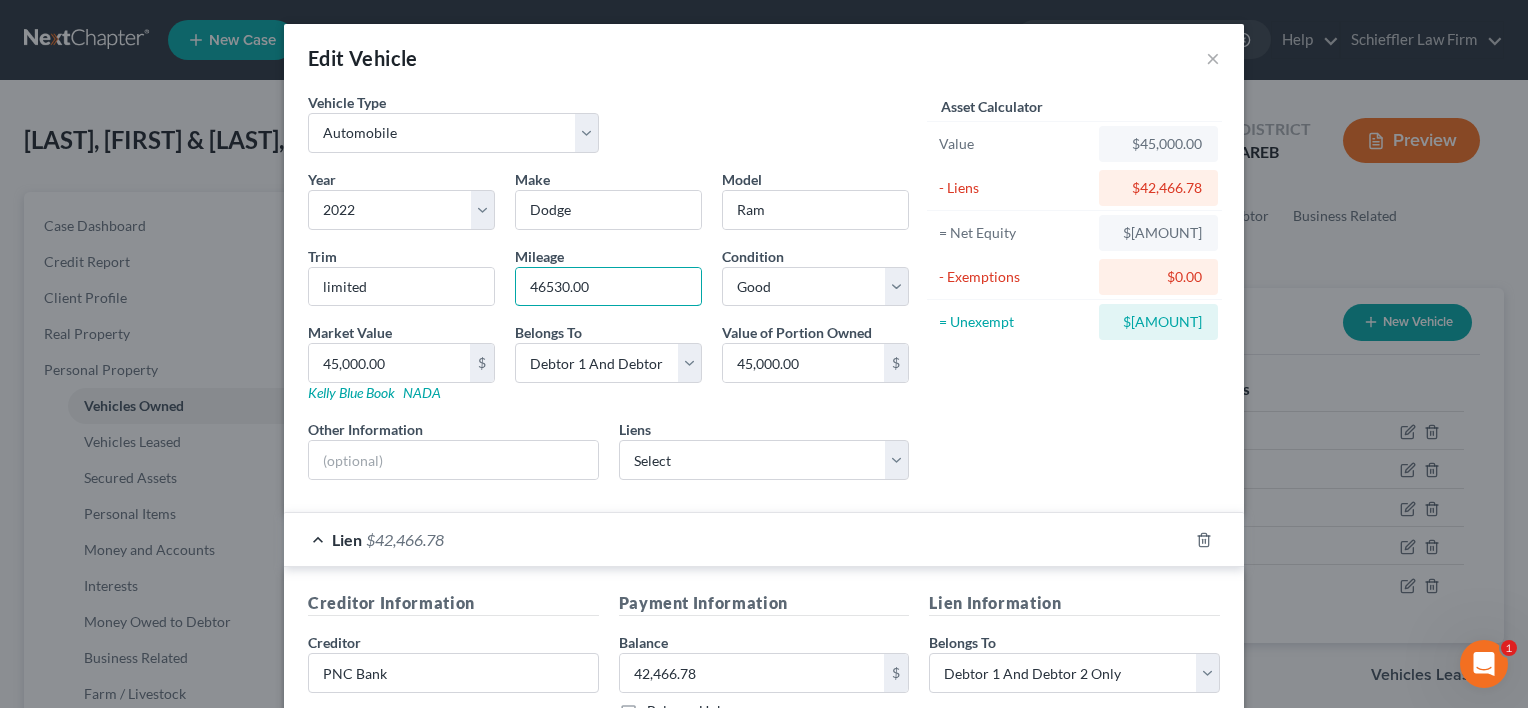 type on "46530.00" 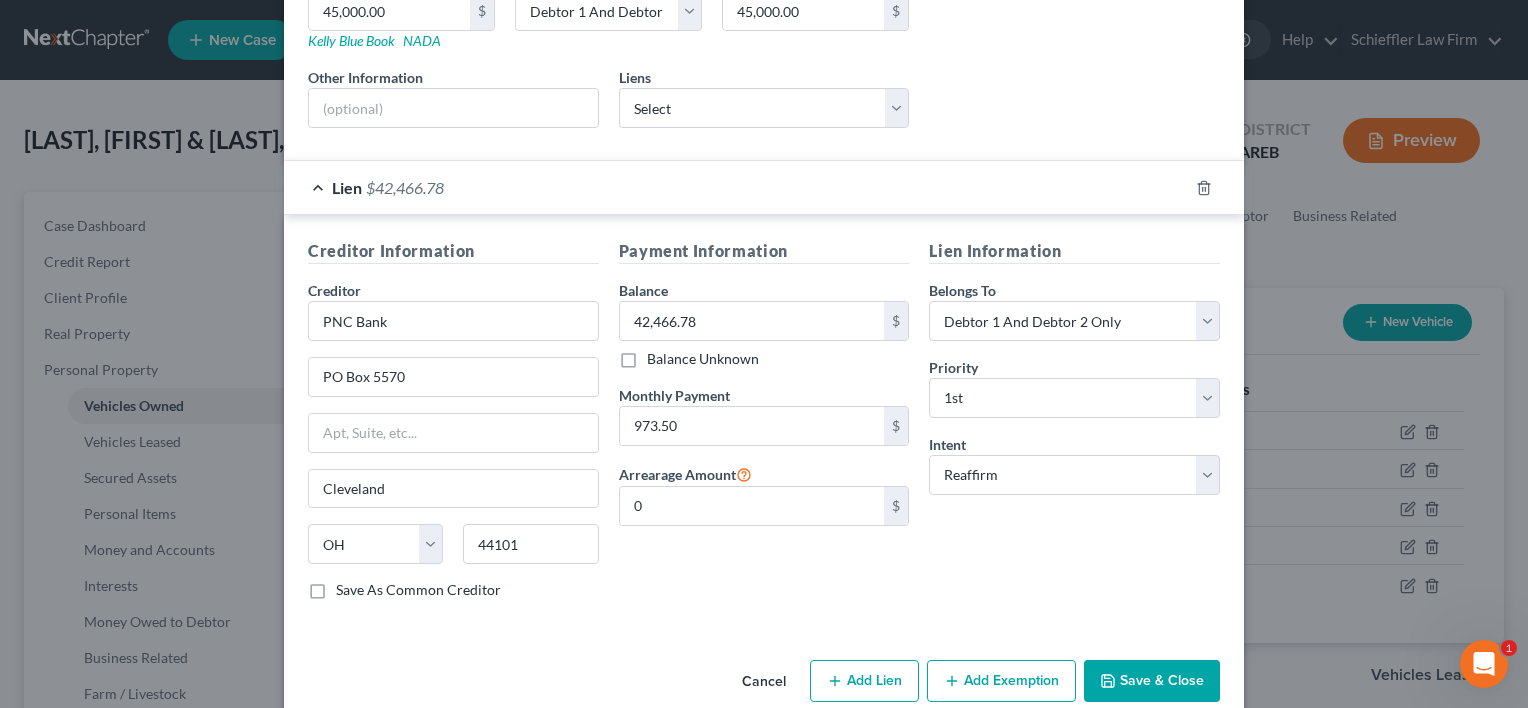 scroll, scrollTop: 381, scrollLeft: 0, axis: vertical 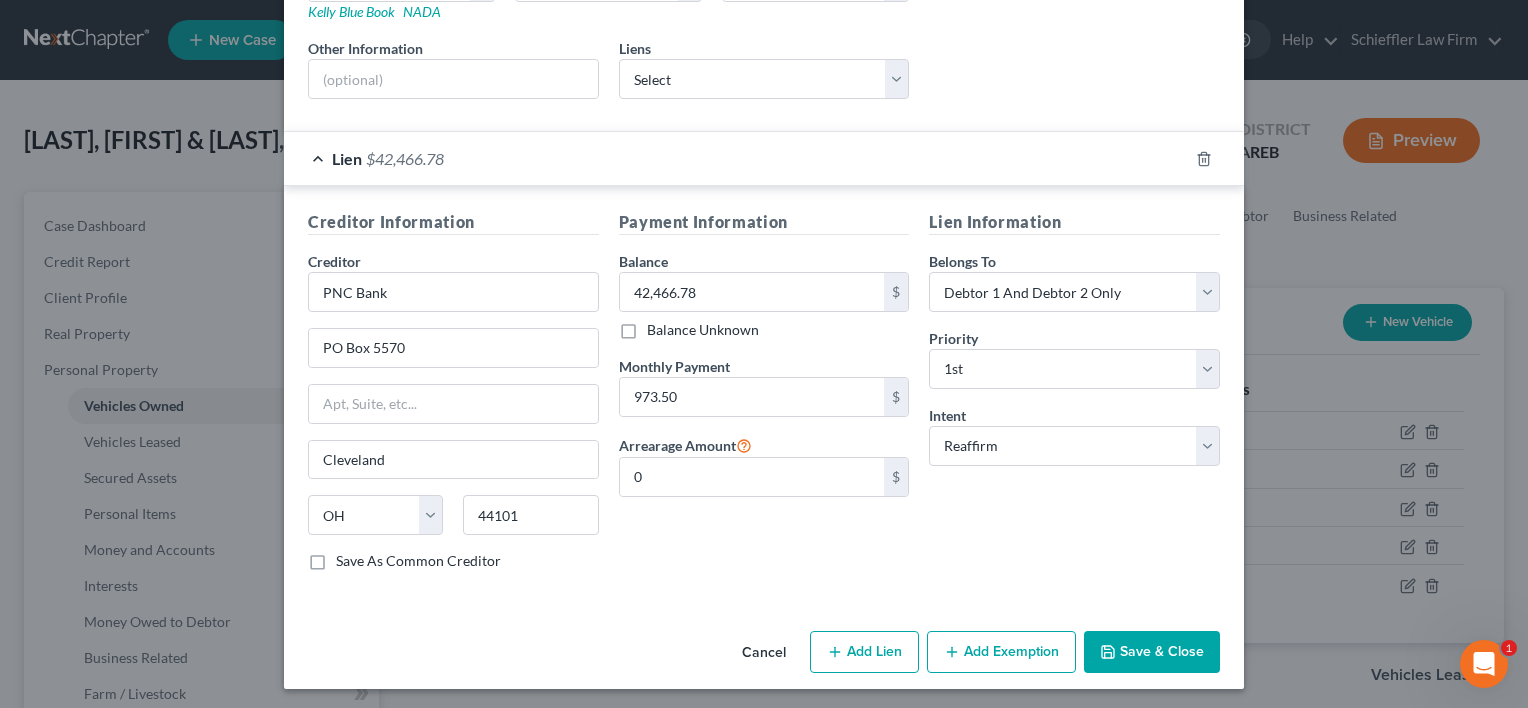 click on "Save & Close" at bounding box center [1152, 652] 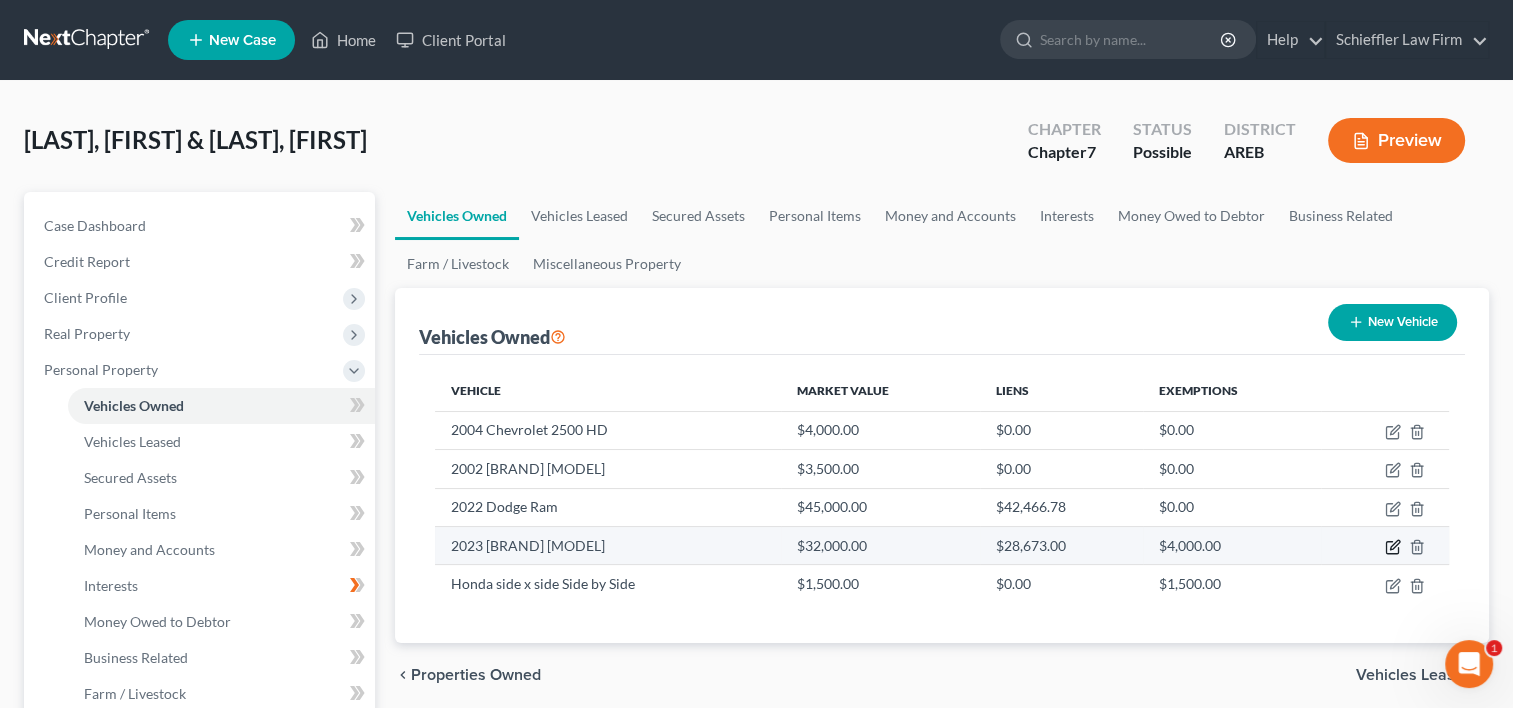click 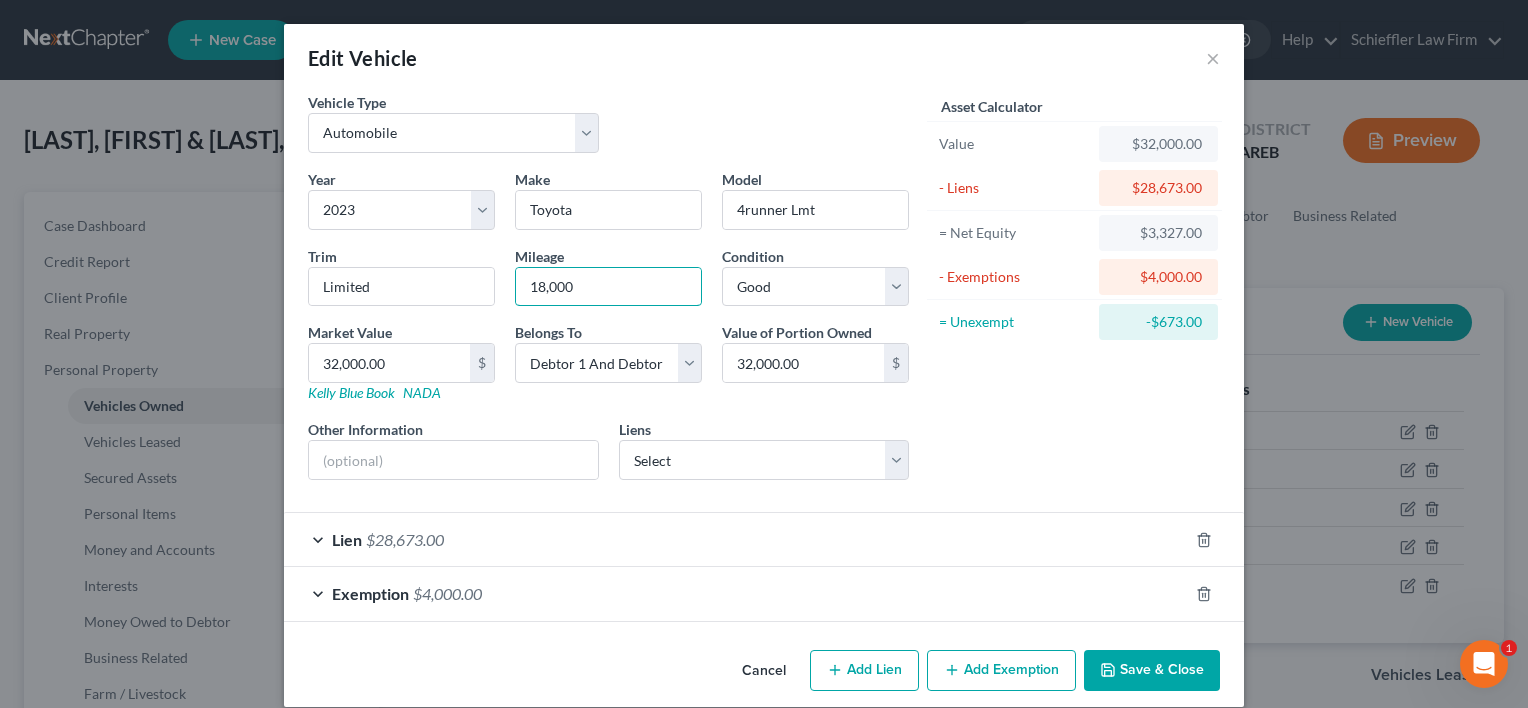 drag, startPoint x: 574, startPoint y: 284, endPoint x: 496, endPoint y: 296, distance: 78.91768 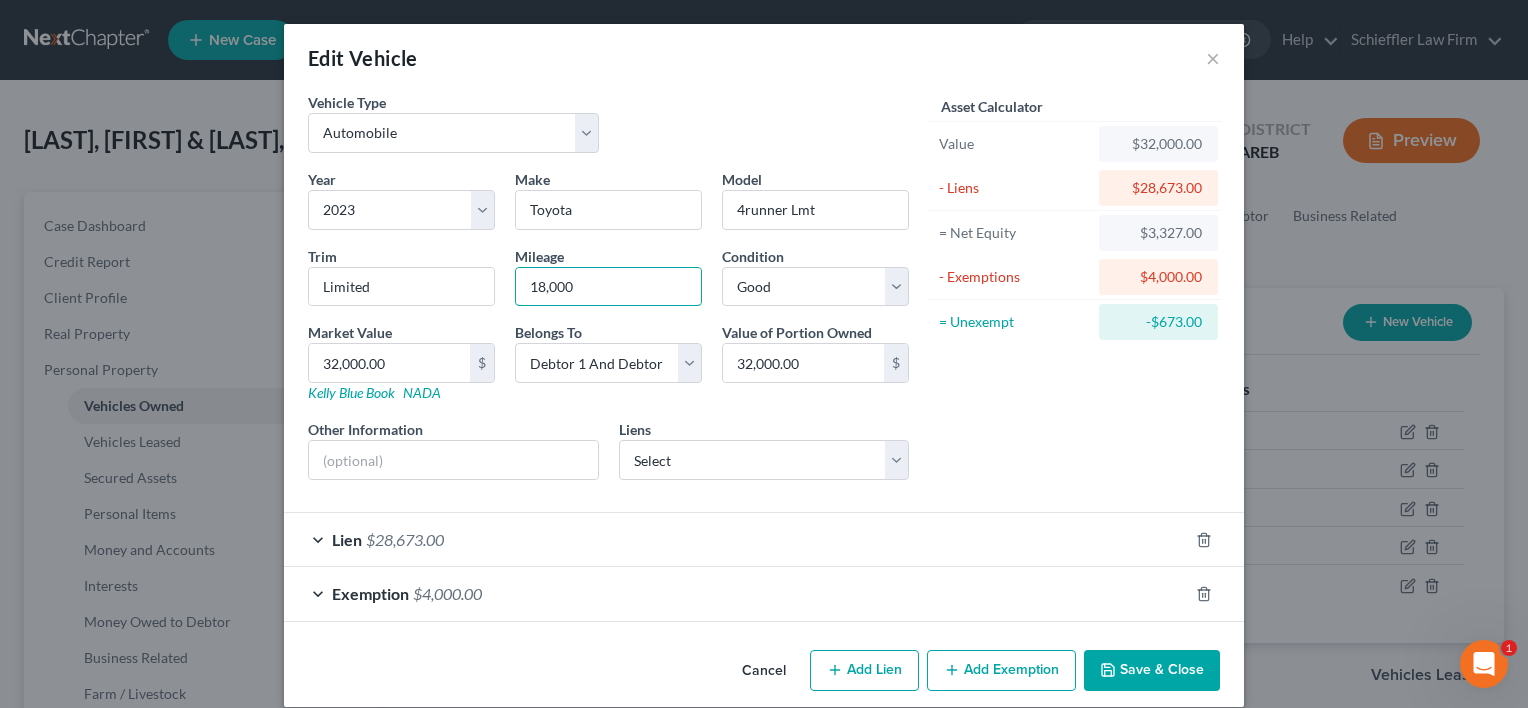 click on "Year Select 2026 2025 2024 2023 2022 2021 2020 2019 2018 2017 2016 2015 2014 2013 2012 2011 2010 2009 2008 2007 2006 2005 2004 2003 2002 2001 2000 1999 1998 1997 1996 1995 1994 1993 1992 1991 1990 1989 1988 1987 1986 1985 1984 1983 1982 1981 1980 1979 1978 1977 1976 1975 1974 1973 1972 1971 1970 1969 1968 1967 1966 1965 1964 1963 1962 1961 1960 1959 1958 1957 1956 1955 1954 1953 1952 1951 1950 1949 1948 1947 1946 1945 1944 1943 1942 1941 1940 1939 1938 1937 1936 1935 1934 1933 1932 1931 1930 1929 1928 1927 1926 1925 1924 1923 1922 1921 1920 1919 1918 1917 1916 1915 1914 1913 1912 1911 1910 1909 1908 1907 1906 1905 1904 1903 1902 1901
Make
*
Toyota Model 4runner Lmt Trim Limited Mileage 18,000 Condition Select Excellent Very Good Good Fair Poor Market Value 32,000.00 $ Kelly Blue Book NADA
Belongs To
*
Select Debtor 1 Only Debtor 2 Only Debtor 1 And Debtor 2 Only [PERSON] Property Value of Portion Owned 32,000.00 $ Other Information
Liens" at bounding box center (608, 332) 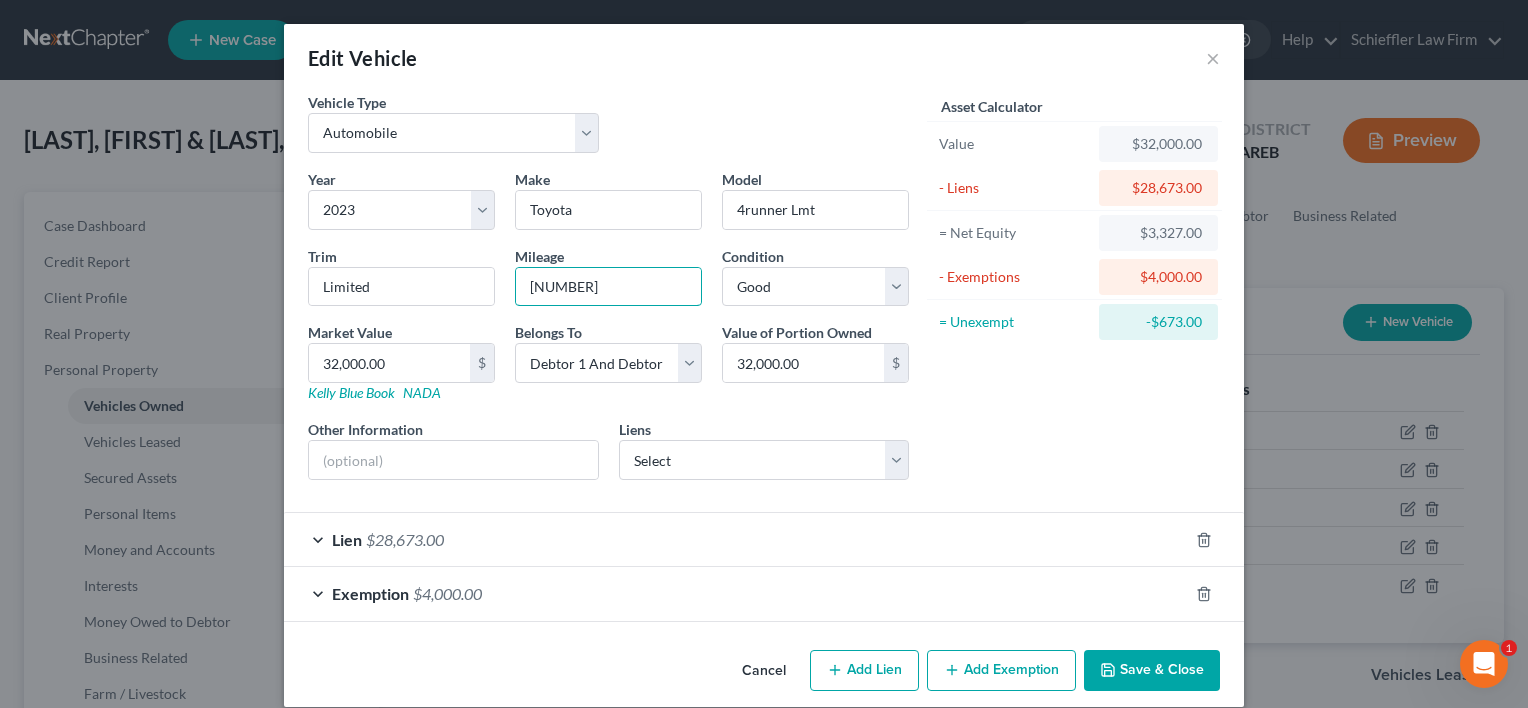 type on "[NUMBER]" 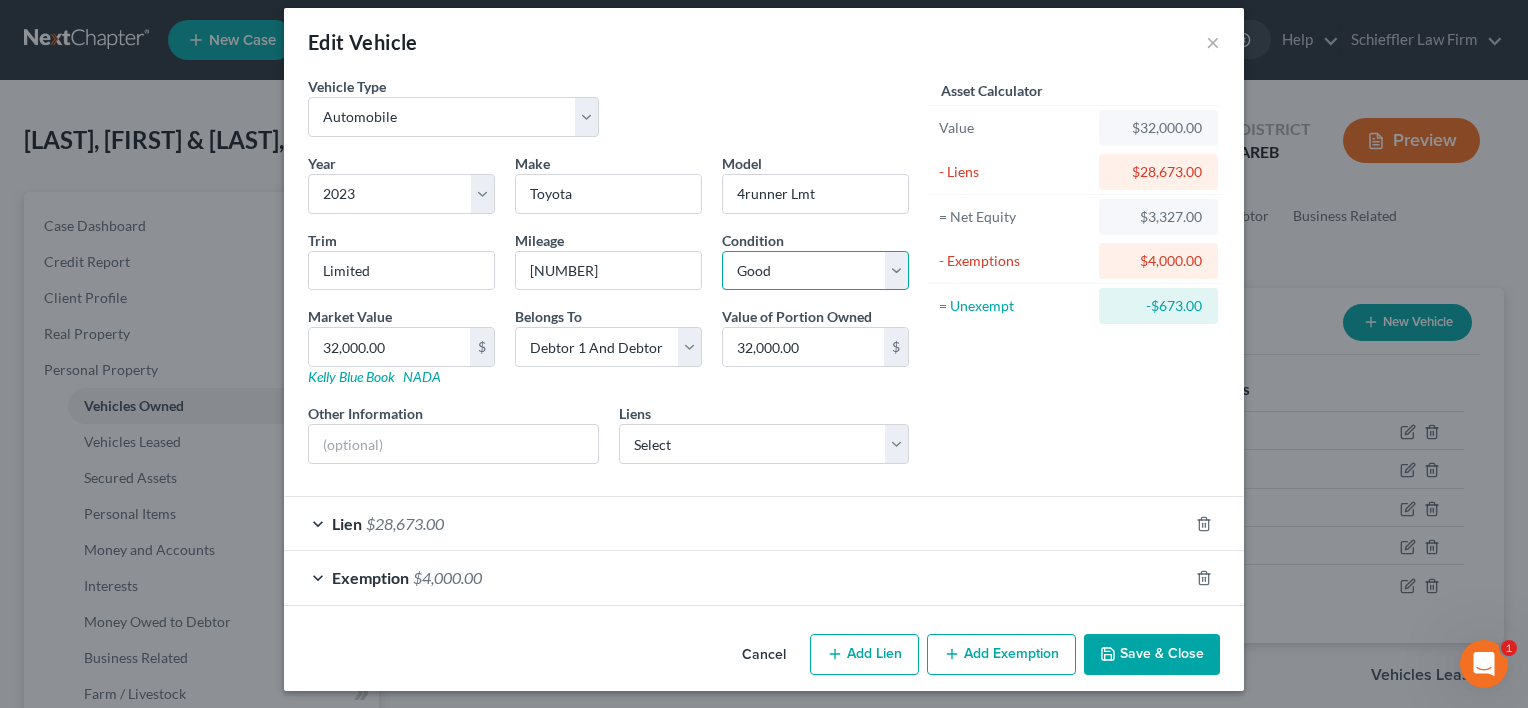 scroll, scrollTop: 20, scrollLeft: 0, axis: vertical 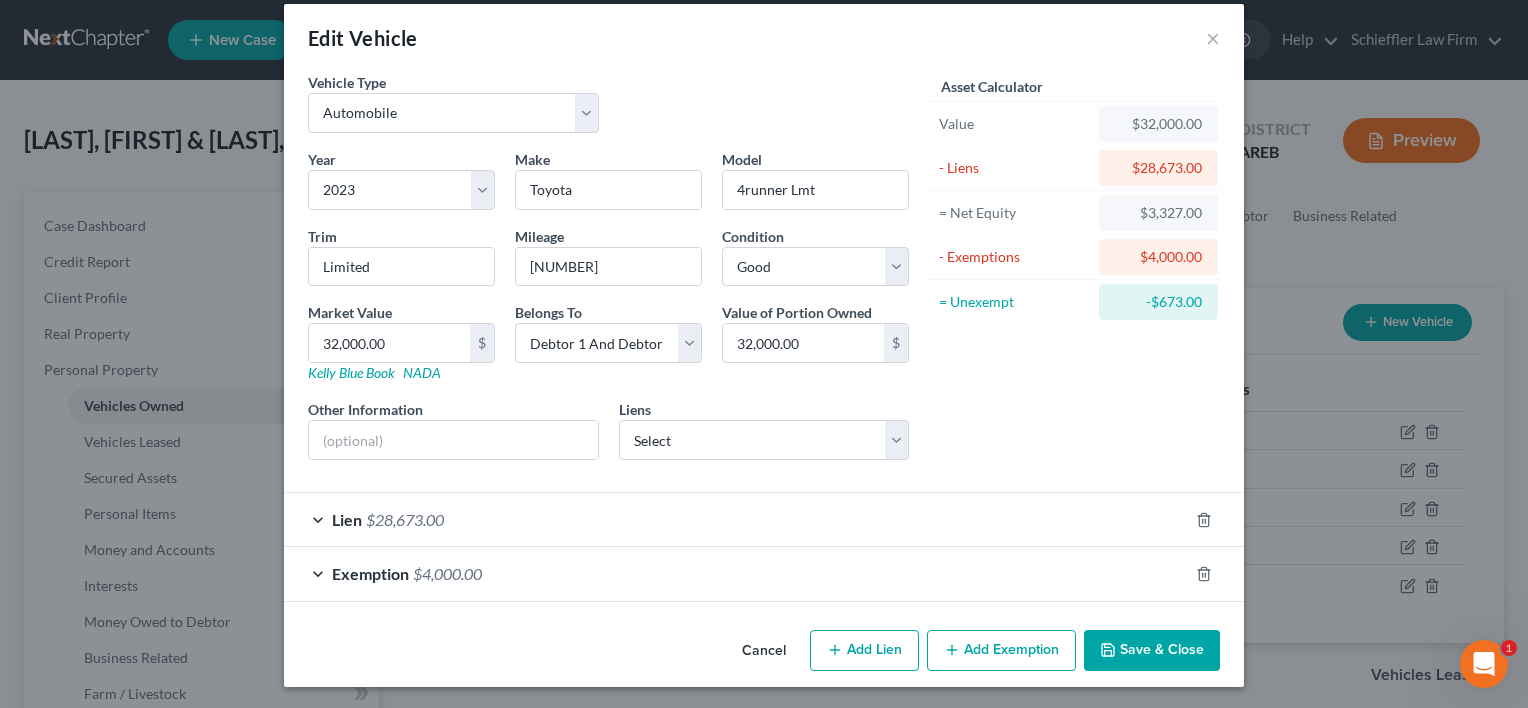click on "Lien" at bounding box center [347, 519] 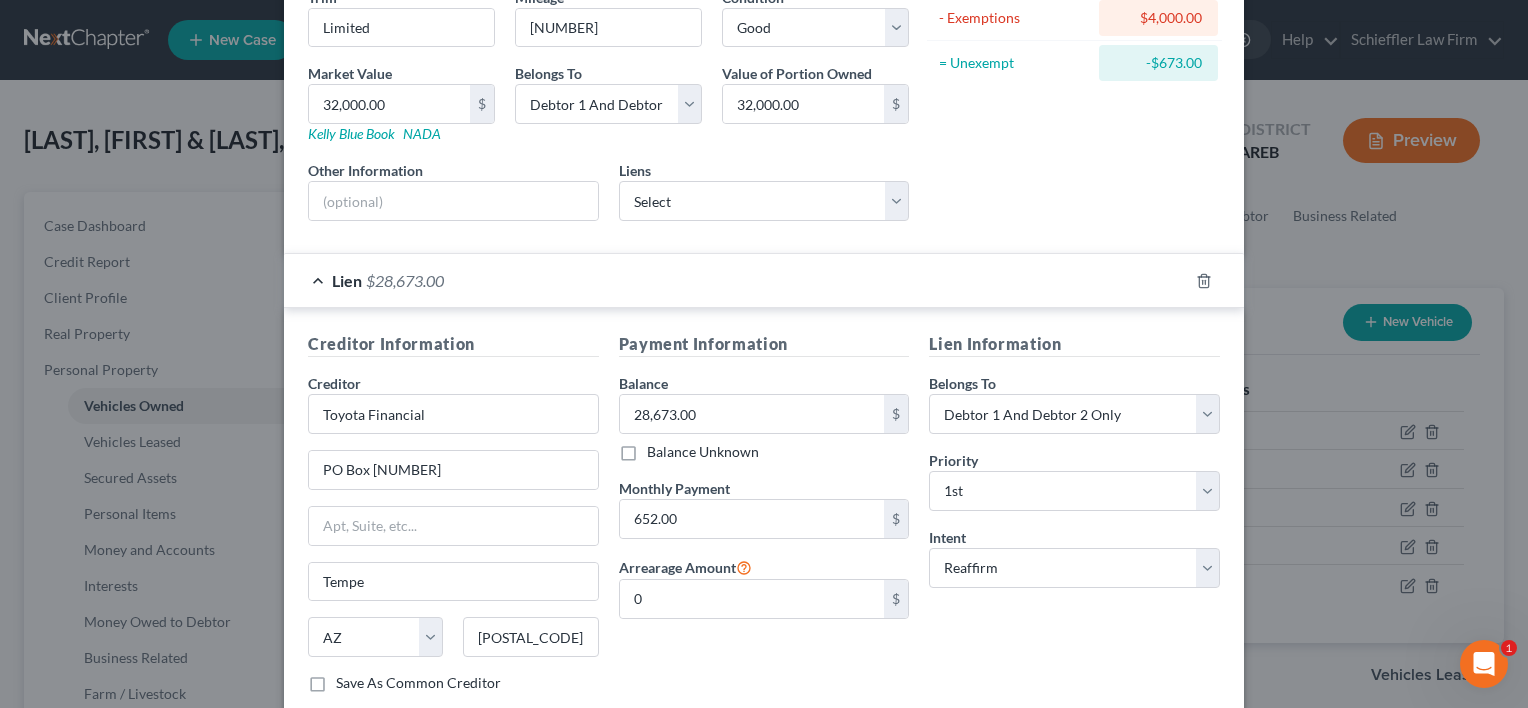 scroll, scrollTop: 320, scrollLeft: 0, axis: vertical 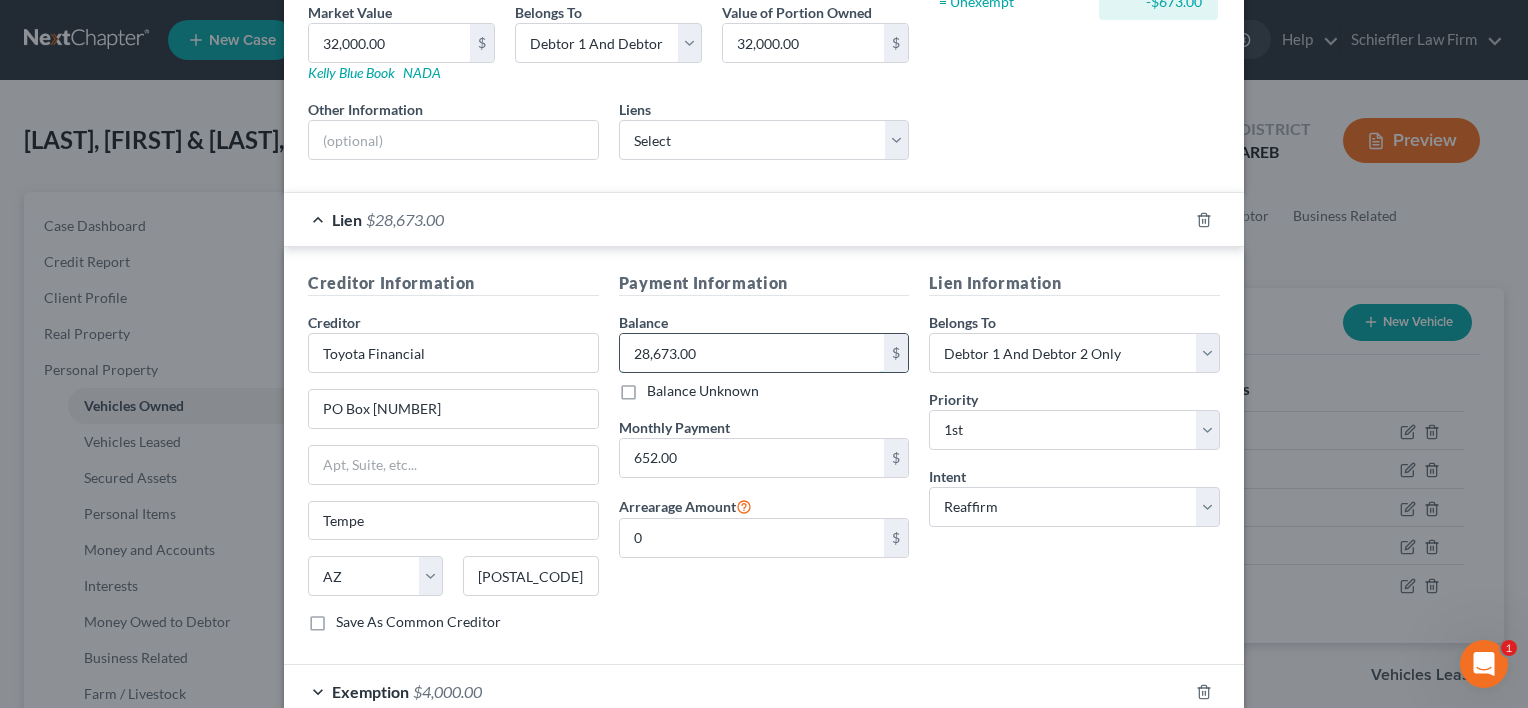 type 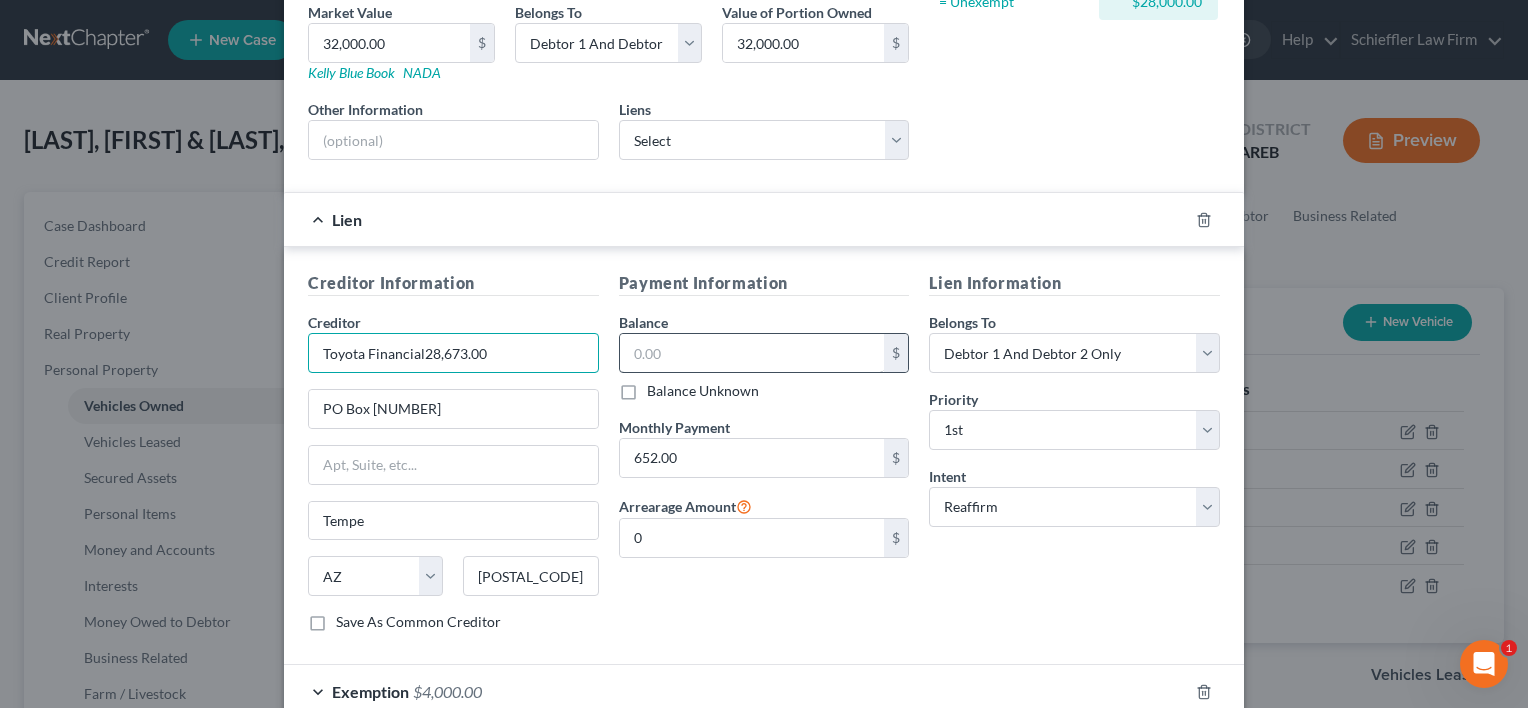 type on "Toyota Financial" 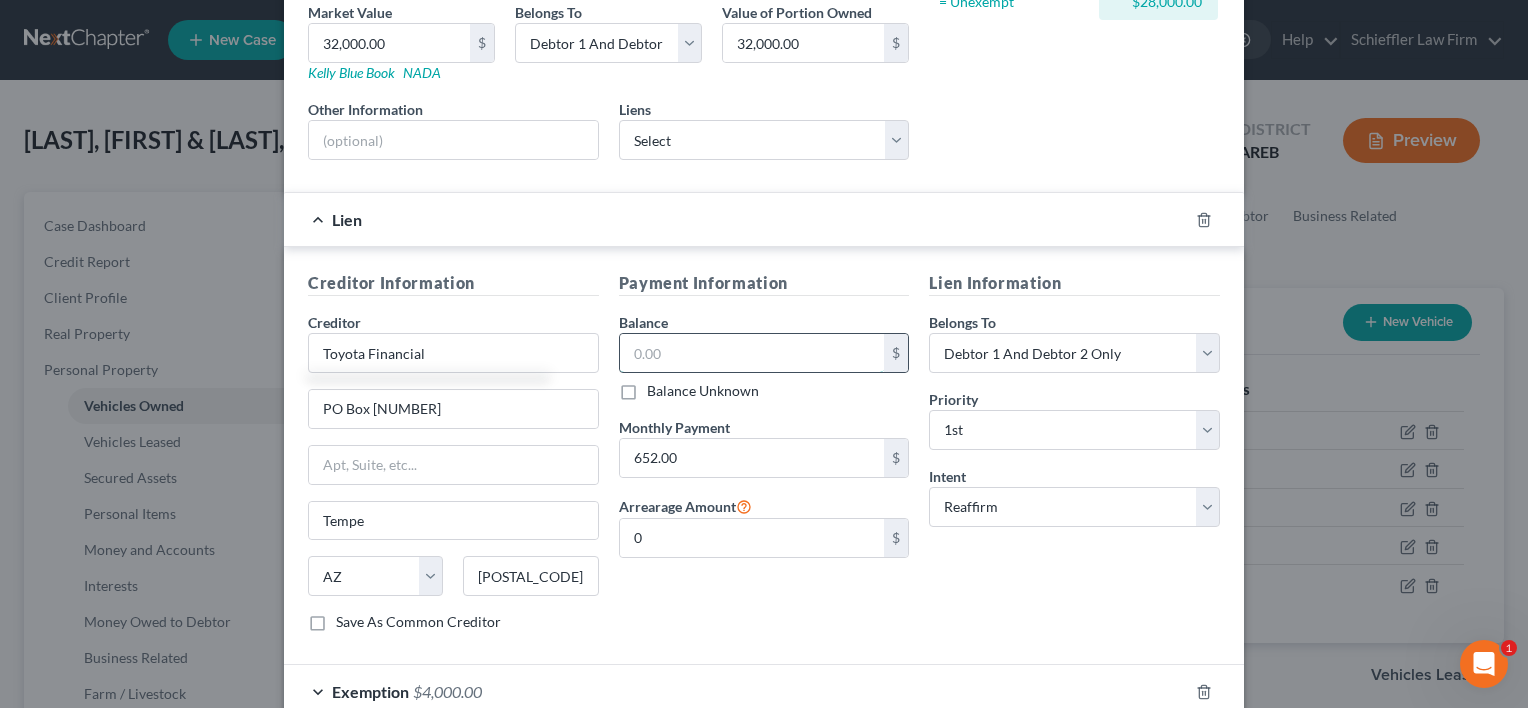 click at bounding box center [752, 353] 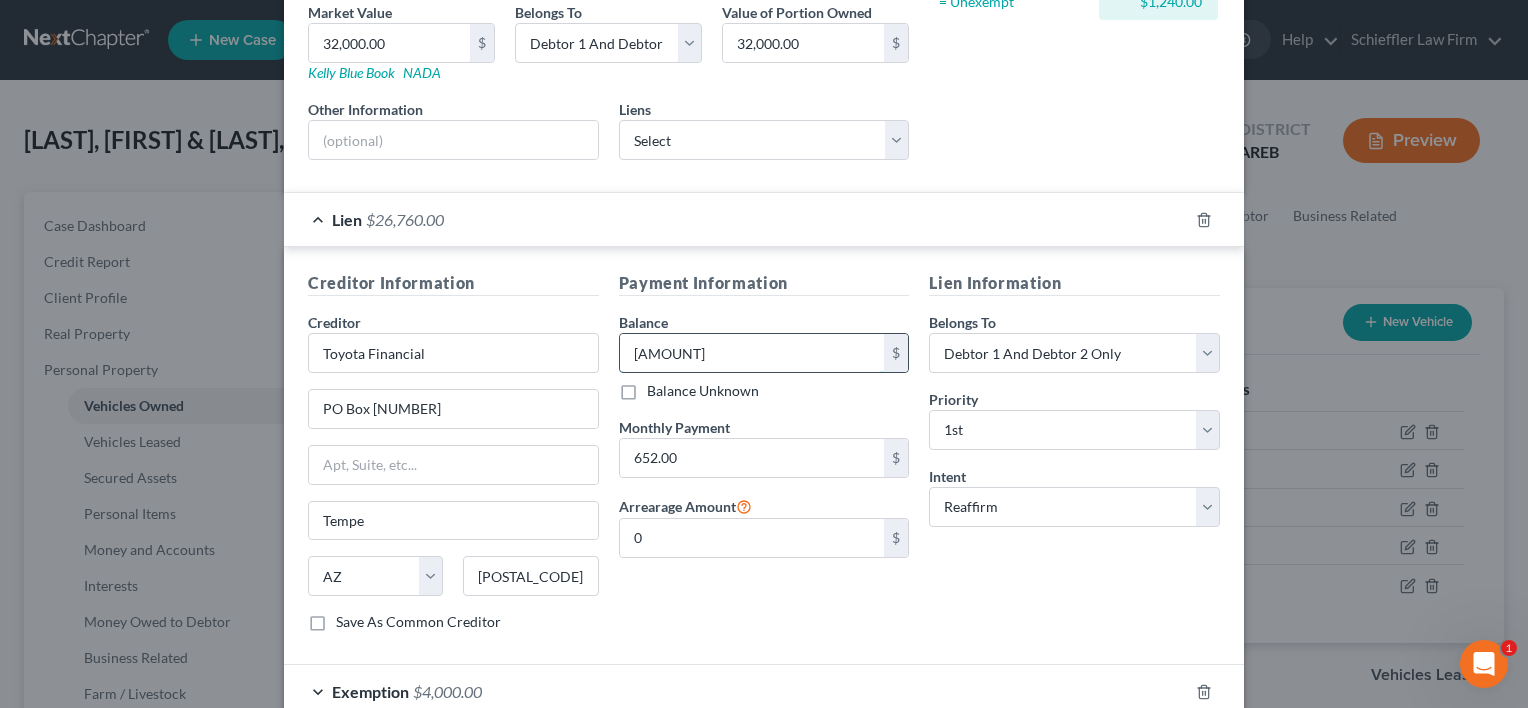 click on "[AMOUNT]" at bounding box center (752, 353) 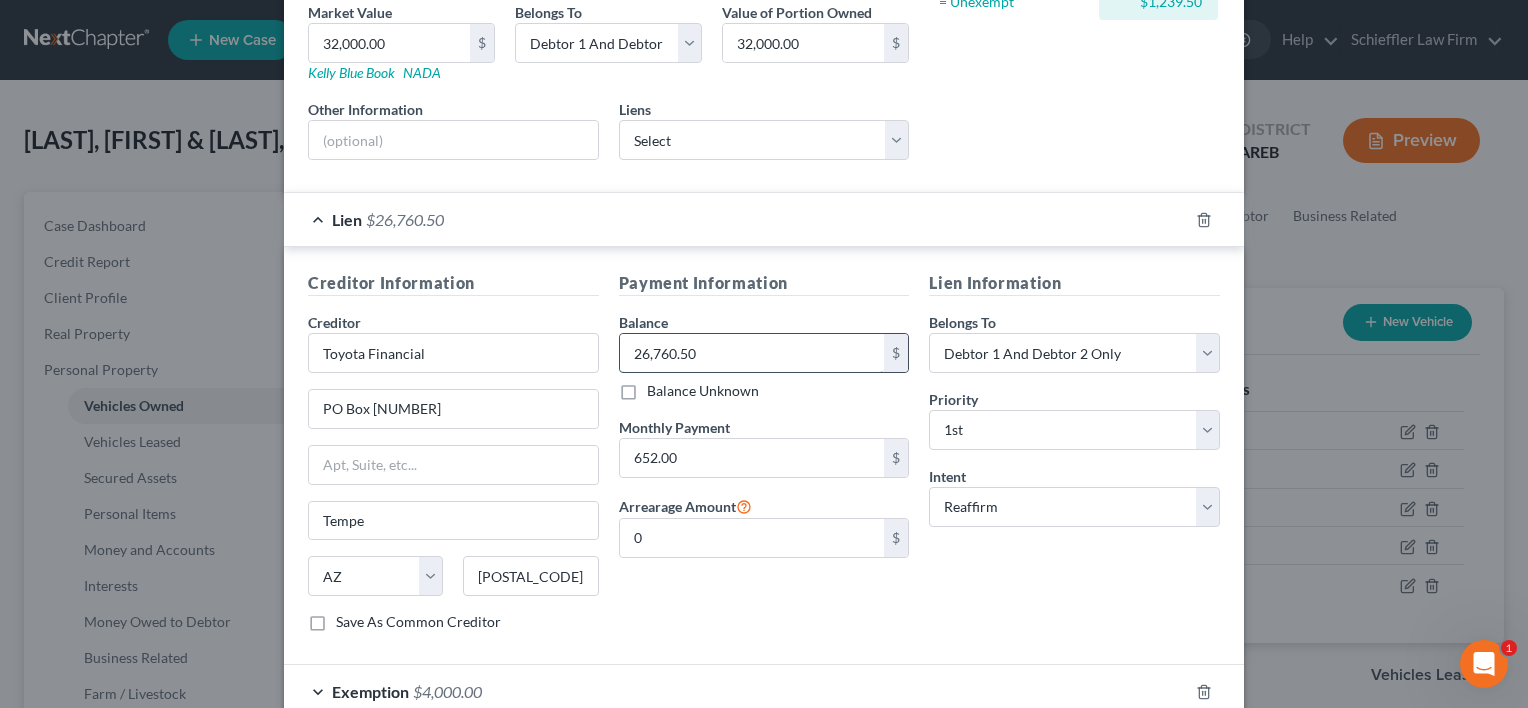 type on "26,760.50" 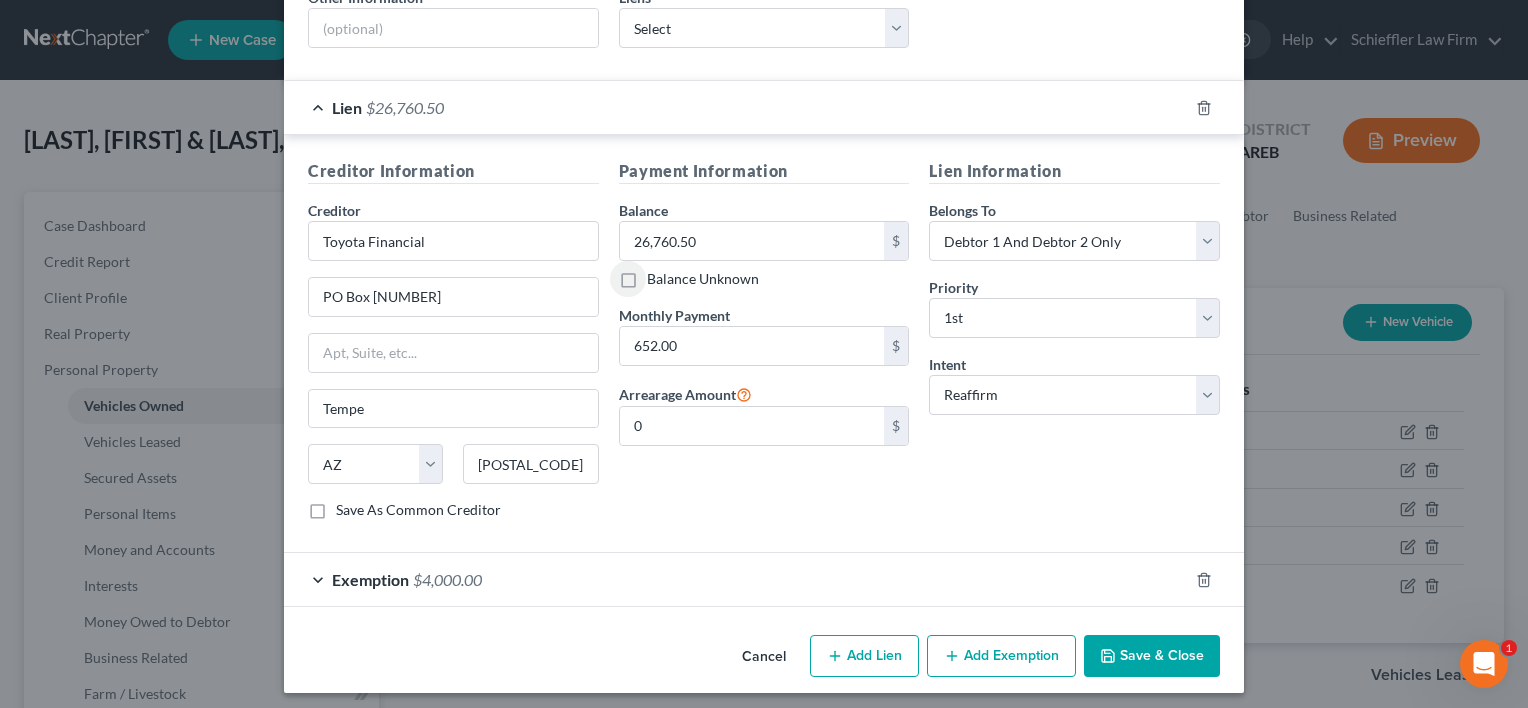 scroll, scrollTop: 436, scrollLeft: 0, axis: vertical 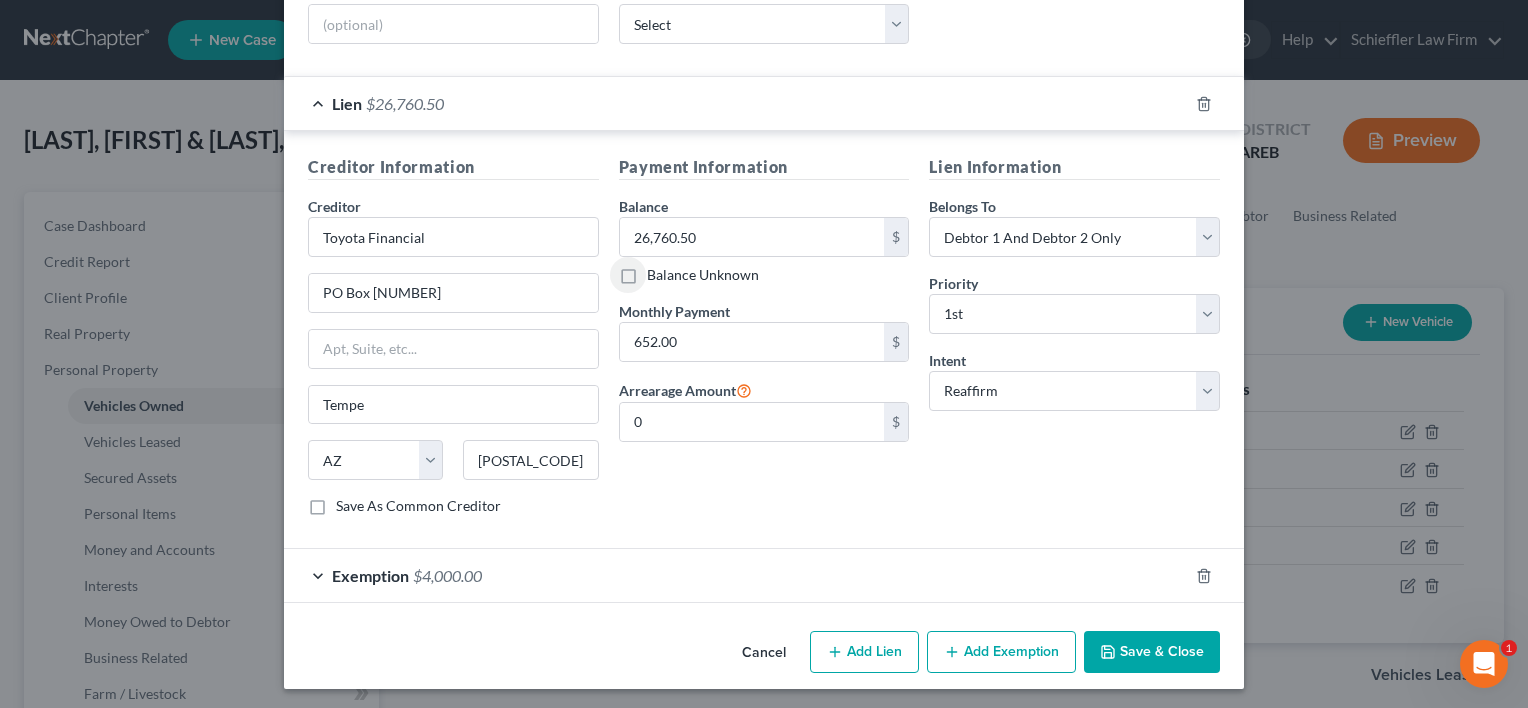 click on "Exemption" at bounding box center [370, 575] 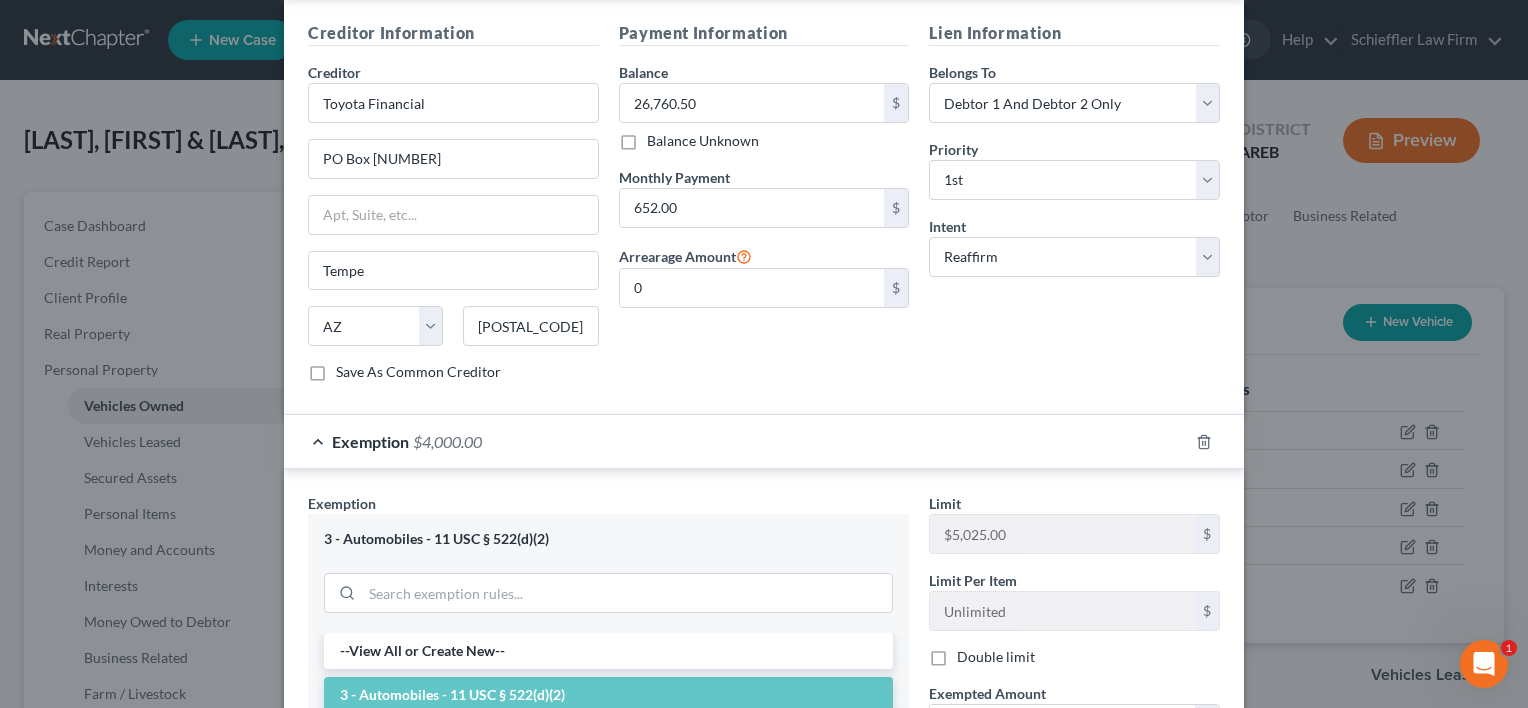 scroll, scrollTop: 736, scrollLeft: 0, axis: vertical 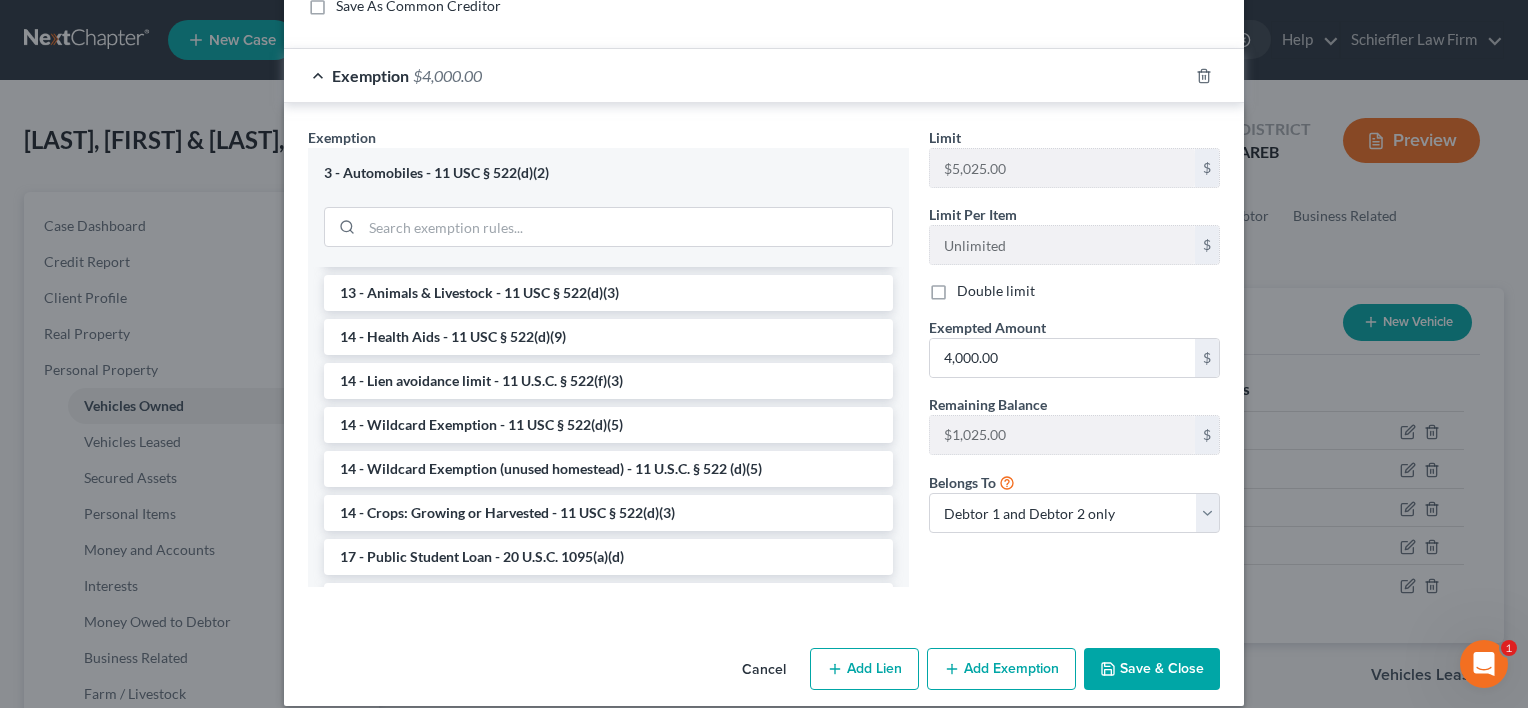 click on "Save & Close" at bounding box center [1152, 669] 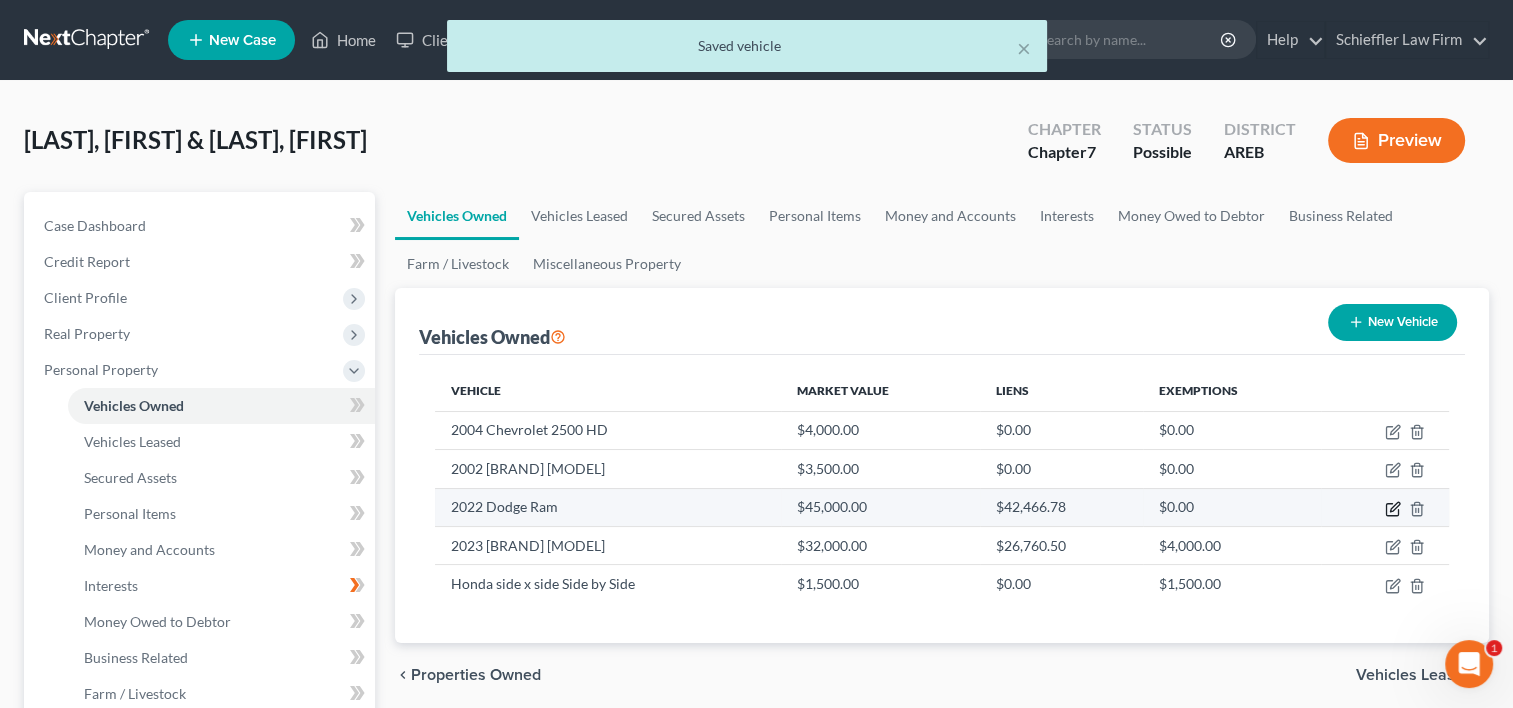 click 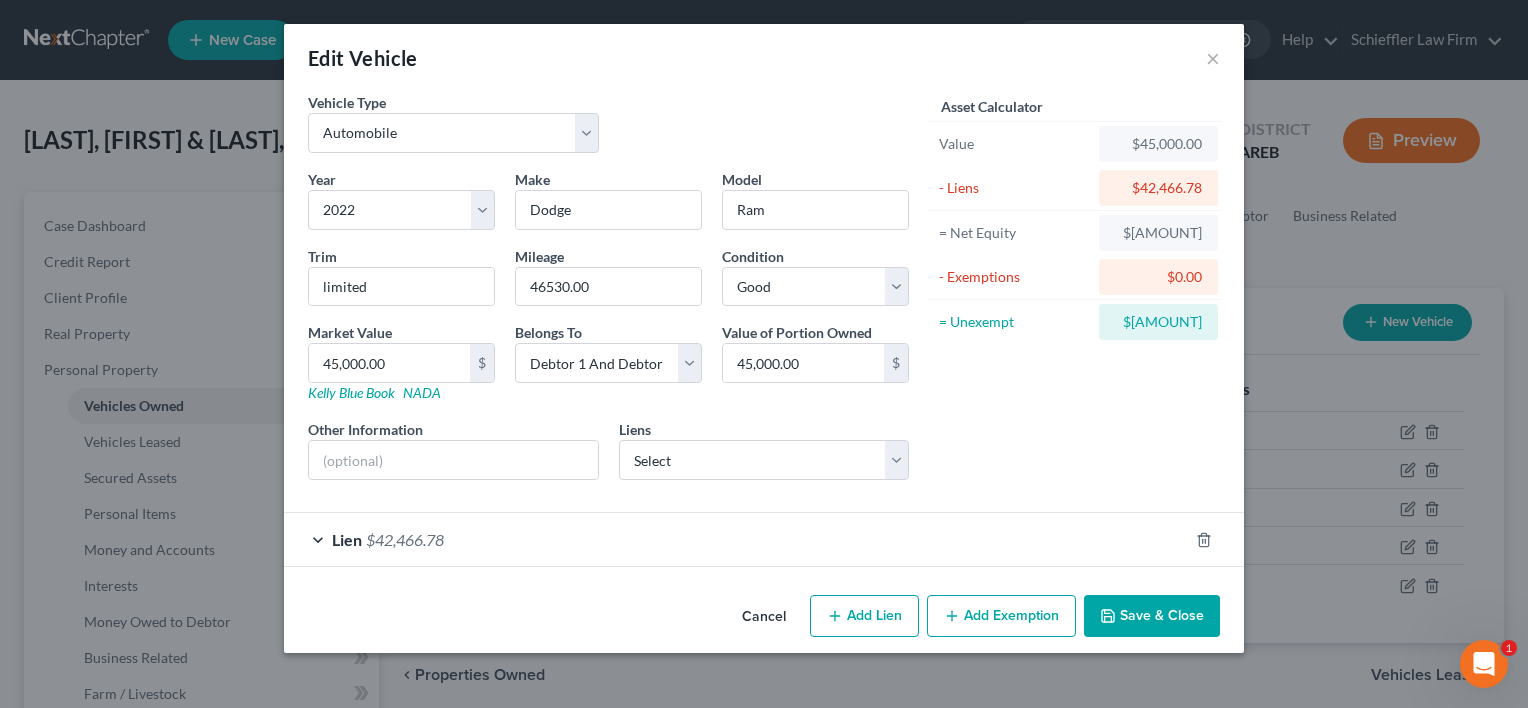 click on "Add Exemption" at bounding box center (1001, 616) 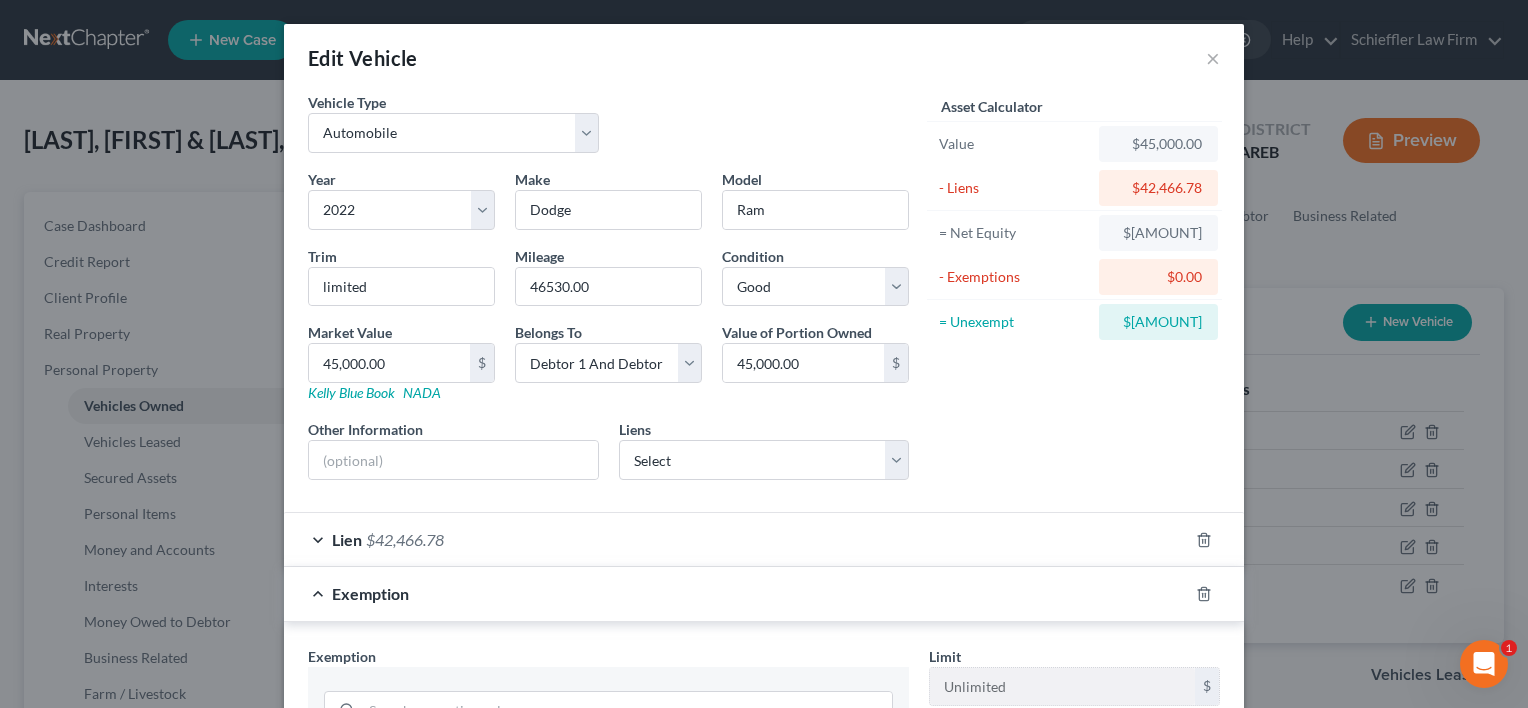 scroll, scrollTop: 300, scrollLeft: 0, axis: vertical 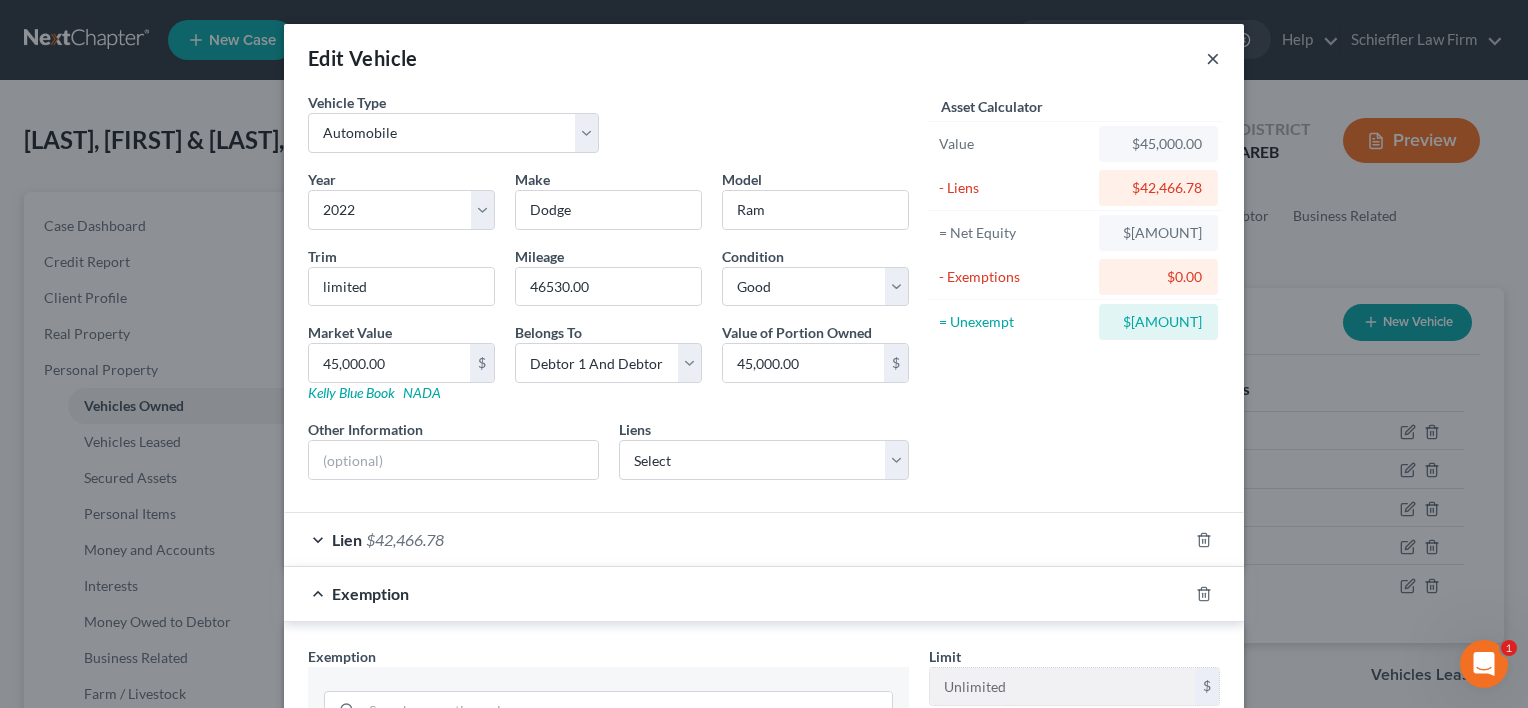 click on "×" at bounding box center (1213, 58) 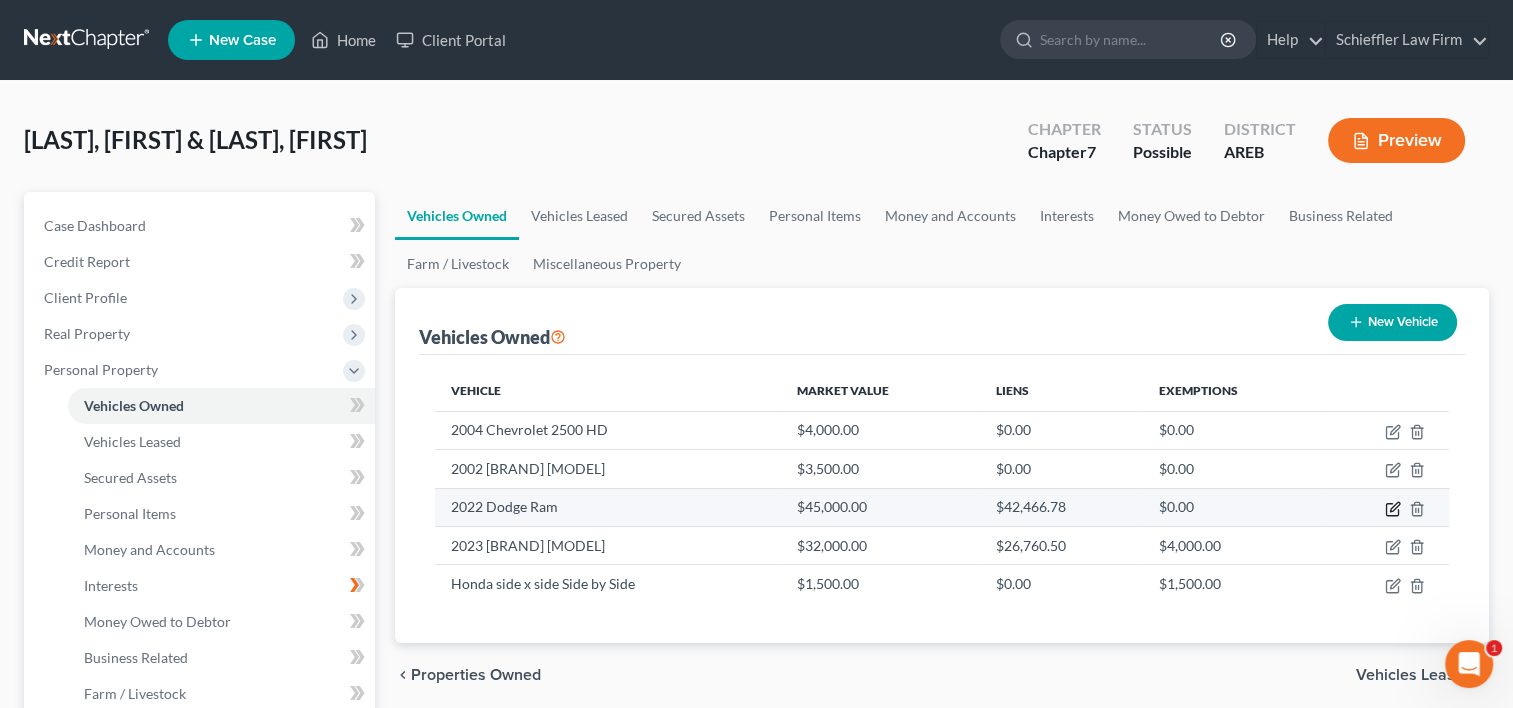 click 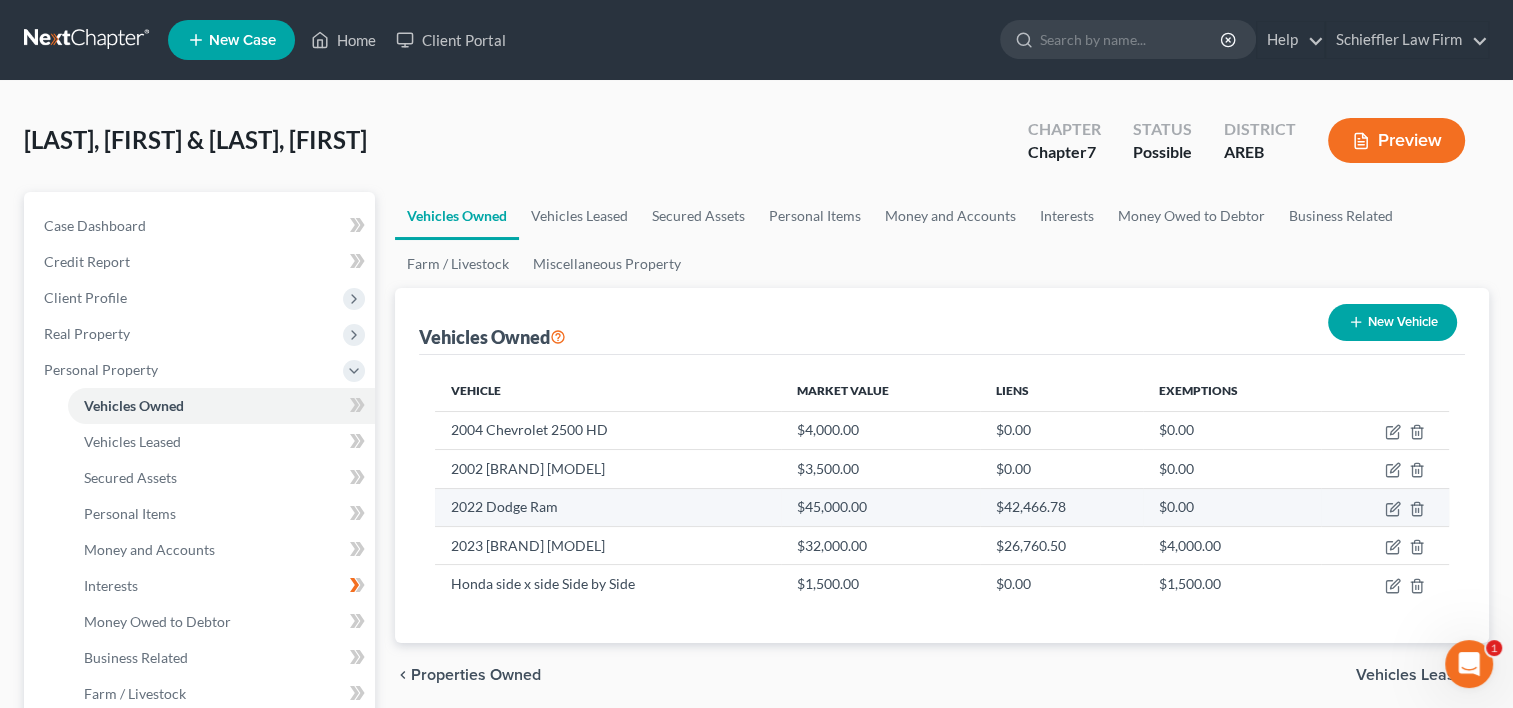 select on "0" 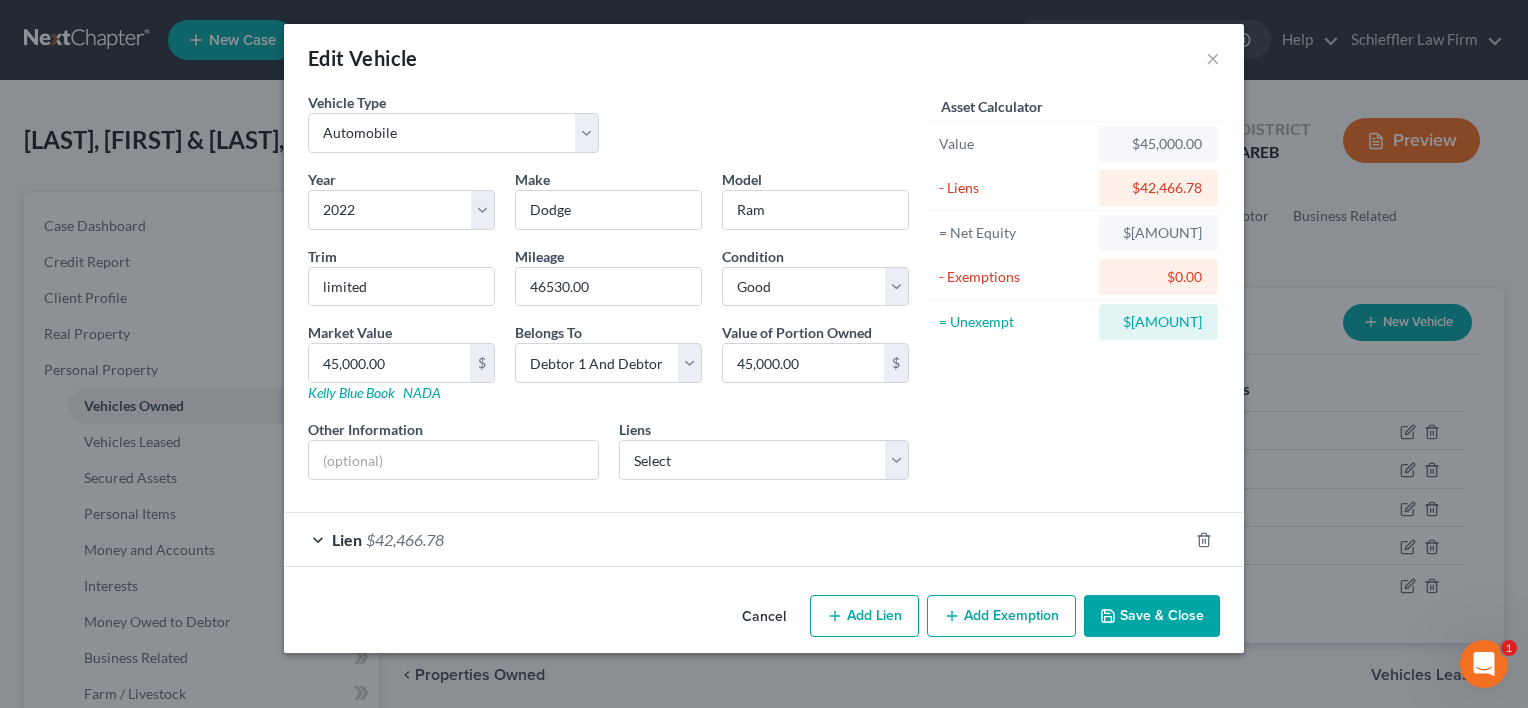 click on "Add Exemption" at bounding box center (1001, 616) 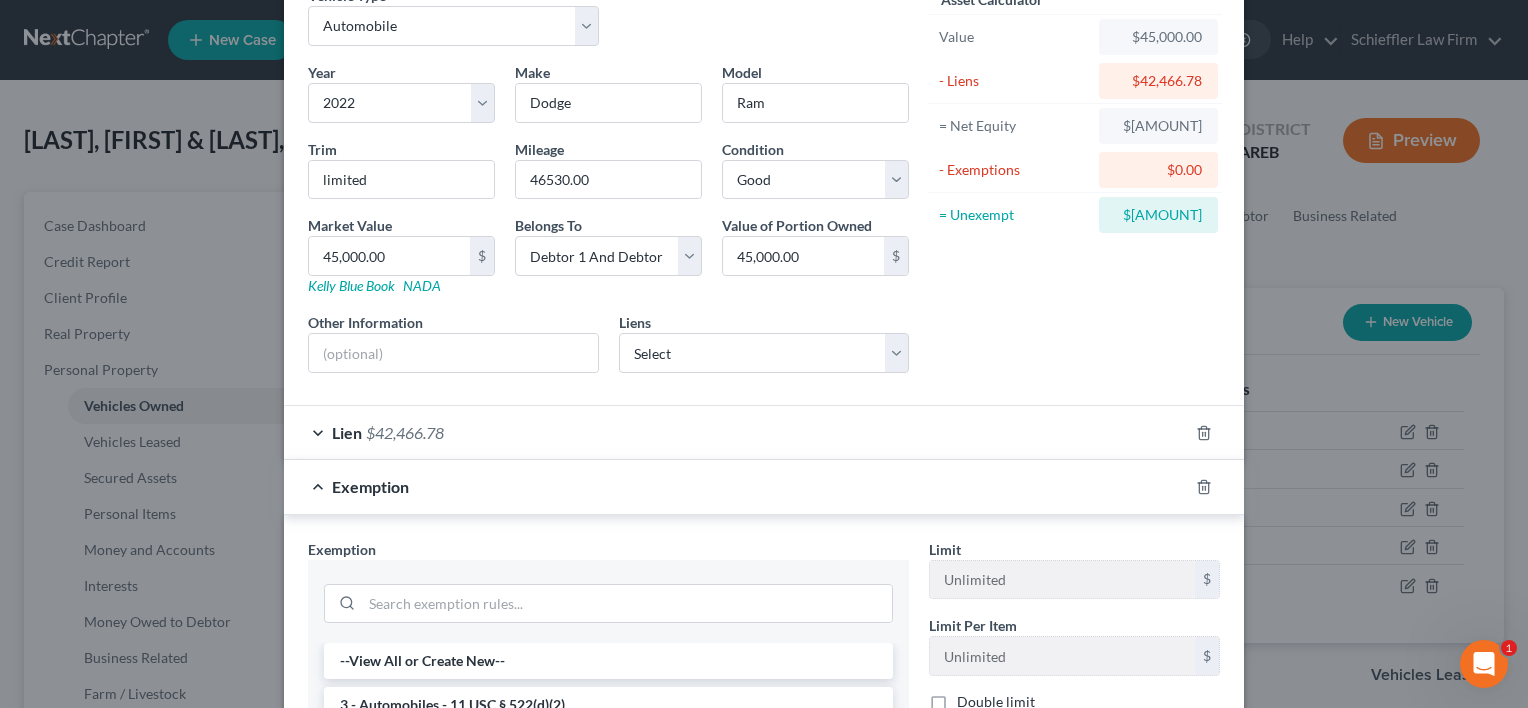 scroll, scrollTop: 300, scrollLeft: 0, axis: vertical 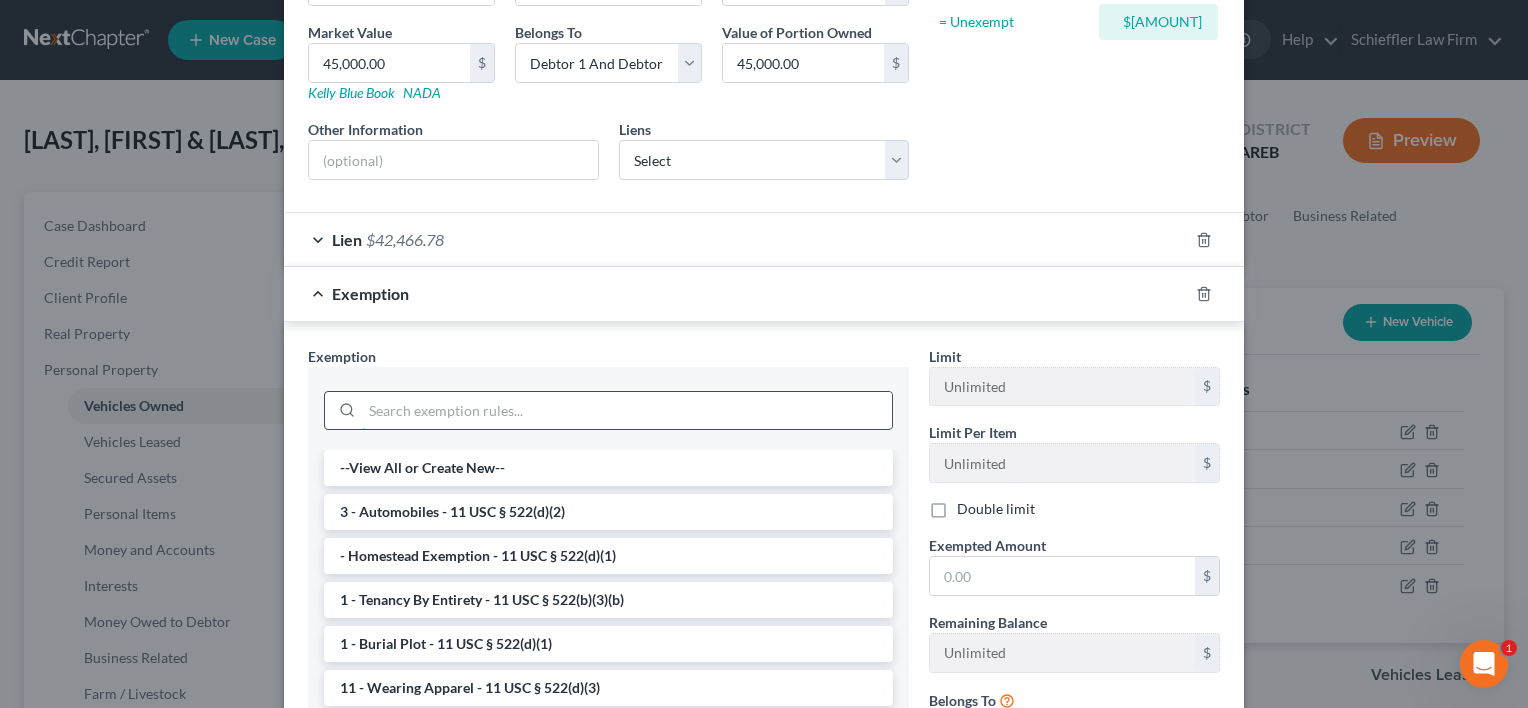 click at bounding box center (627, 411) 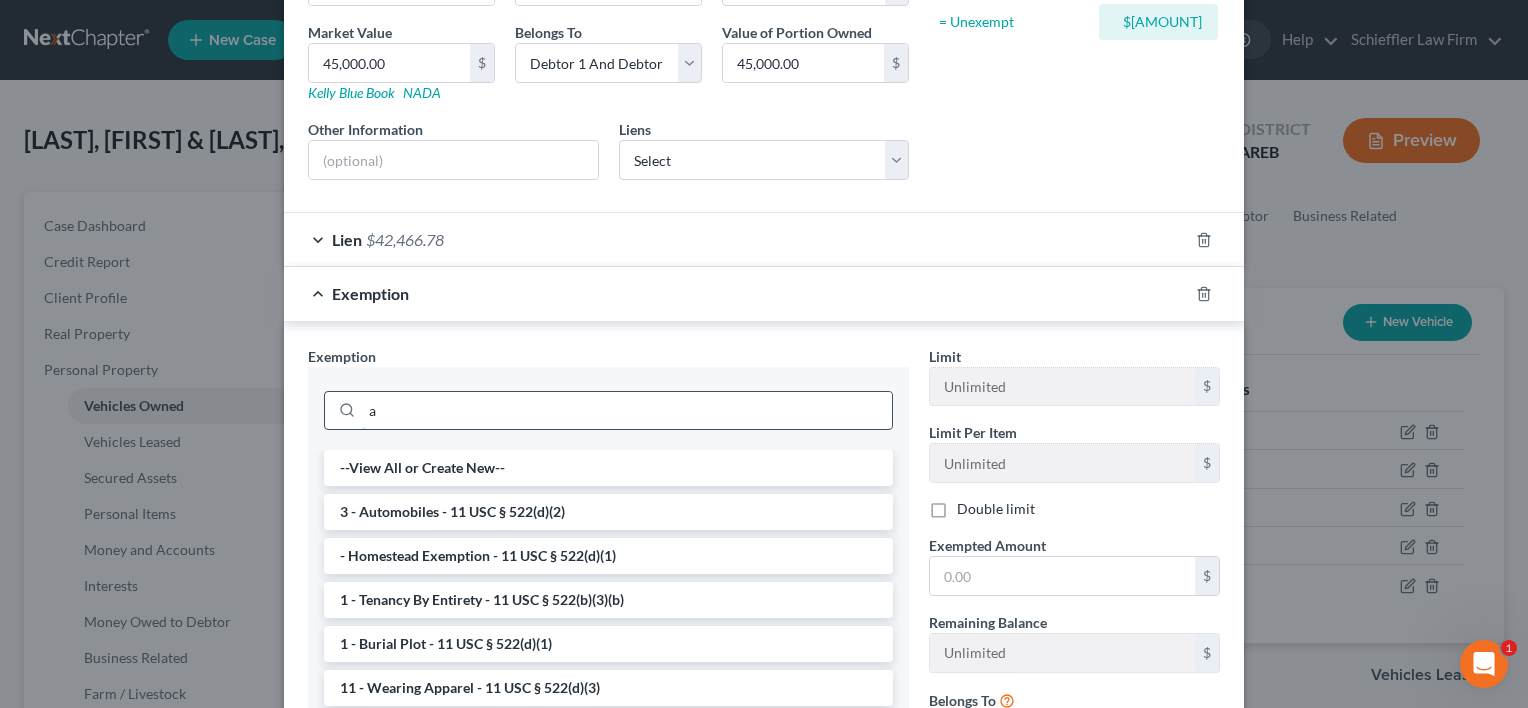 click on "a" at bounding box center [627, 411] 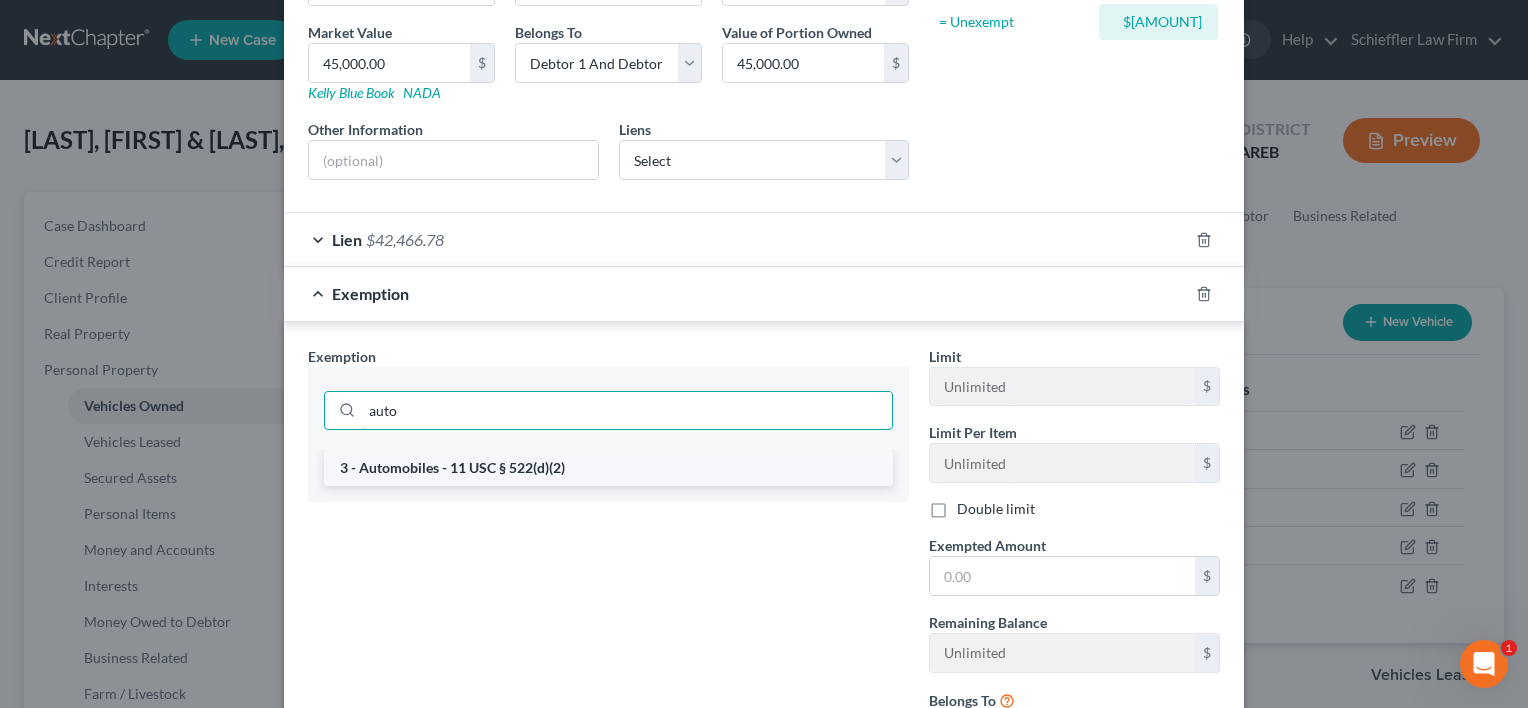 type on "auto" 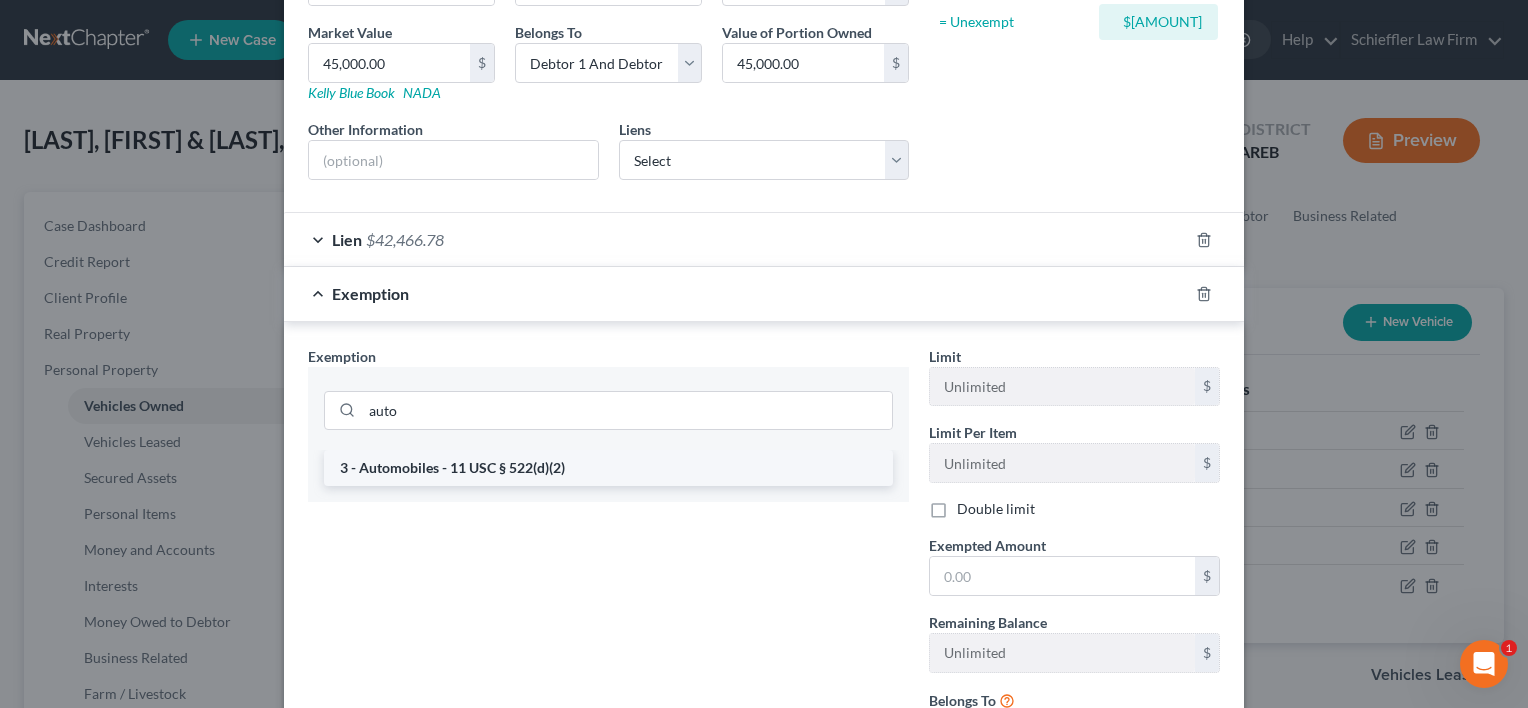 click on "3 - Automobiles - 11 USC § 522(d)(2)" at bounding box center (608, 468) 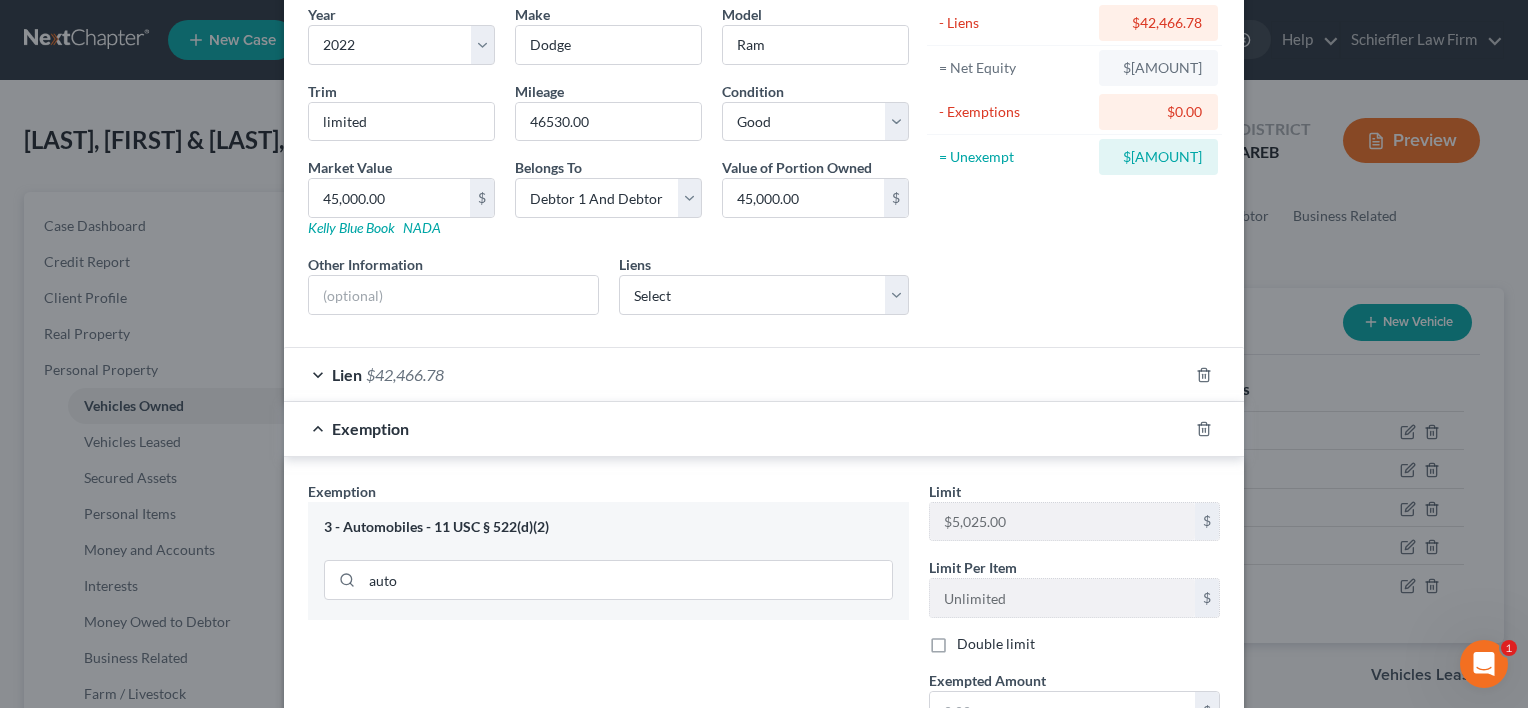 scroll, scrollTop: 200, scrollLeft: 0, axis: vertical 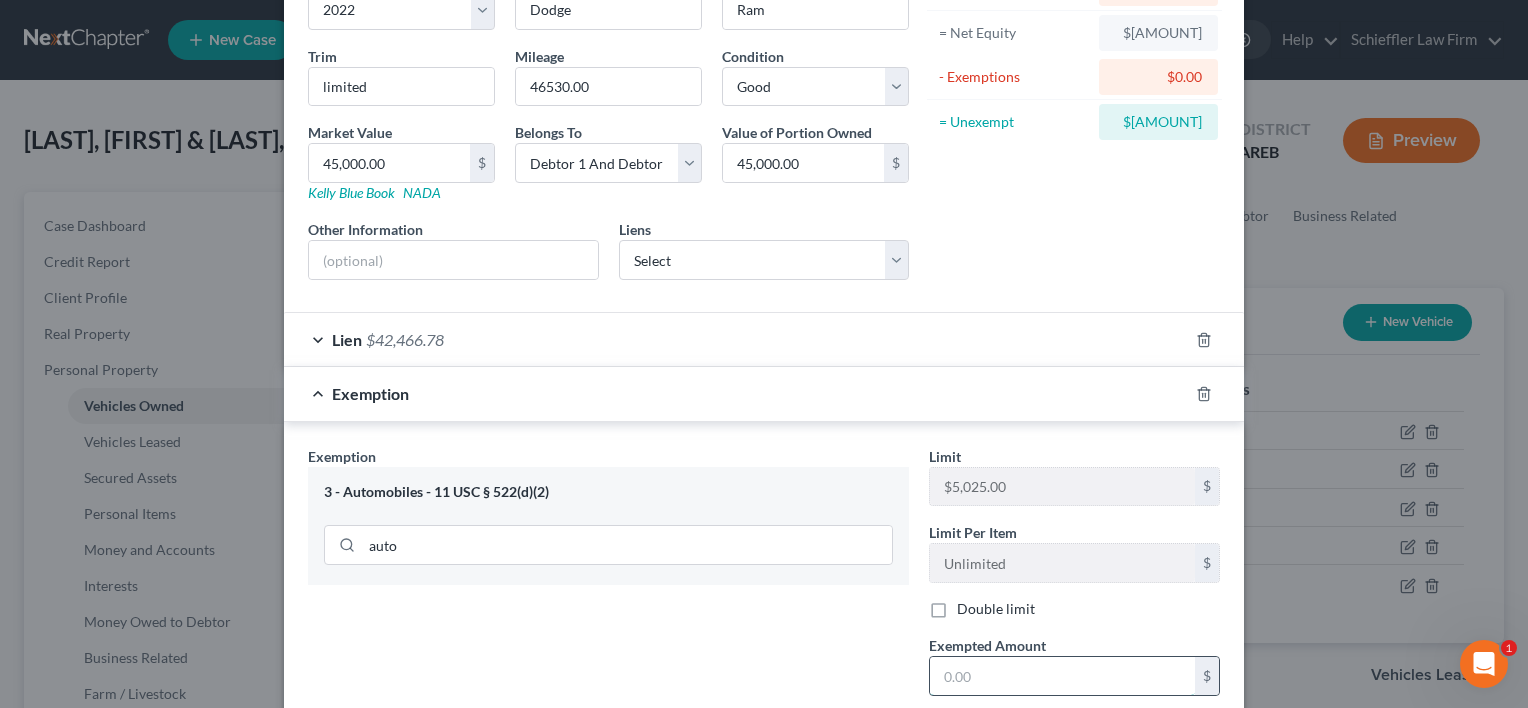 click at bounding box center (1062, 676) 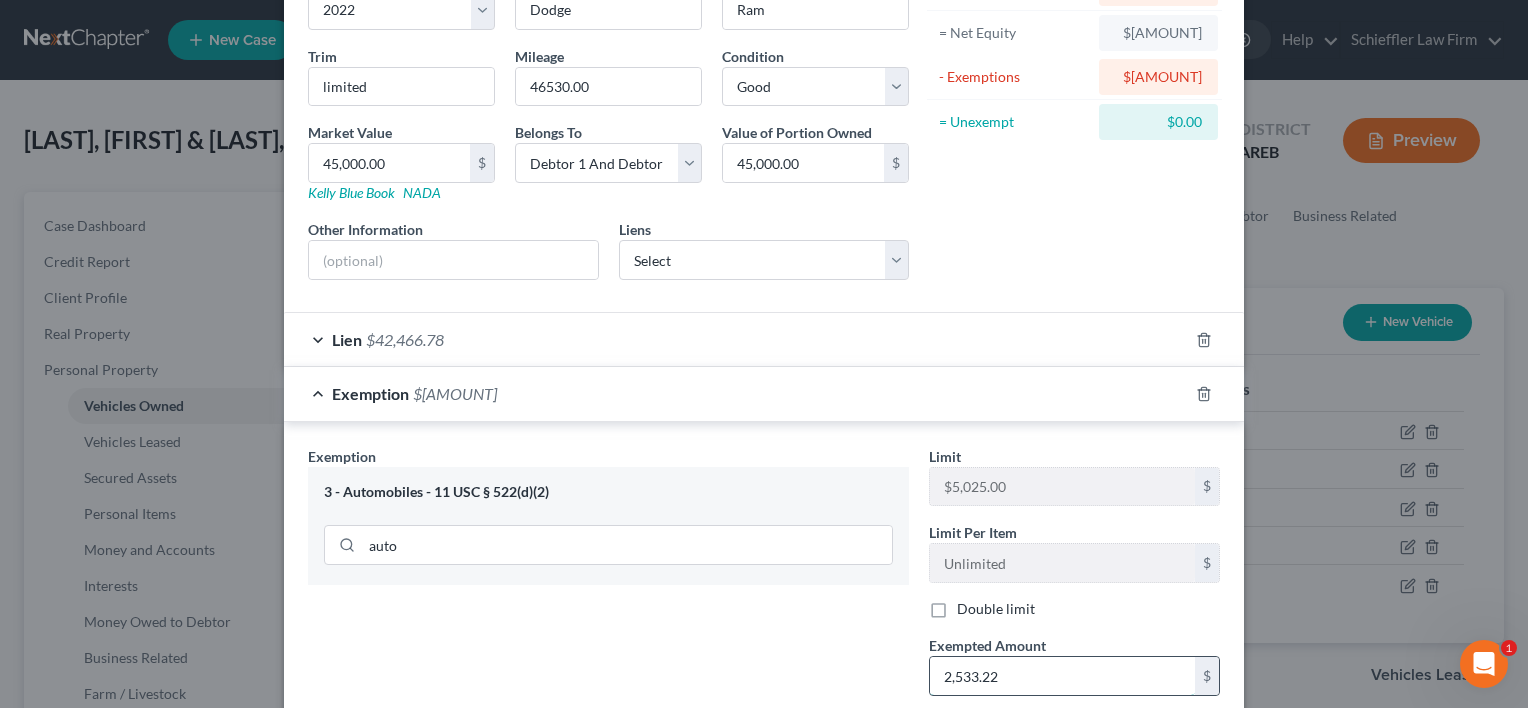 type on "2,533.22" 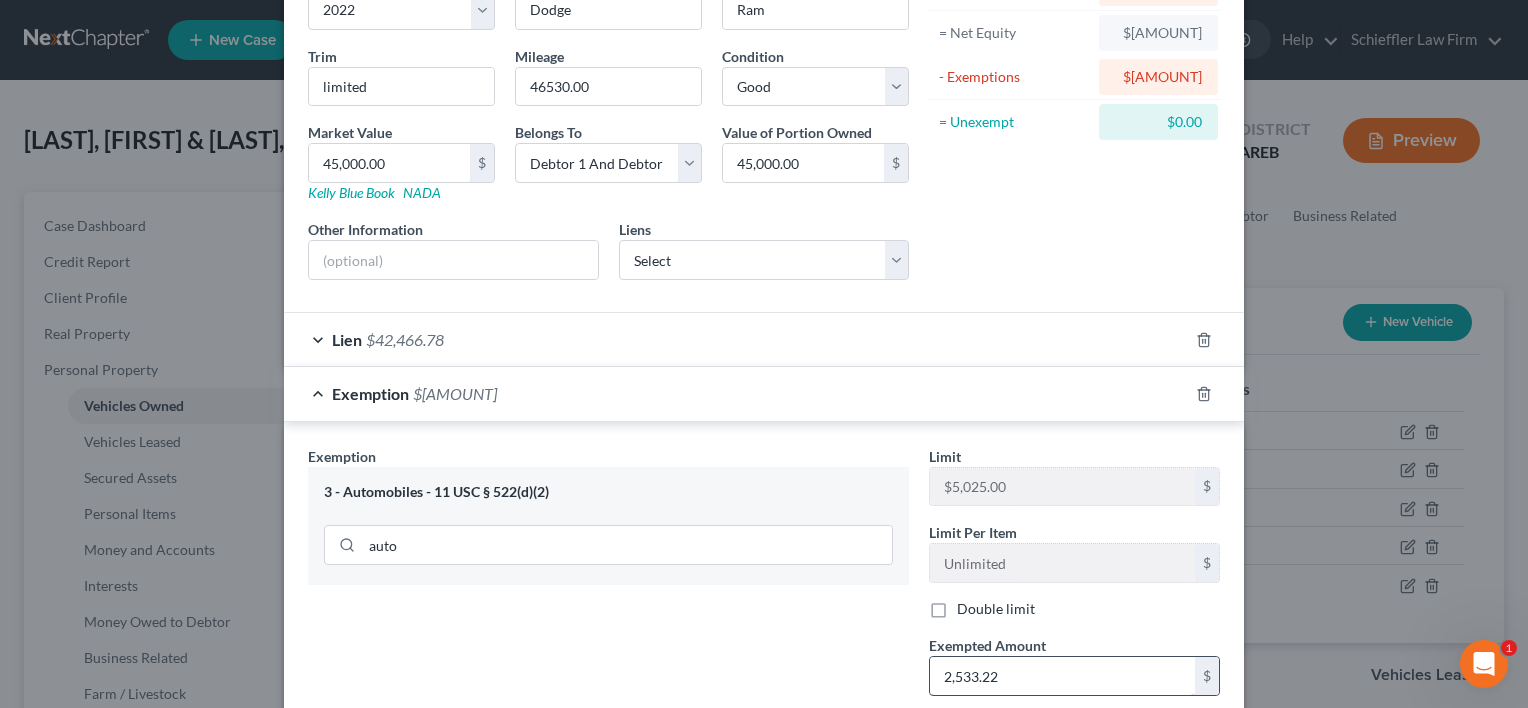 scroll, scrollTop: 482, scrollLeft: 0, axis: vertical 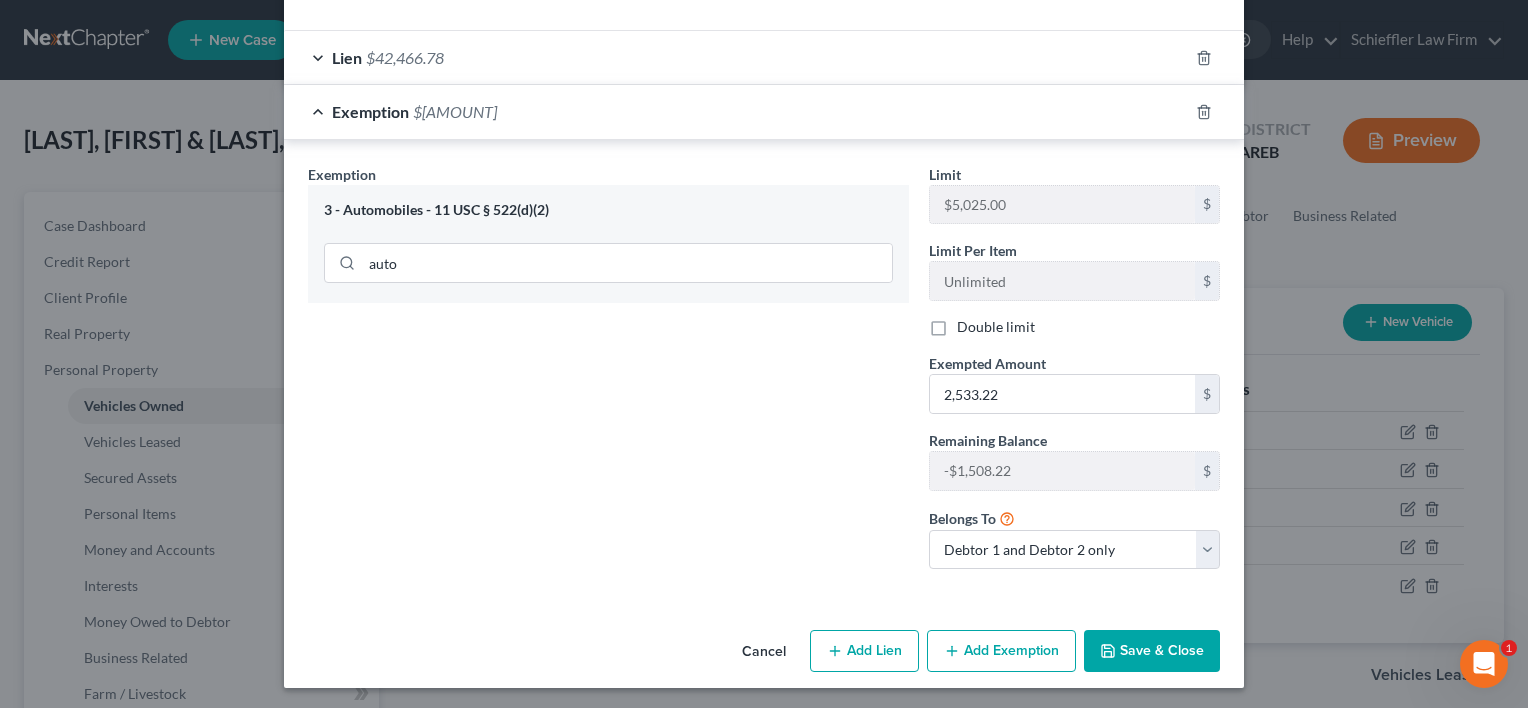 click on "Save & Close" at bounding box center (1152, 651) 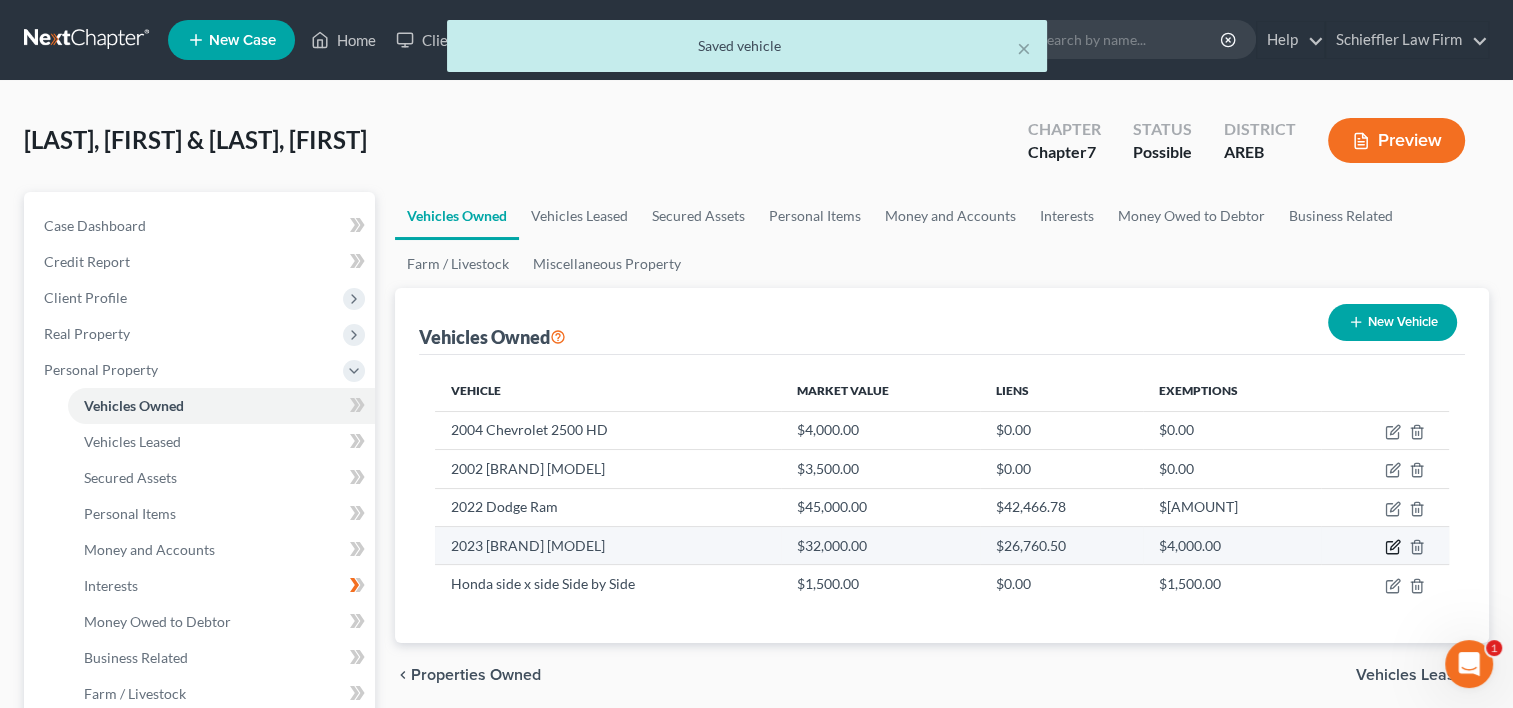 click 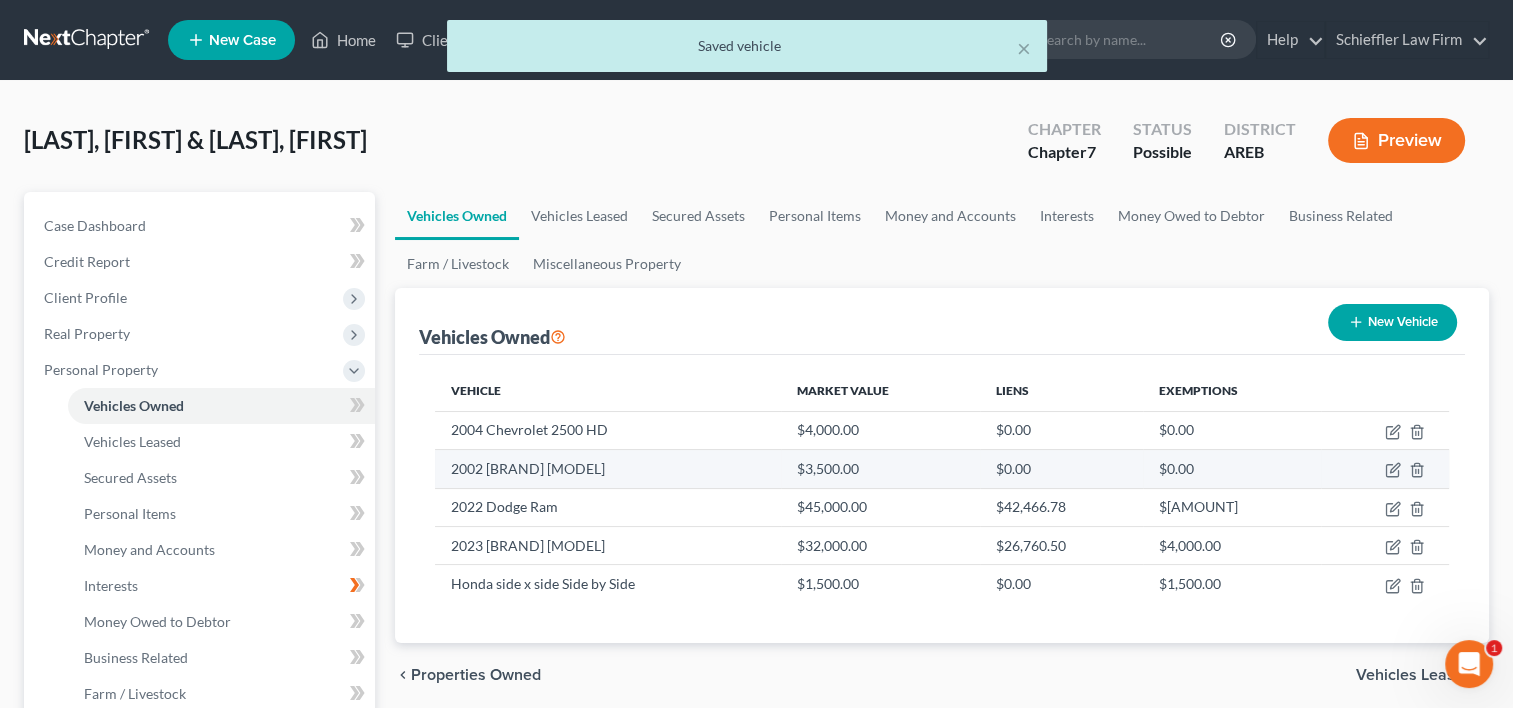select on "0" 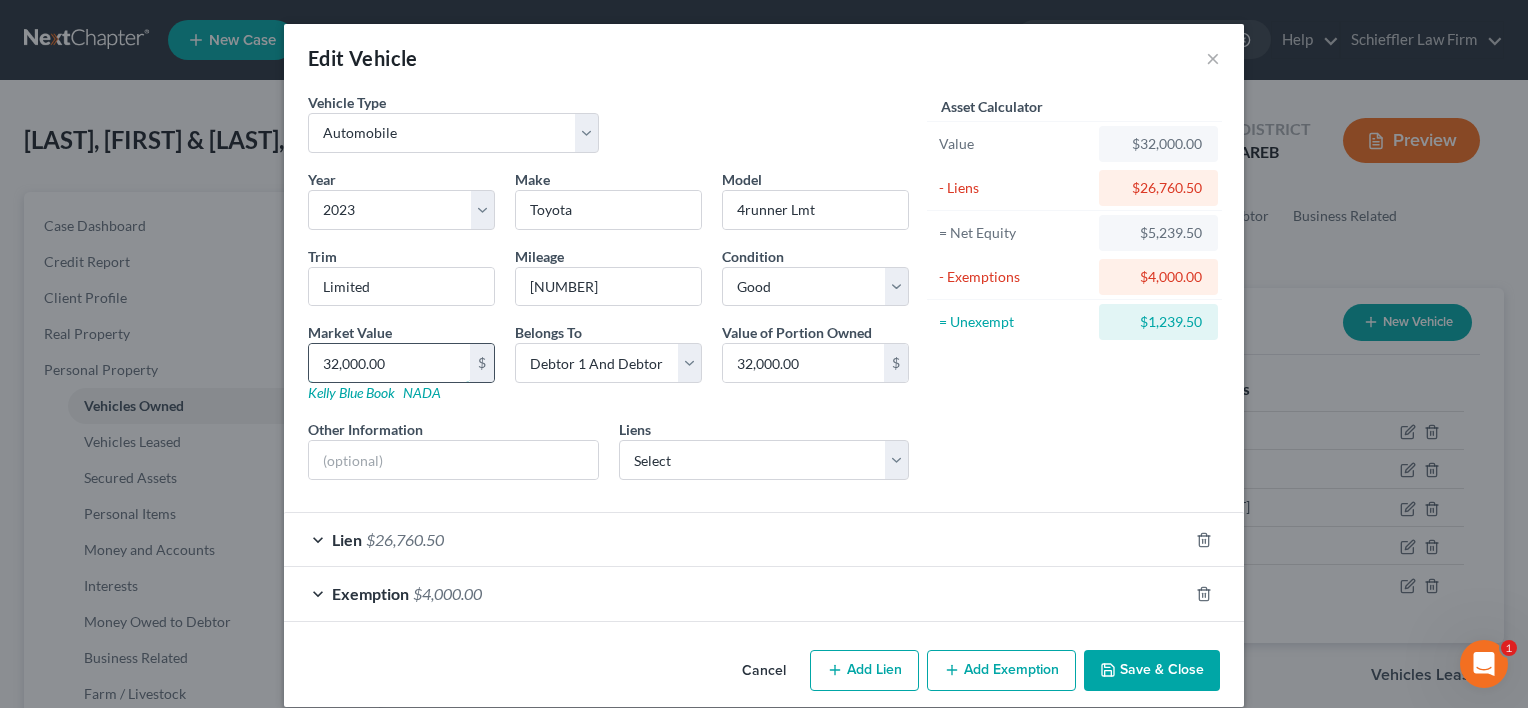 type on "3" 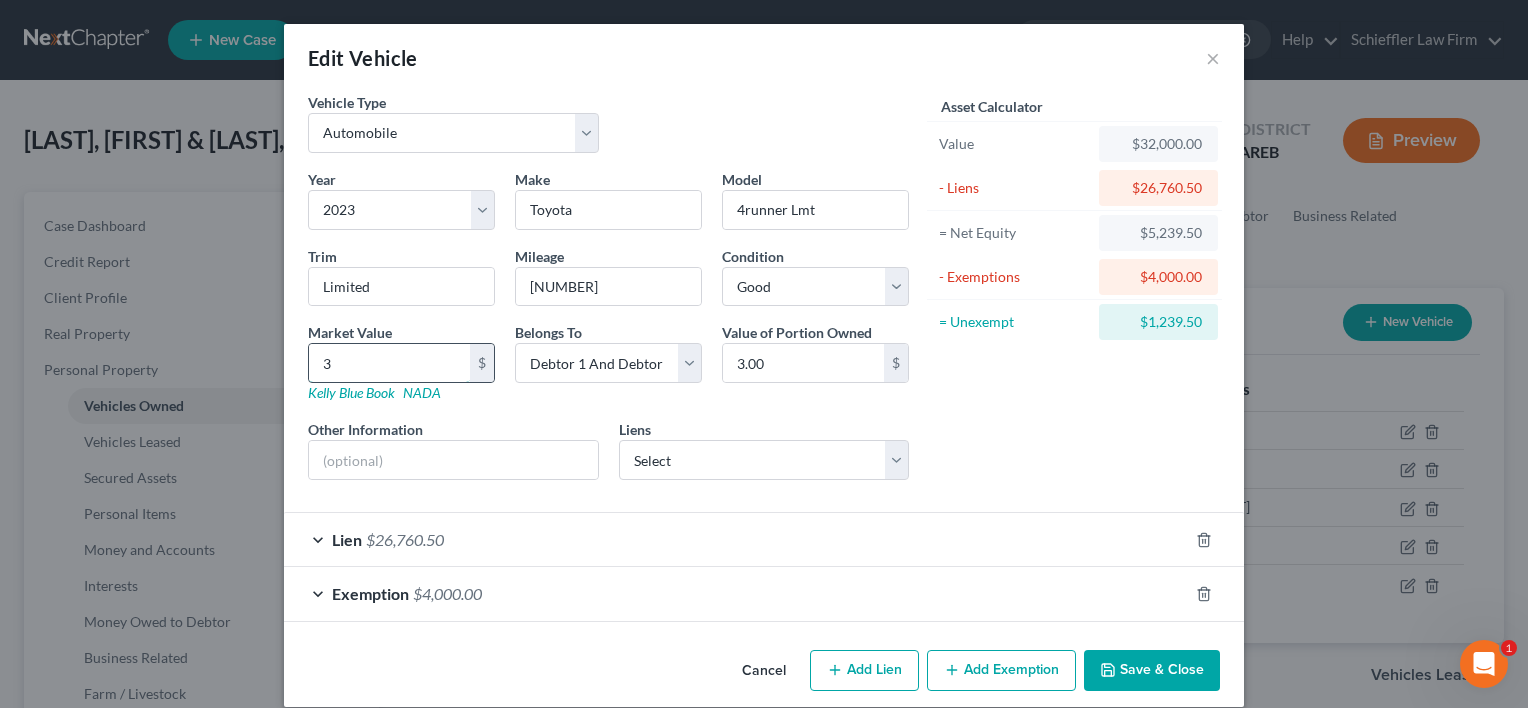 type on "31" 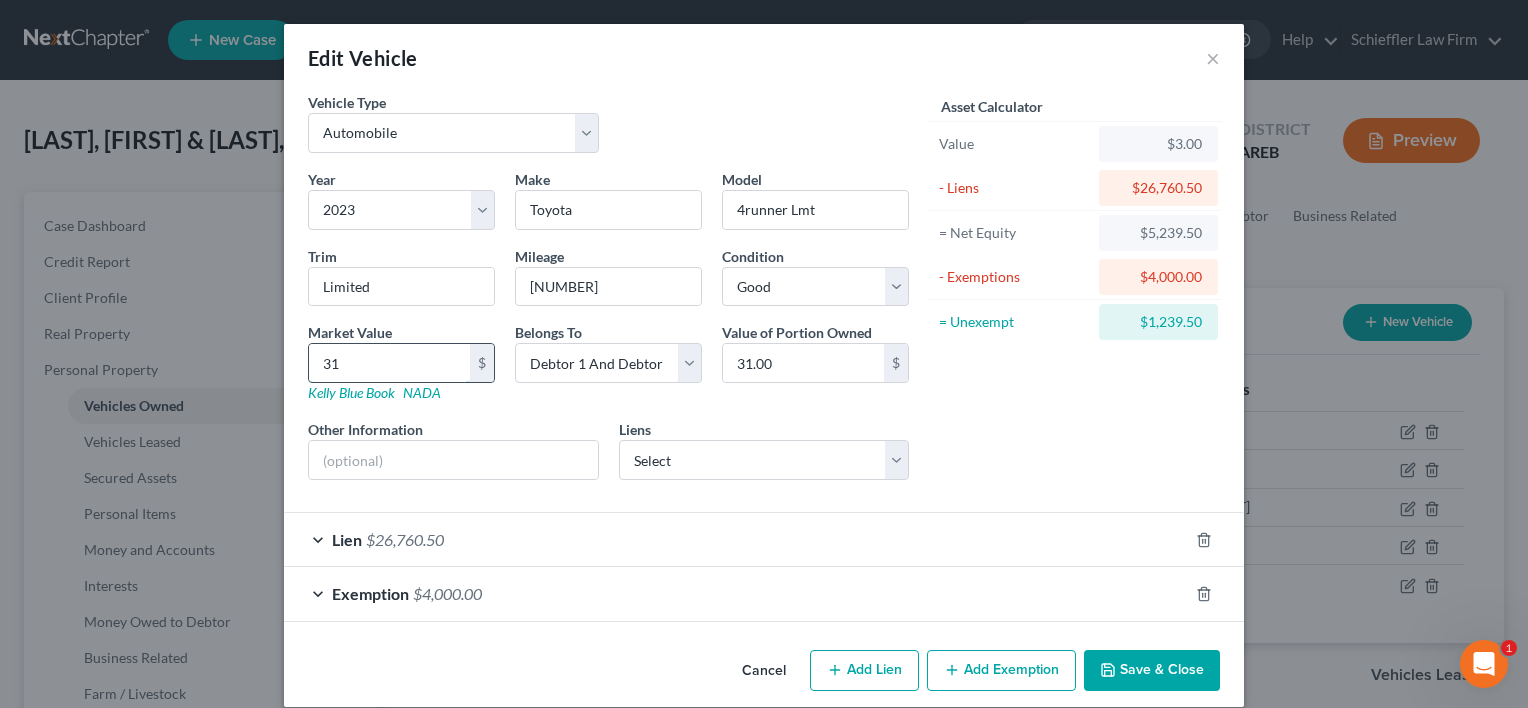 type on "310" 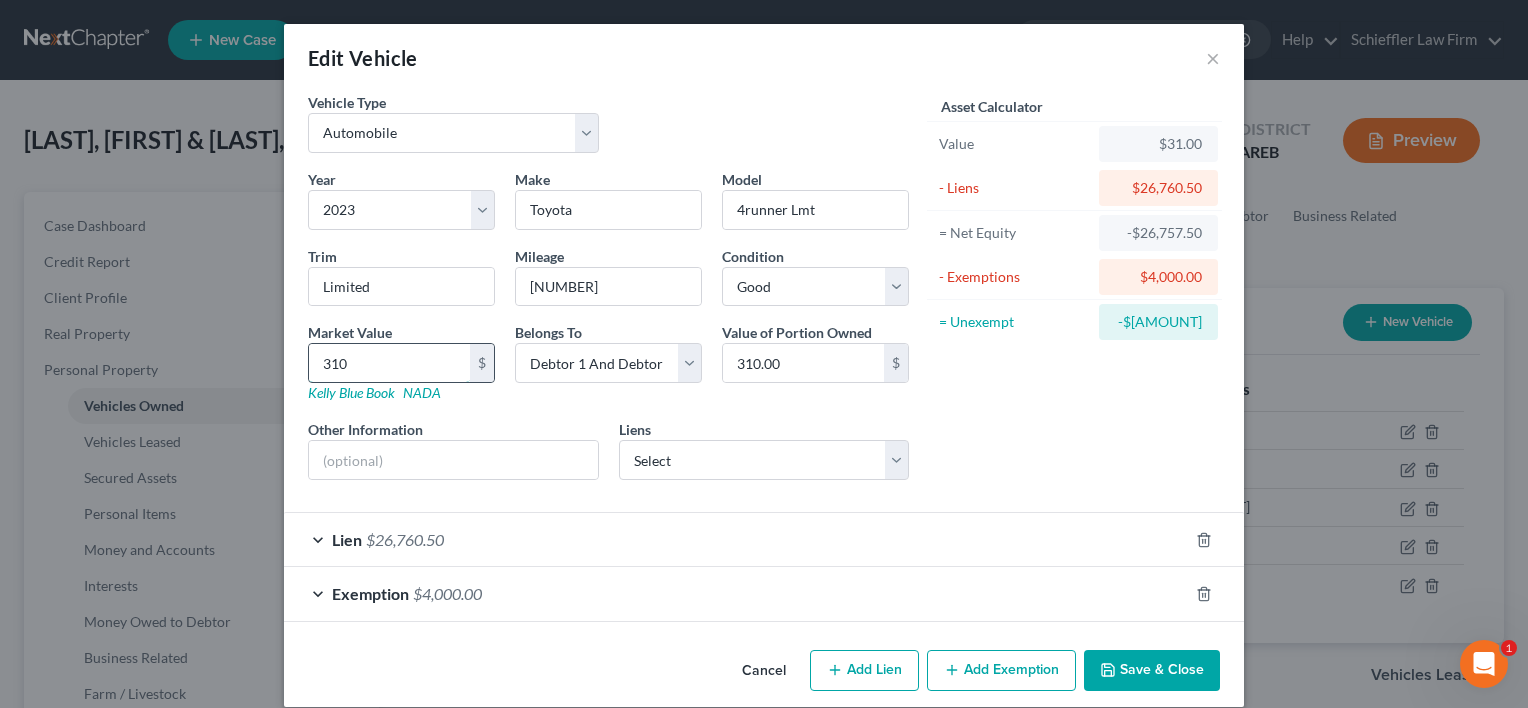 type on "3100" 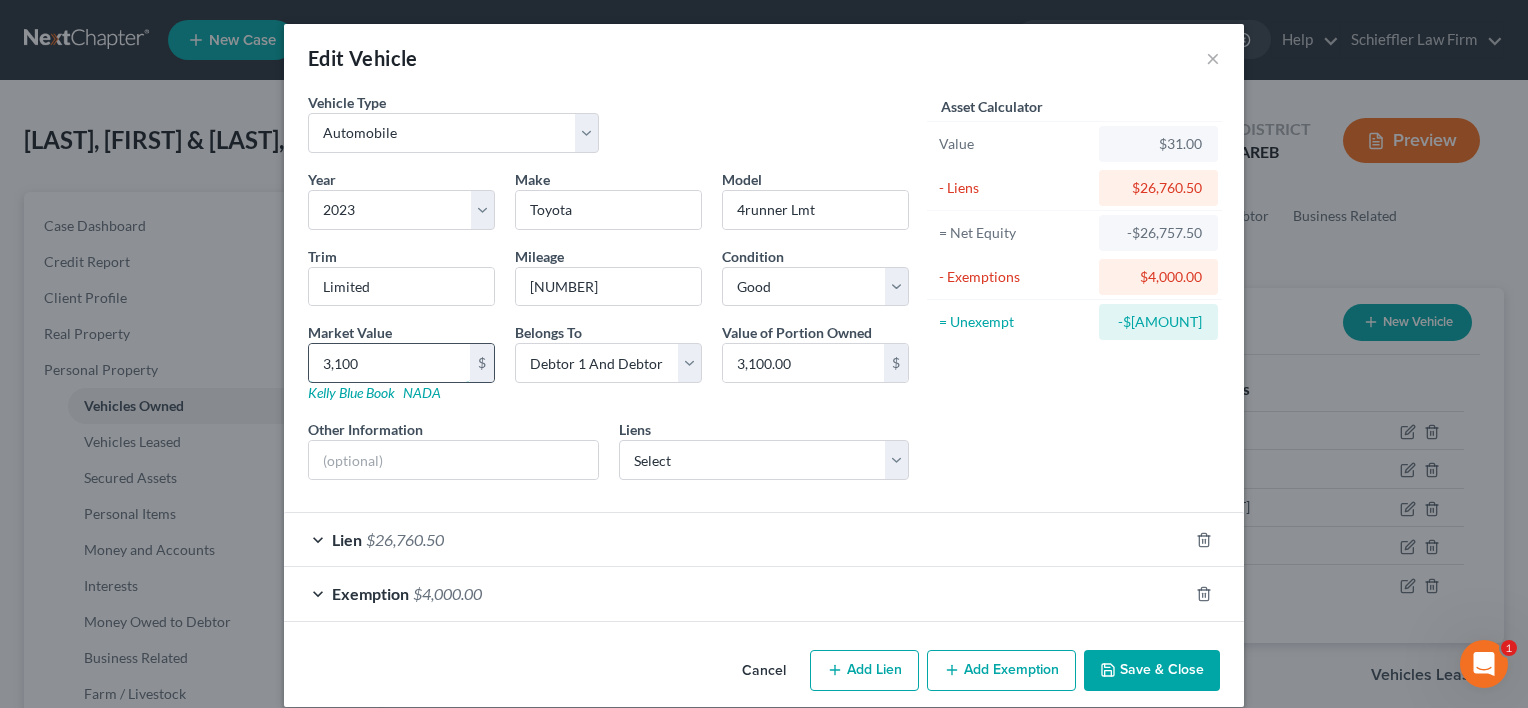 type on "3,1000" 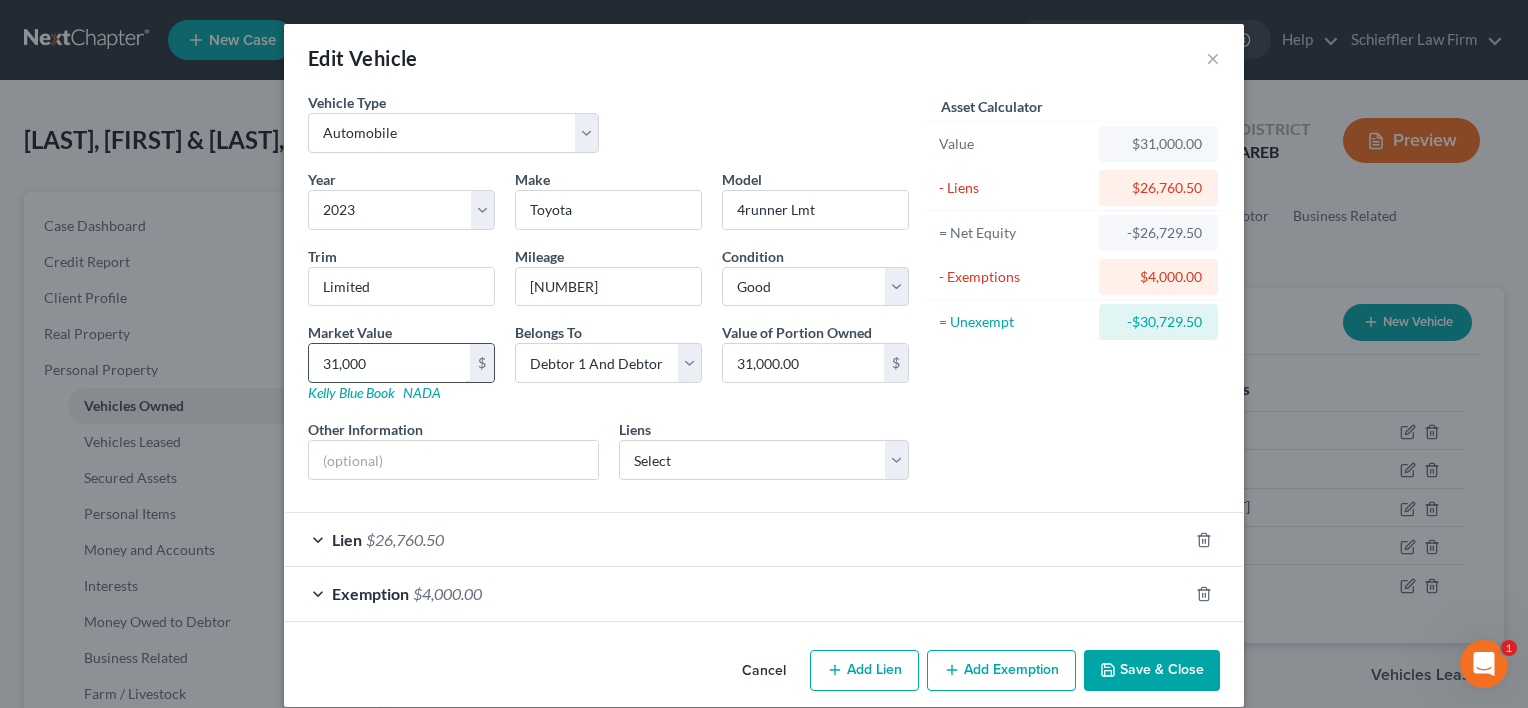 type on "31,0000" 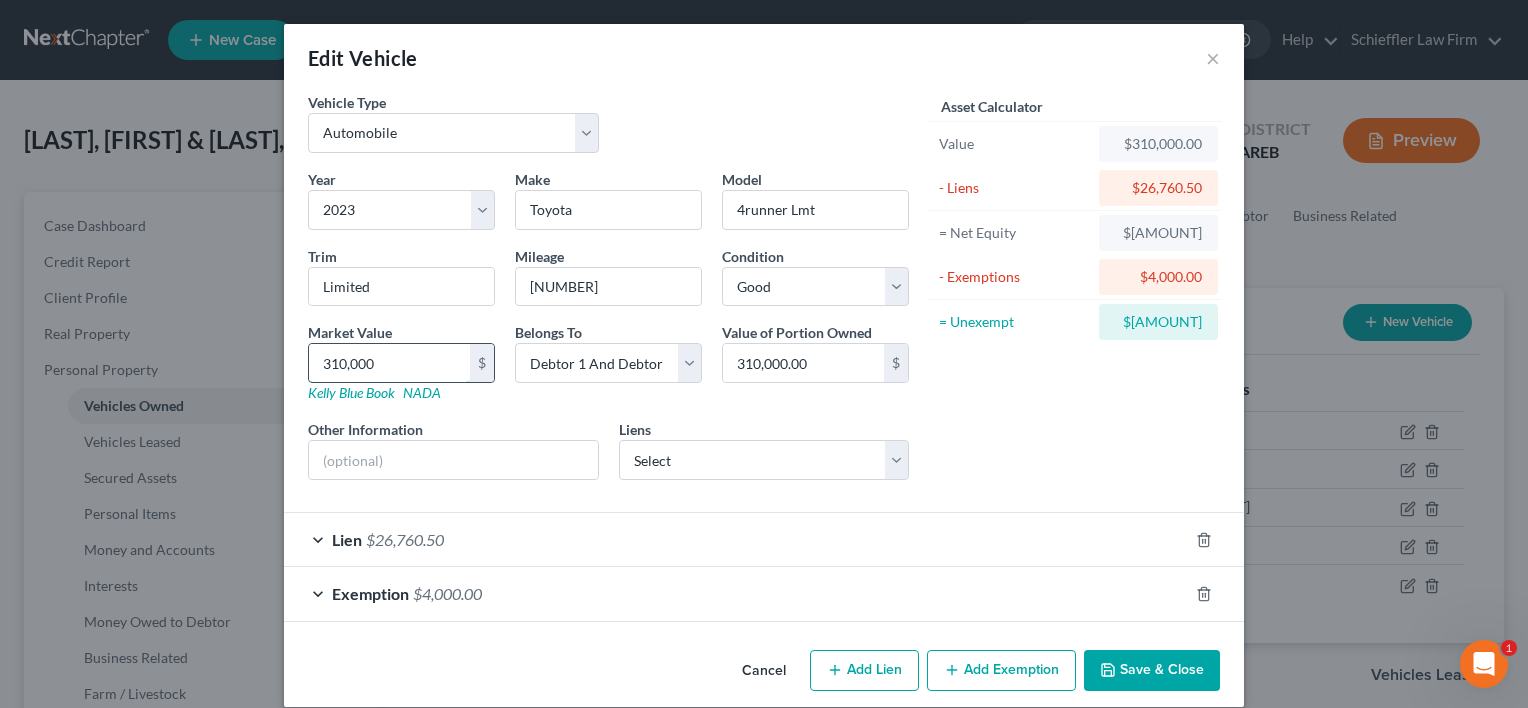 type on "310,00" 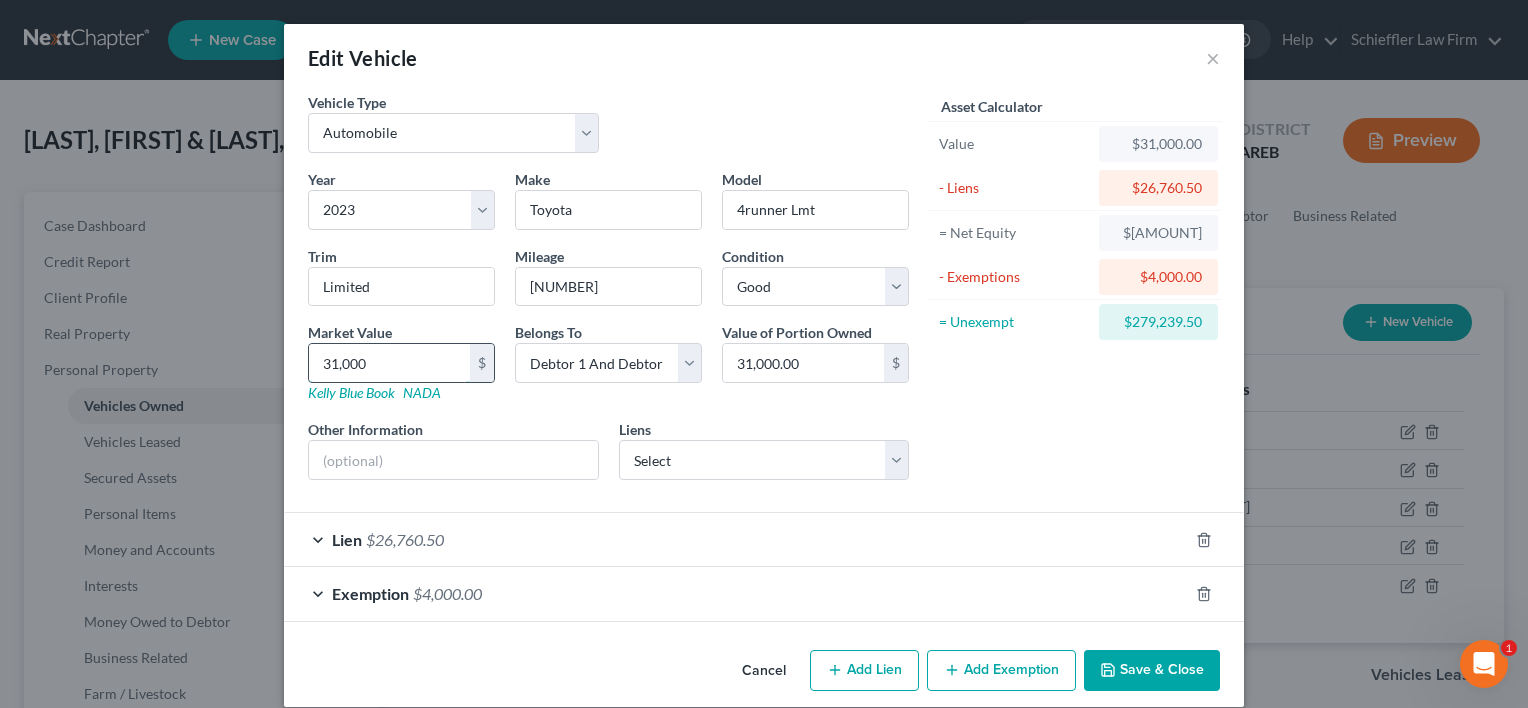 type on "31,000" 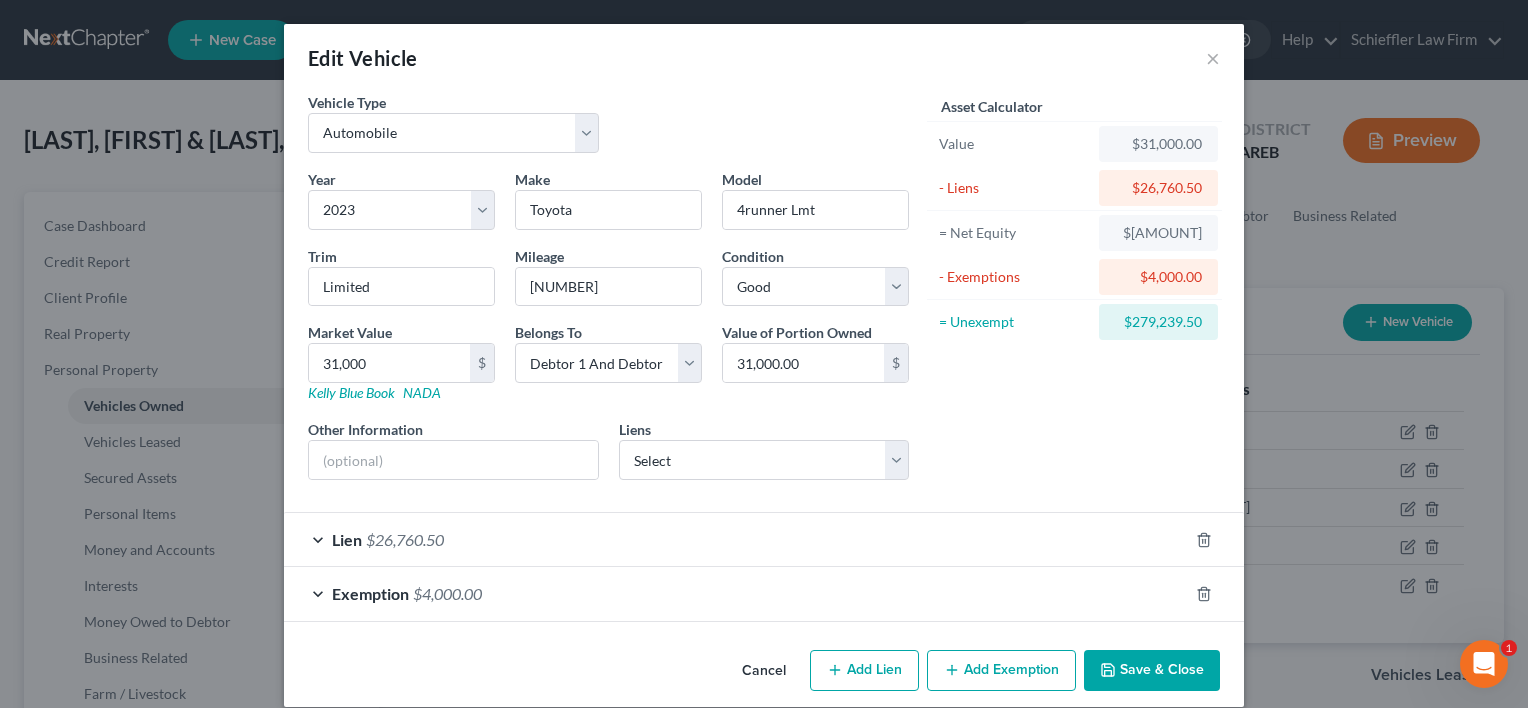 click on "Exemption" at bounding box center (370, 593) 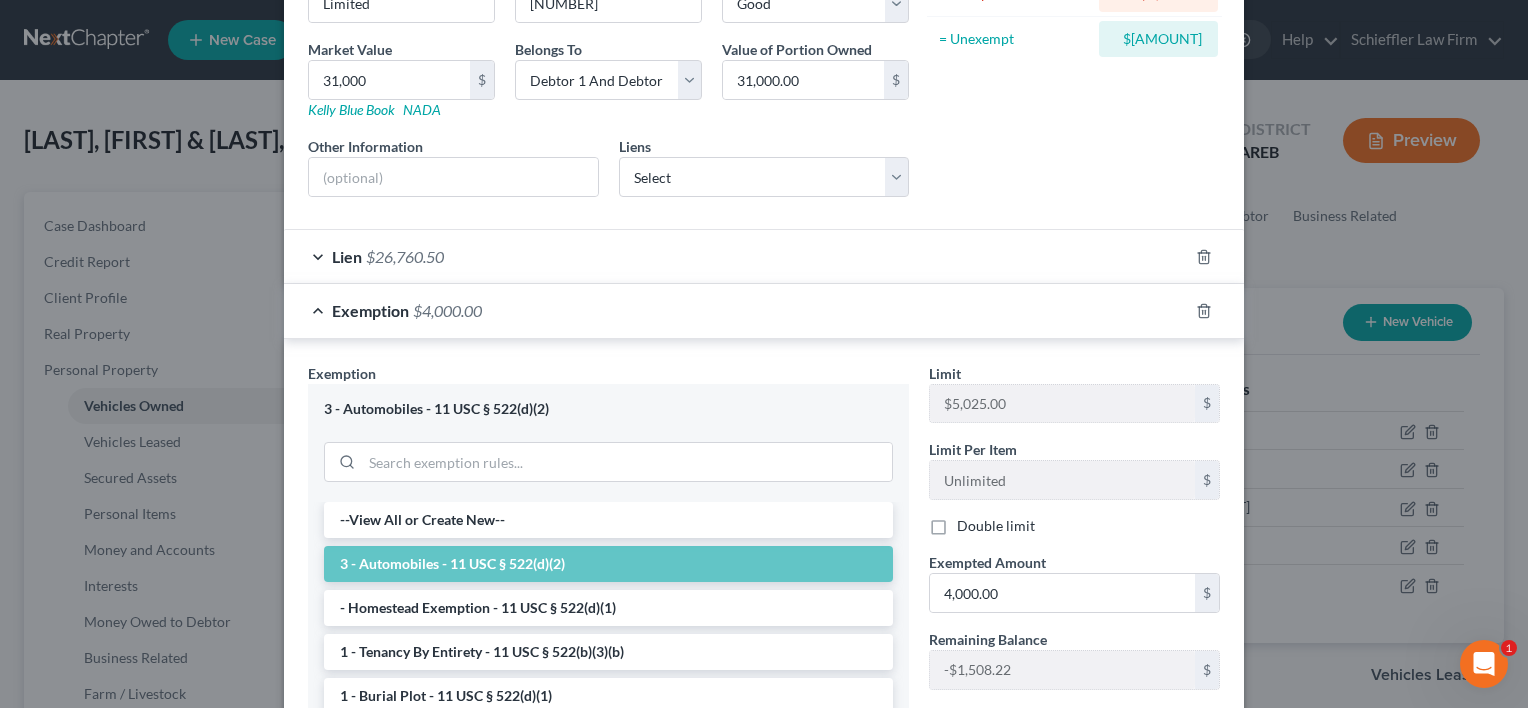 scroll, scrollTop: 300, scrollLeft: 0, axis: vertical 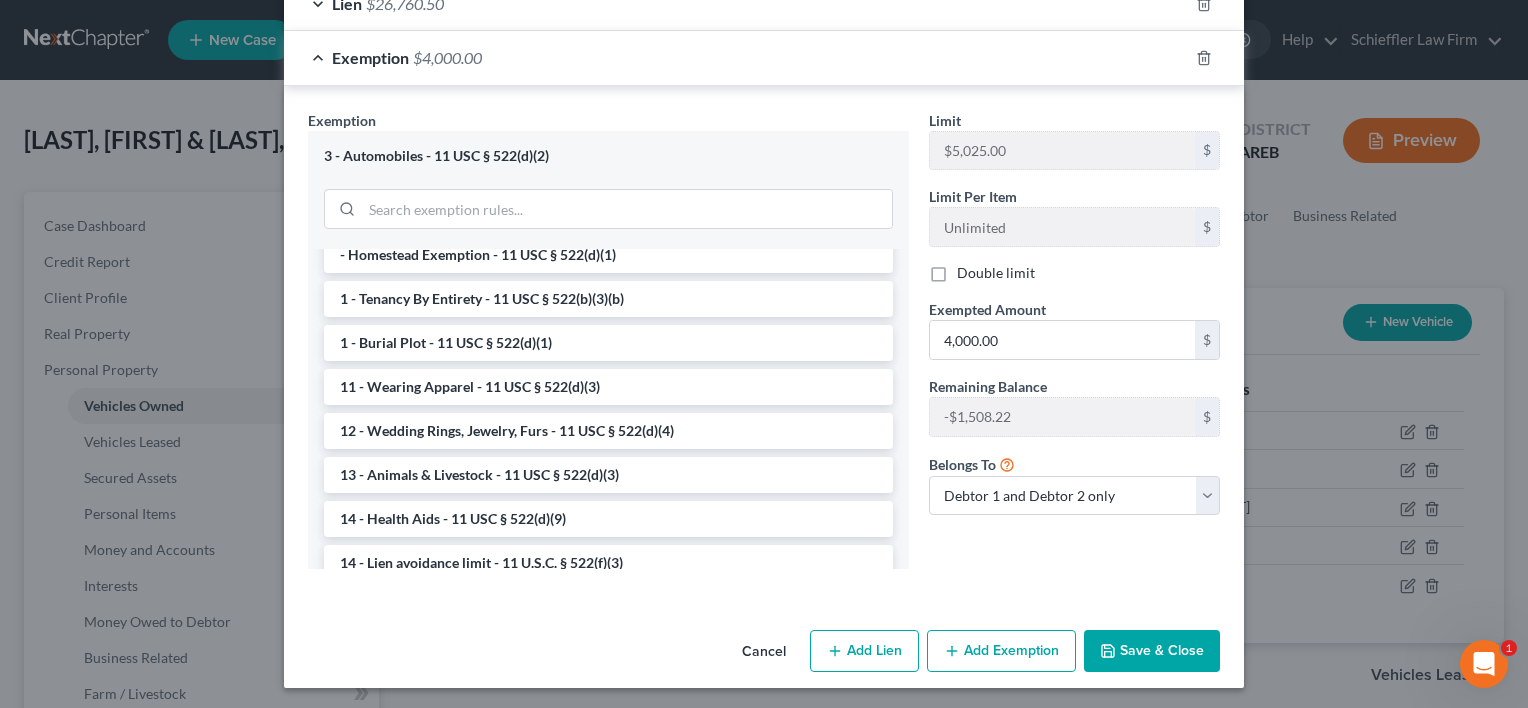 click on "Add Exemption" at bounding box center [1001, 651] 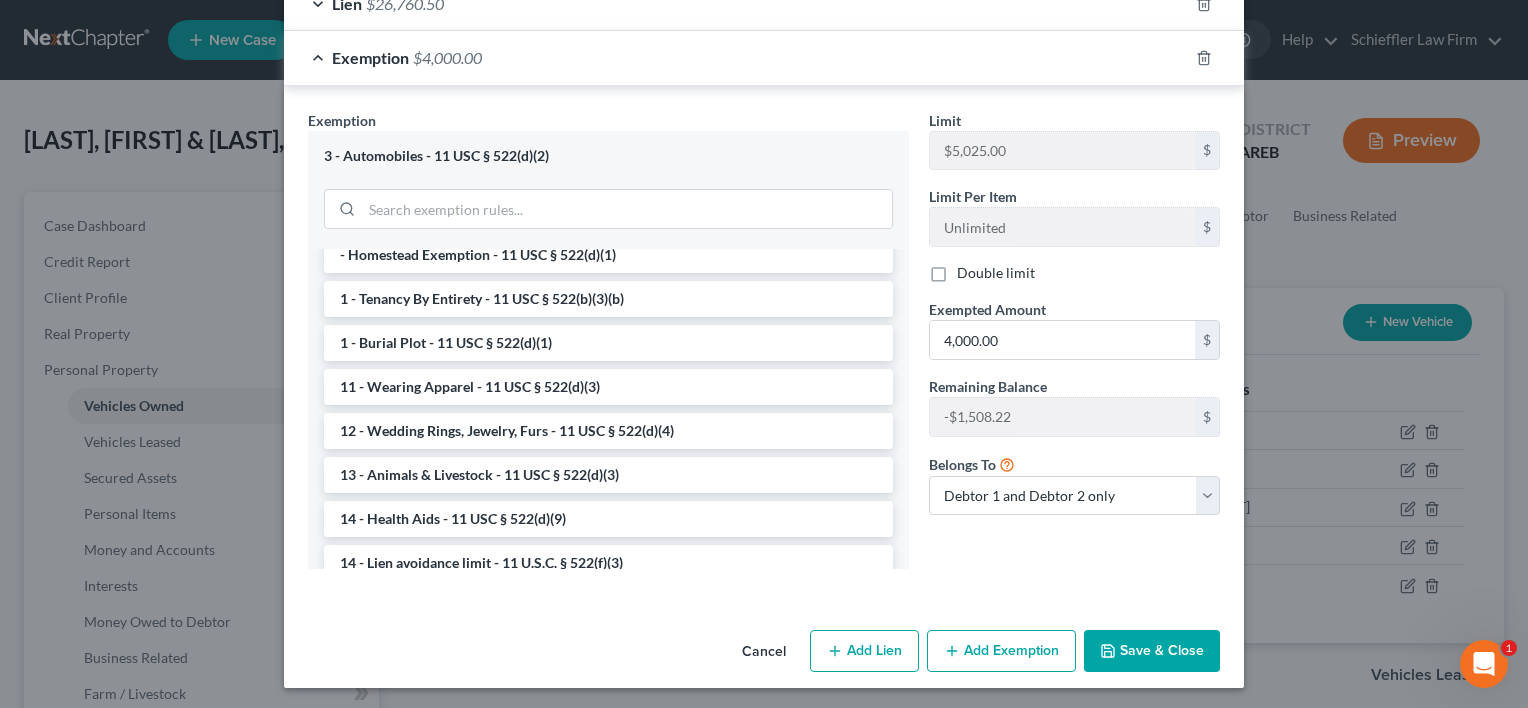select on "2" 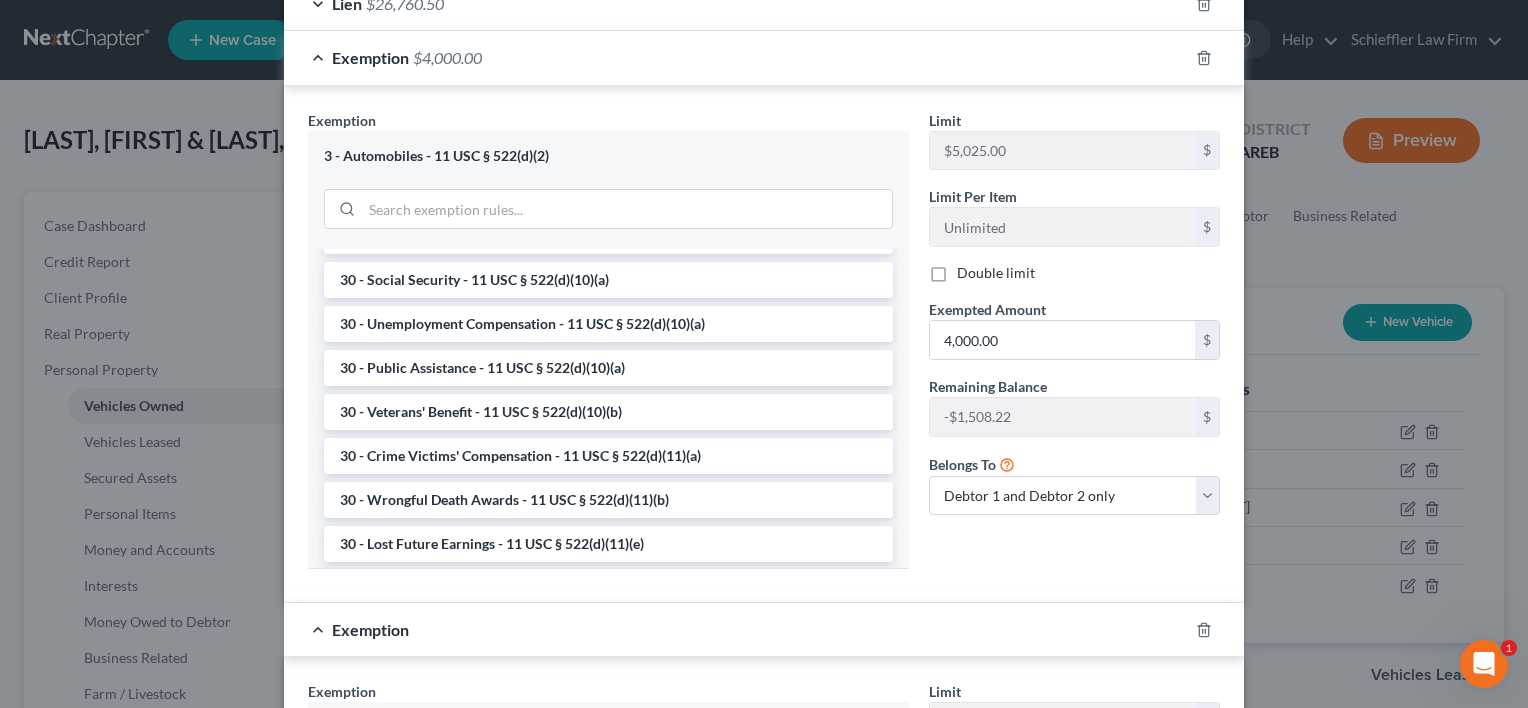 scroll, scrollTop: 1200, scrollLeft: 0, axis: vertical 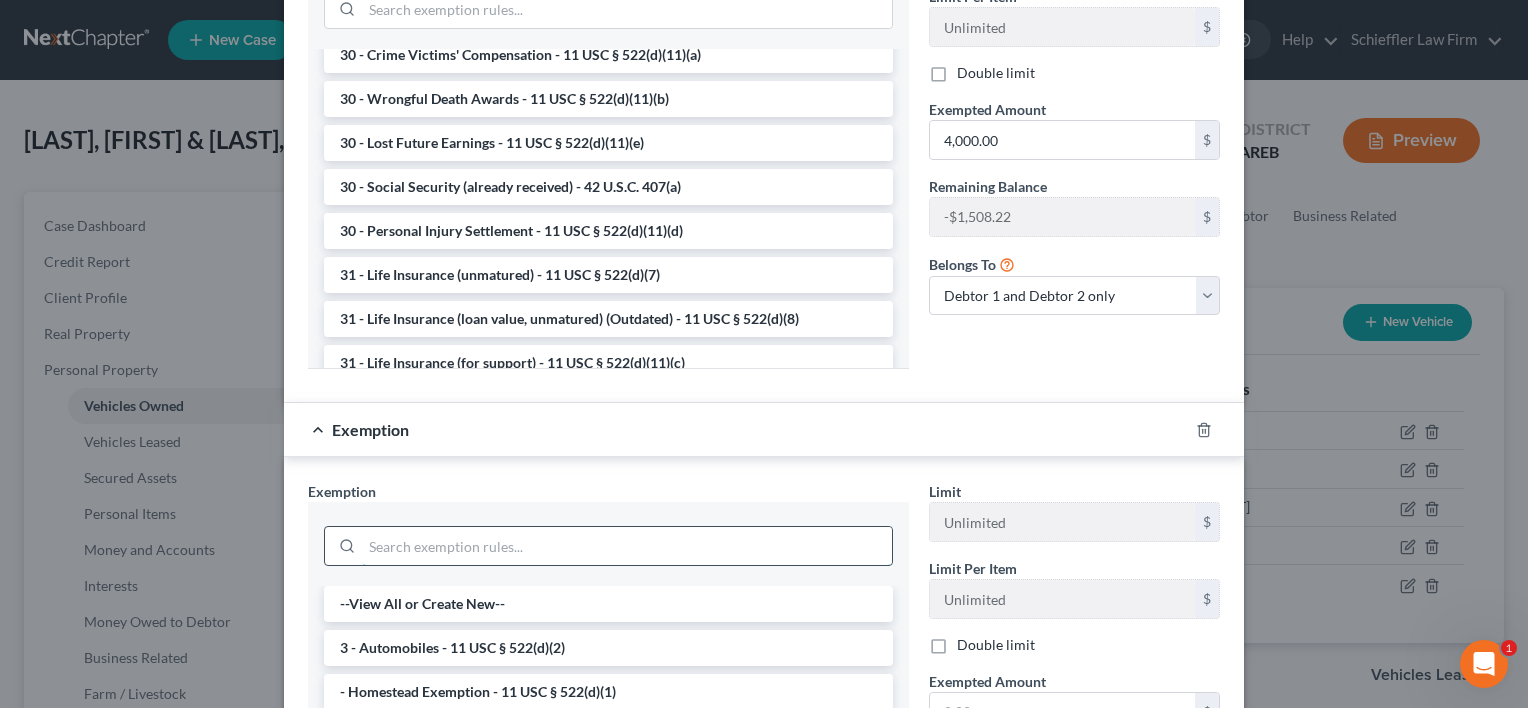 click at bounding box center [627, 546] 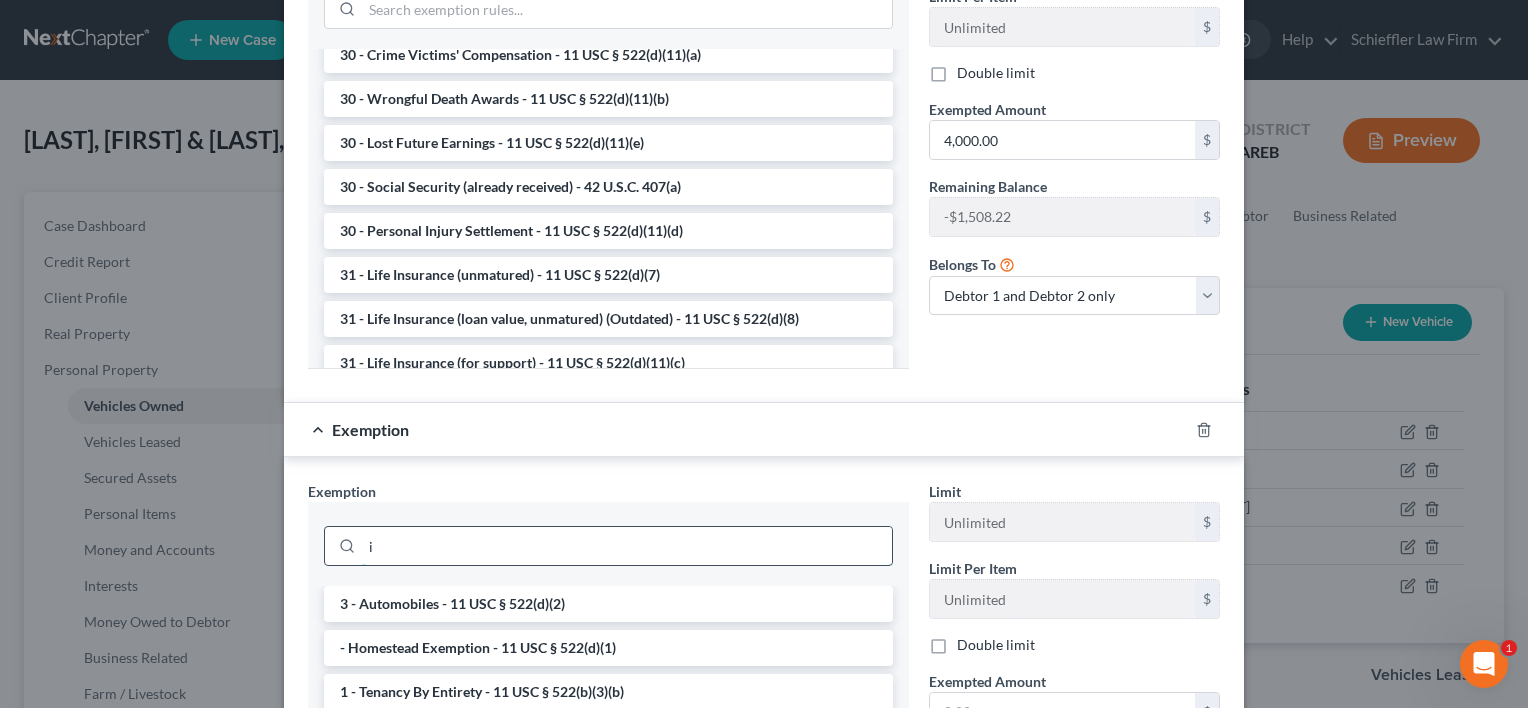 click on "i" at bounding box center [627, 546] 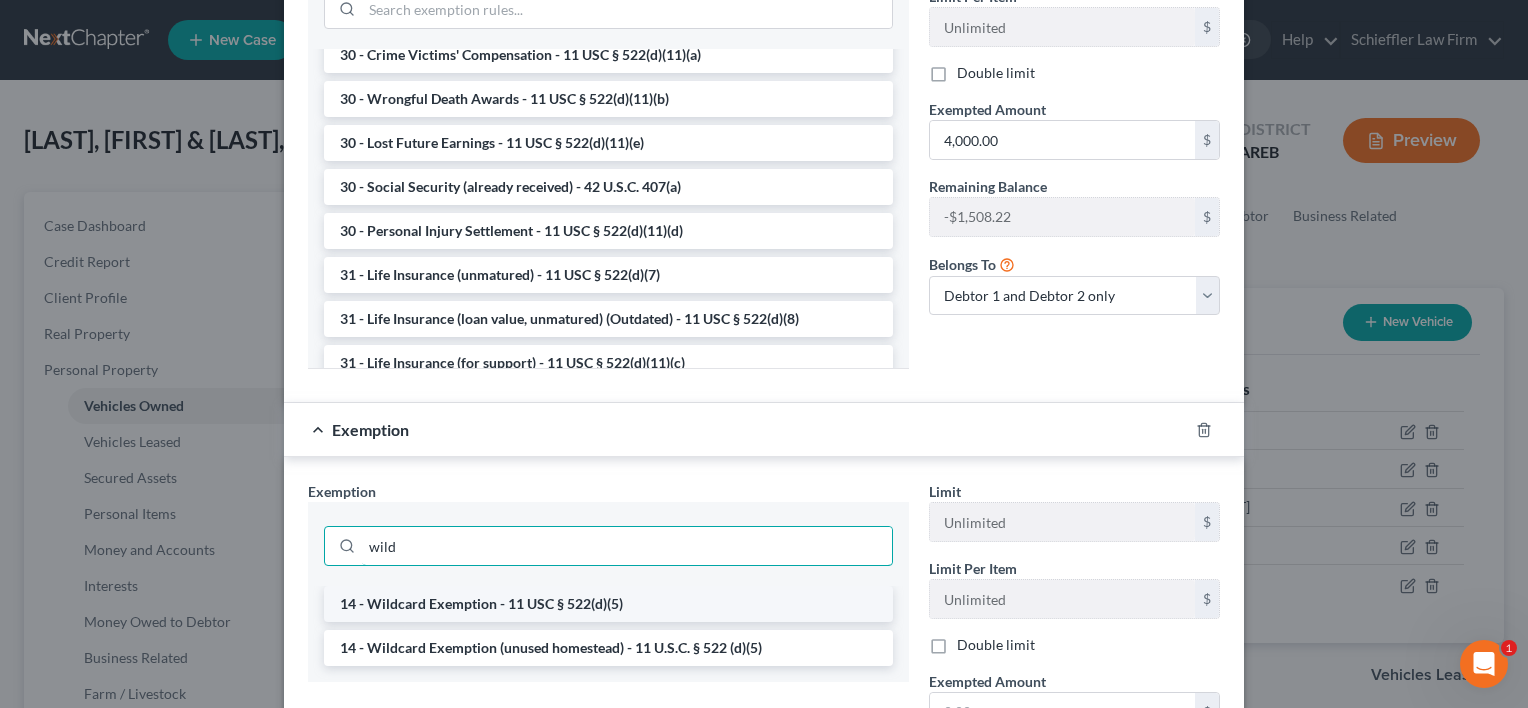 type on "wild" 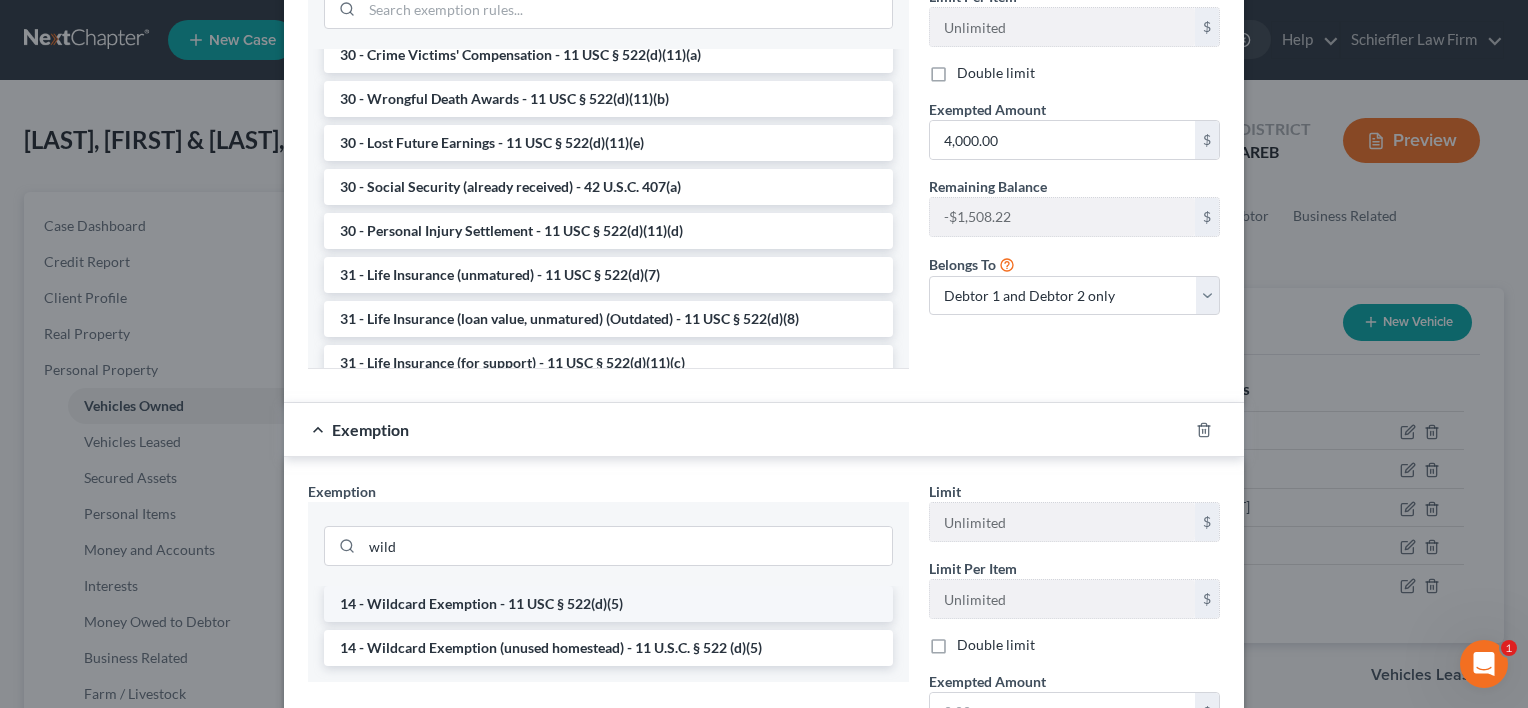 click on "14 - Wildcard Exemption - 11 USC § 522(d)(5)" at bounding box center [608, 604] 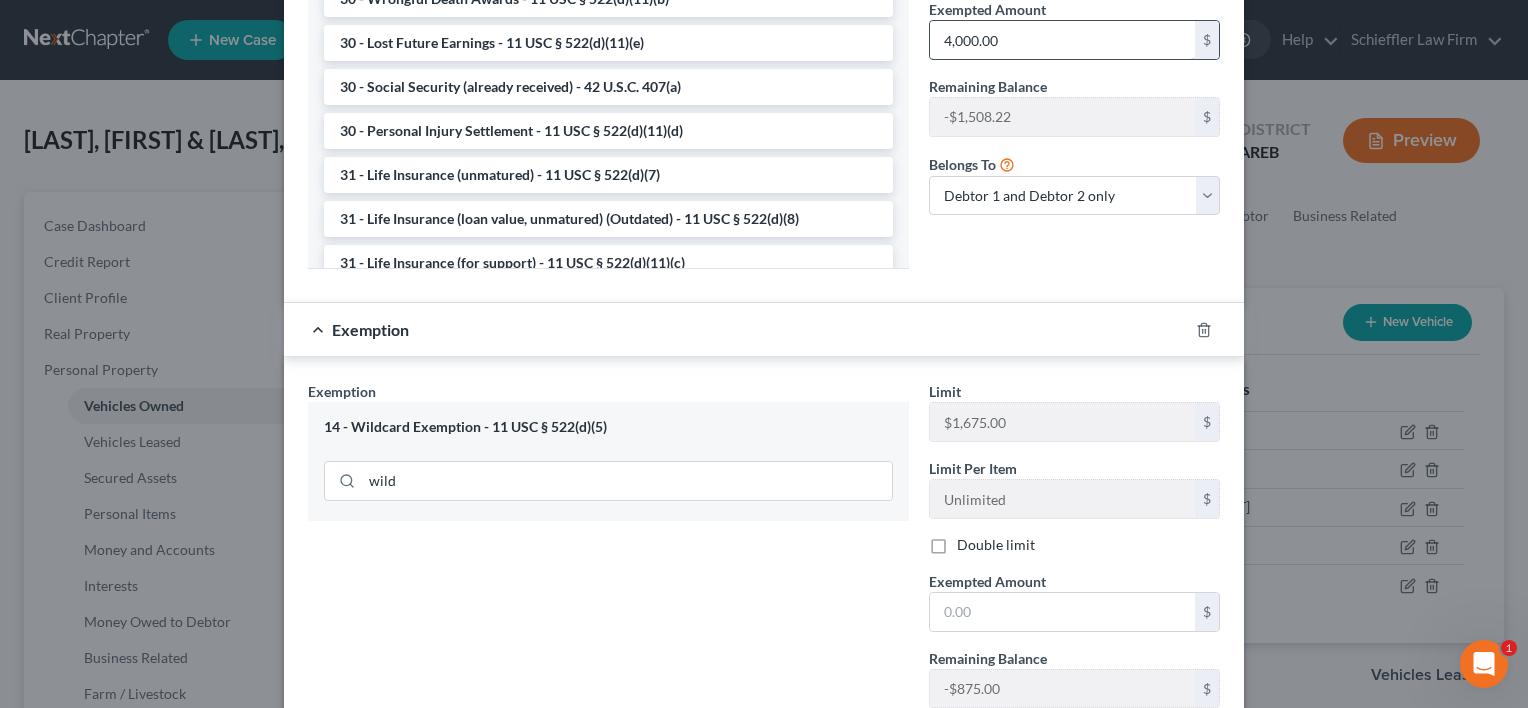 scroll, scrollTop: 1052, scrollLeft: 0, axis: vertical 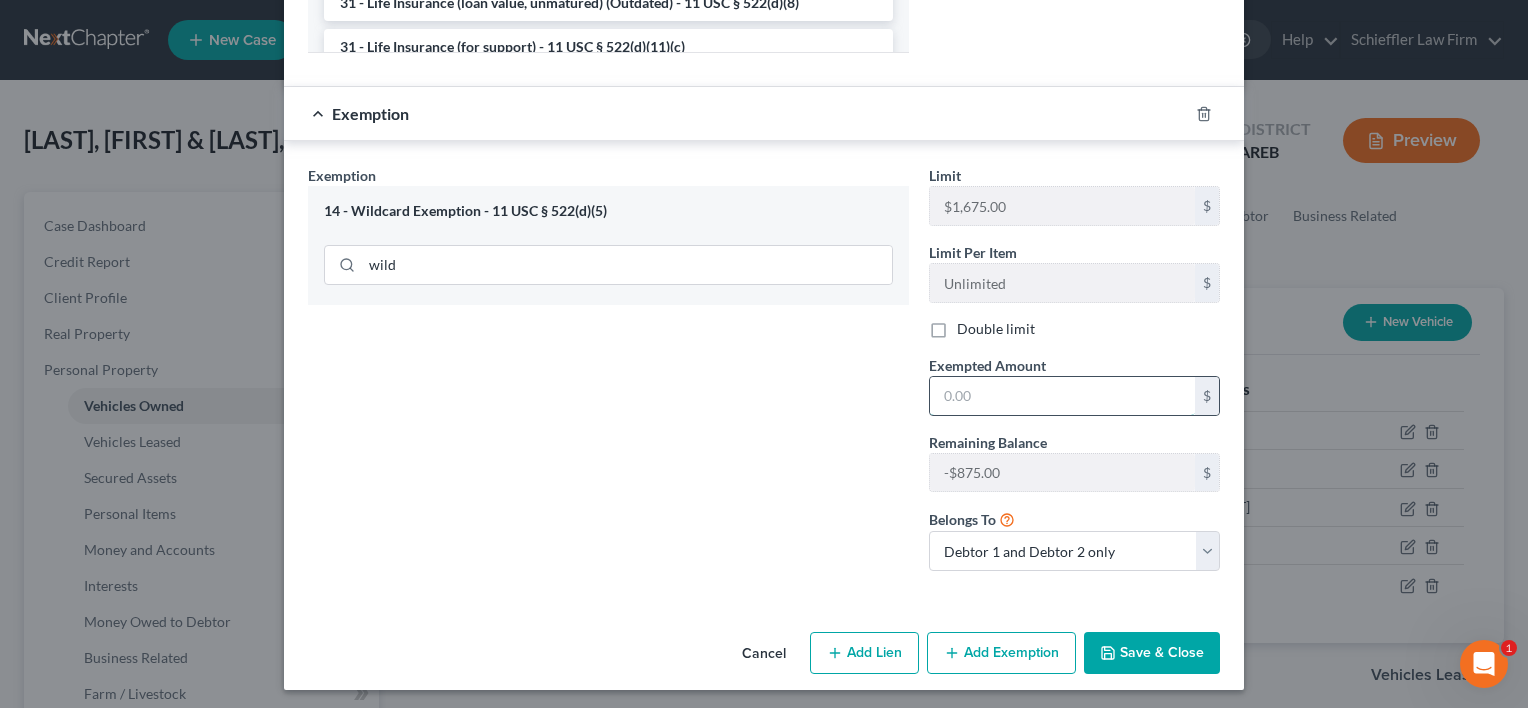 click at bounding box center (1062, 396) 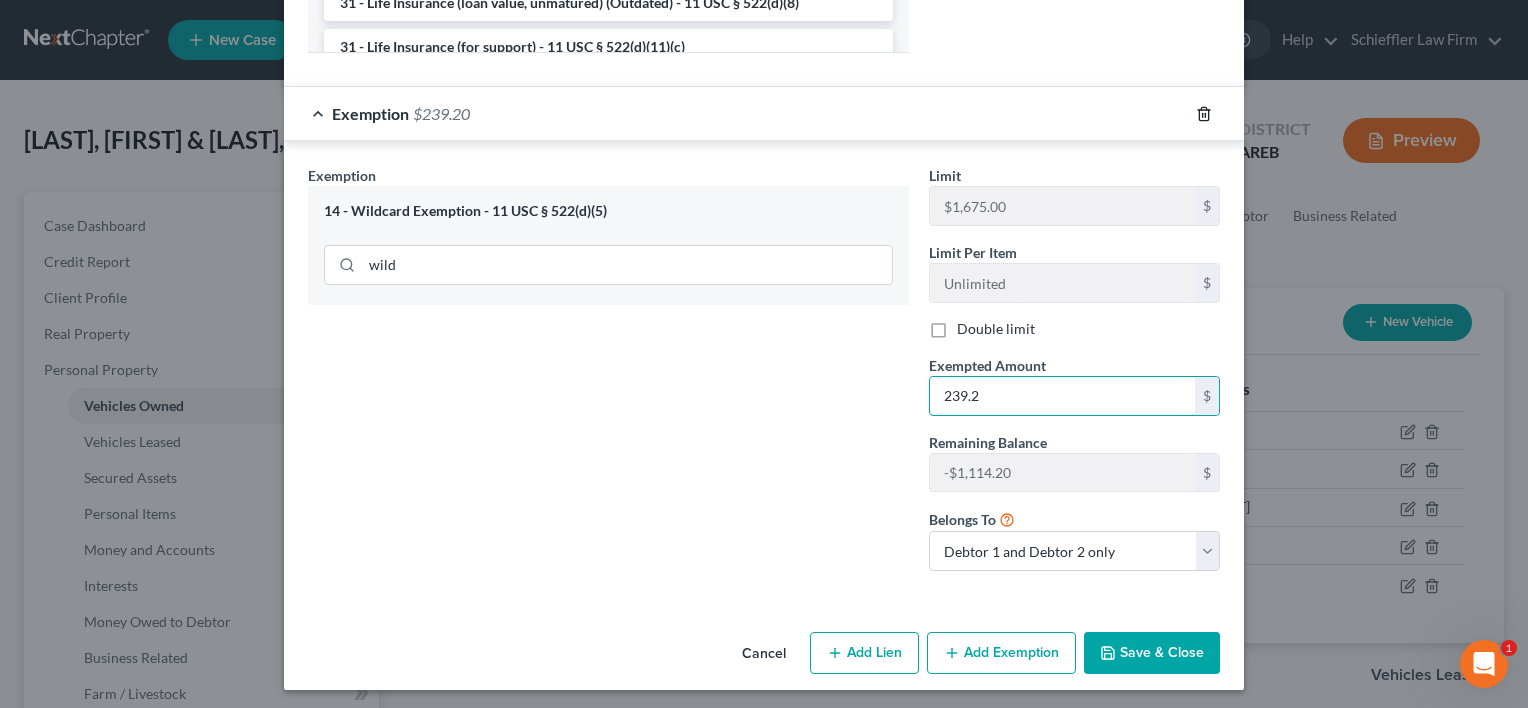 type on "239.2" 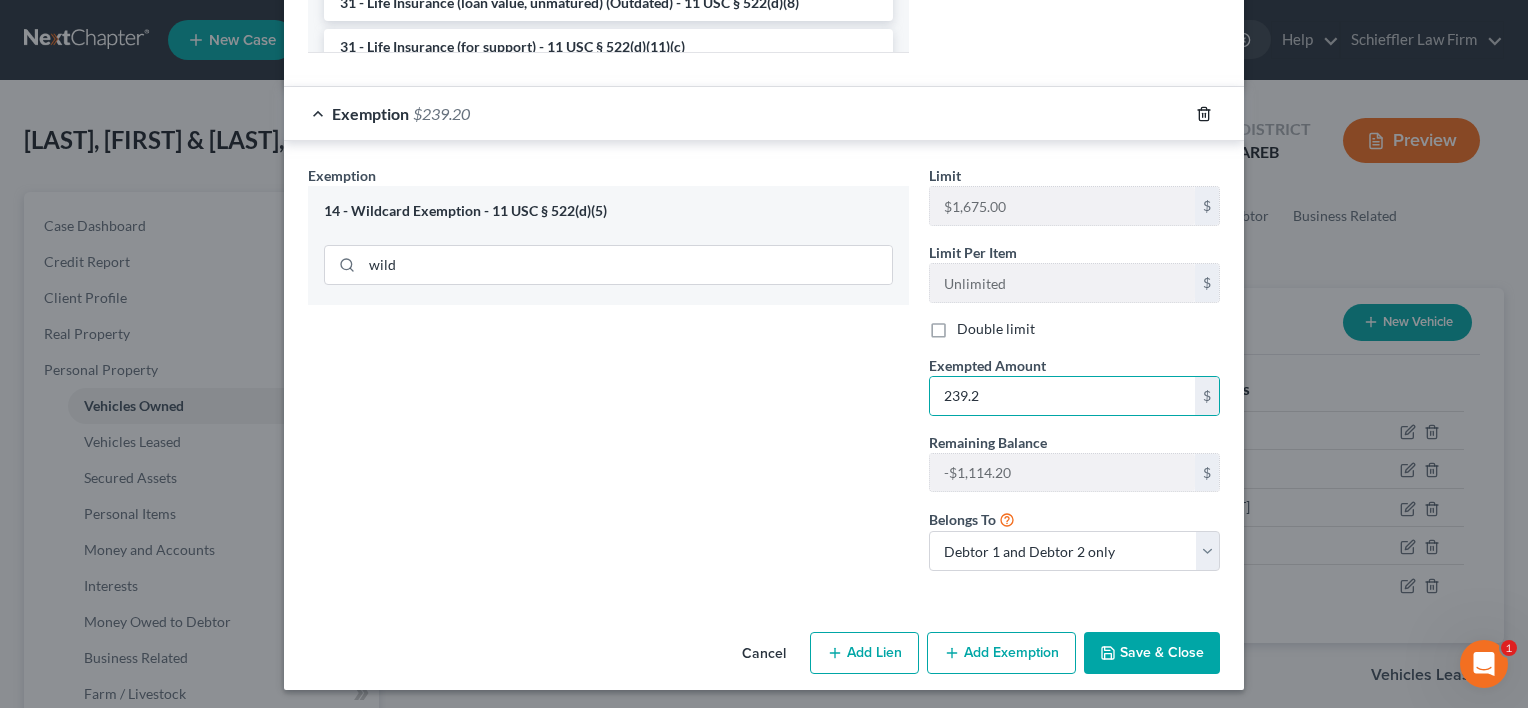 click 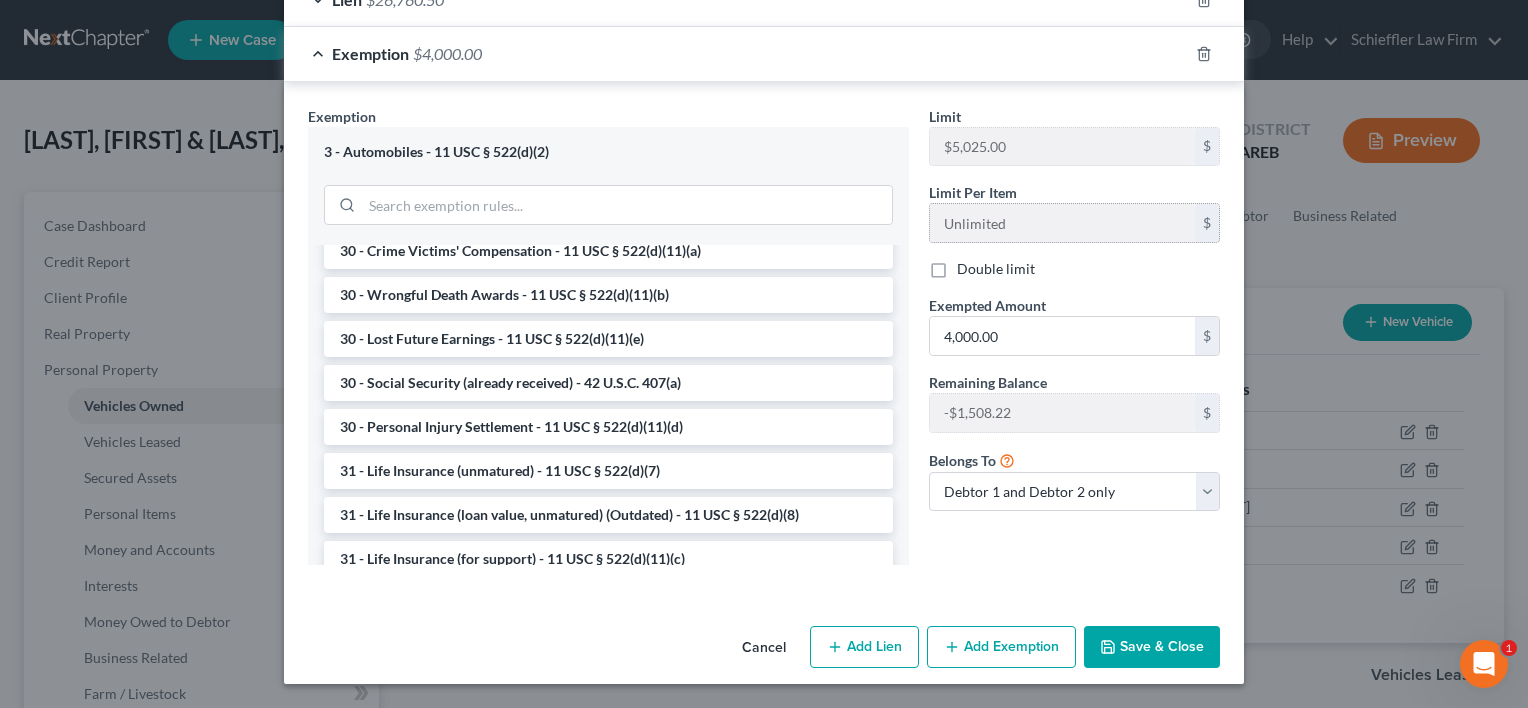 scroll, scrollTop: 536, scrollLeft: 0, axis: vertical 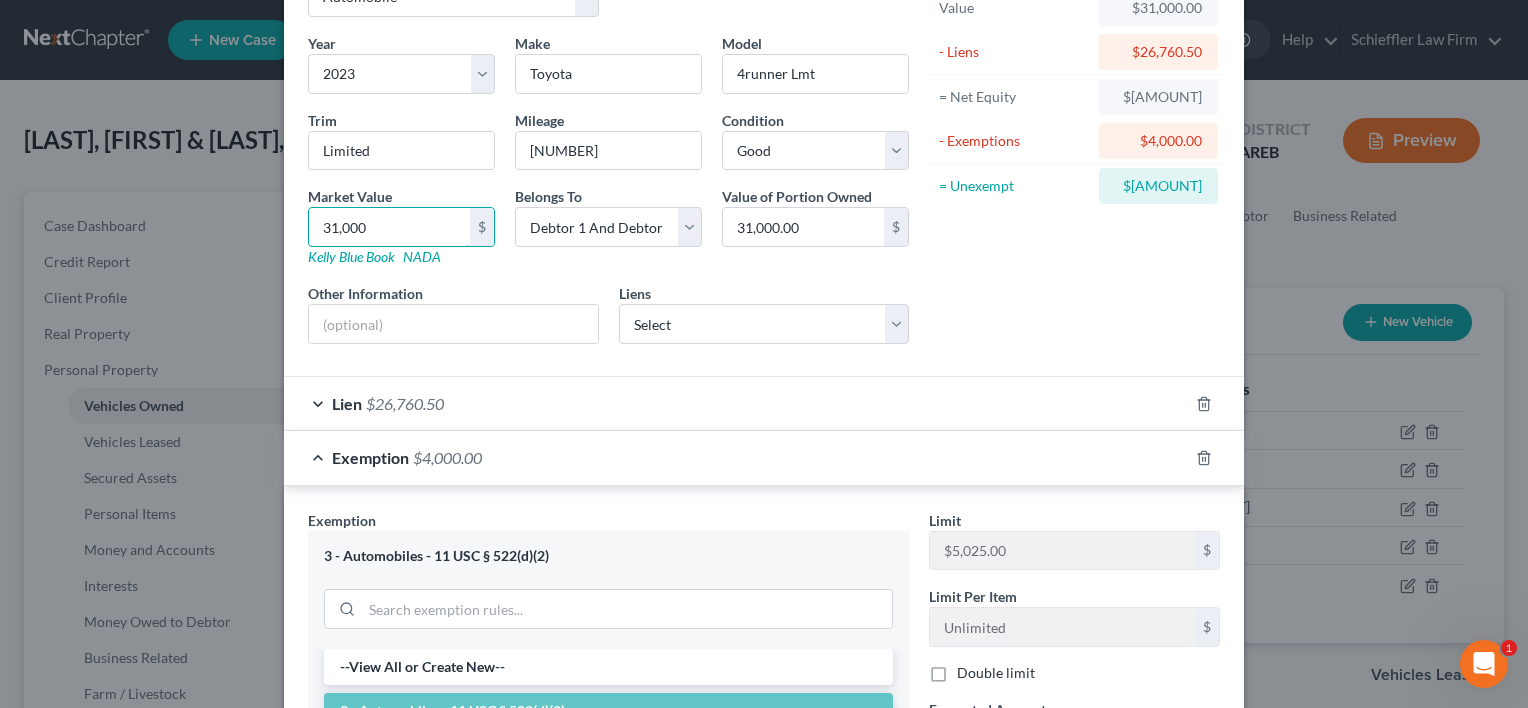 type on "3" 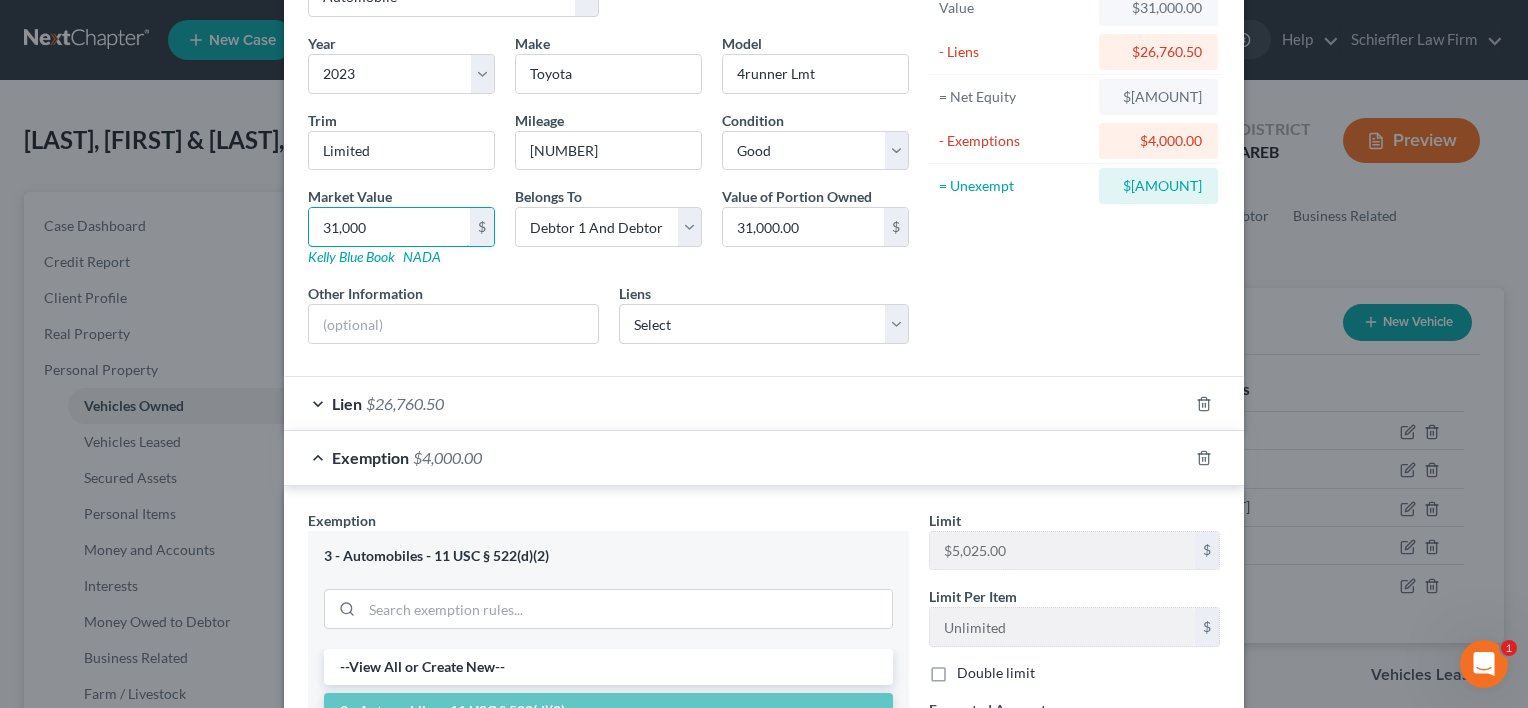 type on "3.00" 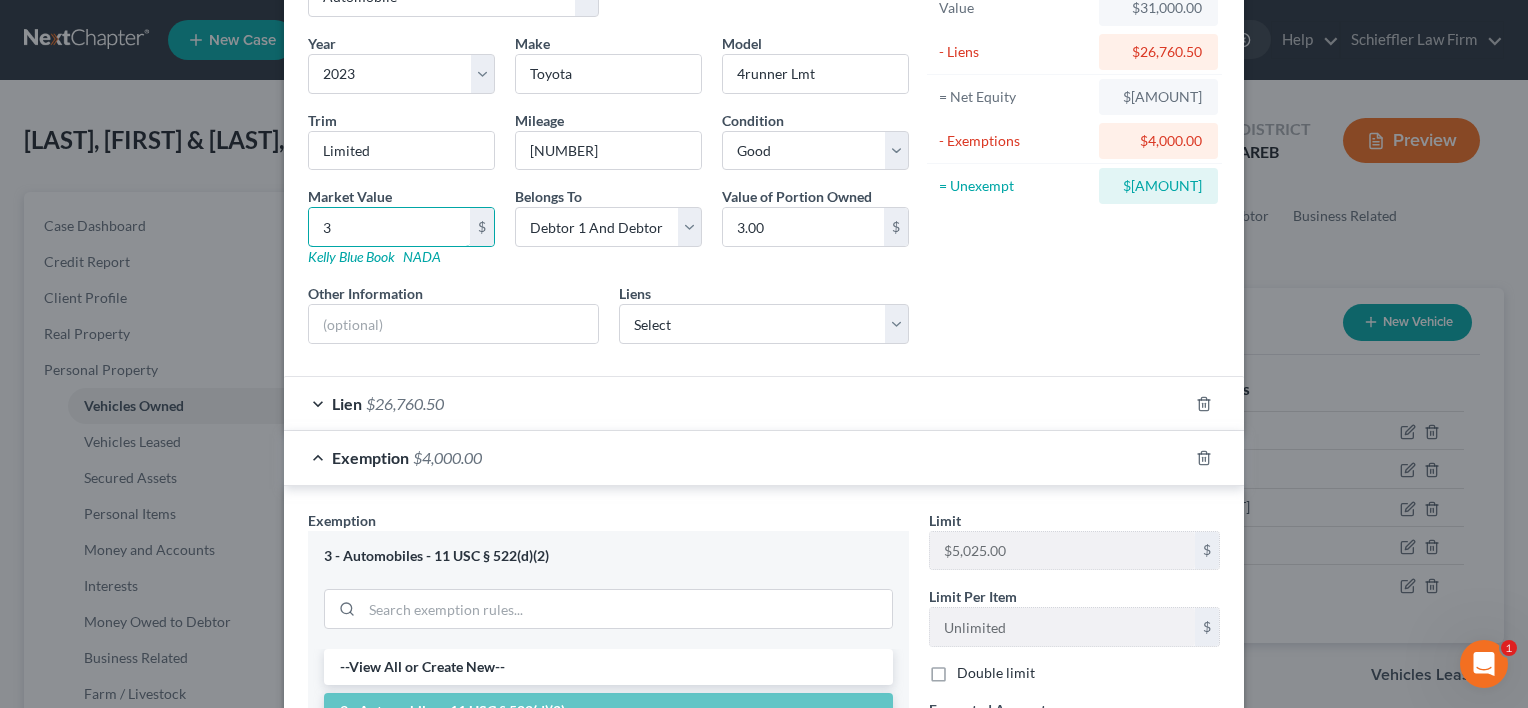 type on "30" 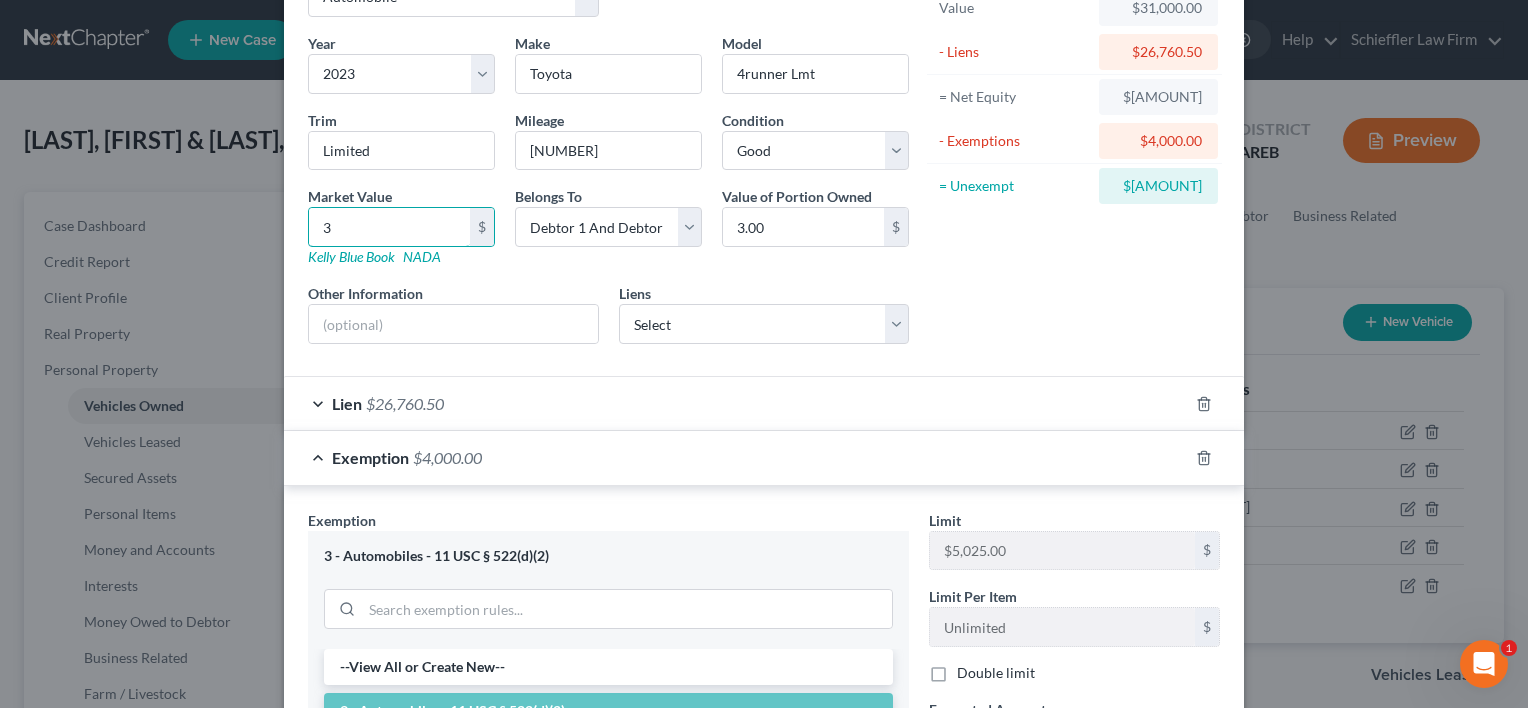 type on "30.00" 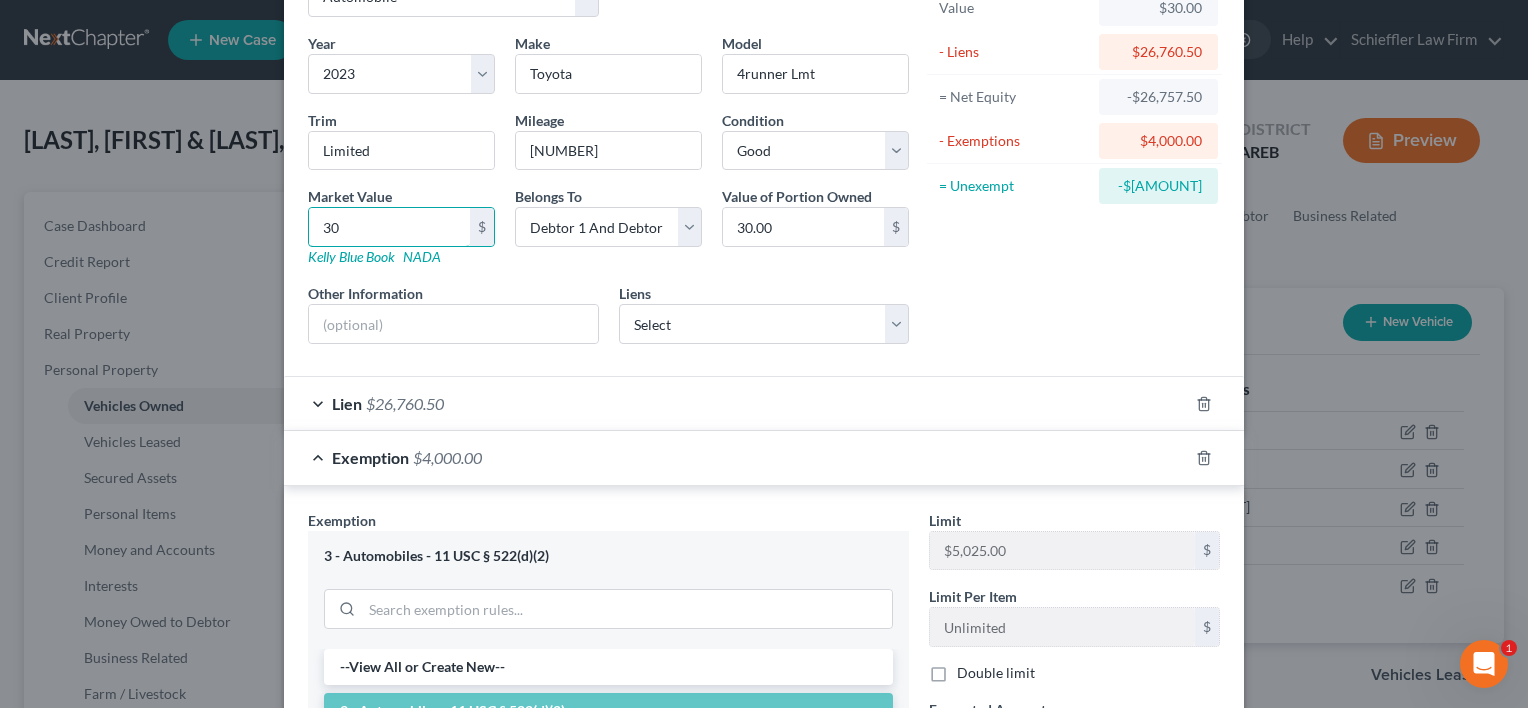 type on "300" 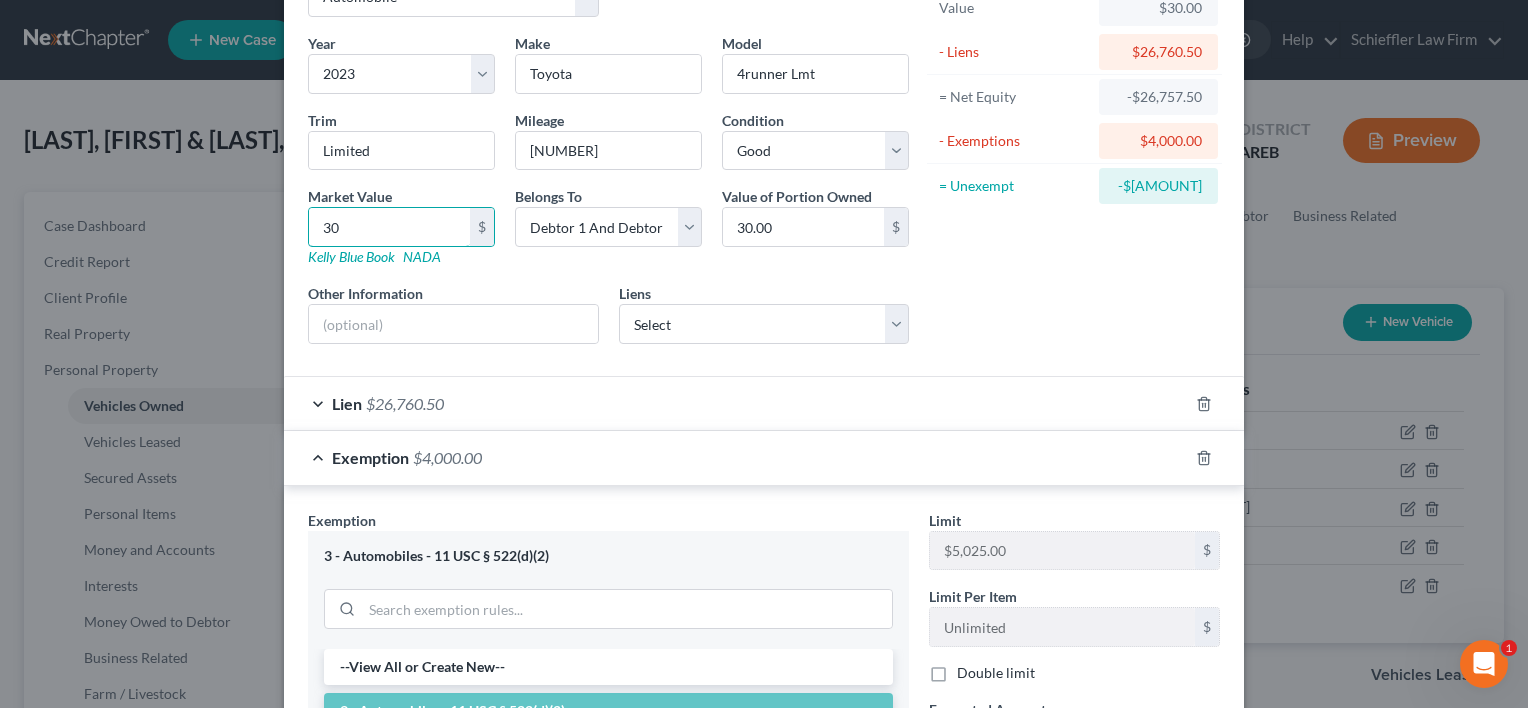 type on "300.00" 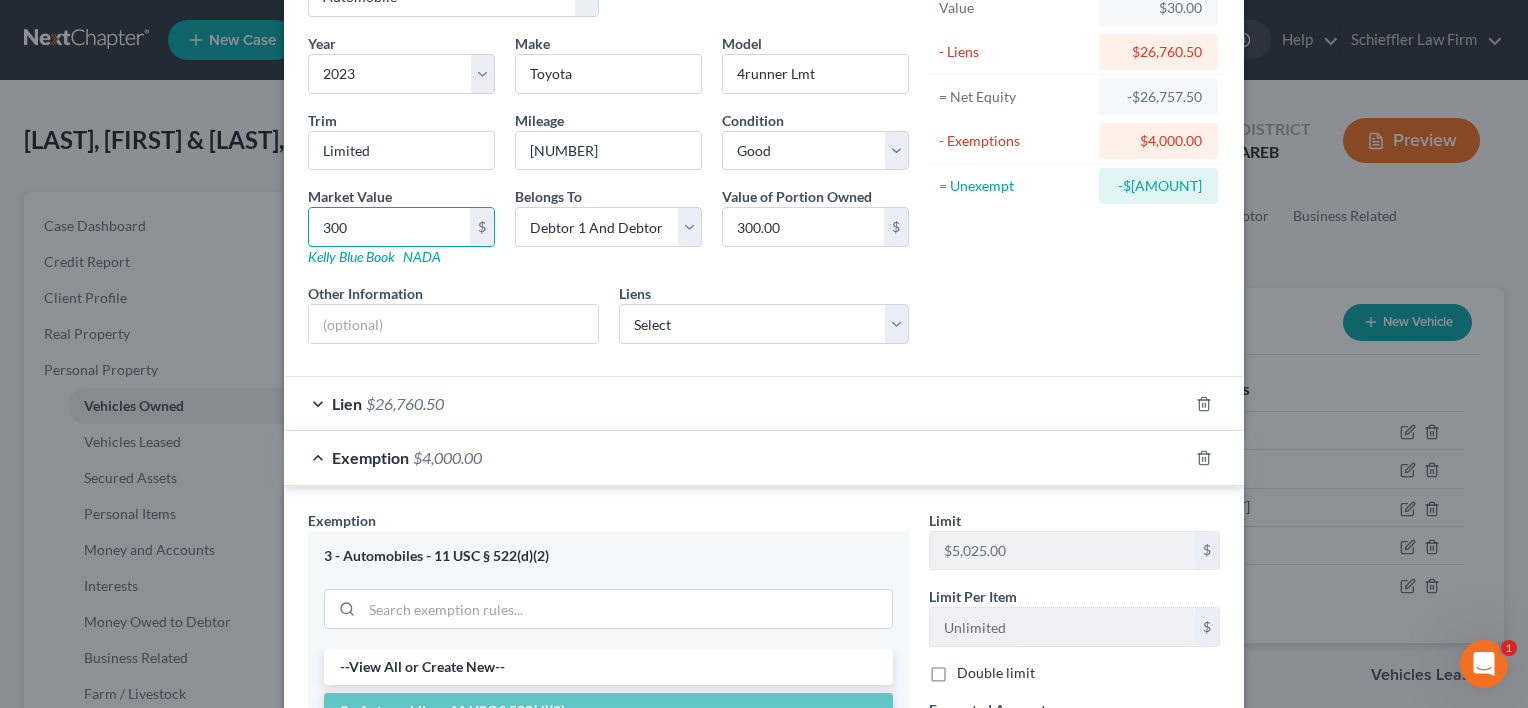 type on "3000" 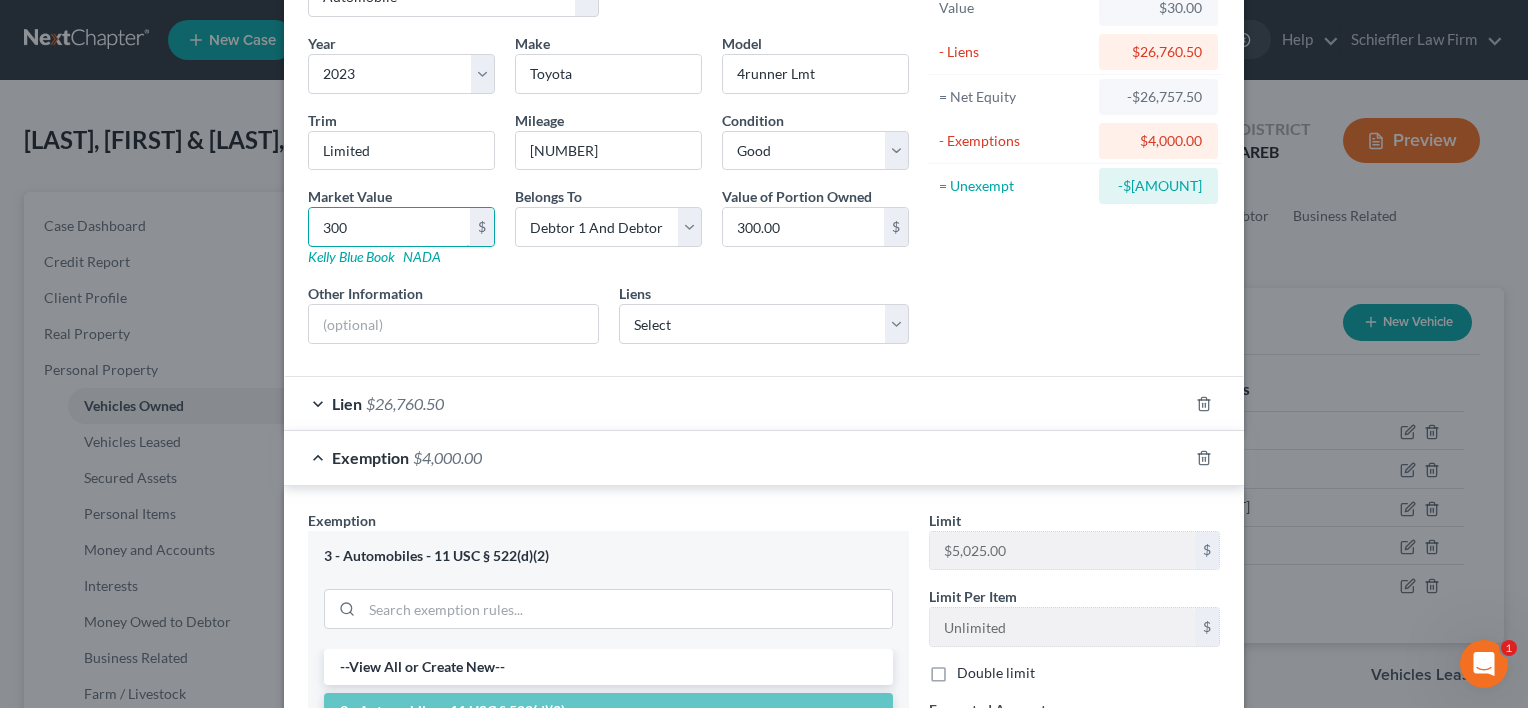 type on "3,000.00" 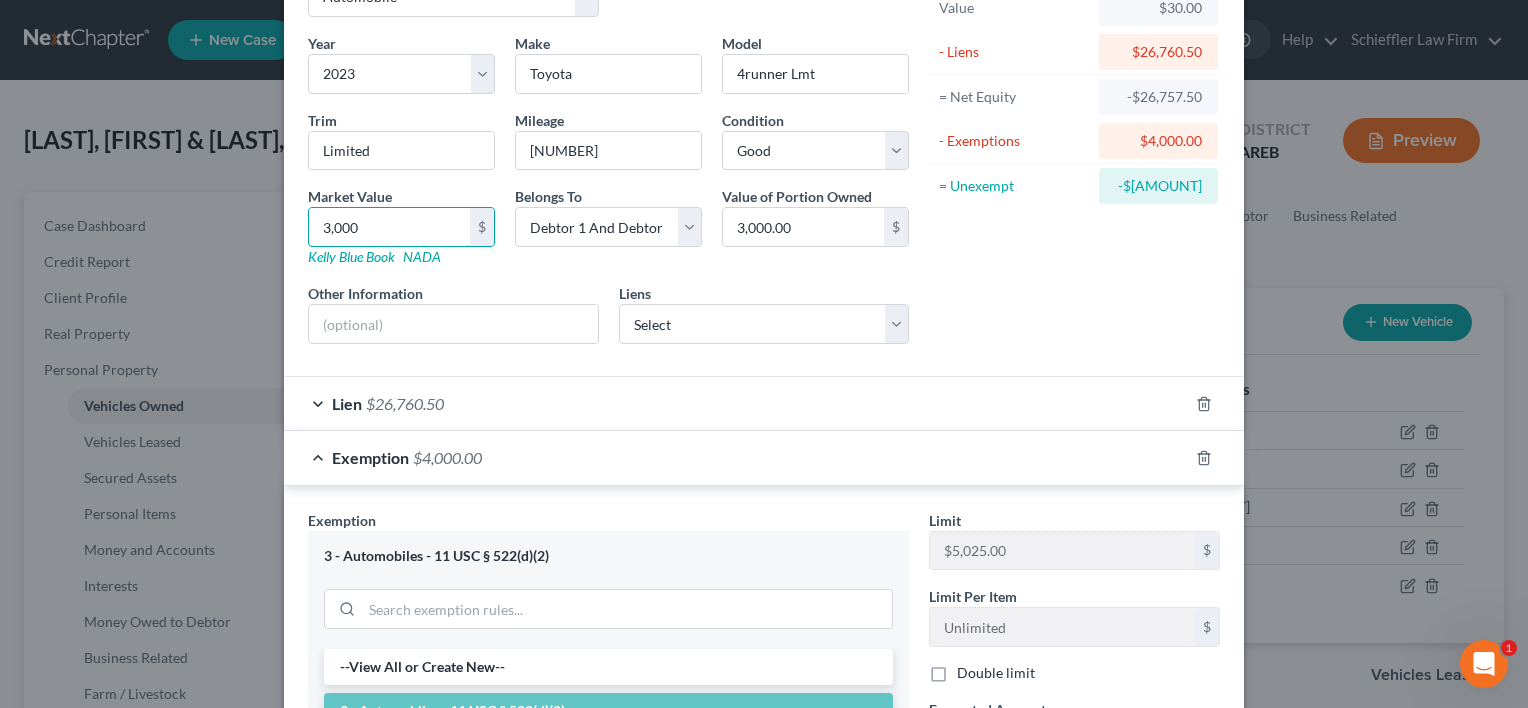 type on "3,0000" 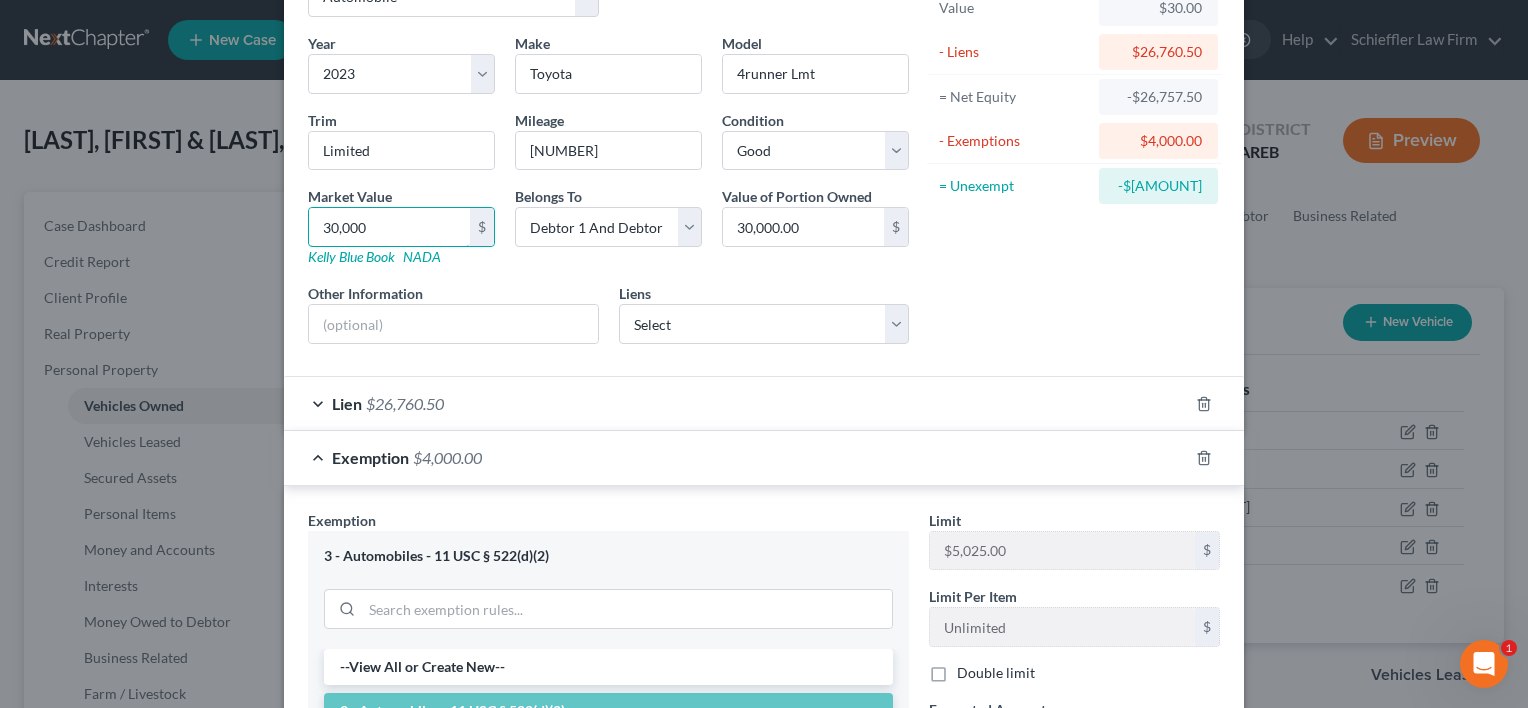 type on "30,000" 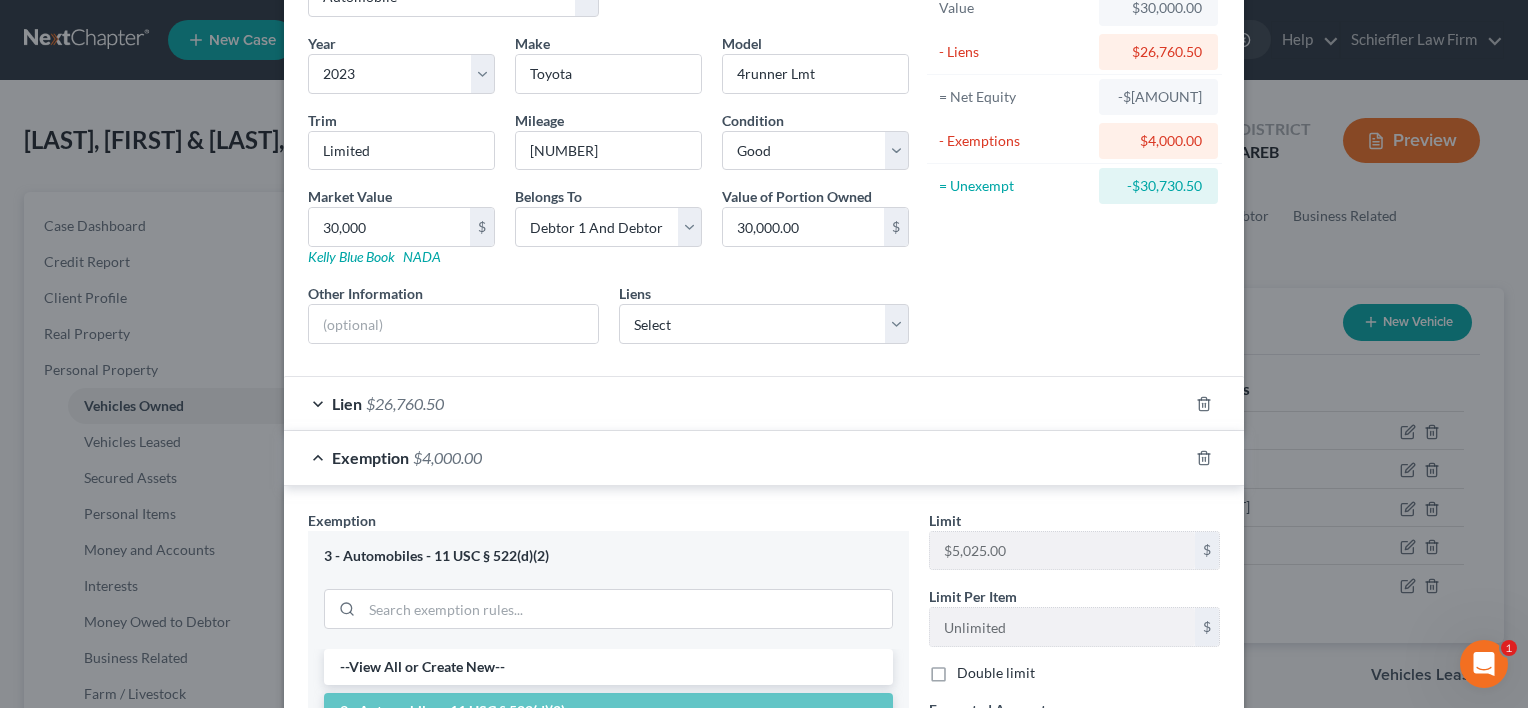 click on "Exemption $[AMOUNT]" at bounding box center [736, 457] 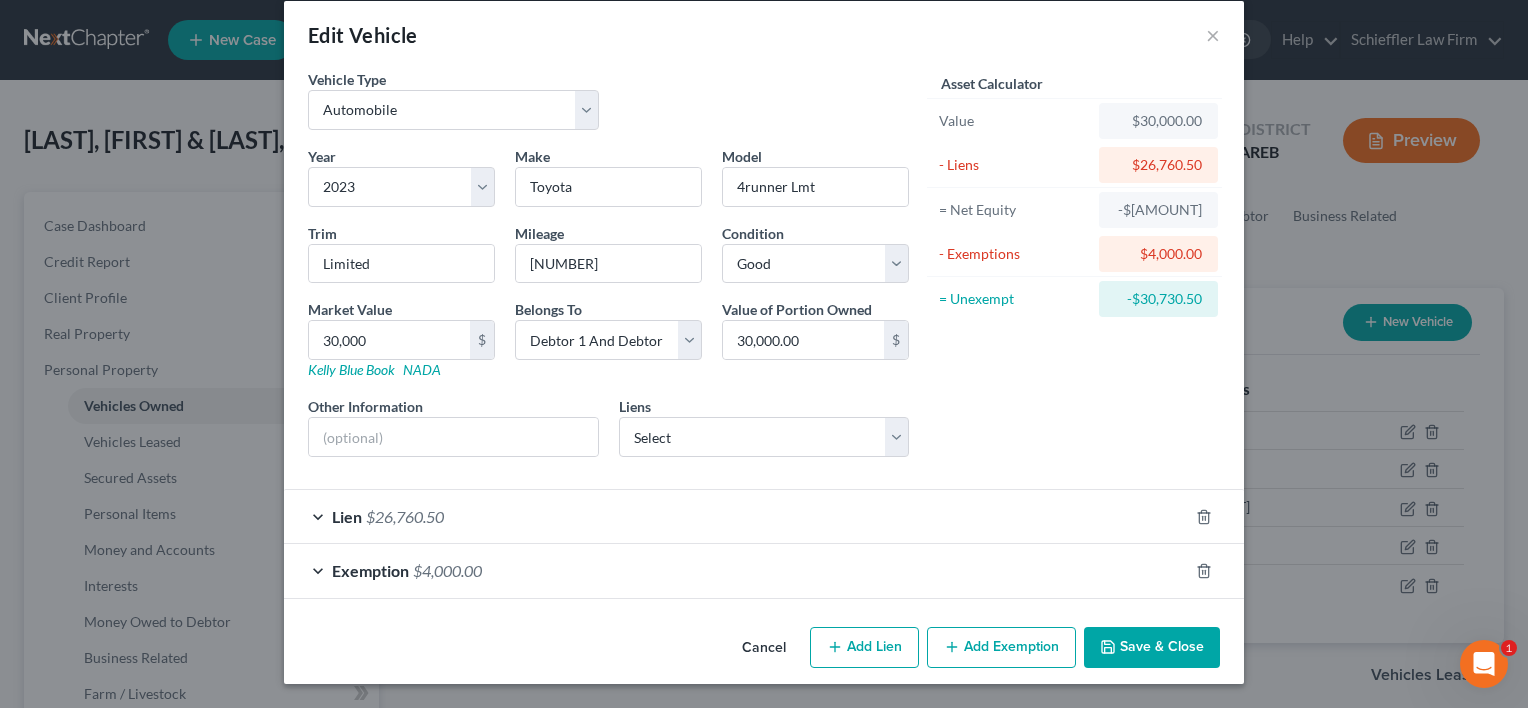 scroll, scrollTop: 20, scrollLeft: 0, axis: vertical 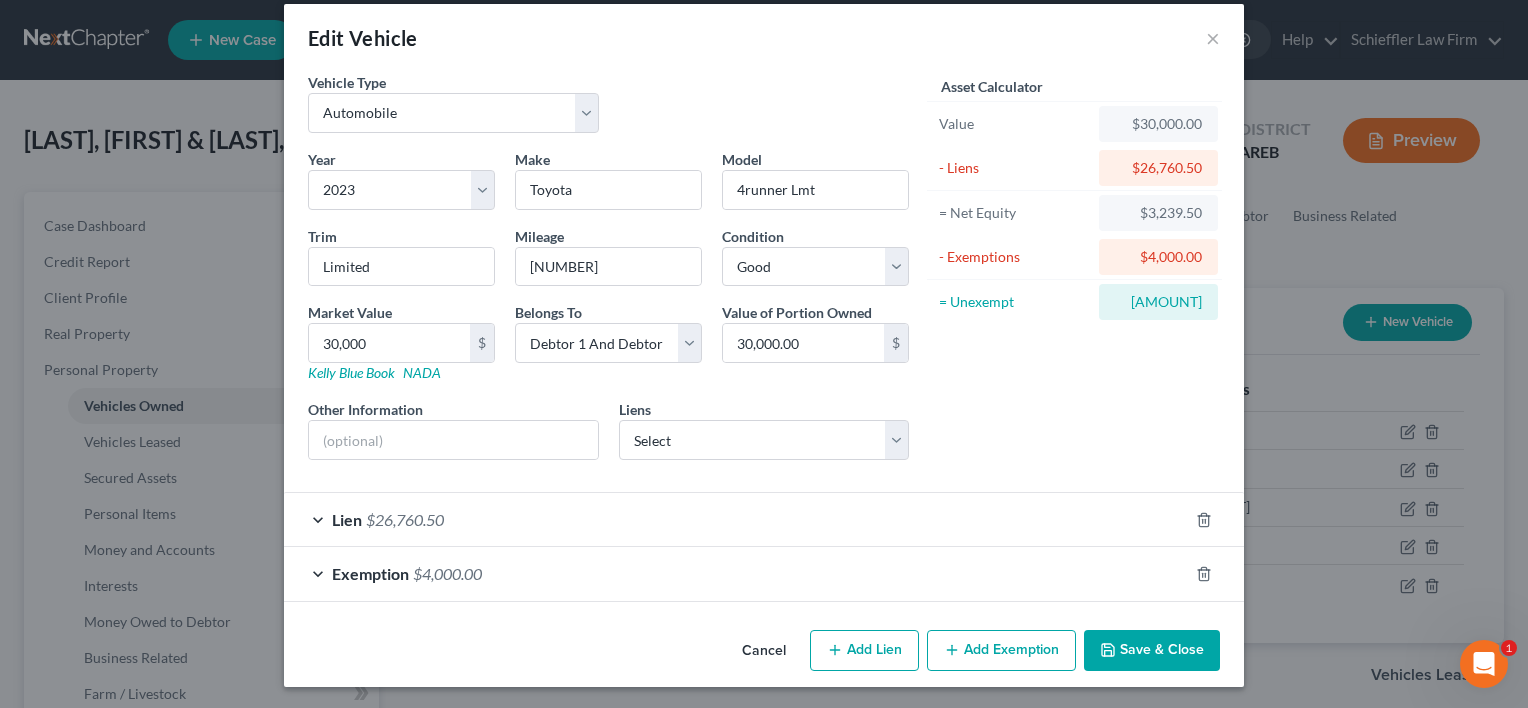 click on "Exemption" at bounding box center (370, 573) 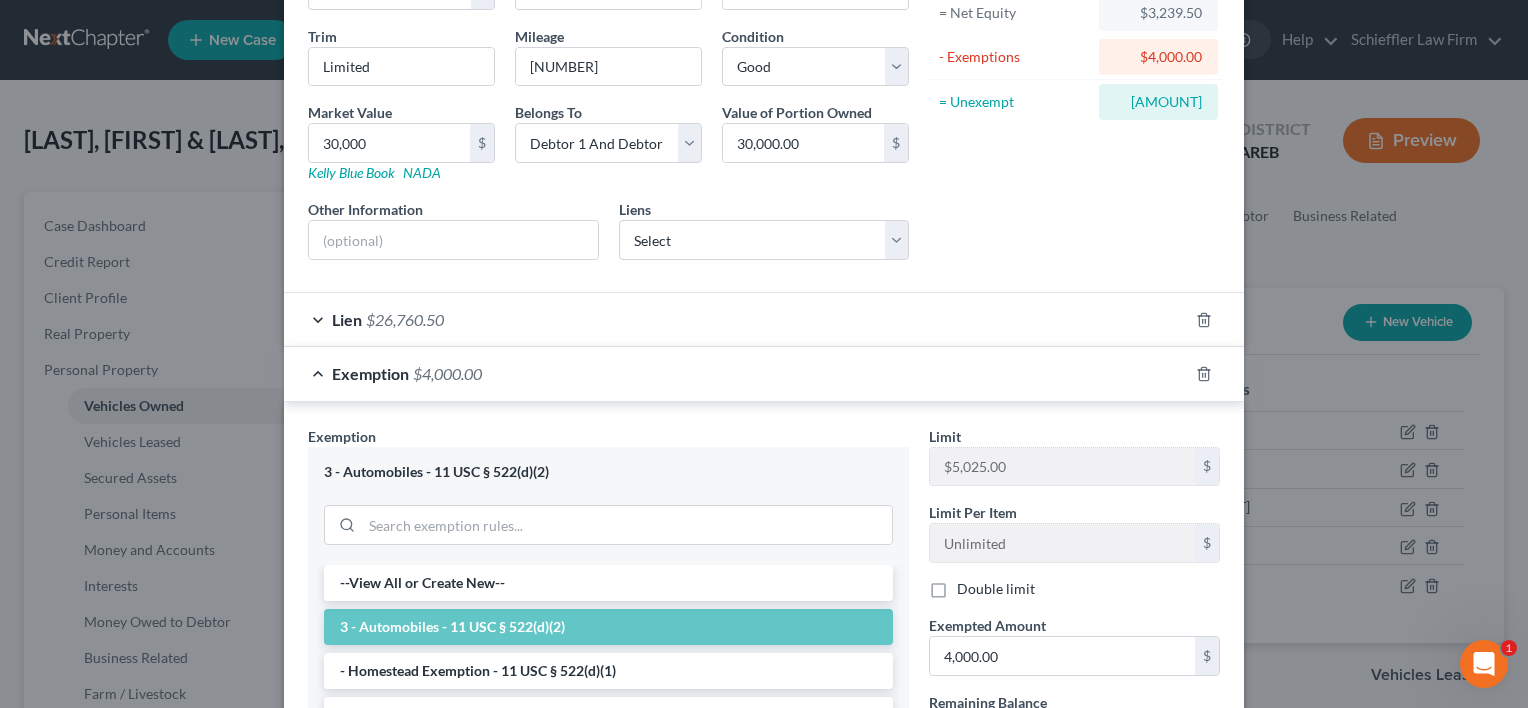 scroll, scrollTop: 336, scrollLeft: 0, axis: vertical 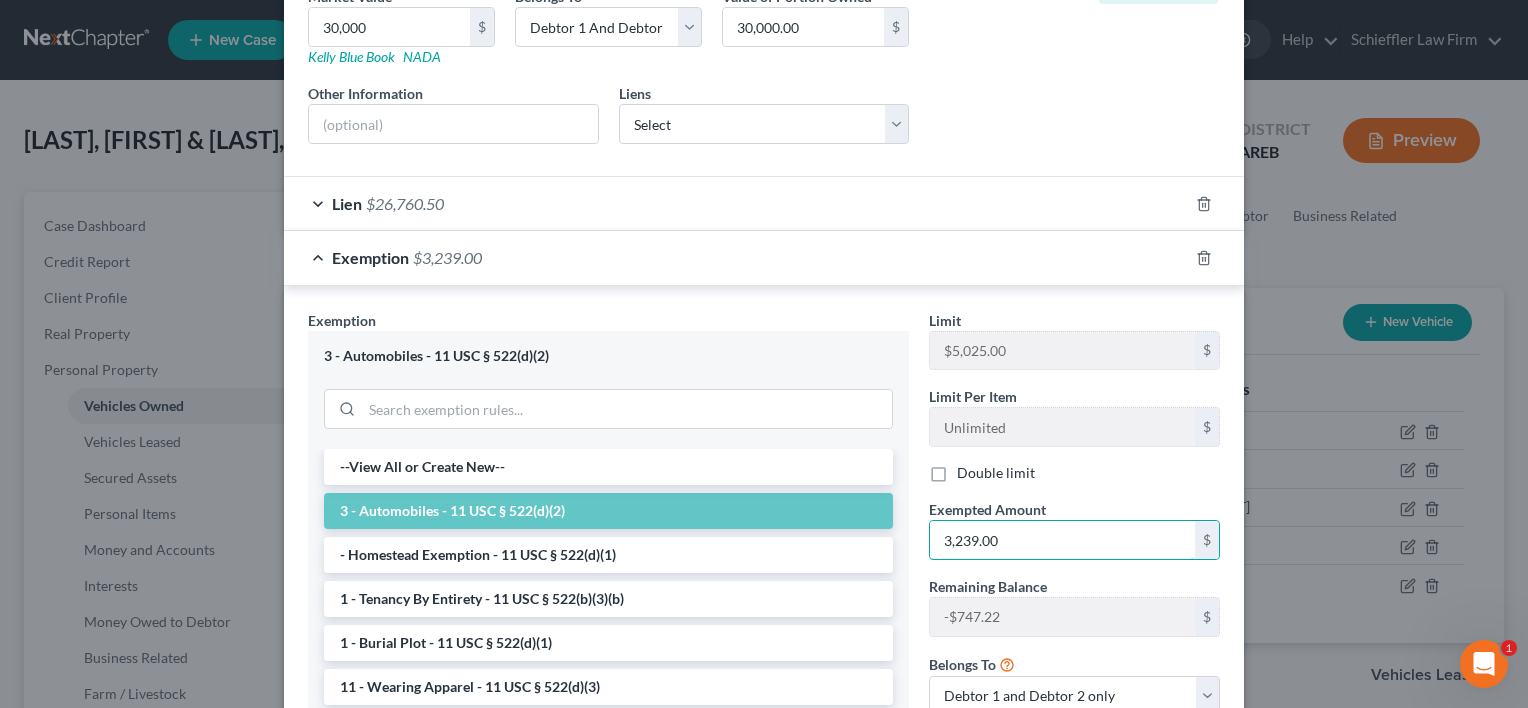 type on "3,239.00" 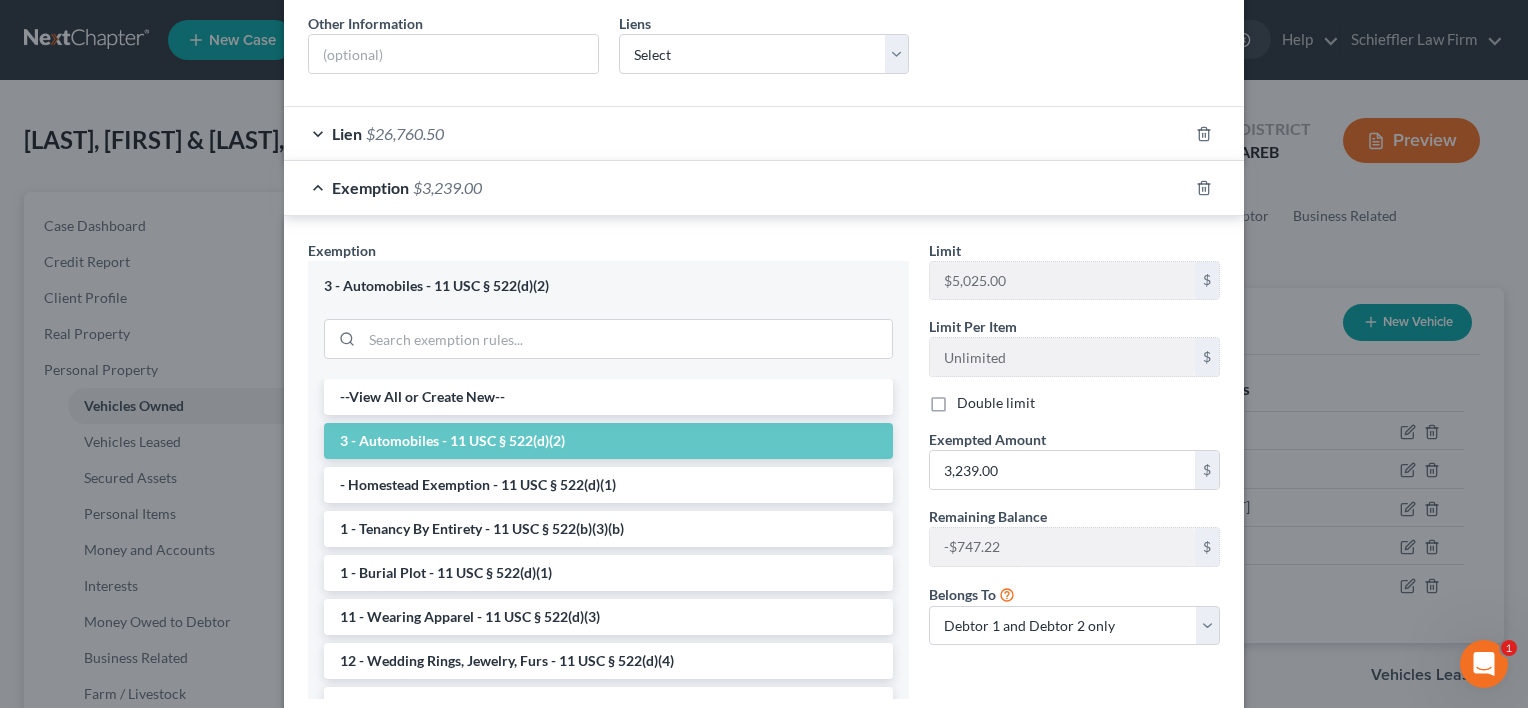 scroll, scrollTop: 536, scrollLeft: 0, axis: vertical 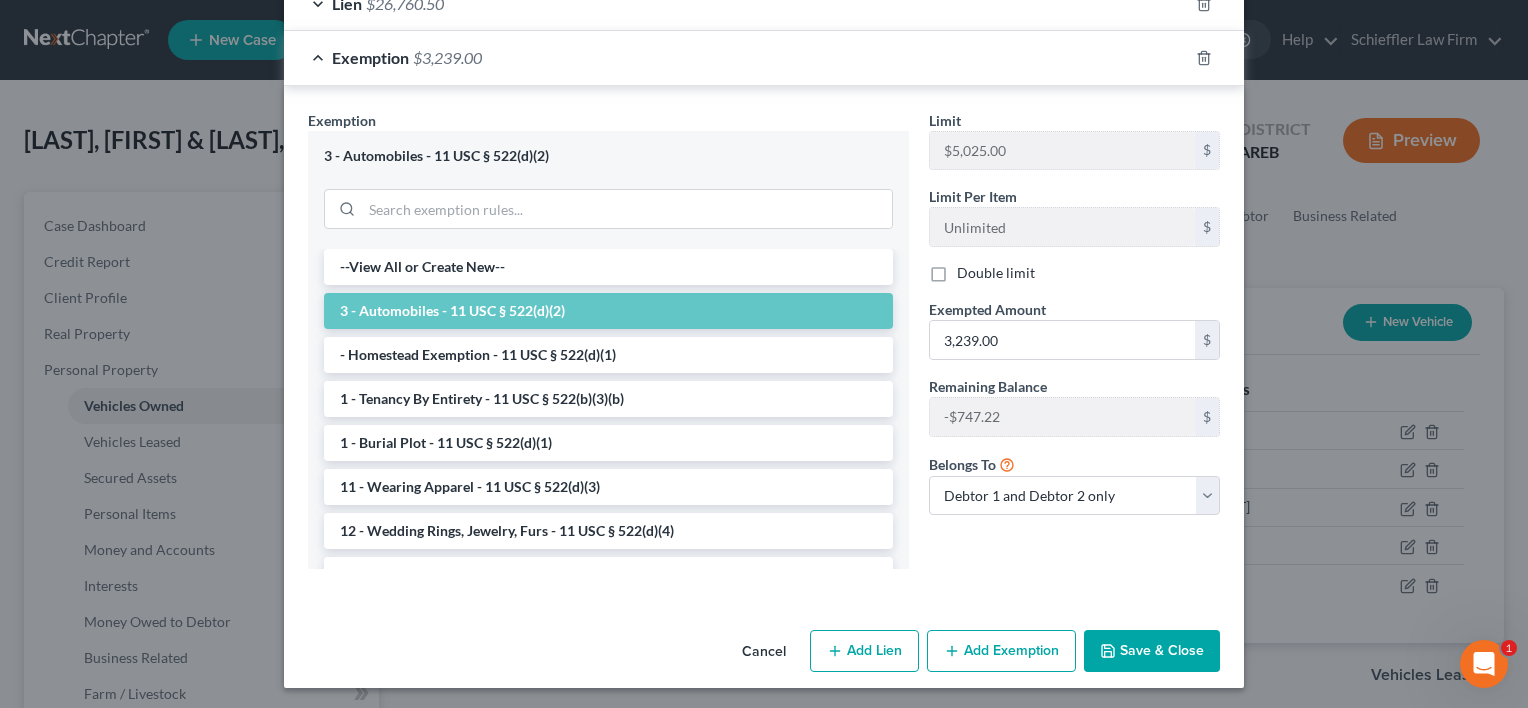 click on "Save & Close" at bounding box center (1152, 651) 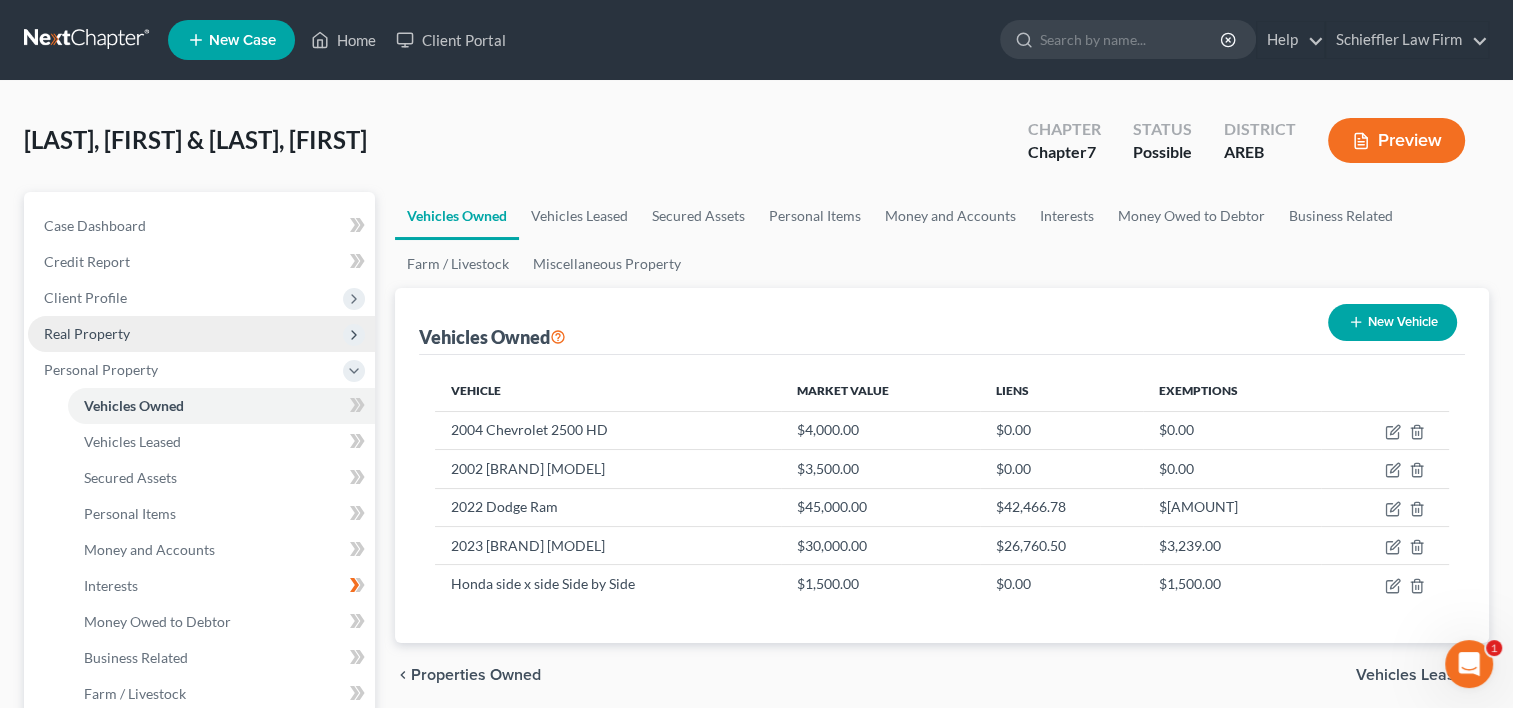 click on "Real Property" at bounding box center [87, 333] 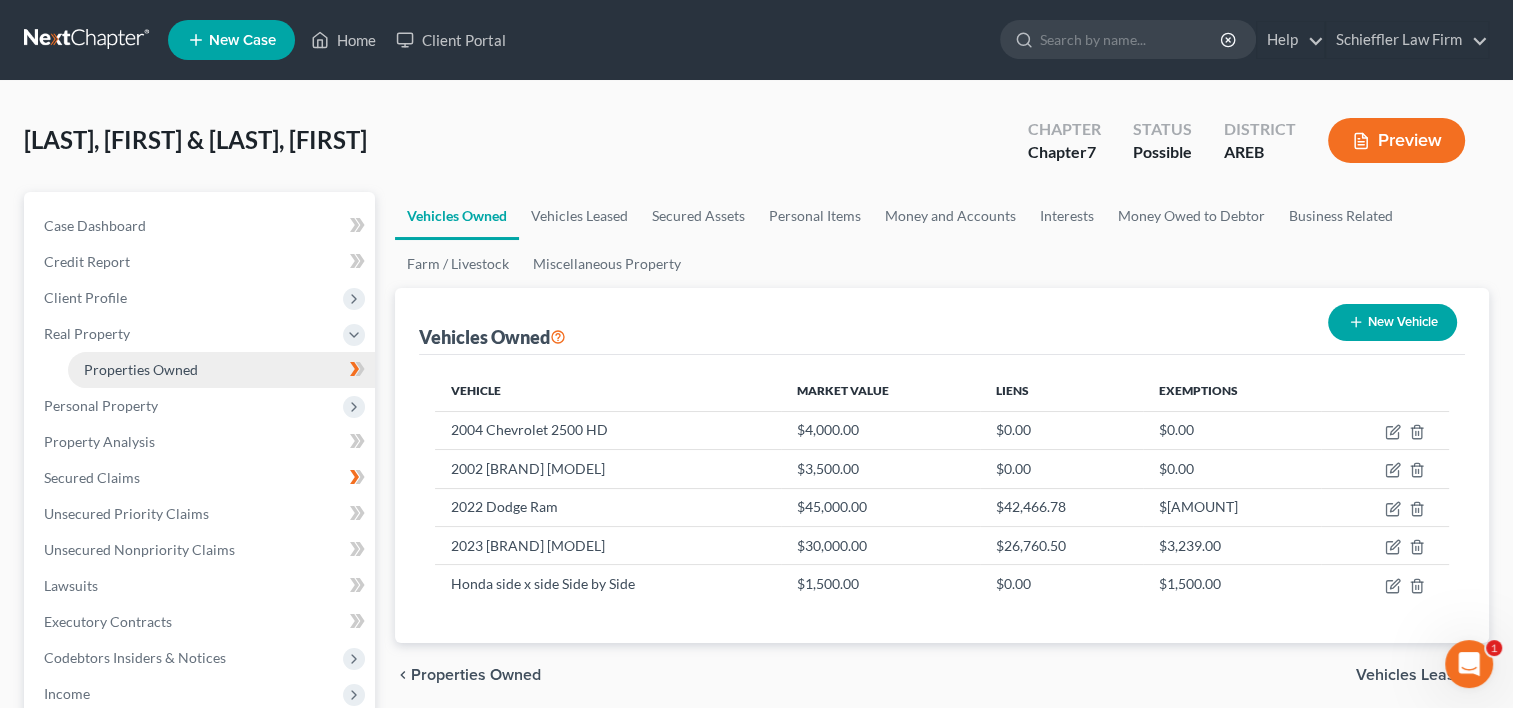 click on "Properties Owned" at bounding box center [141, 369] 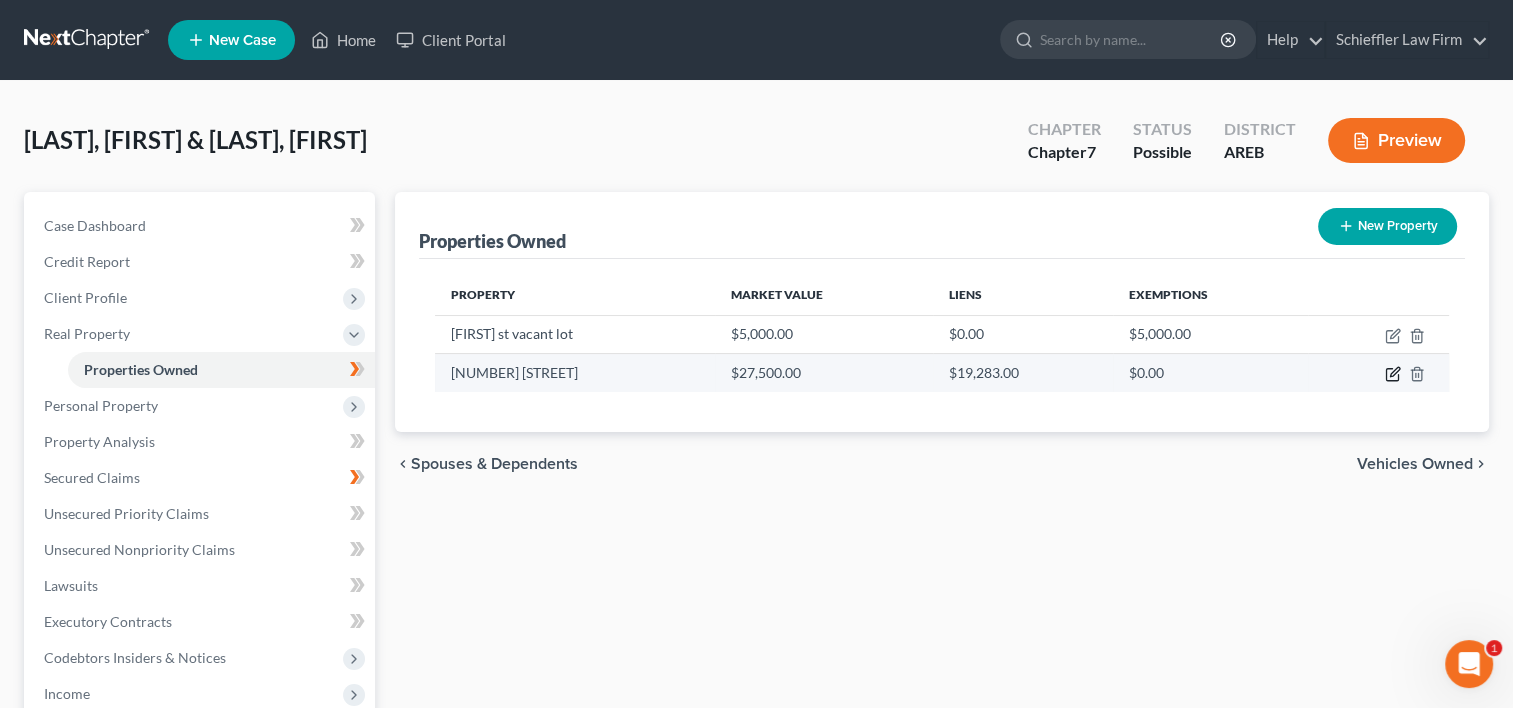 click 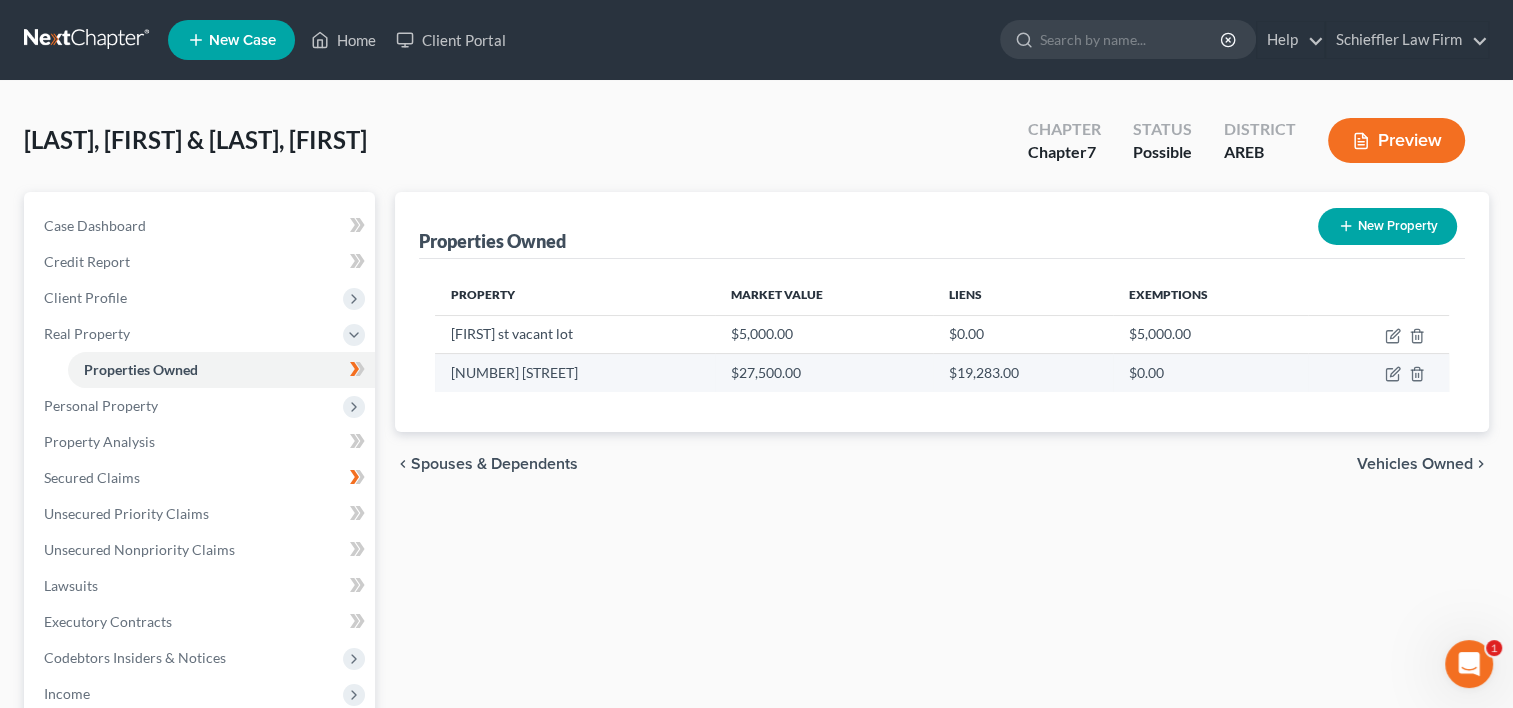 select on "2" 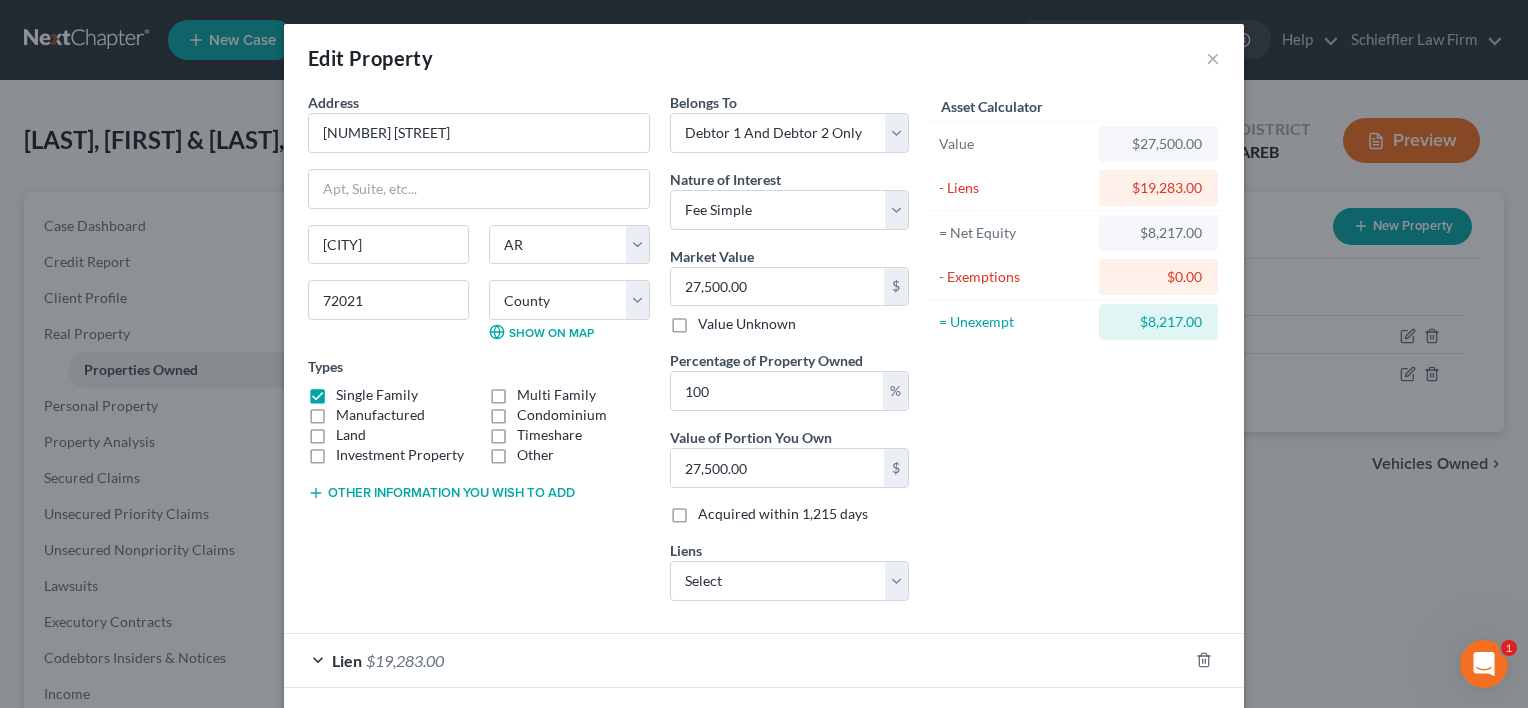 click on "$19,283.00" at bounding box center (405, 660) 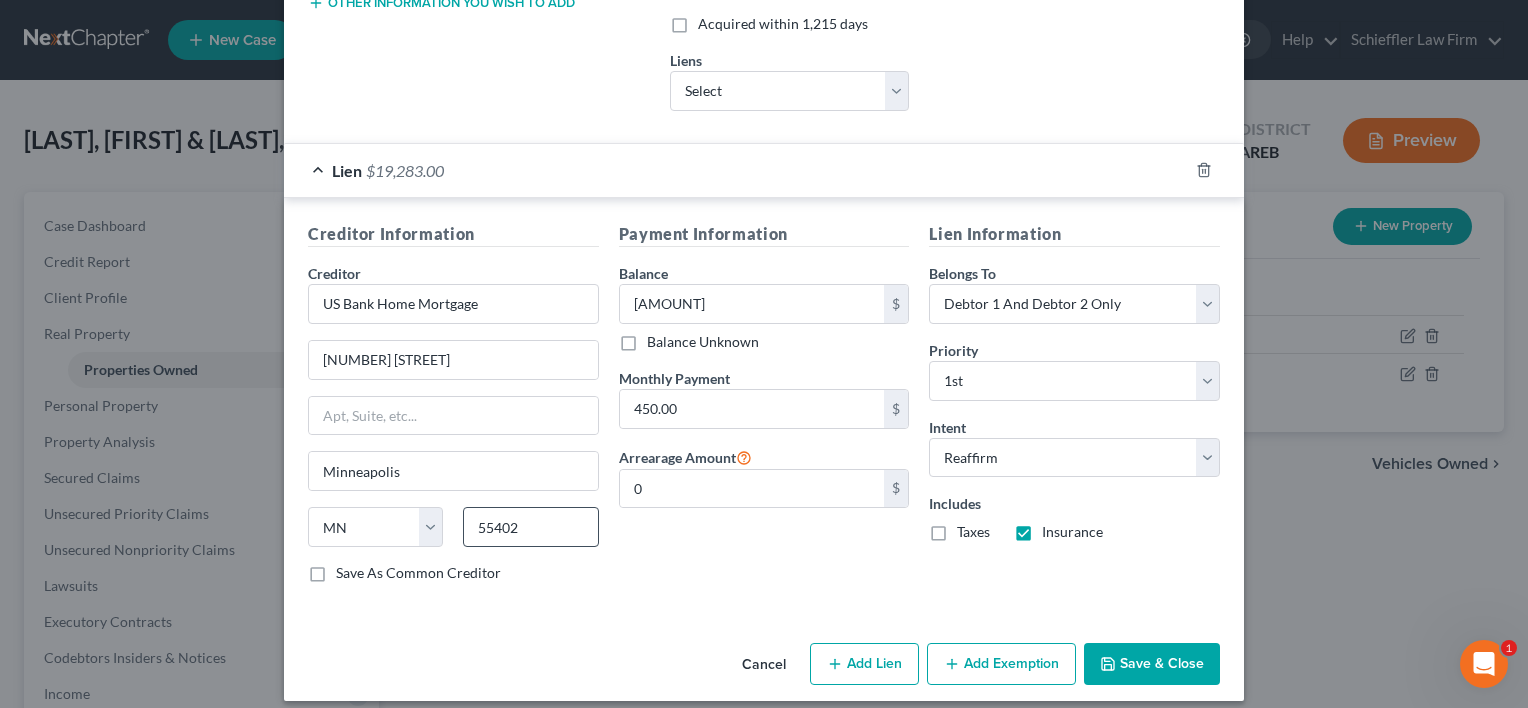 scroll, scrollTop: 500, scrollLeft: 0, axis: vertical 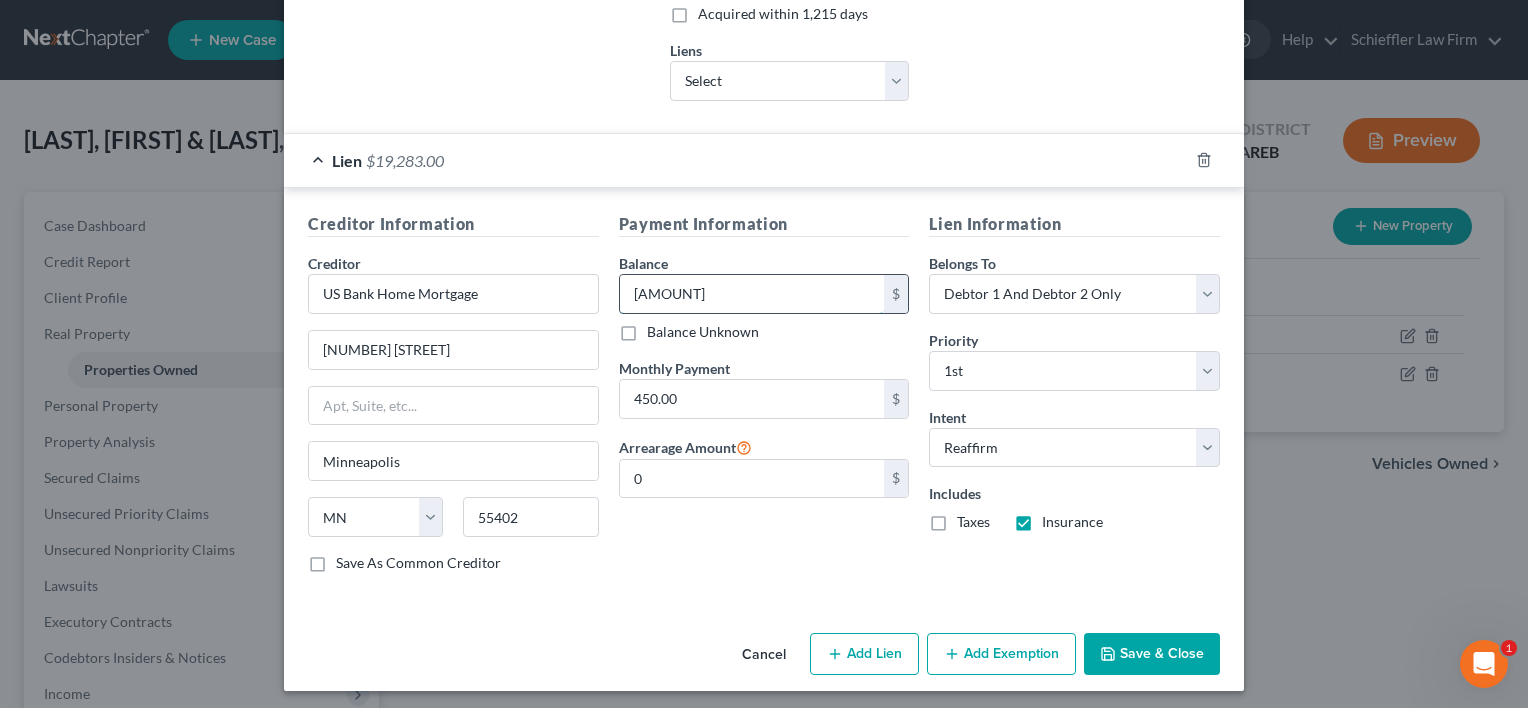 type 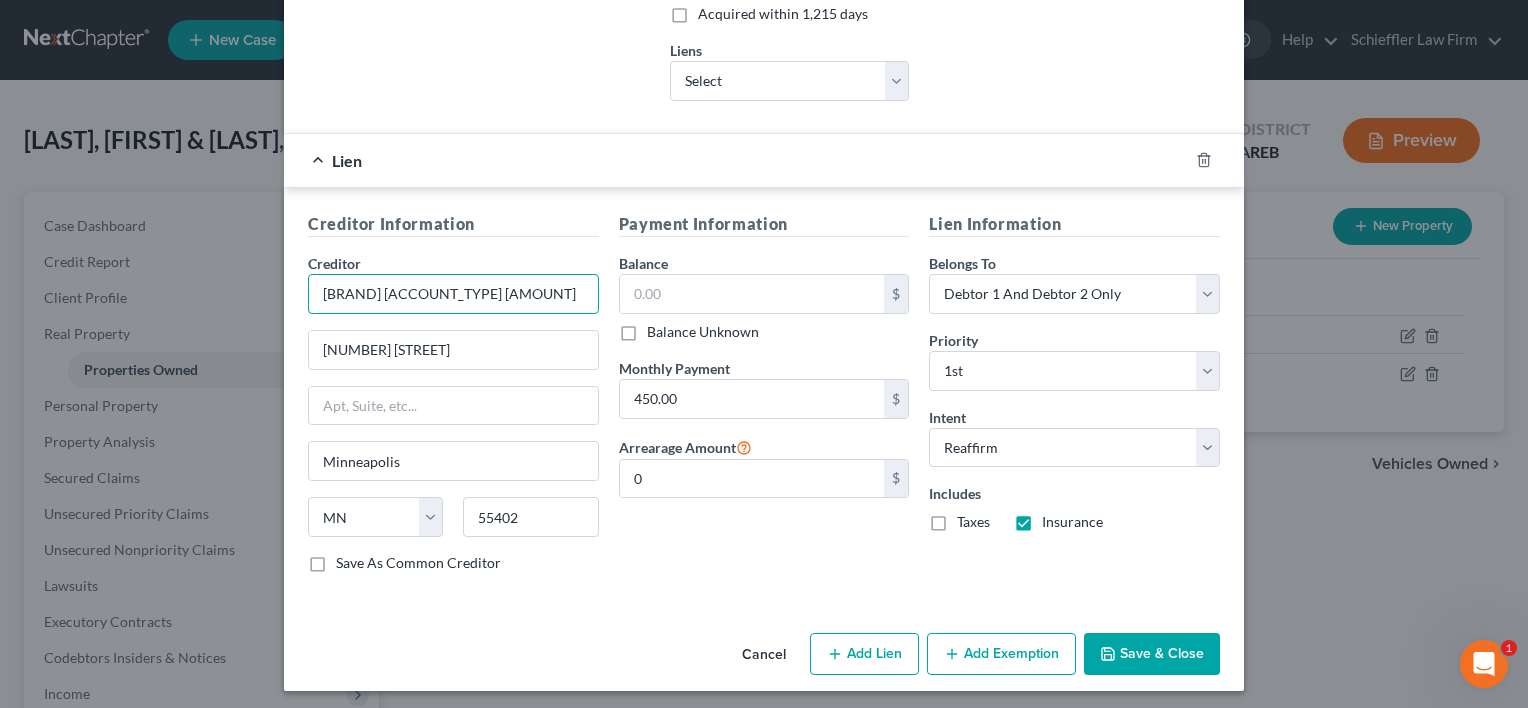 drag, startPoint x: 474, startPoint y: 284, endPoint x: 572, endPoint y: 271, distance: 98.85848 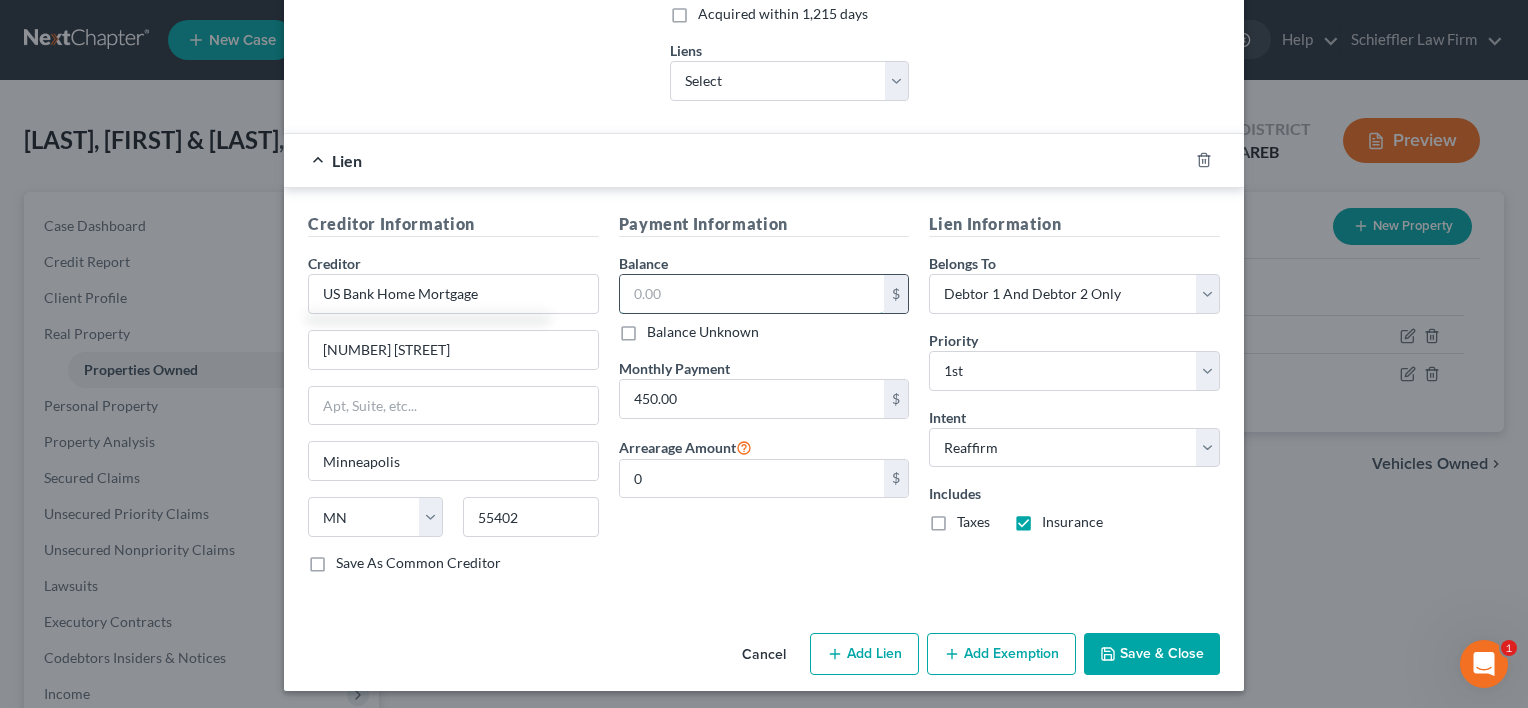 click at bounding box center [752, 294] 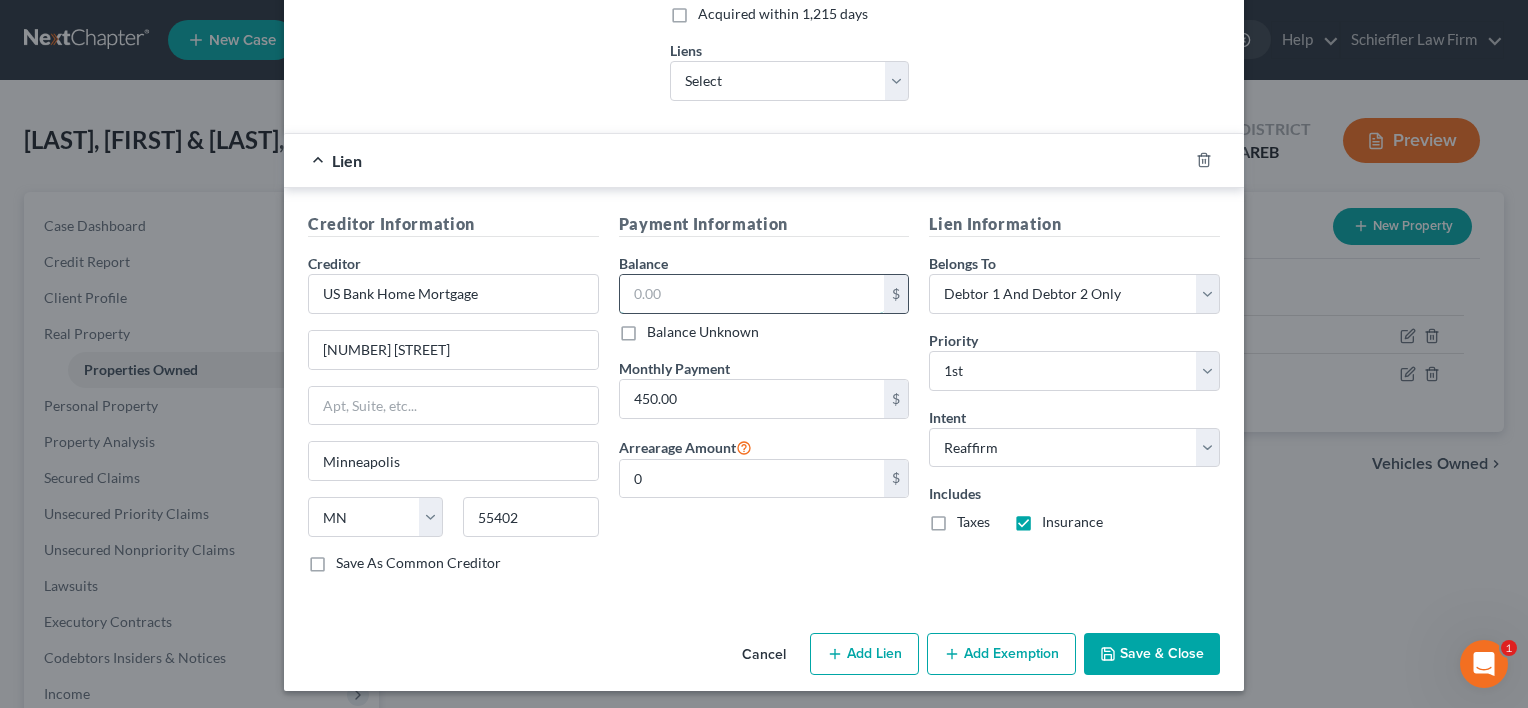 type on "US Bank Home Mortgage" 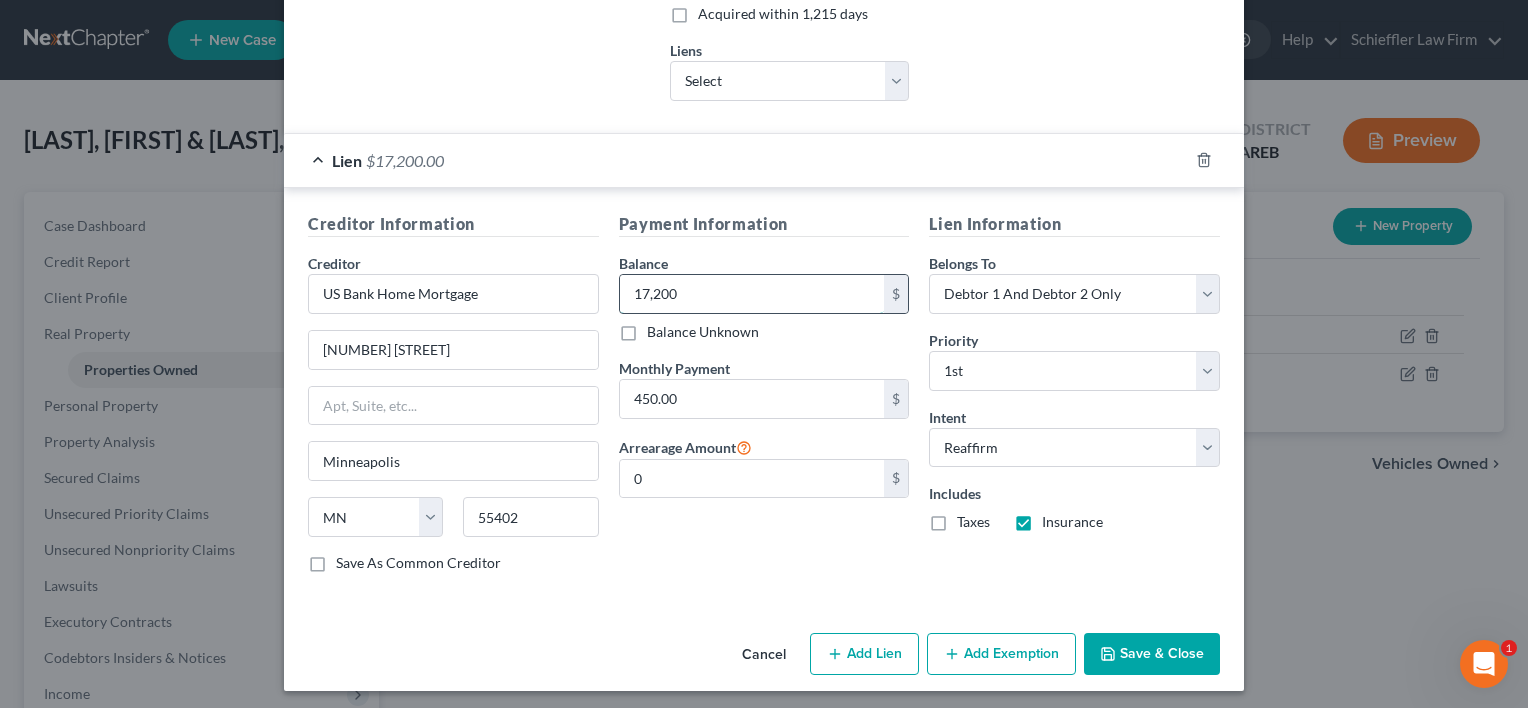 type on "17,200" 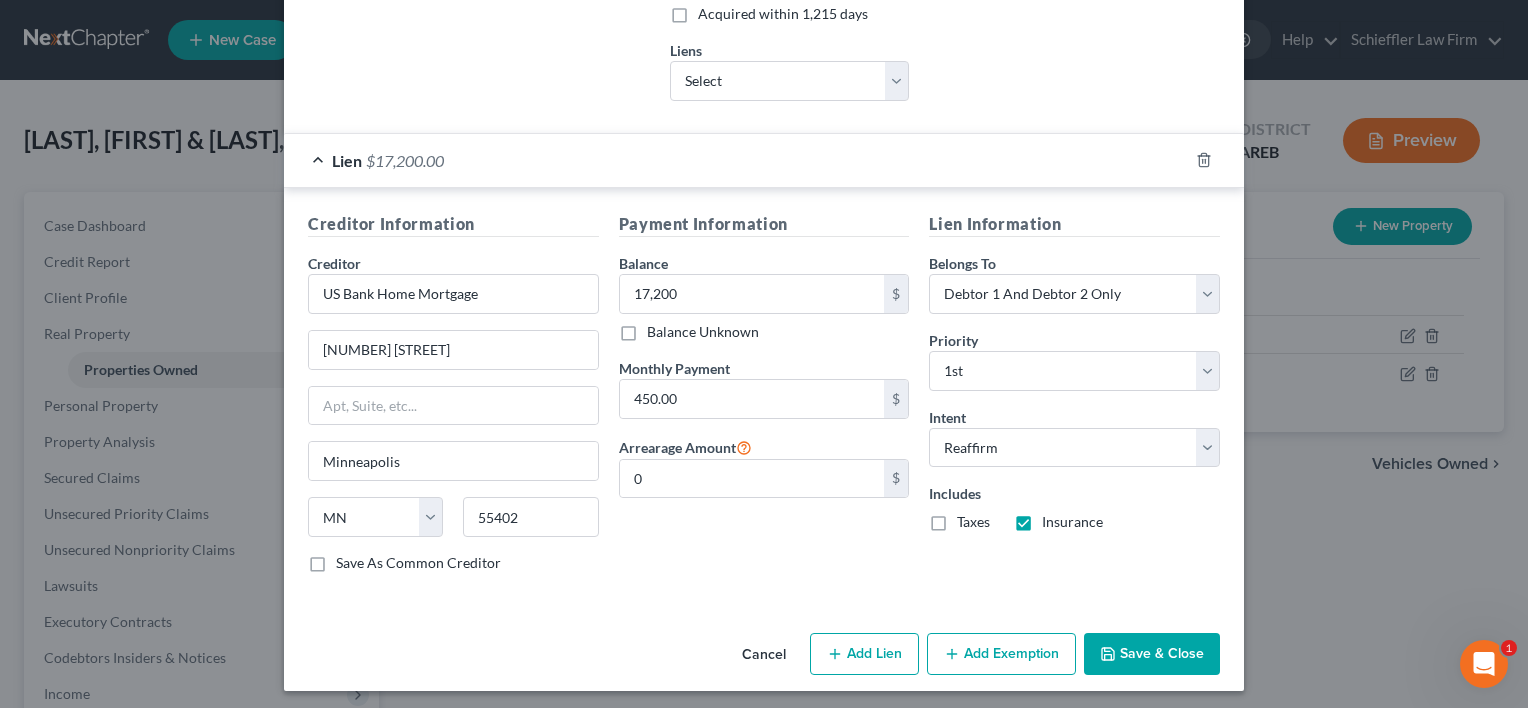 click on "Save & Close" at bounding box center [1152, 654] 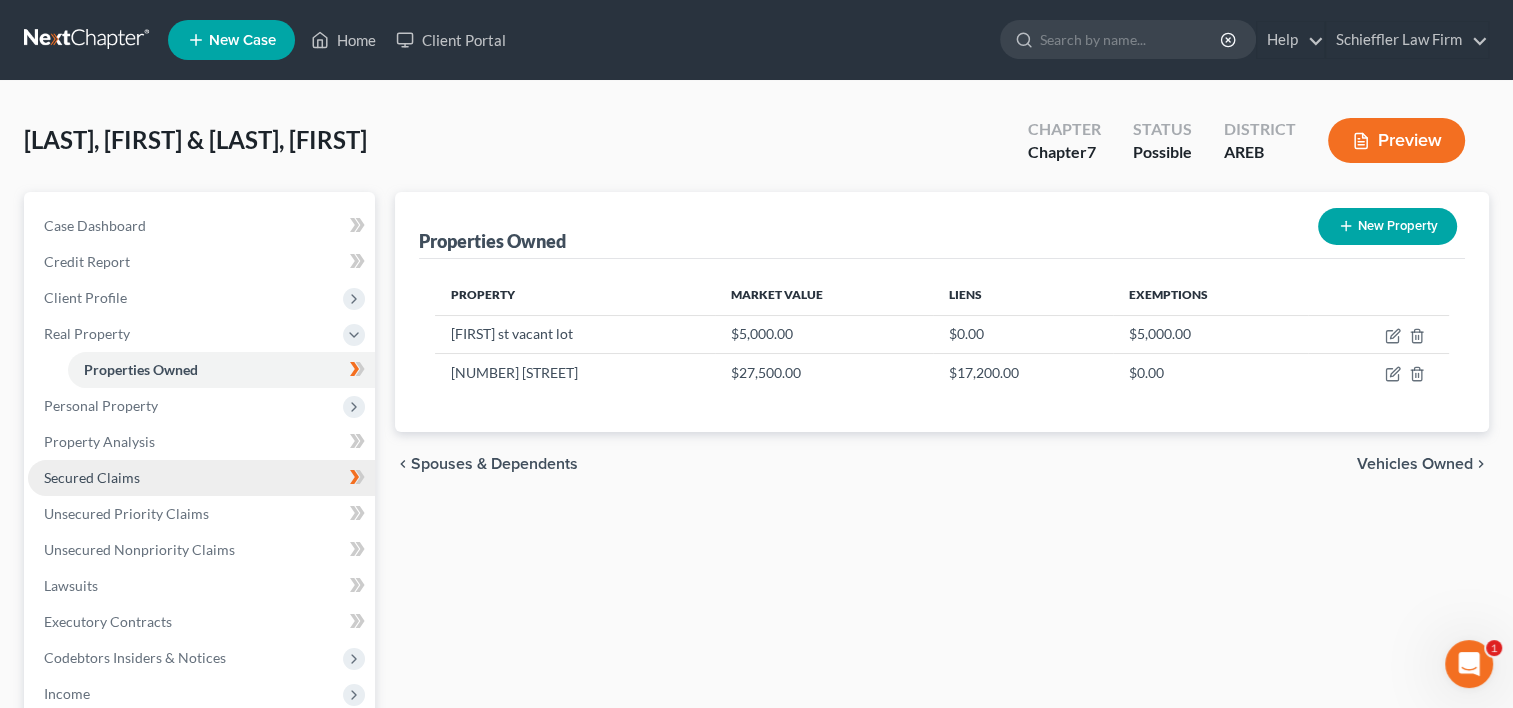 click on "Secured Claims" at bounding box center [92, 477] 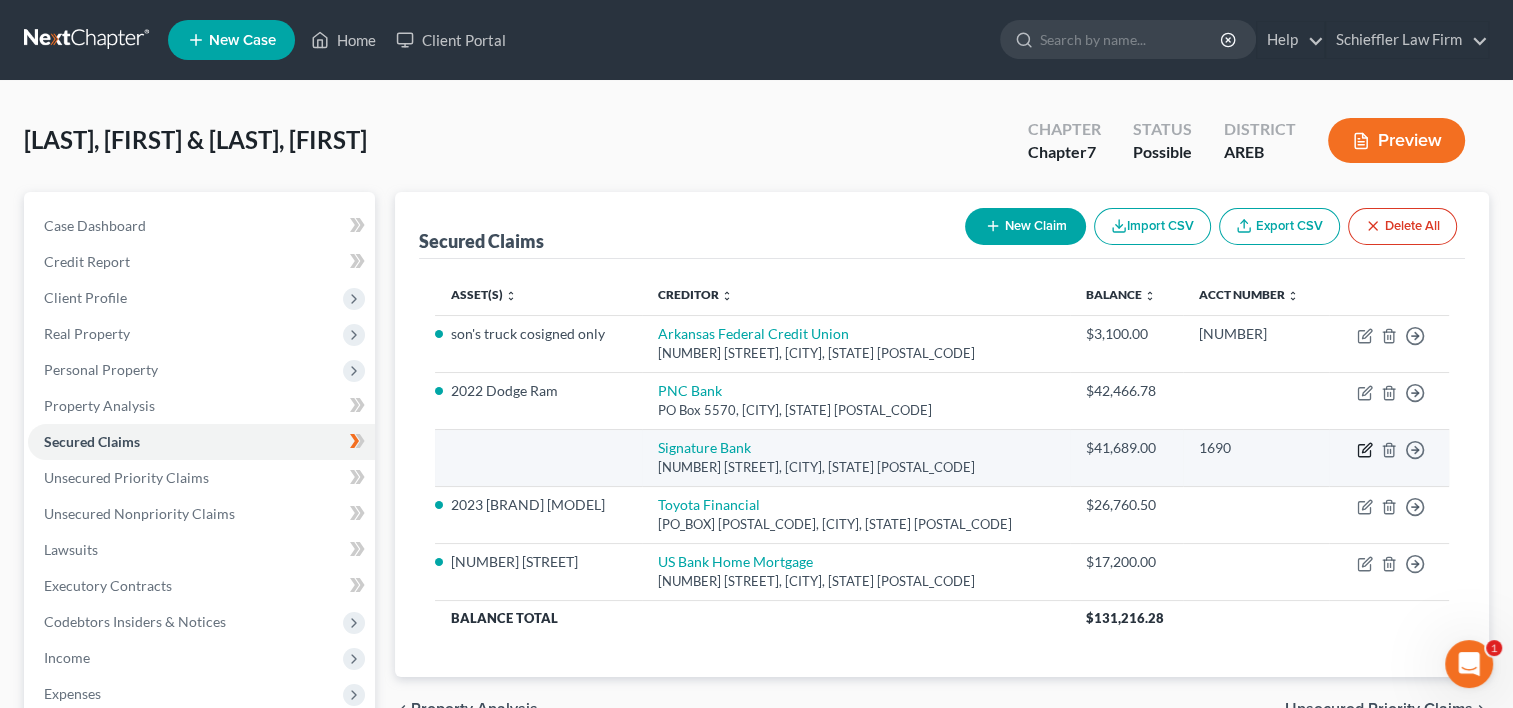 click 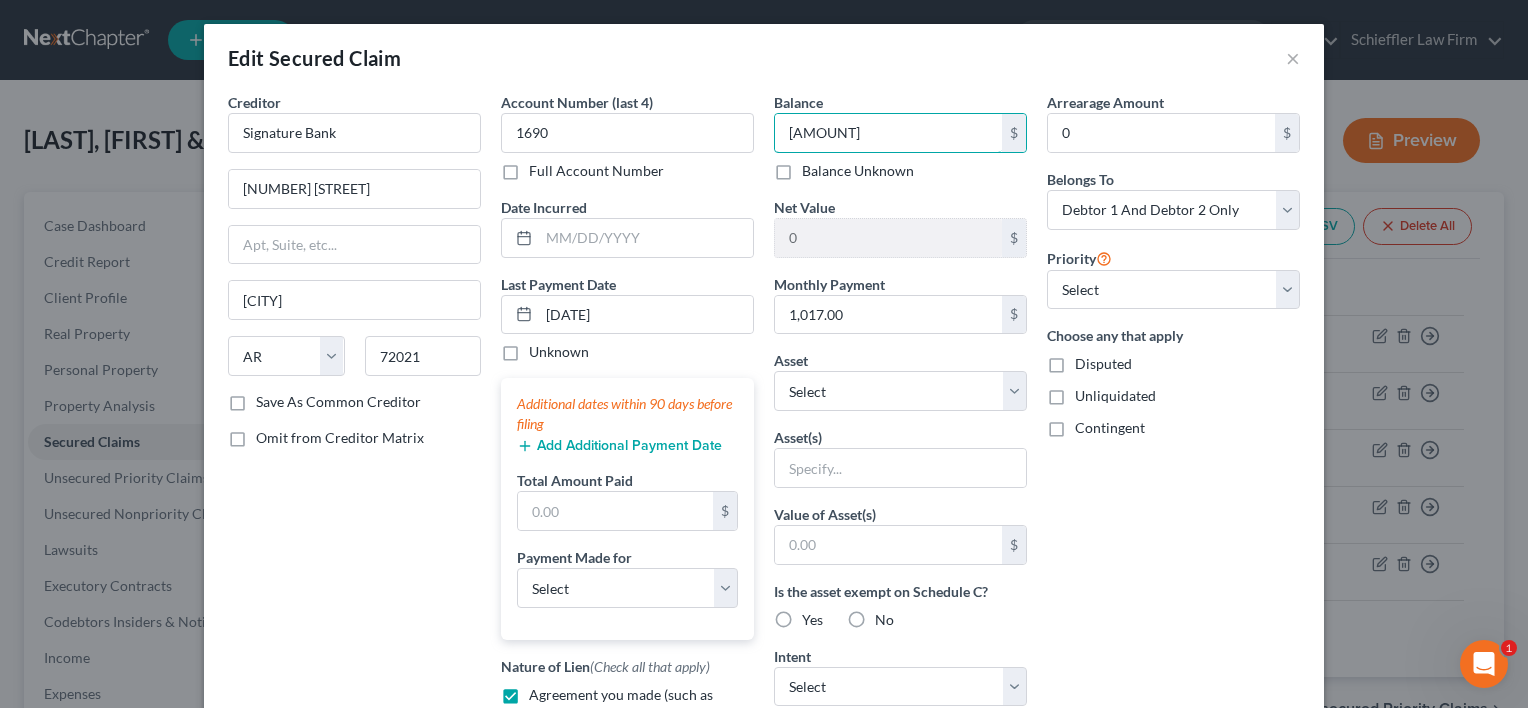 type on "[AMOUNT]" 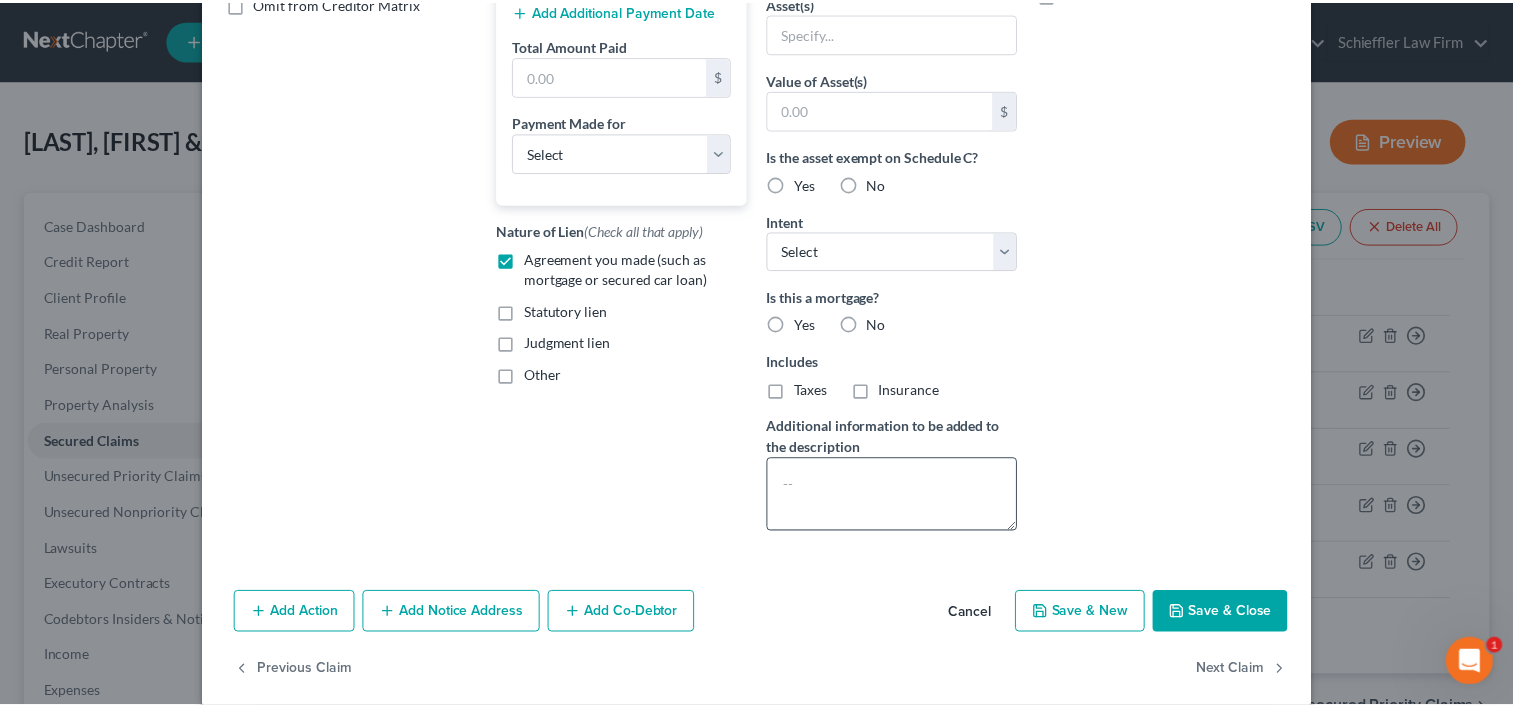 scroll, scrollTop: 456, scrollLeft: 0, axis: vertical 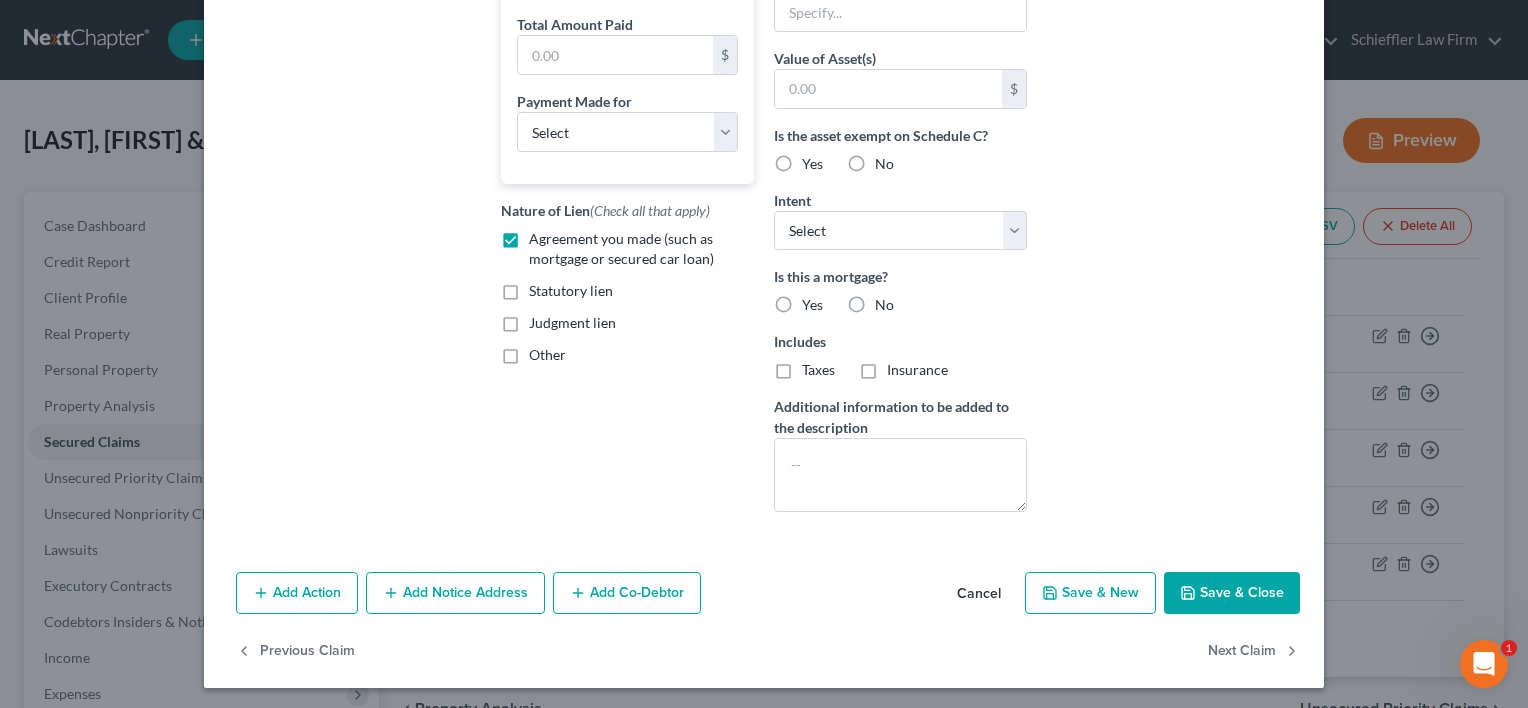 click on "Save & Close" at bounding box center (1232, 593) 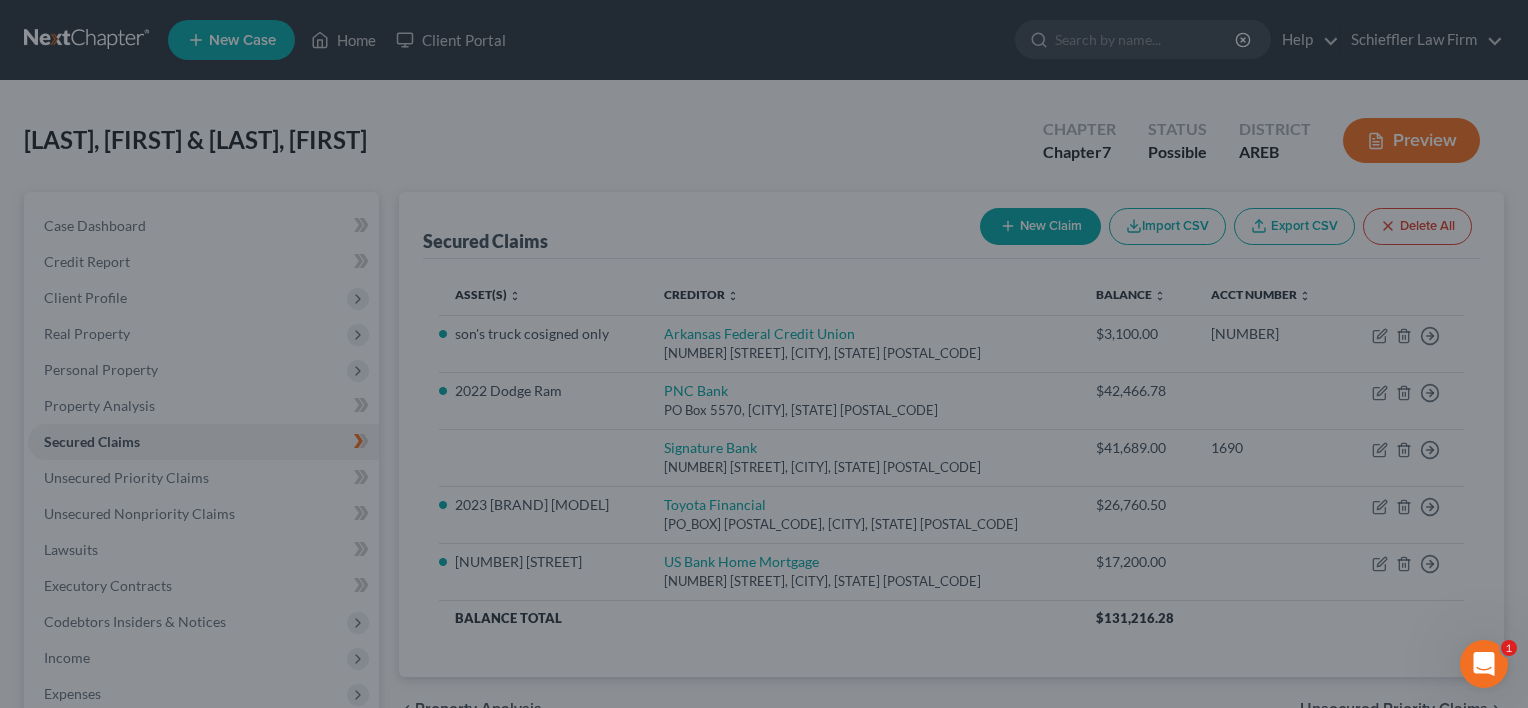 scroll, scrollTop: 0, scrollLeft: 0, axis: both 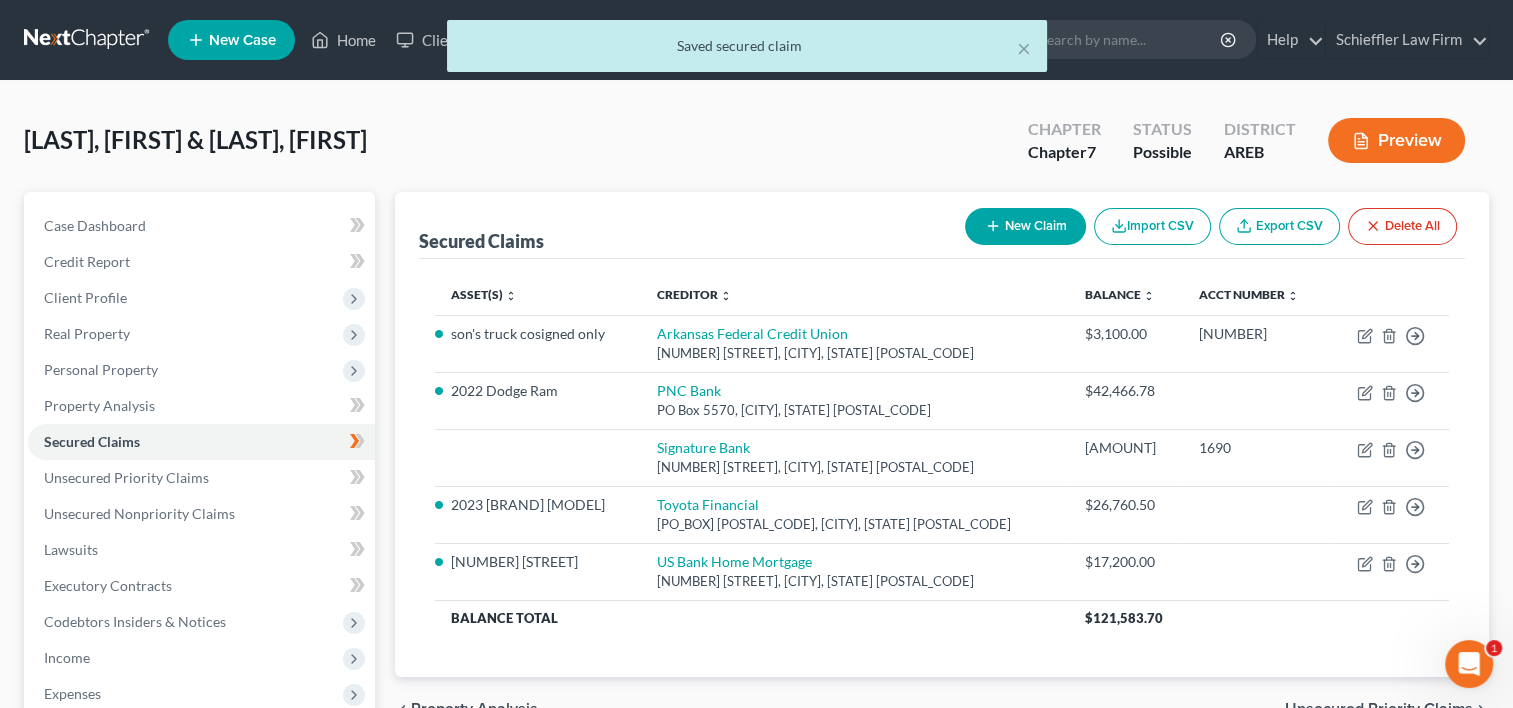 click on "New Claim" at bounding box center (1025, 226) 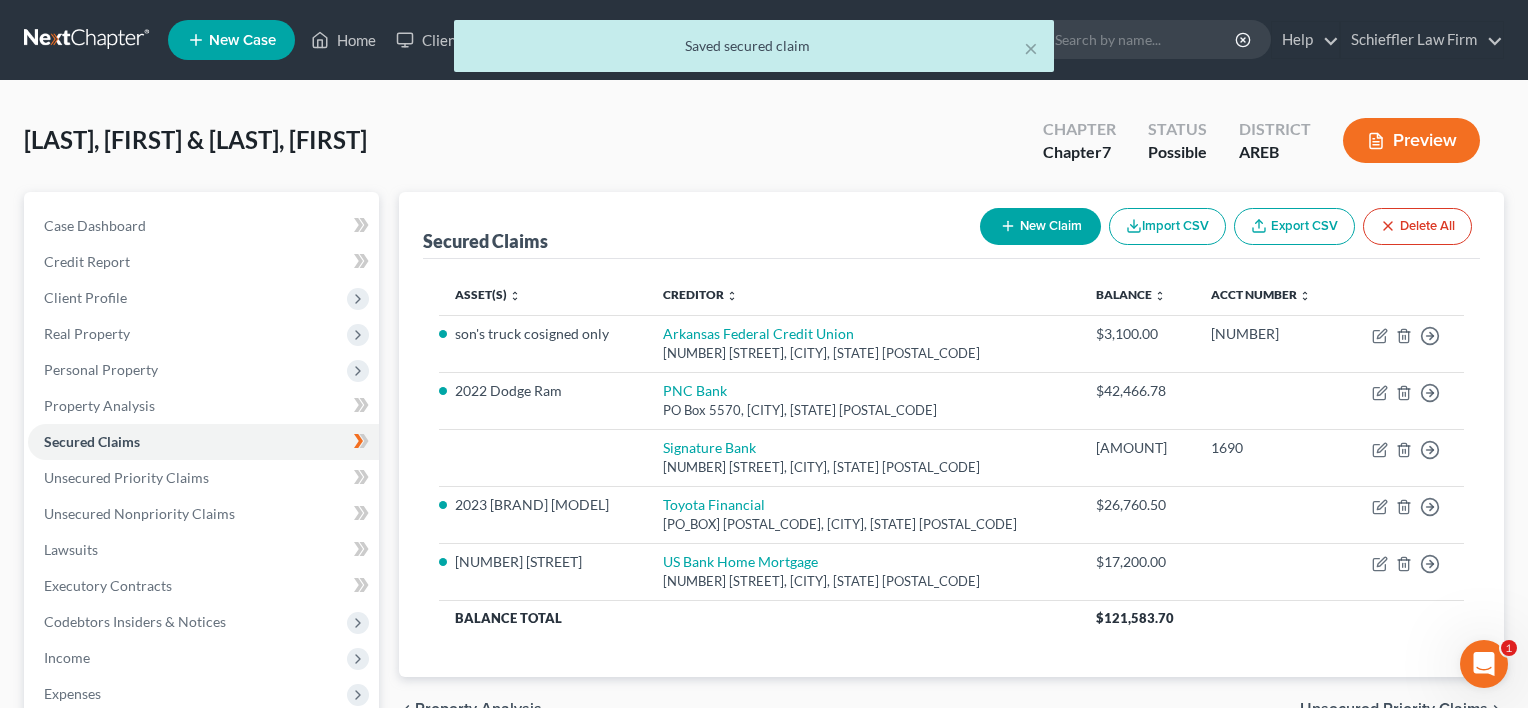 select on "2" 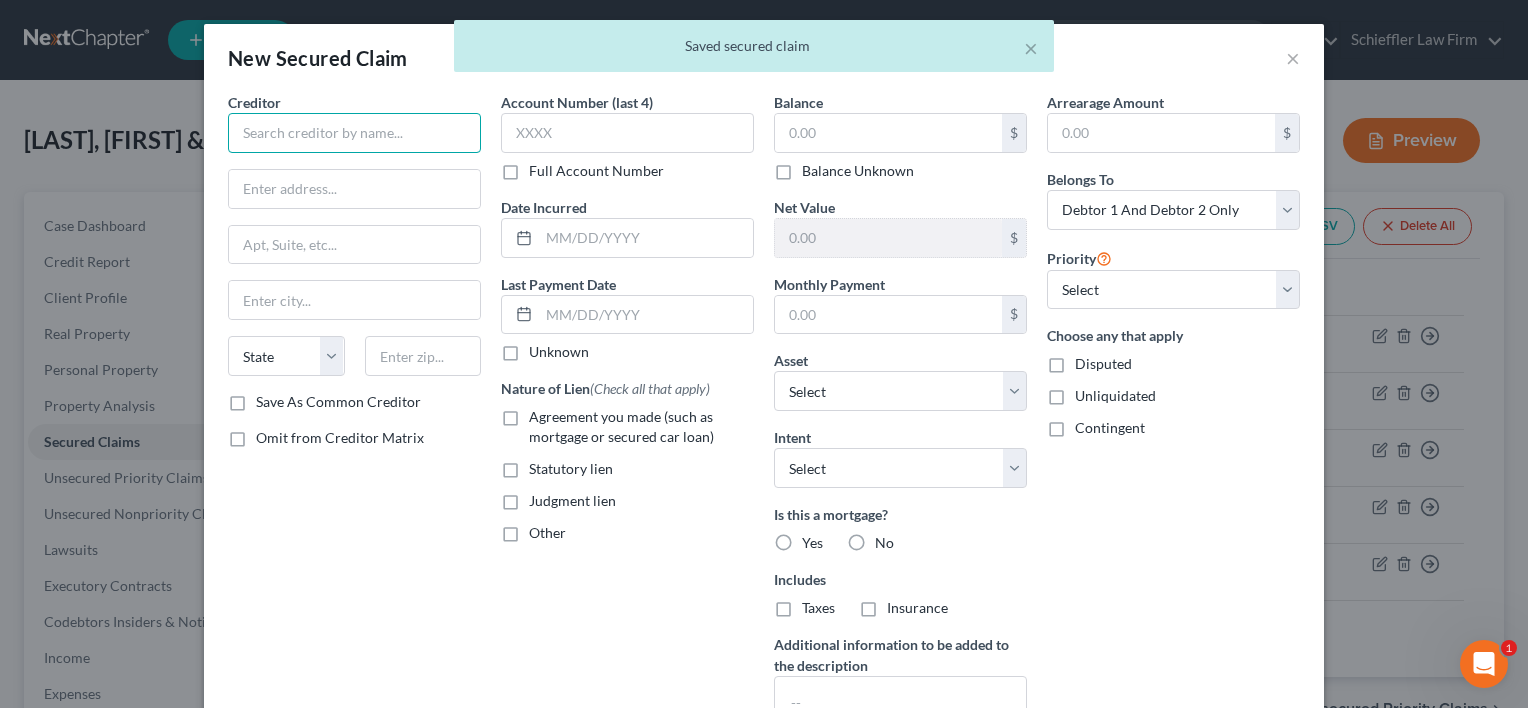 click at bounding box center [354, 133] 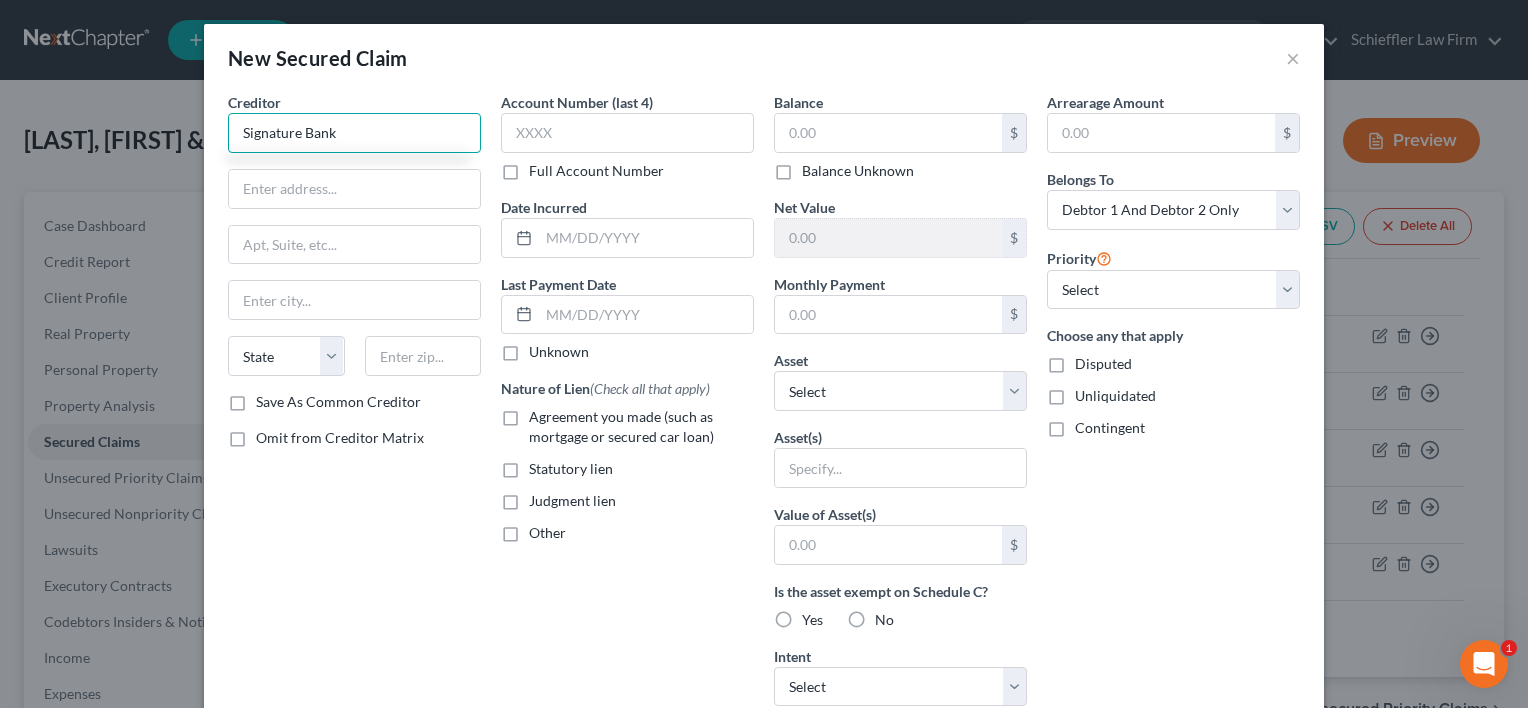 type on "Signature Bank" 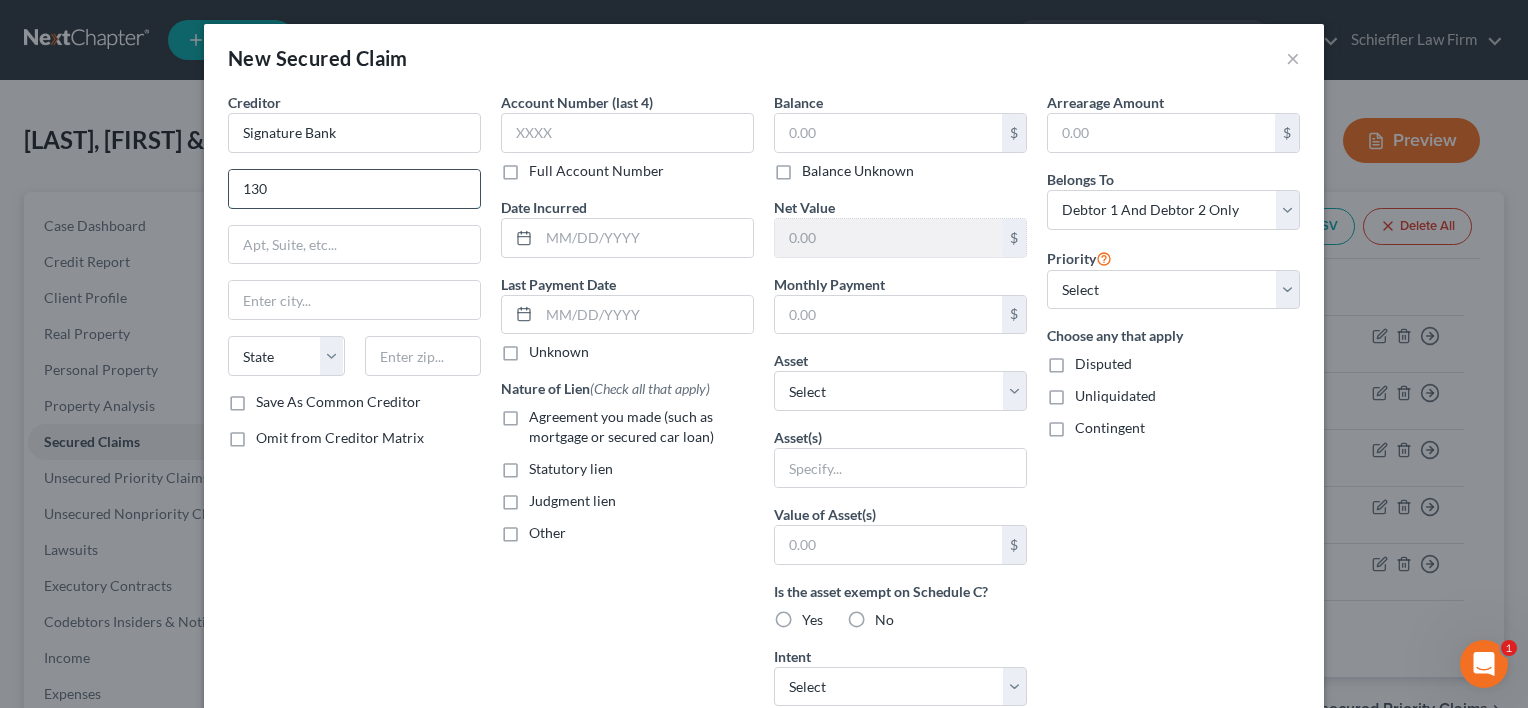 type on "[NUMBER] [STREET]" 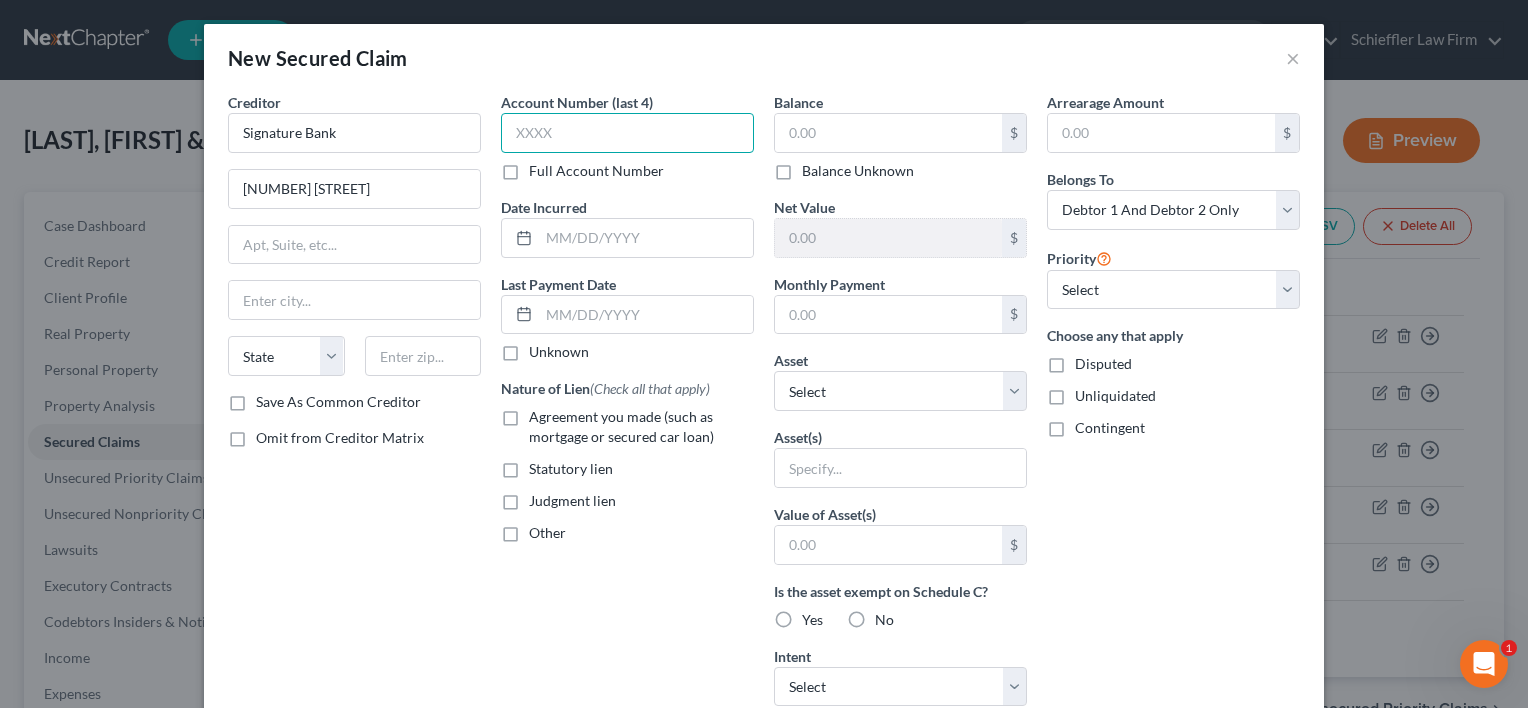 click at bounding box center [627, 133] 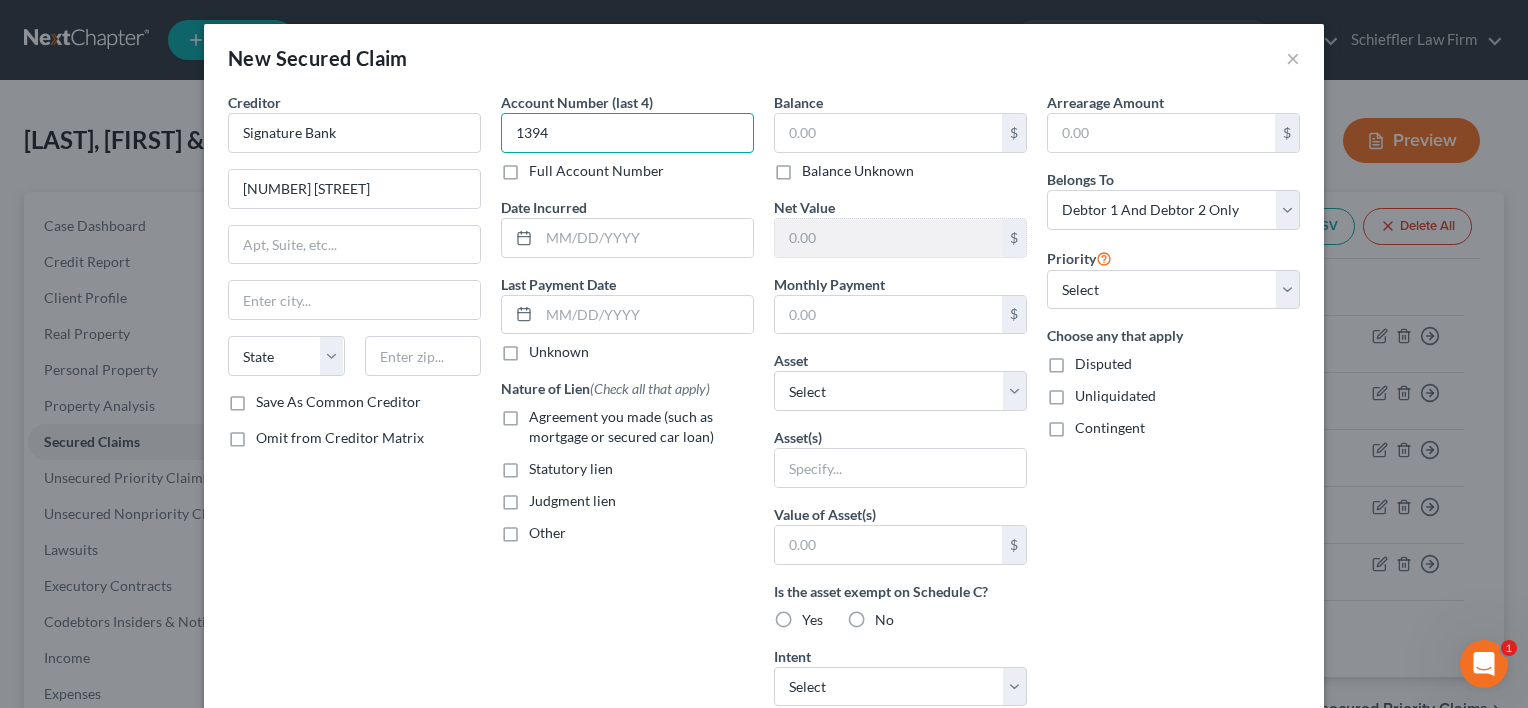 type on "1394" 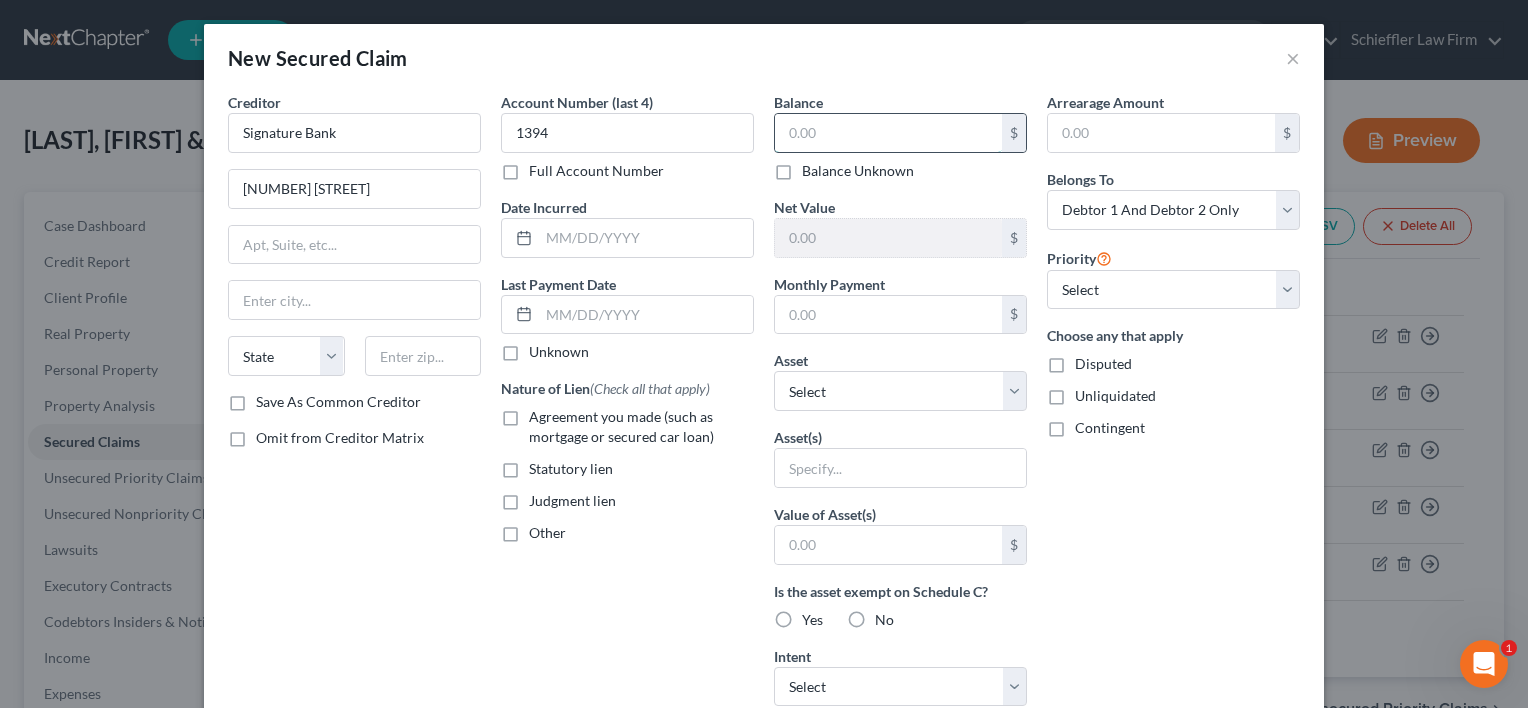 click at bounding box center [888, 133] 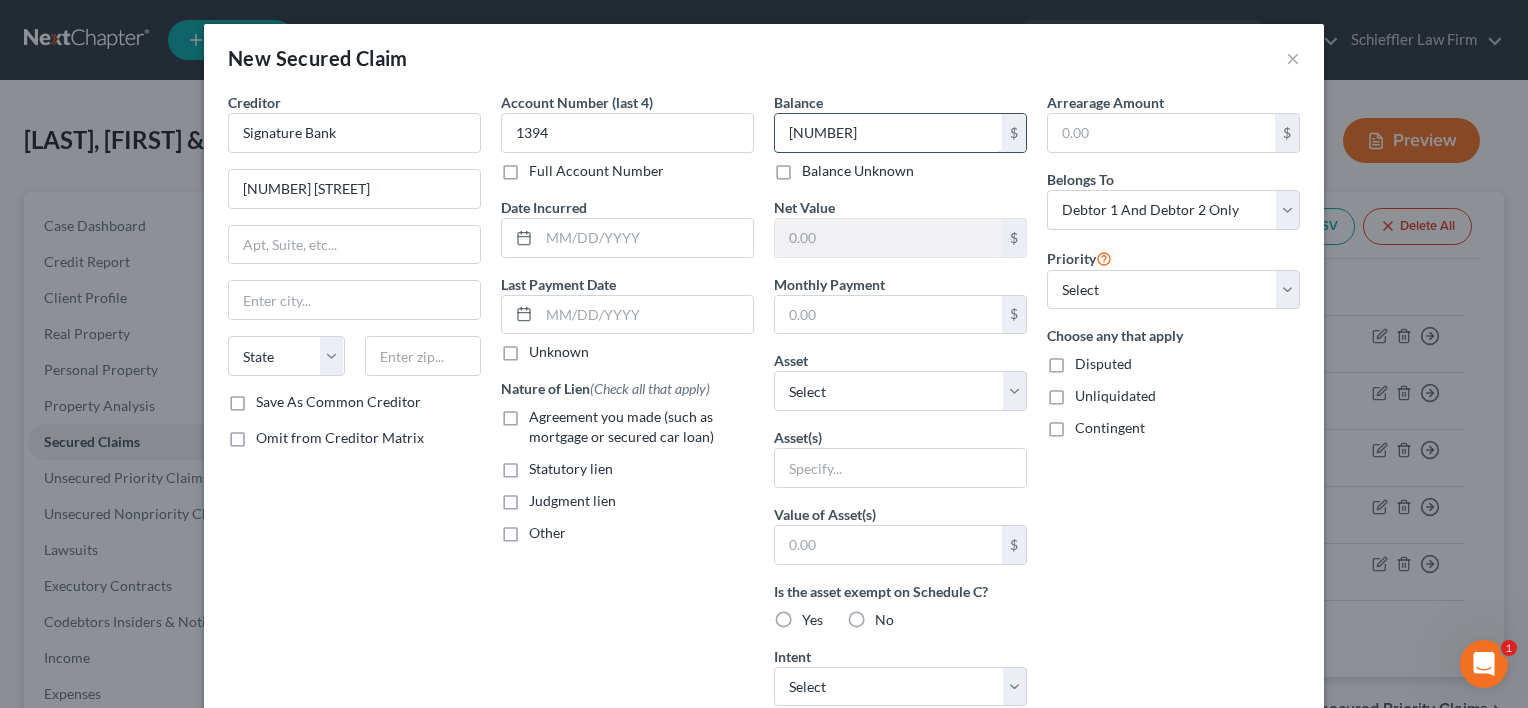 click on "[NUMBER]" at bounding box center [888, 133] 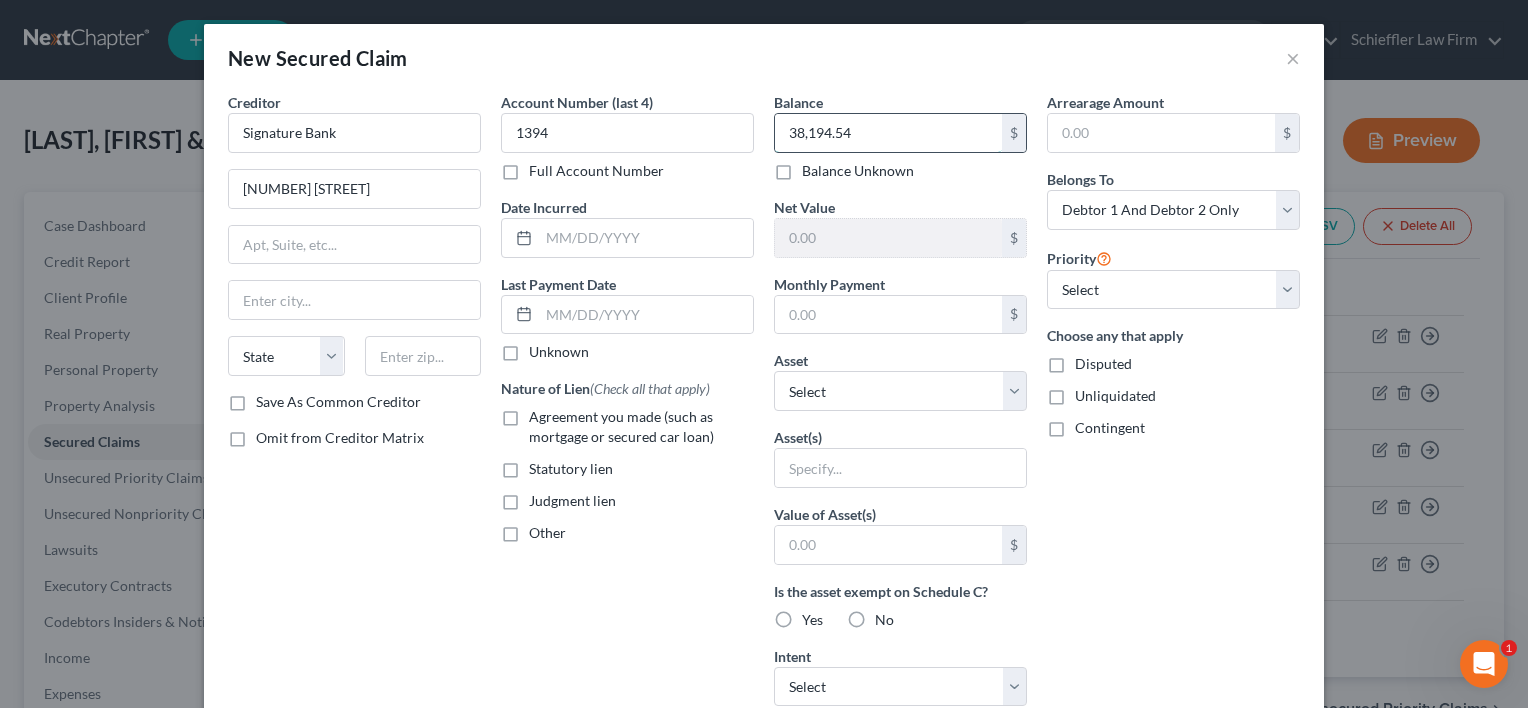 type on "38,194.54" 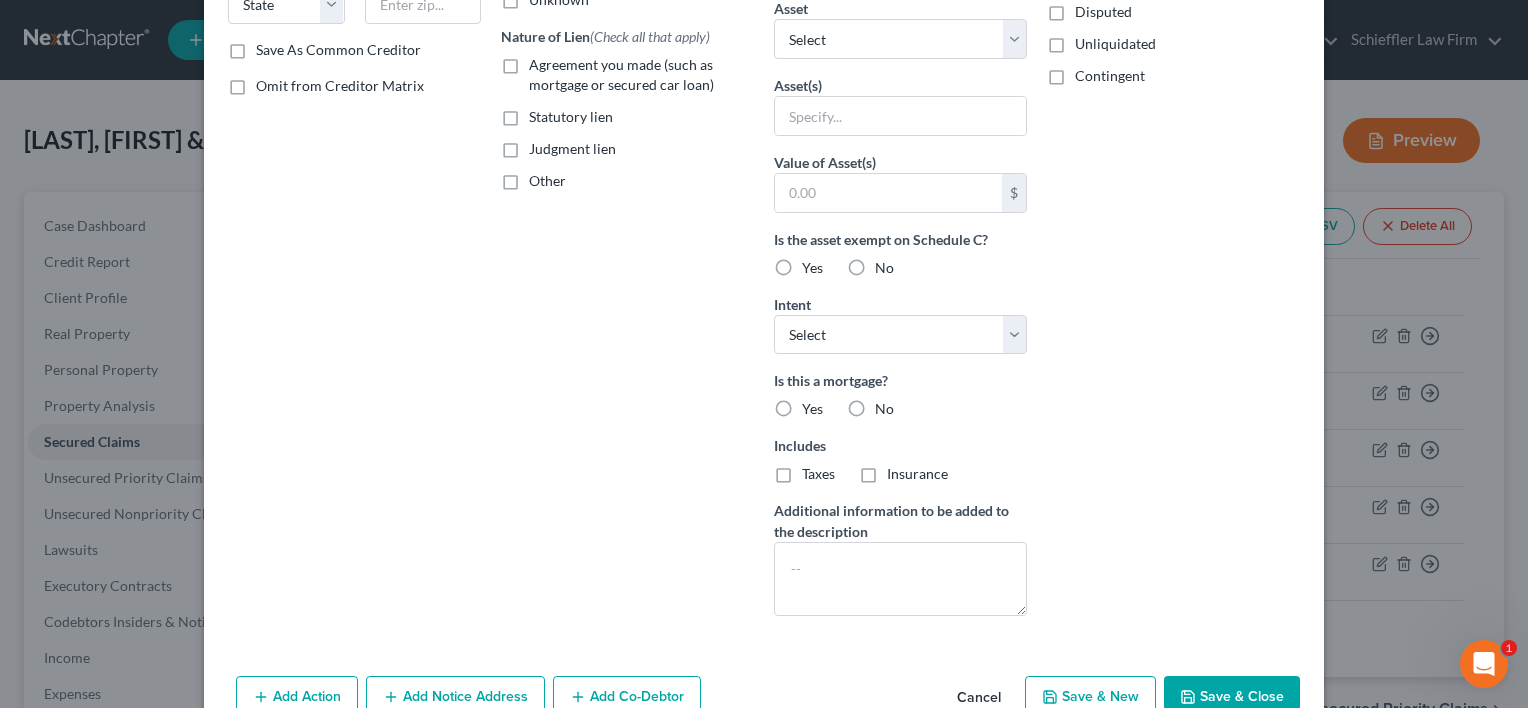 scroll, scrollTop: 399, scrollLeft: 0, axis: vertical 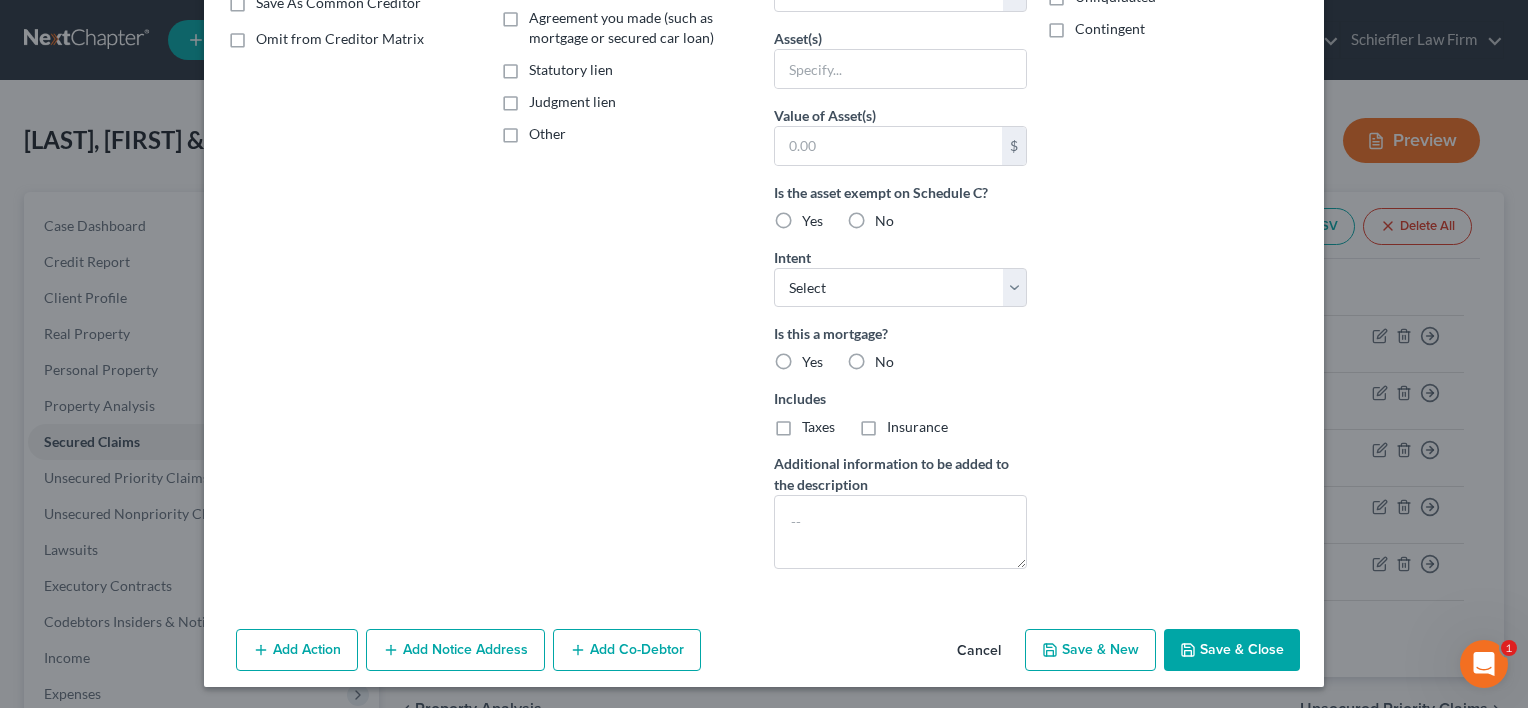 click on "Save & Close" at bounding box center [1232, 650] 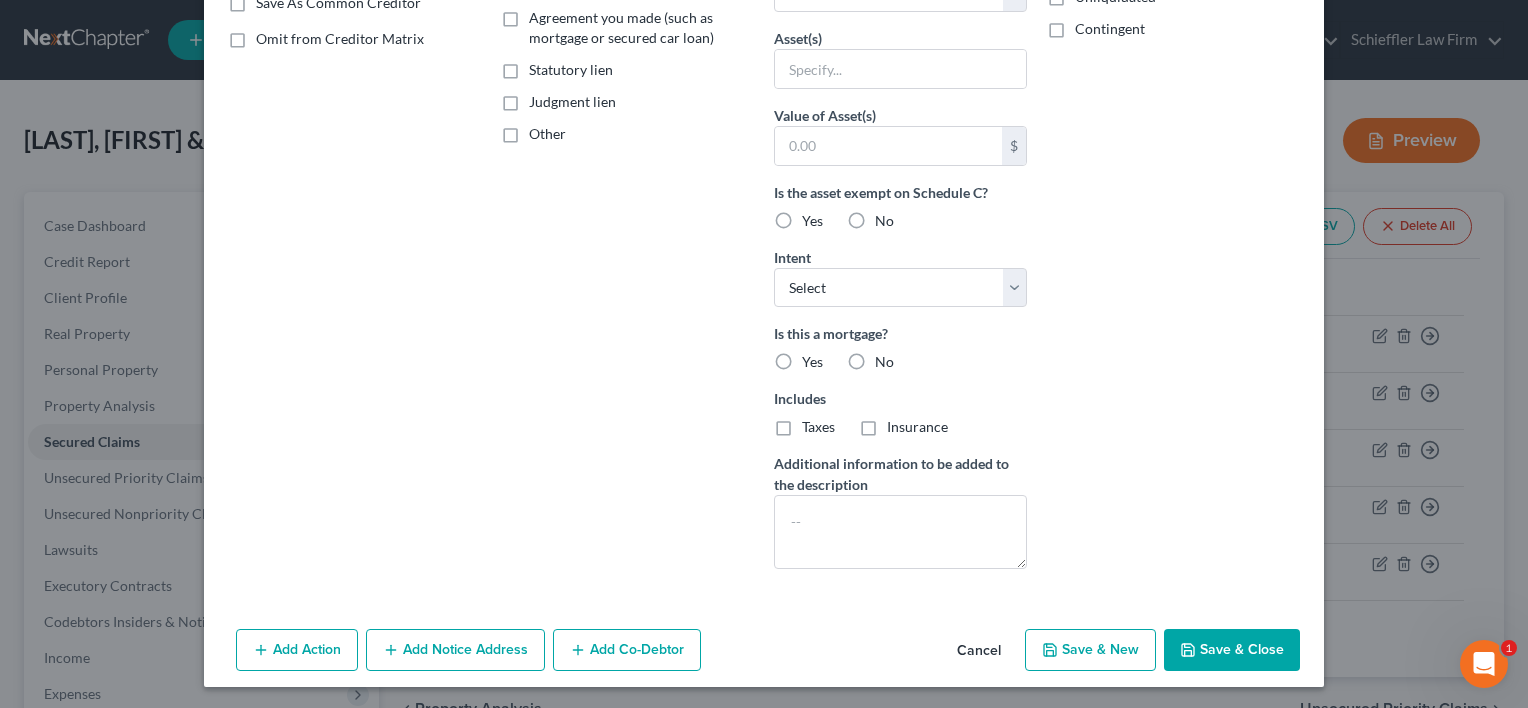 scroll, scrollTop: 0, scrollLeft: 0, axis: both 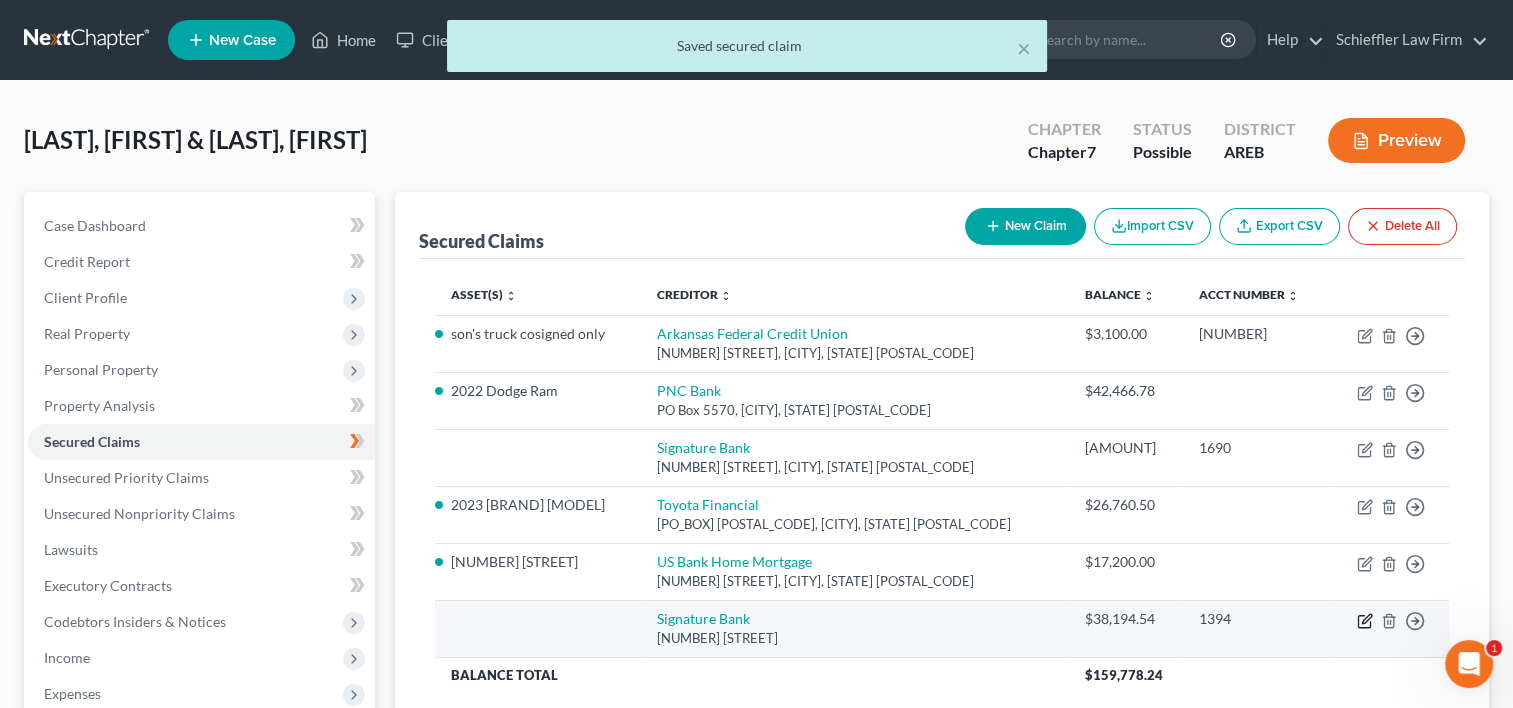click 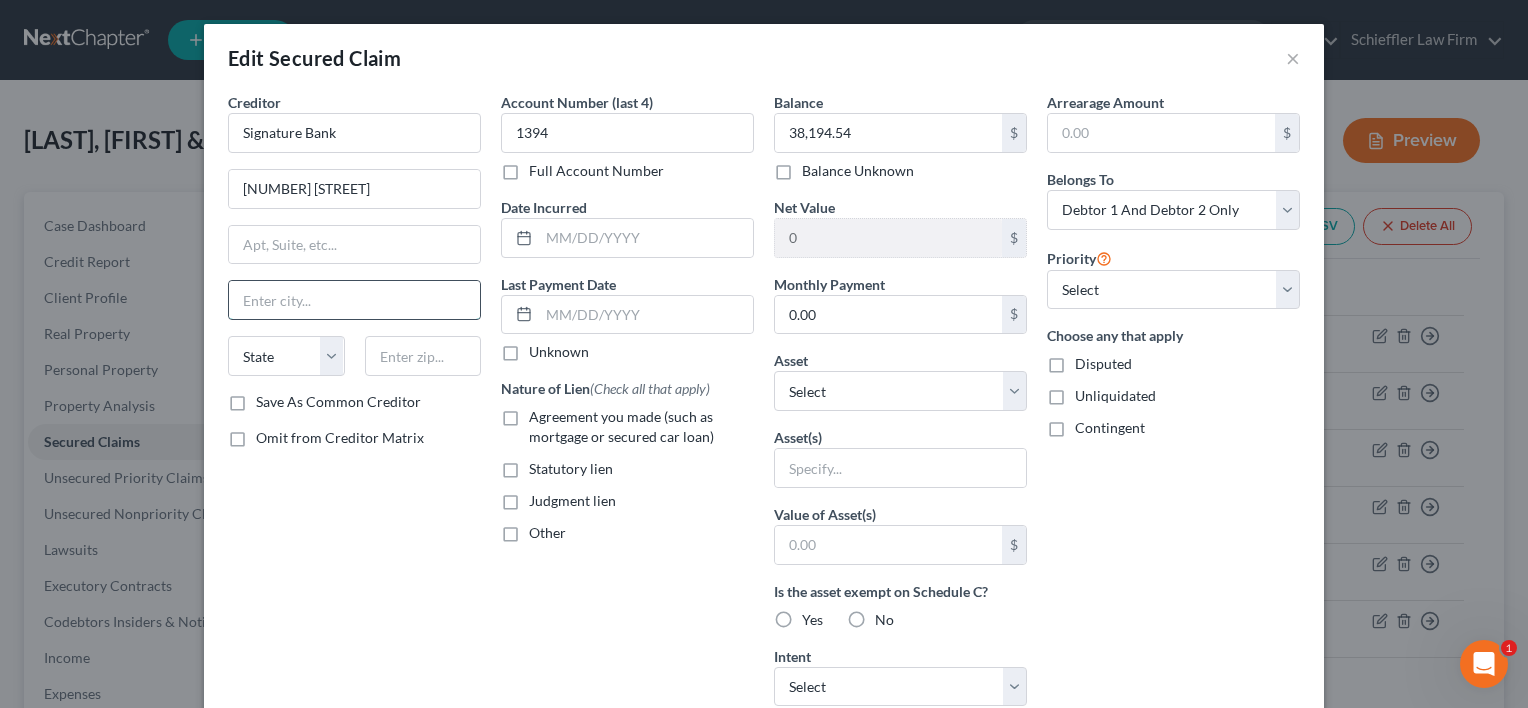 click at bounding box center (354, 300) 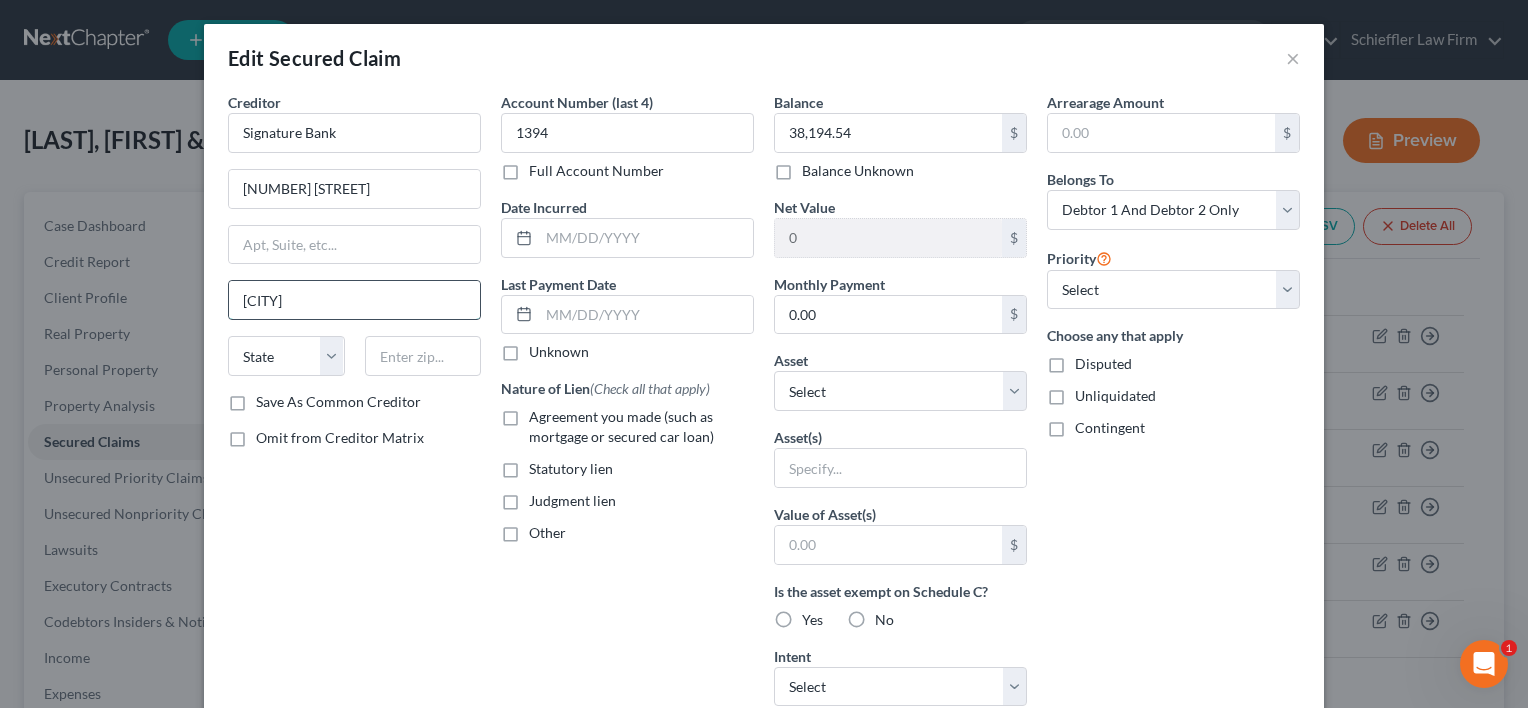 type on "[CITY]" 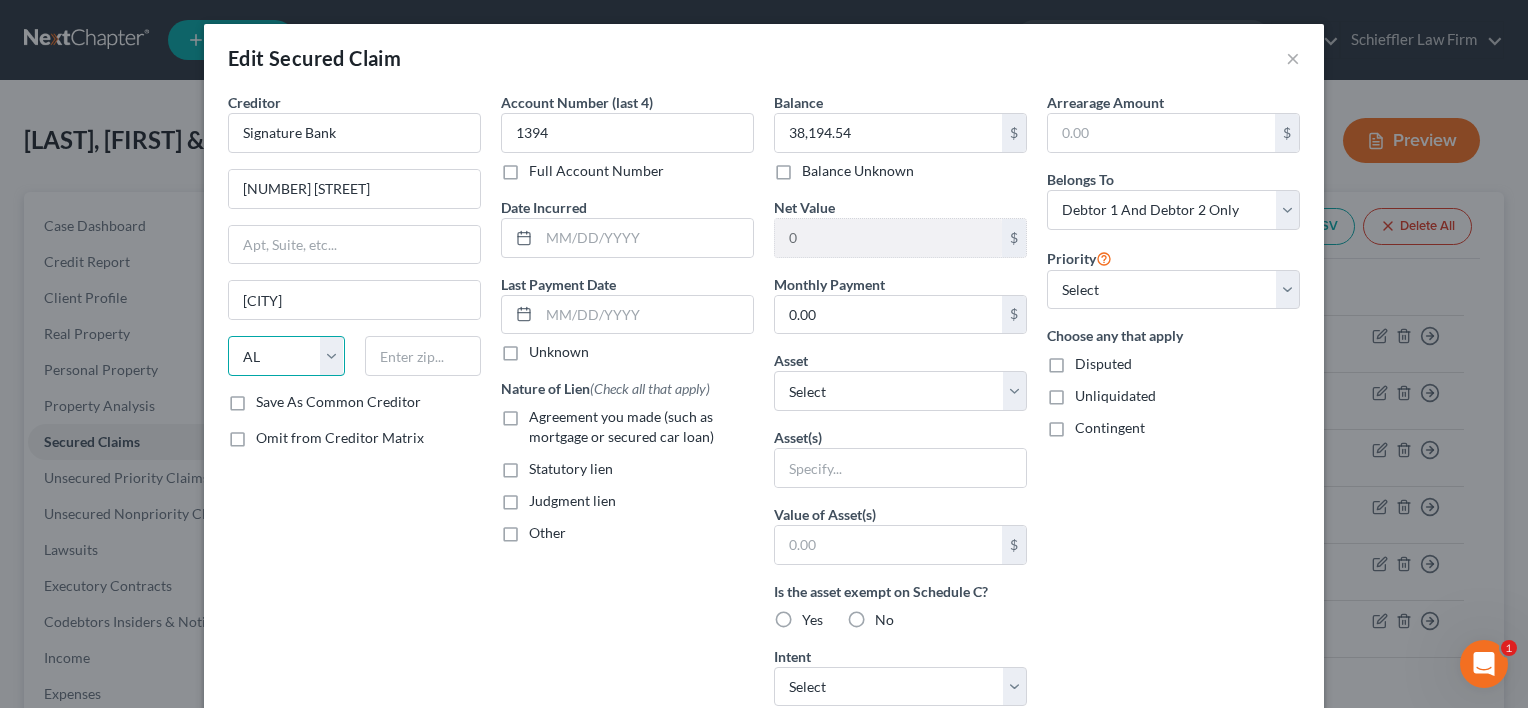 select on "2" 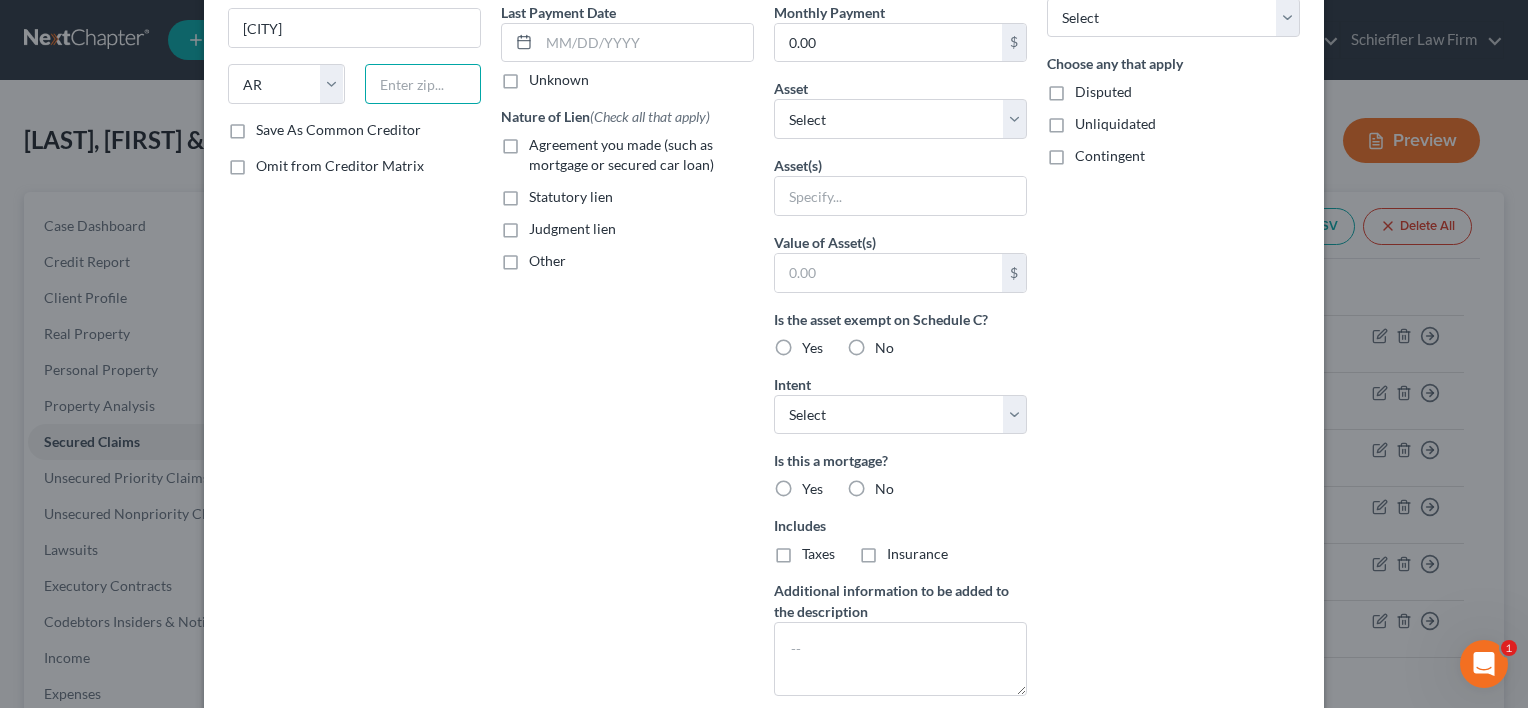 scroll, scrollTop: 400, scrollLeft: 0, axis: vertical 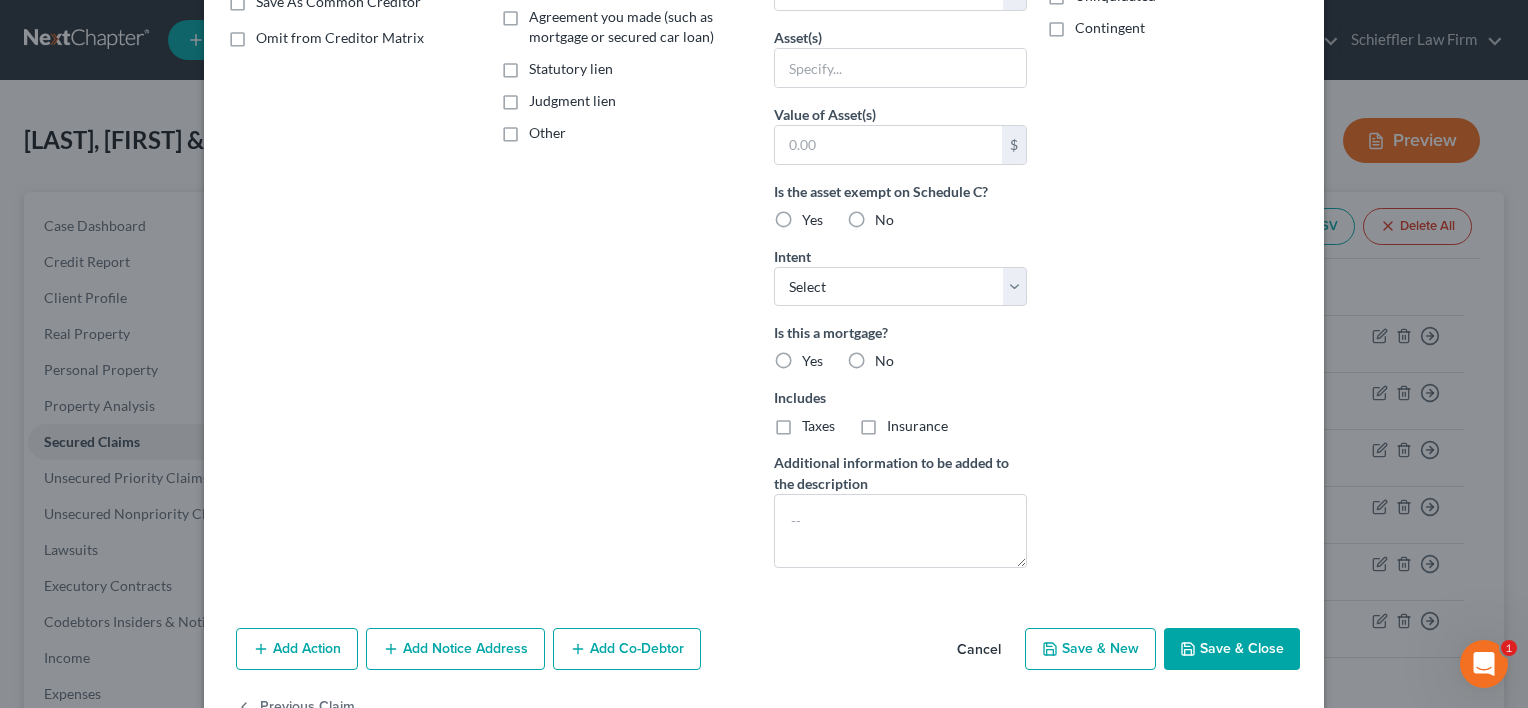 click on "Save & Close" at bounding box center [1232, 649] 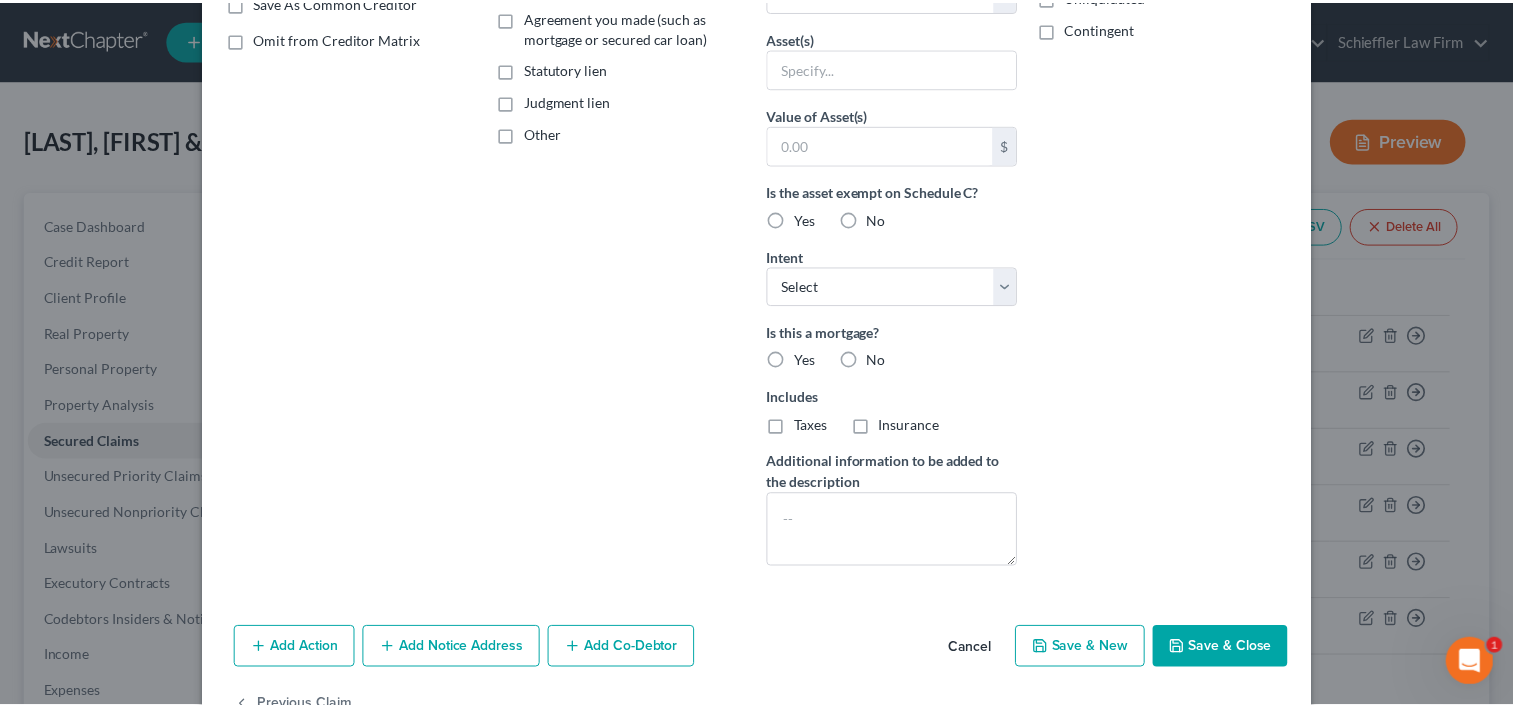 scroll, scrollTop: 239, scrollLeft: 0, axis: vertical 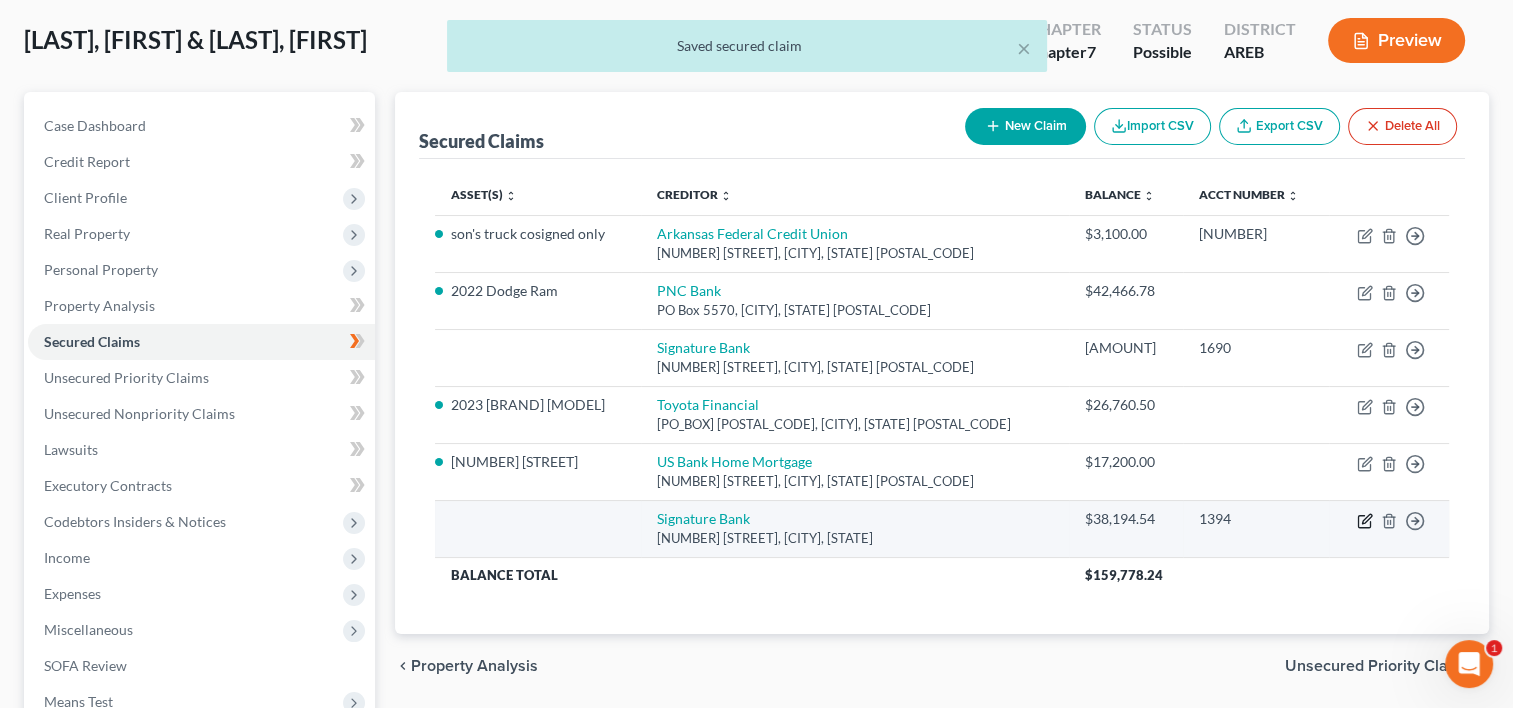 click 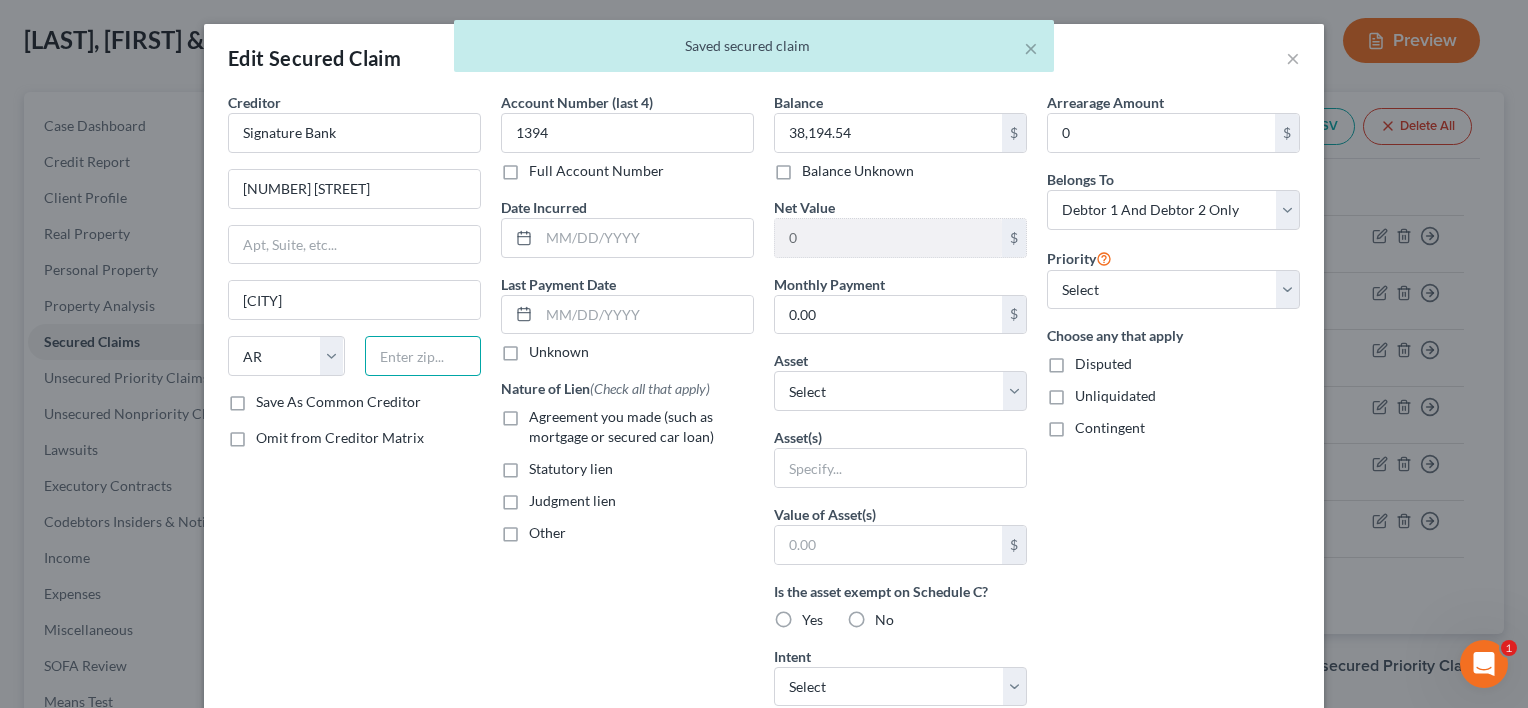 click at bounding box center [423, 356] 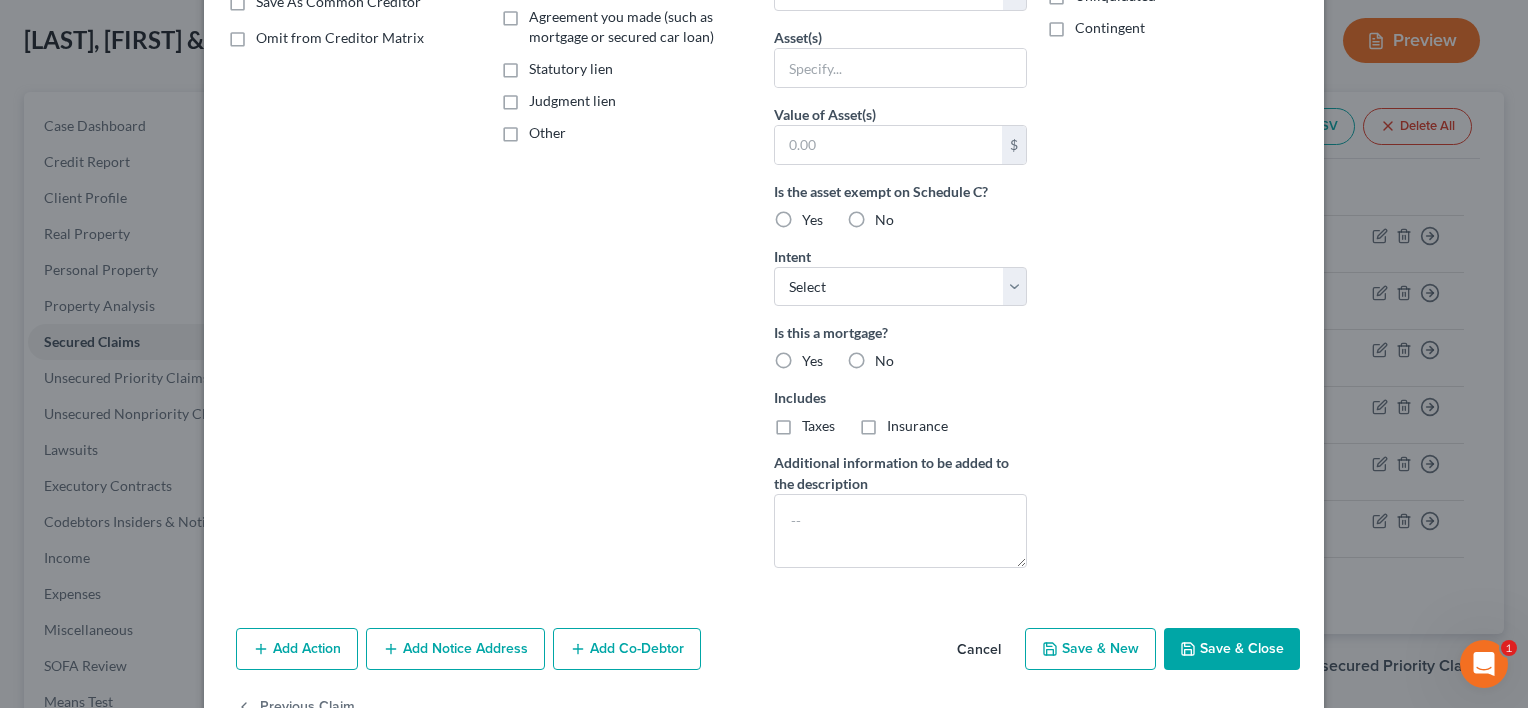 type on "72021" 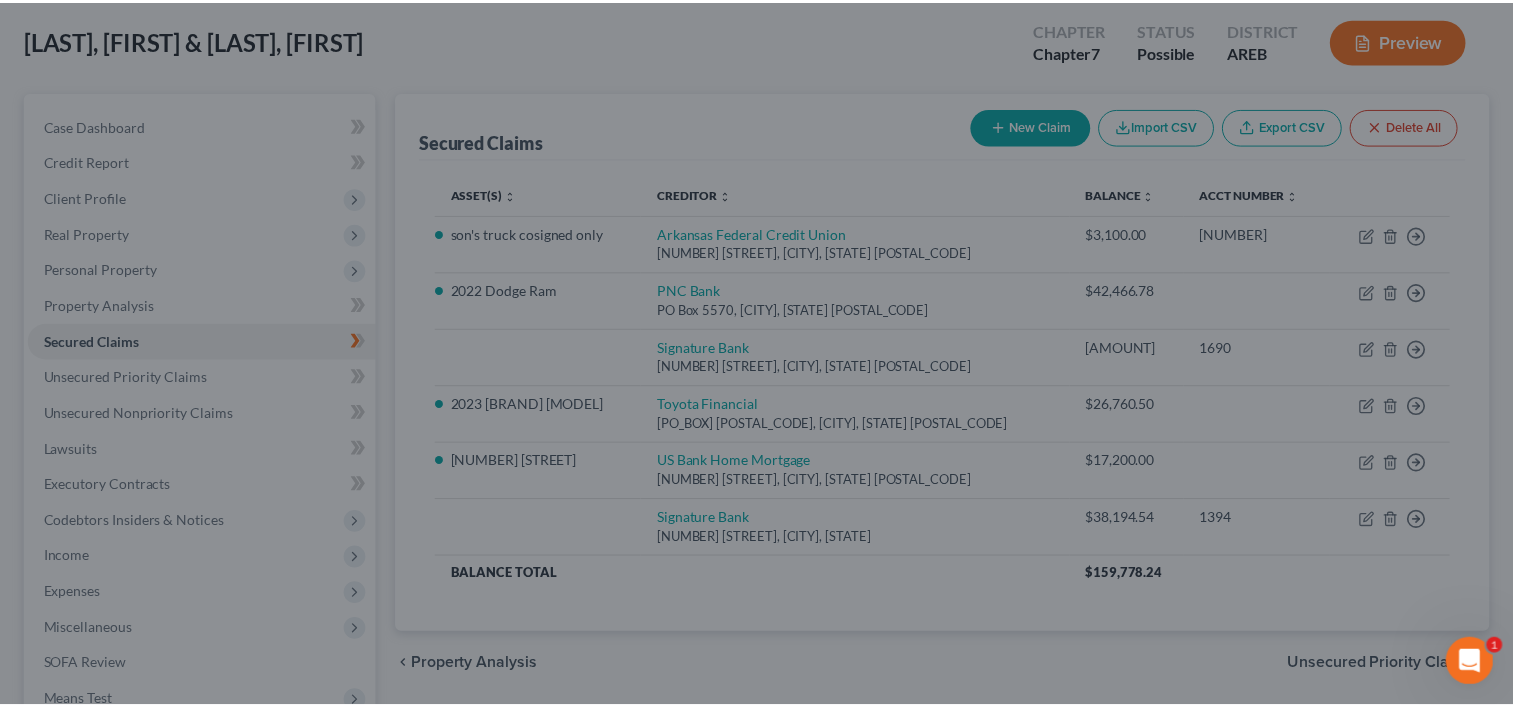 scroll, scrollTop: 239, scrollLeft: 0, axis: vertical 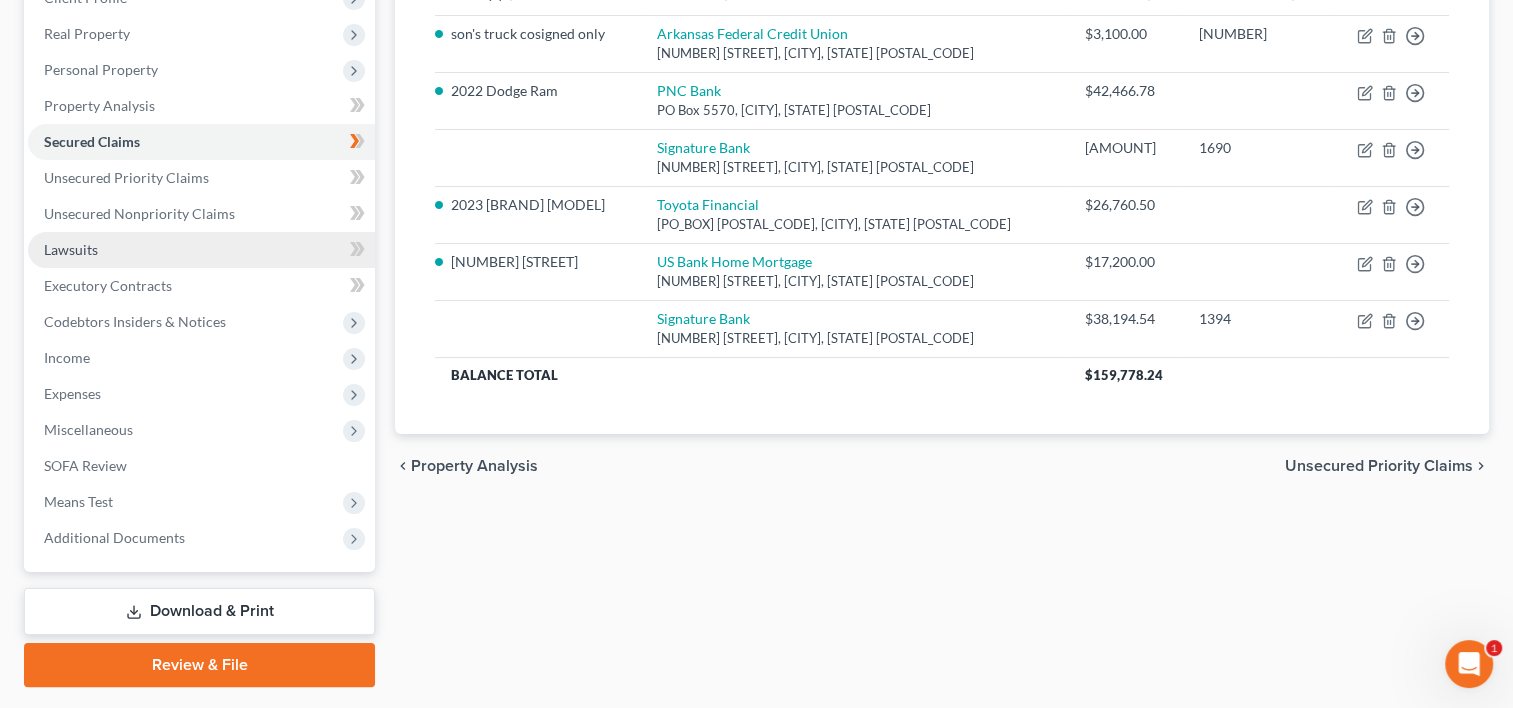 click on "Lawsuits" at bounding box center (71, 249) 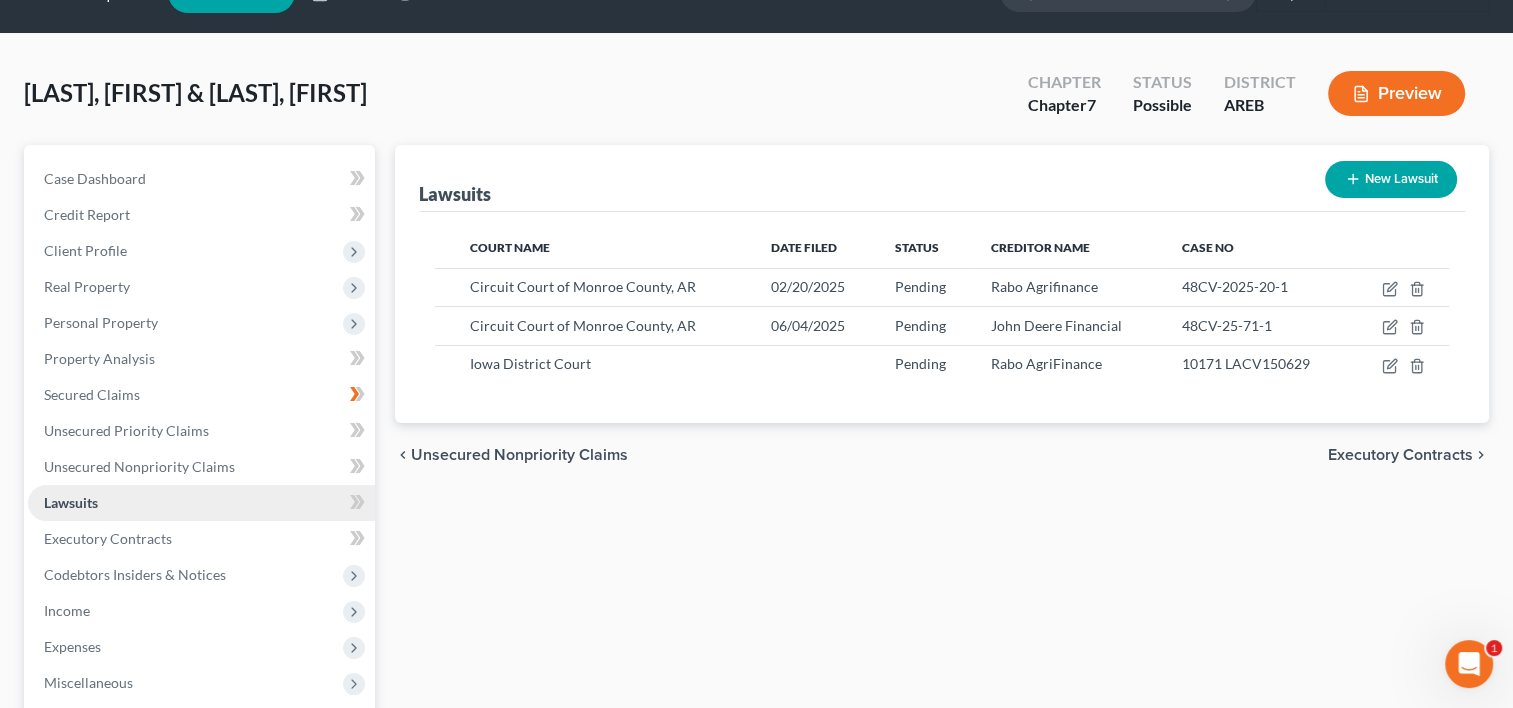 scroll, scrollTop: 0, scrollLeft: 0, axis: both 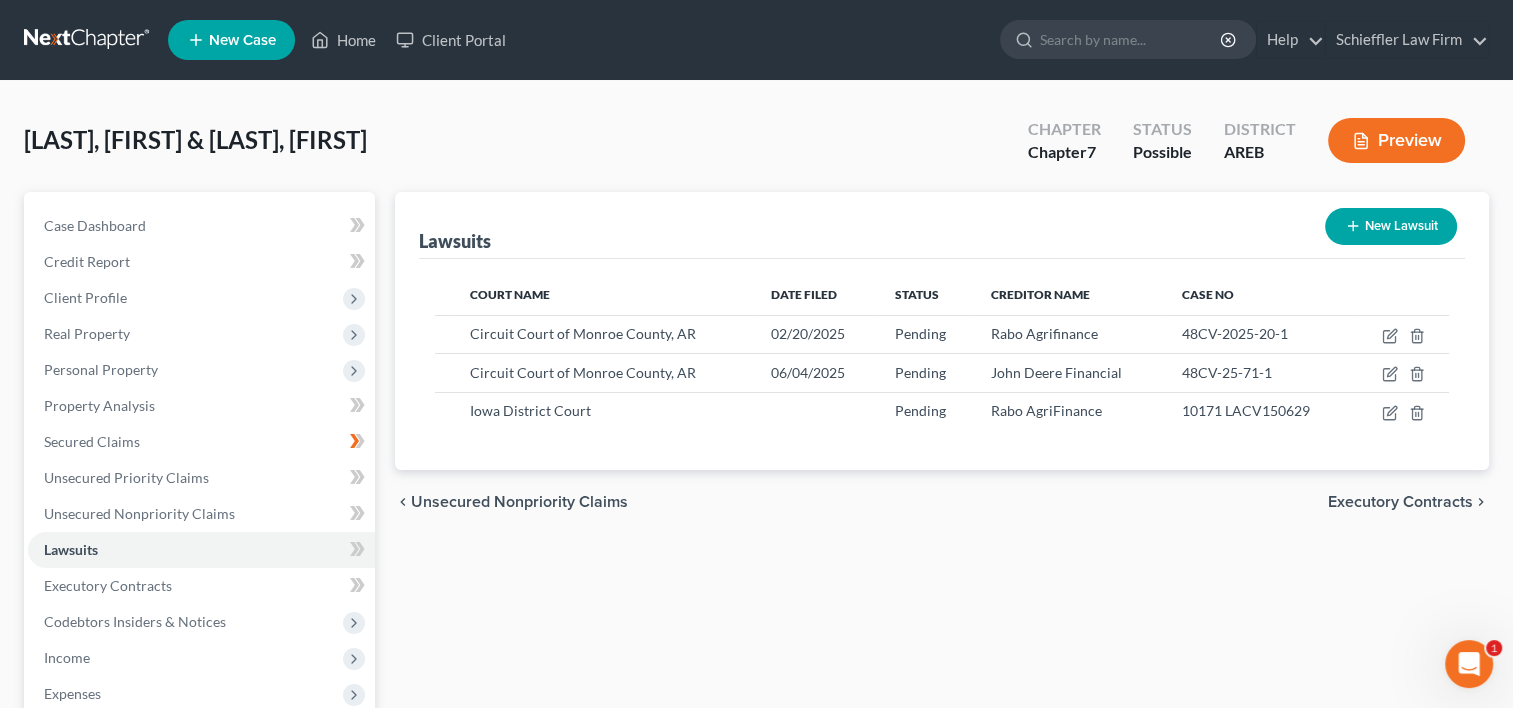 click on "New Lawsuit" at bounding box center (1391, 226) 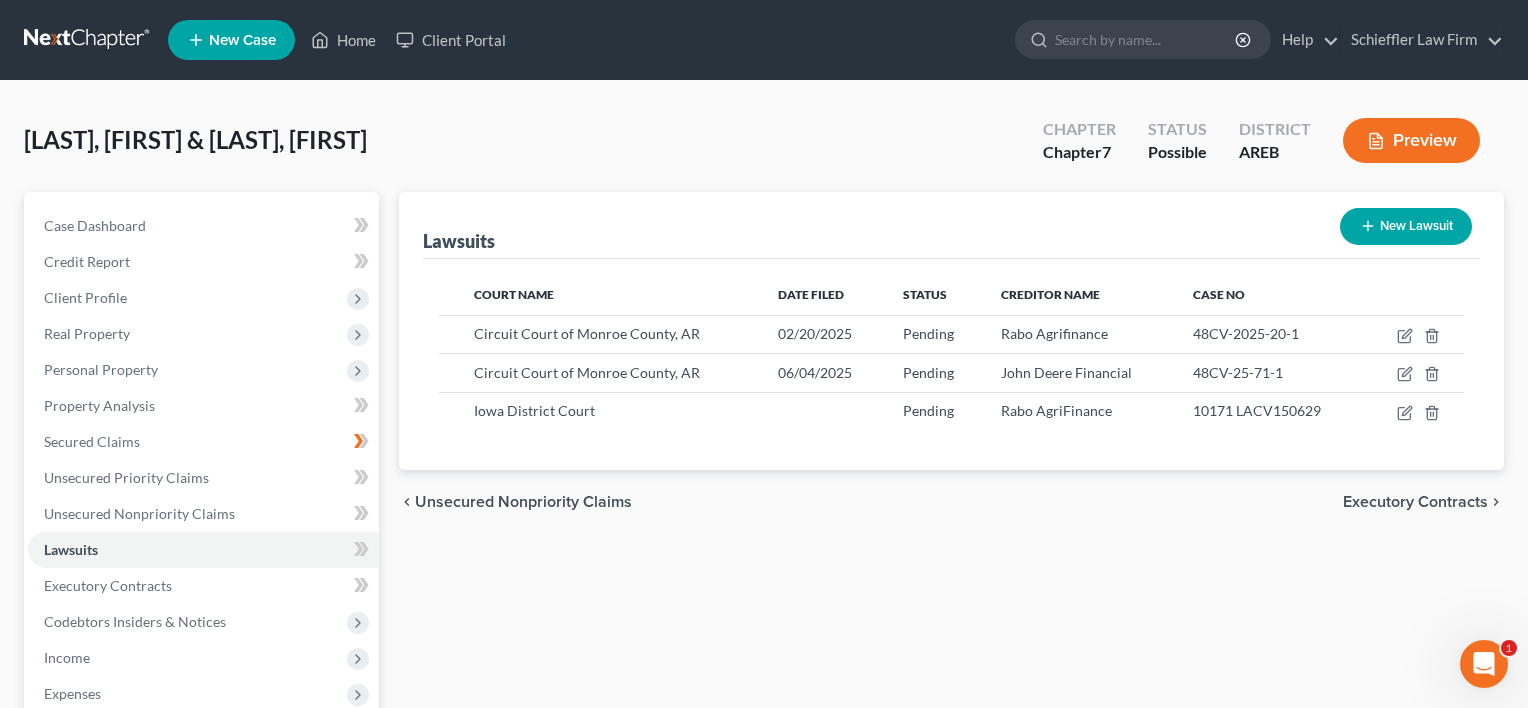 select on "0" 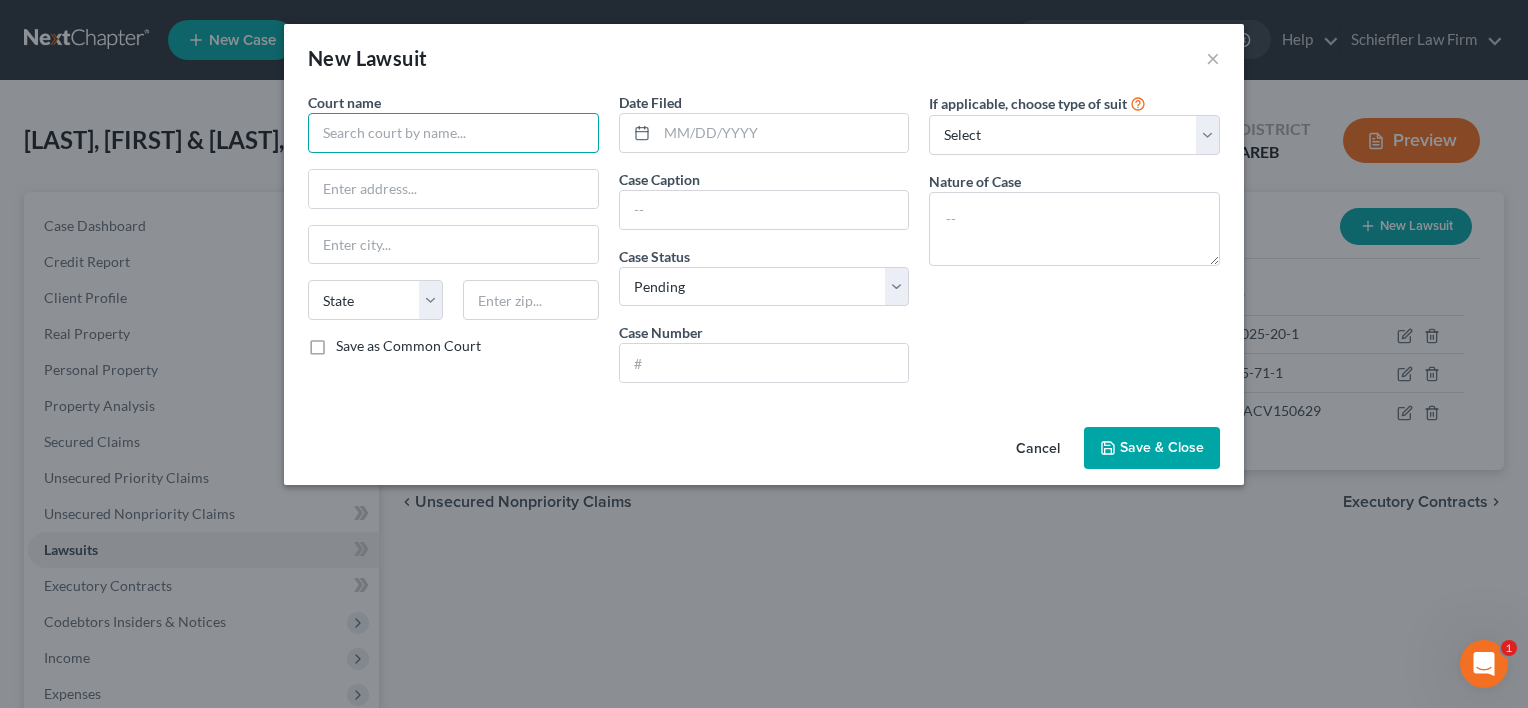 click at bounding box center (453, 133) 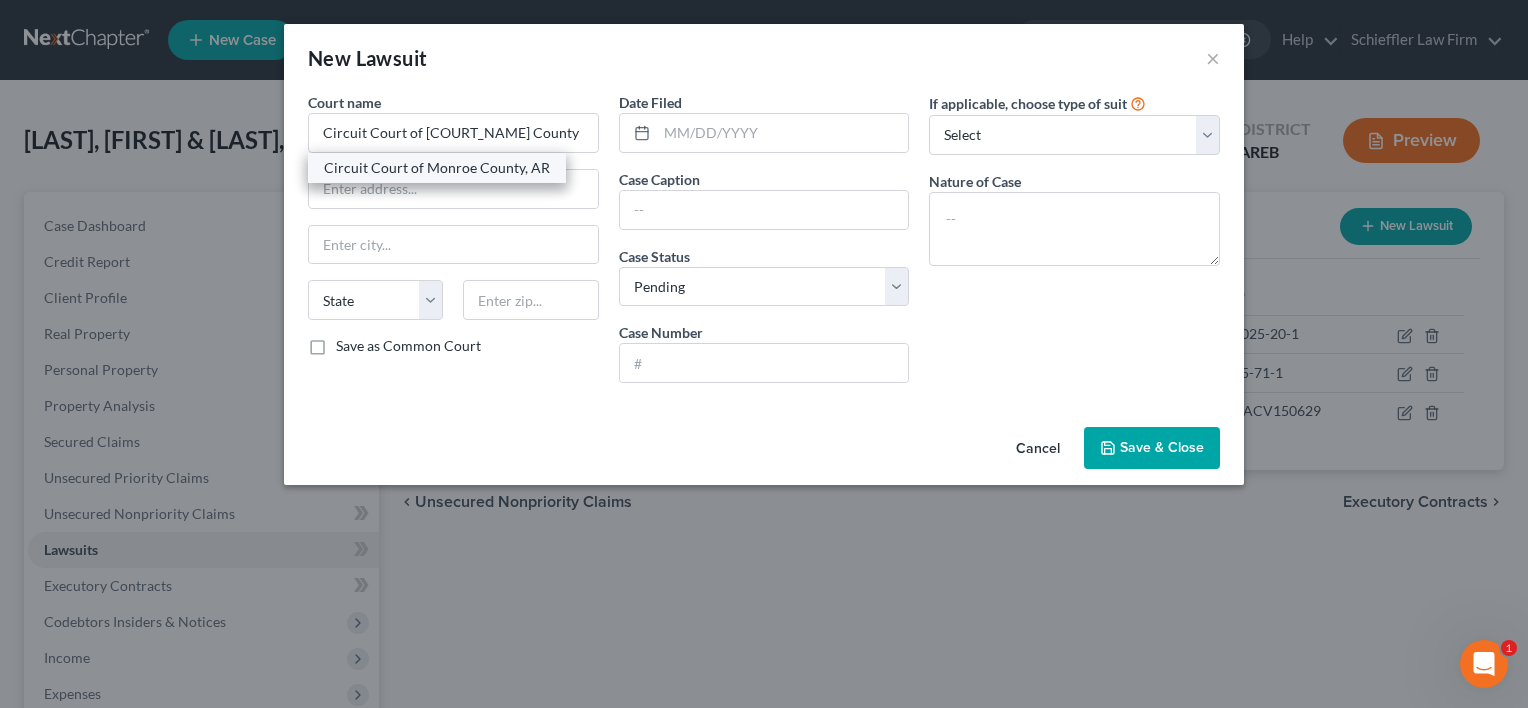 click on "Circuit Court of Monroe County, AR" at bounding box center (437, 168) 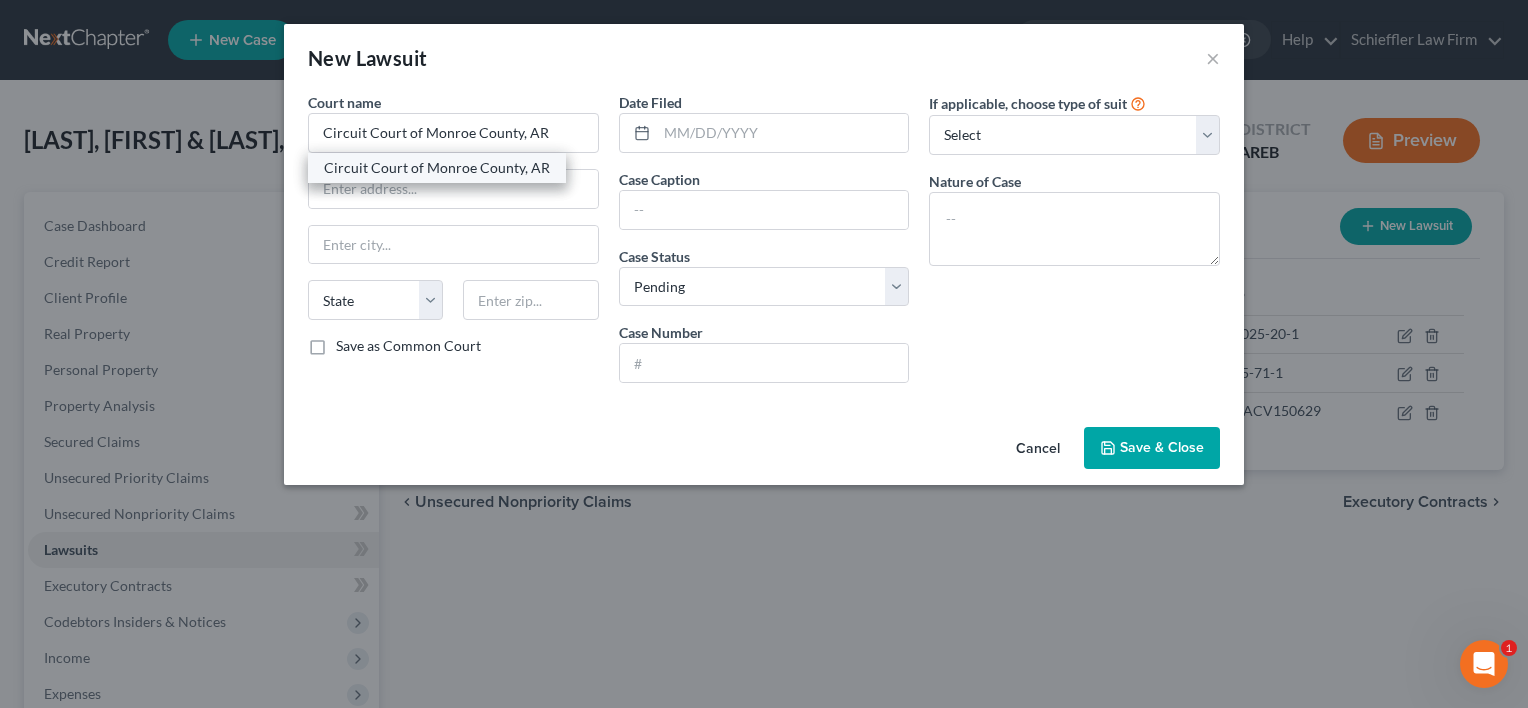type on "[NUMBER] [STREET]" 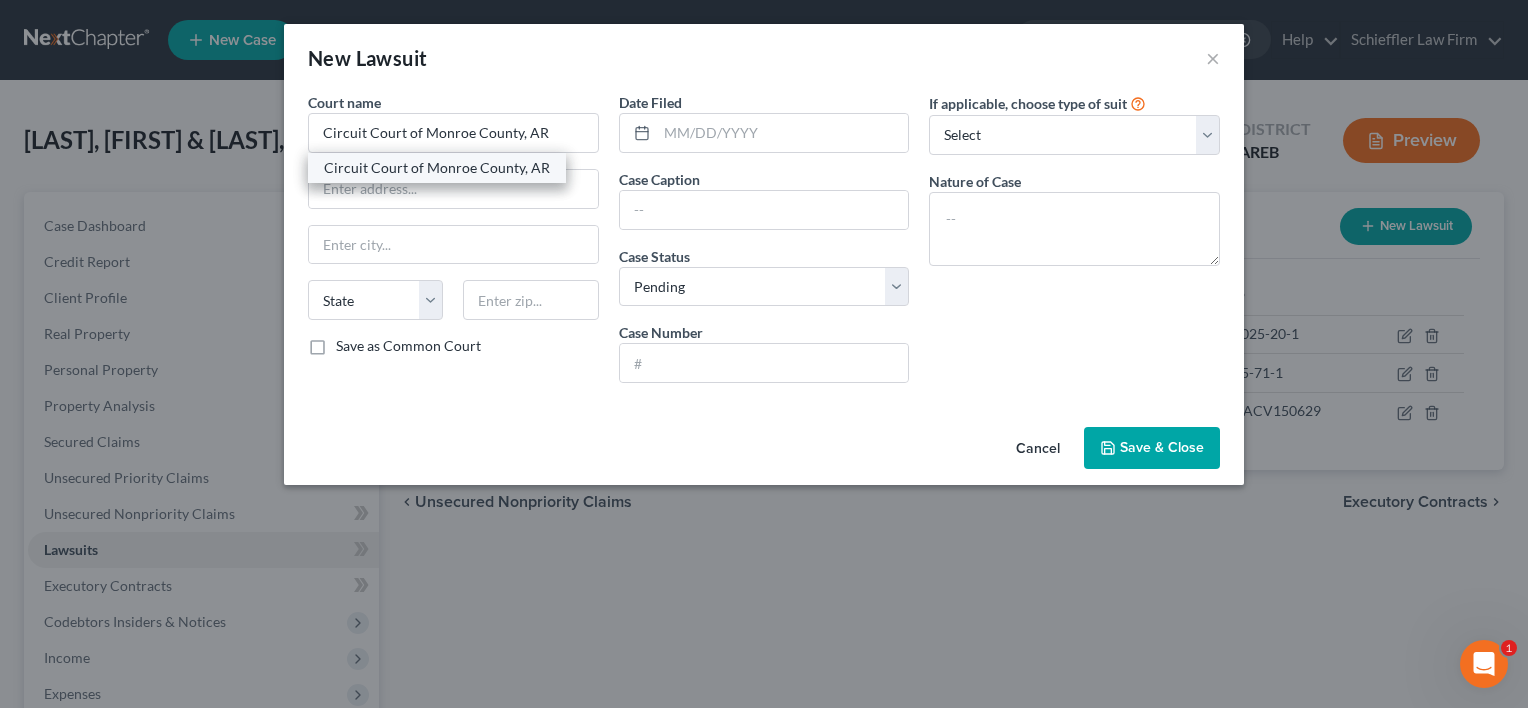 select on "2" 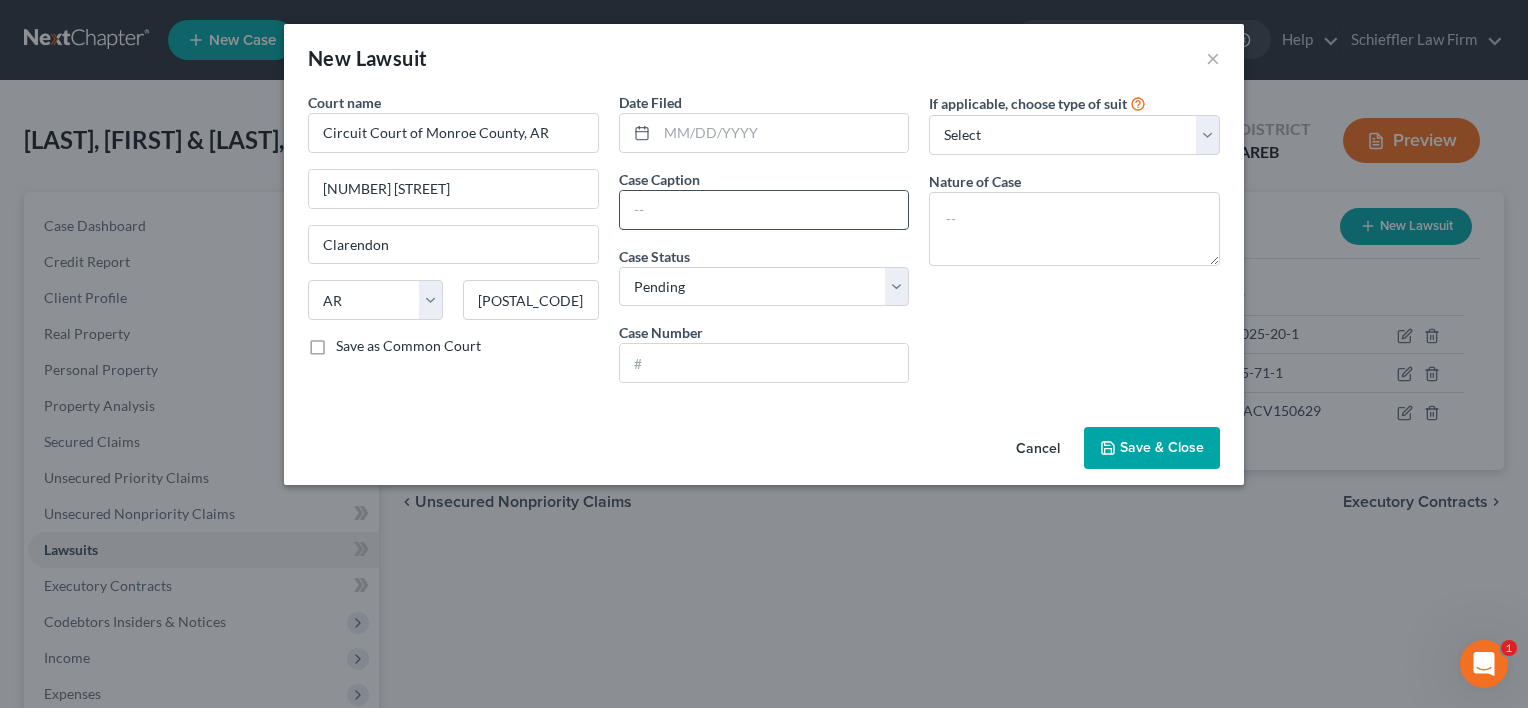 click at bounding box center [764, 210] 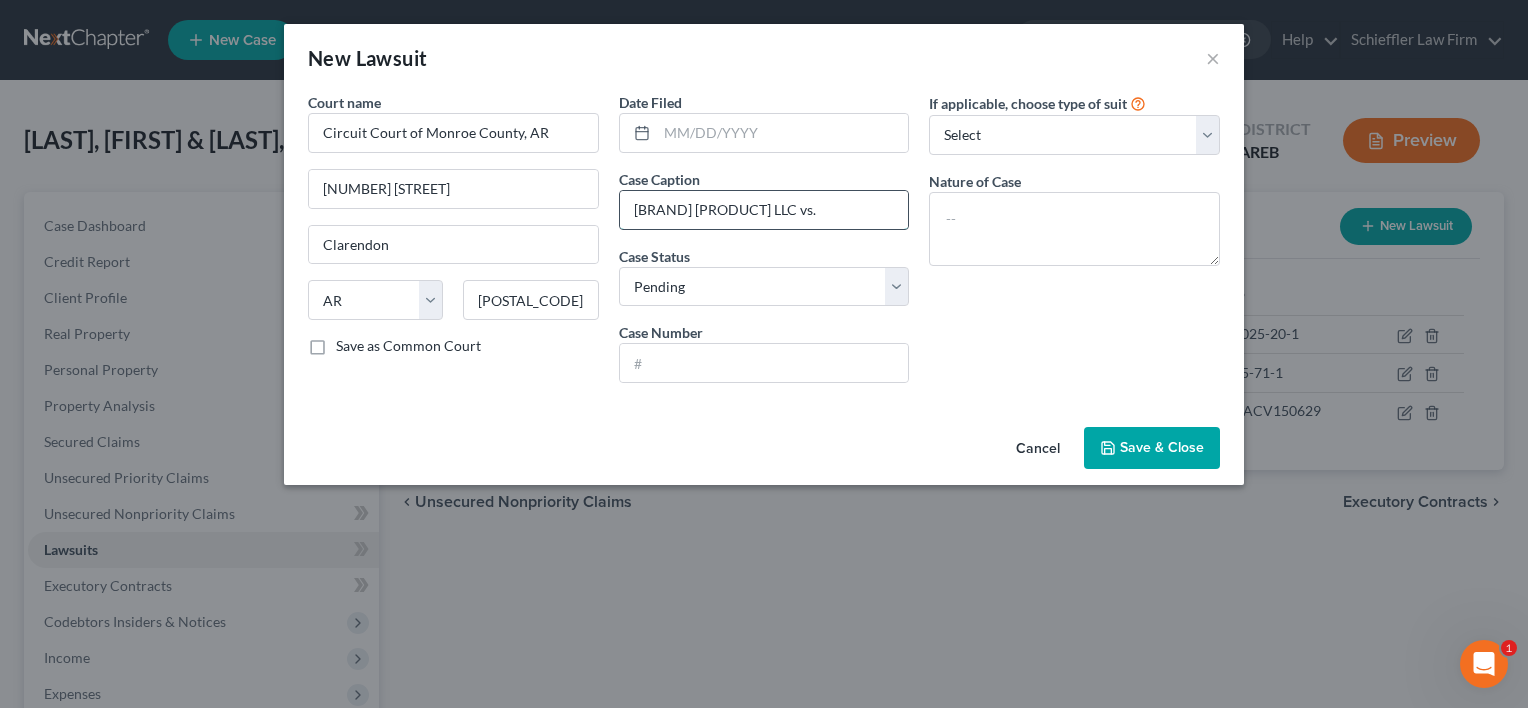 type on "[BRAND] [PRODUCT] LLC vs." 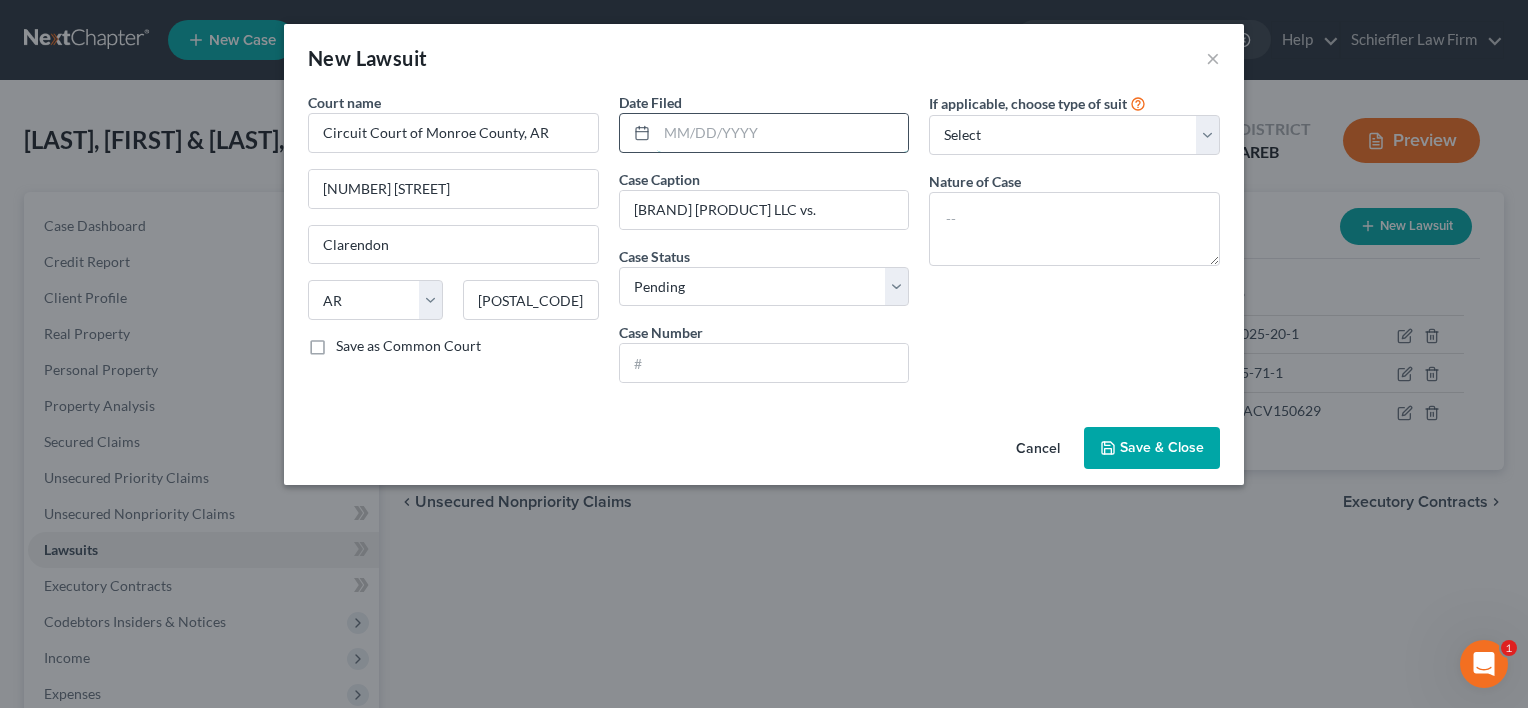 click at bounding box center (783, 133) 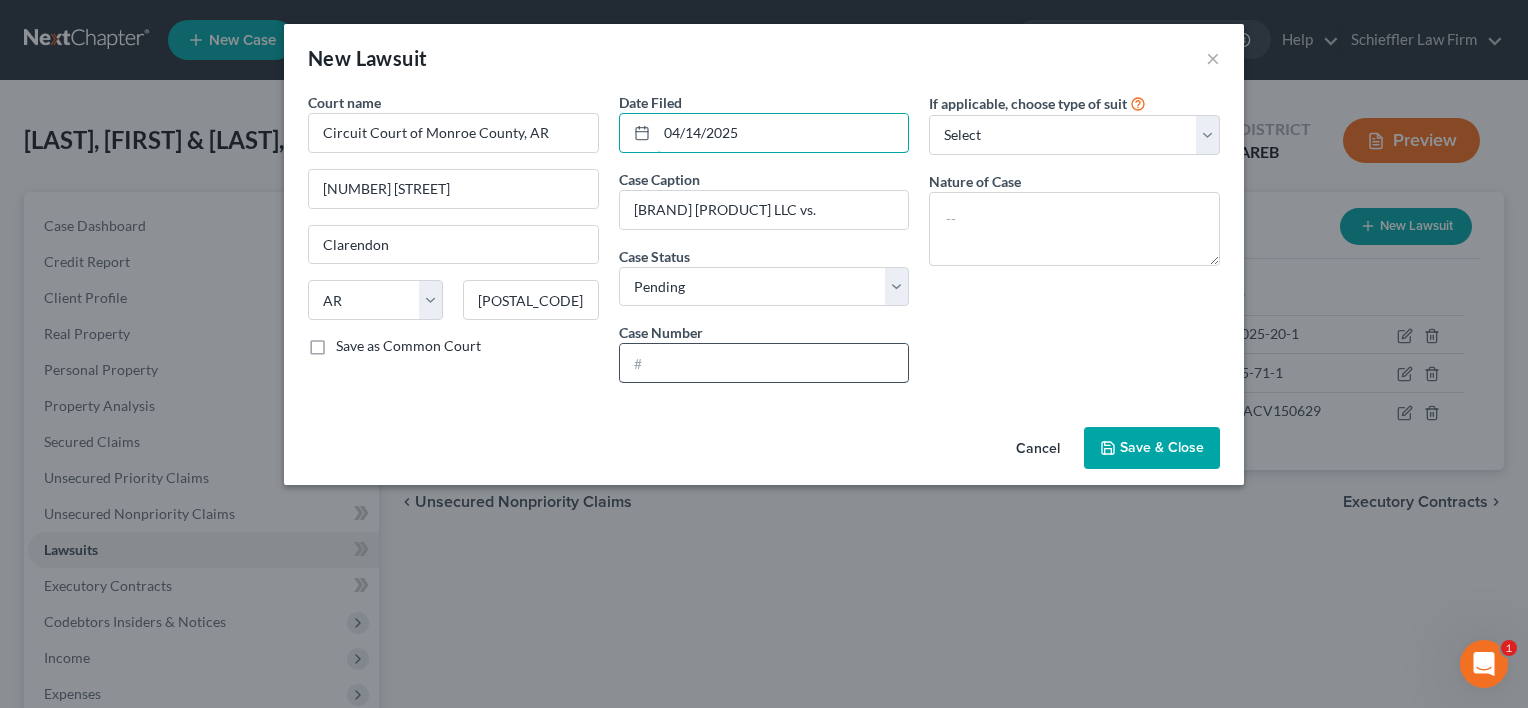 type on "04/14/2025" 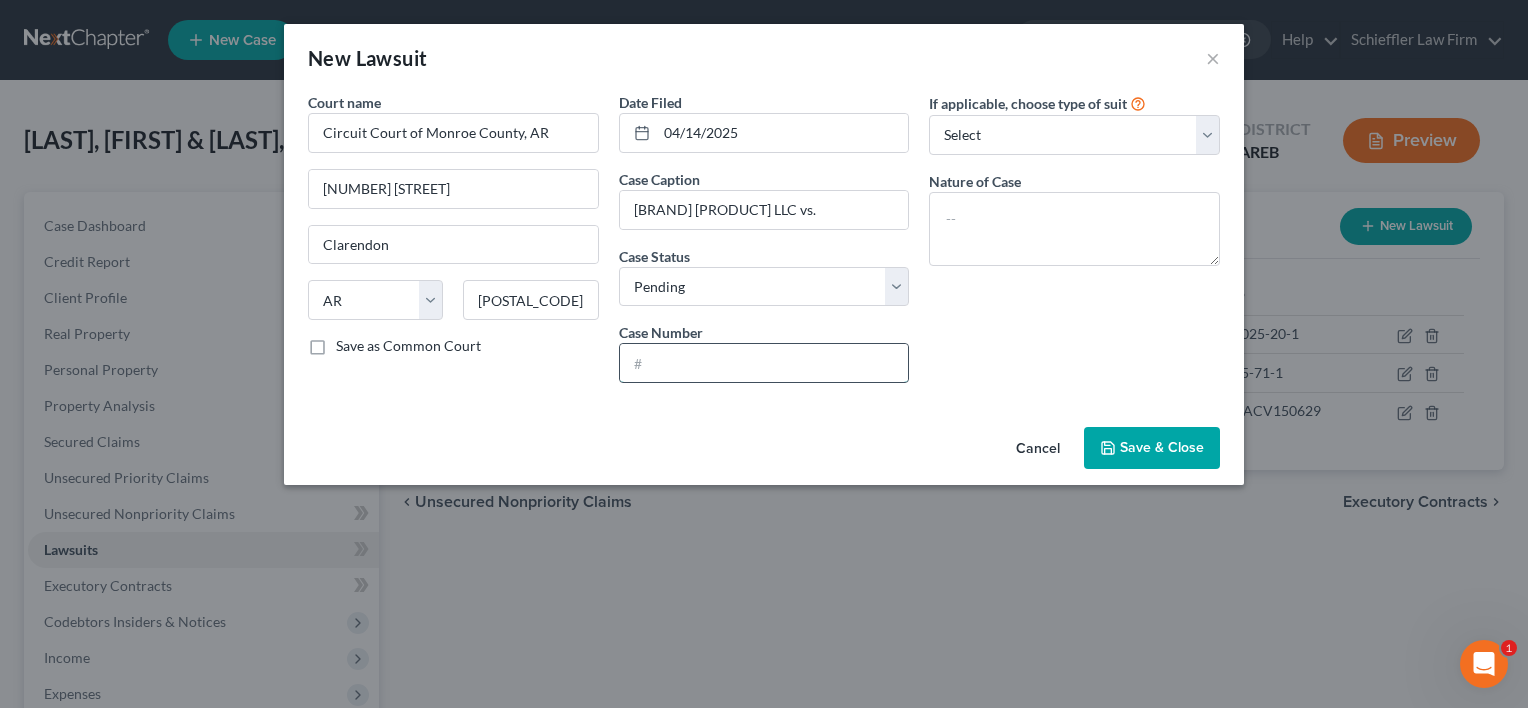 click at bounding box center (764, 363) 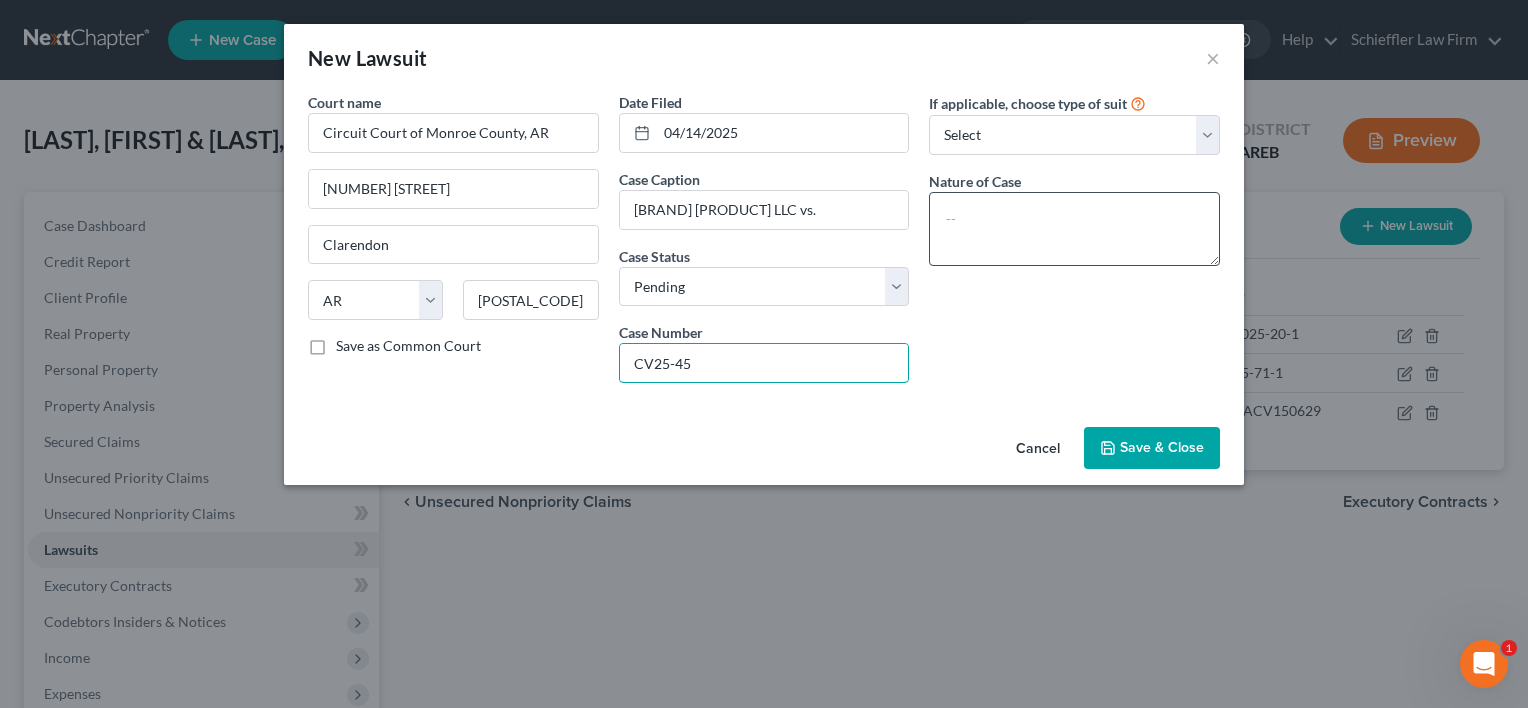 type on "CV25-45" 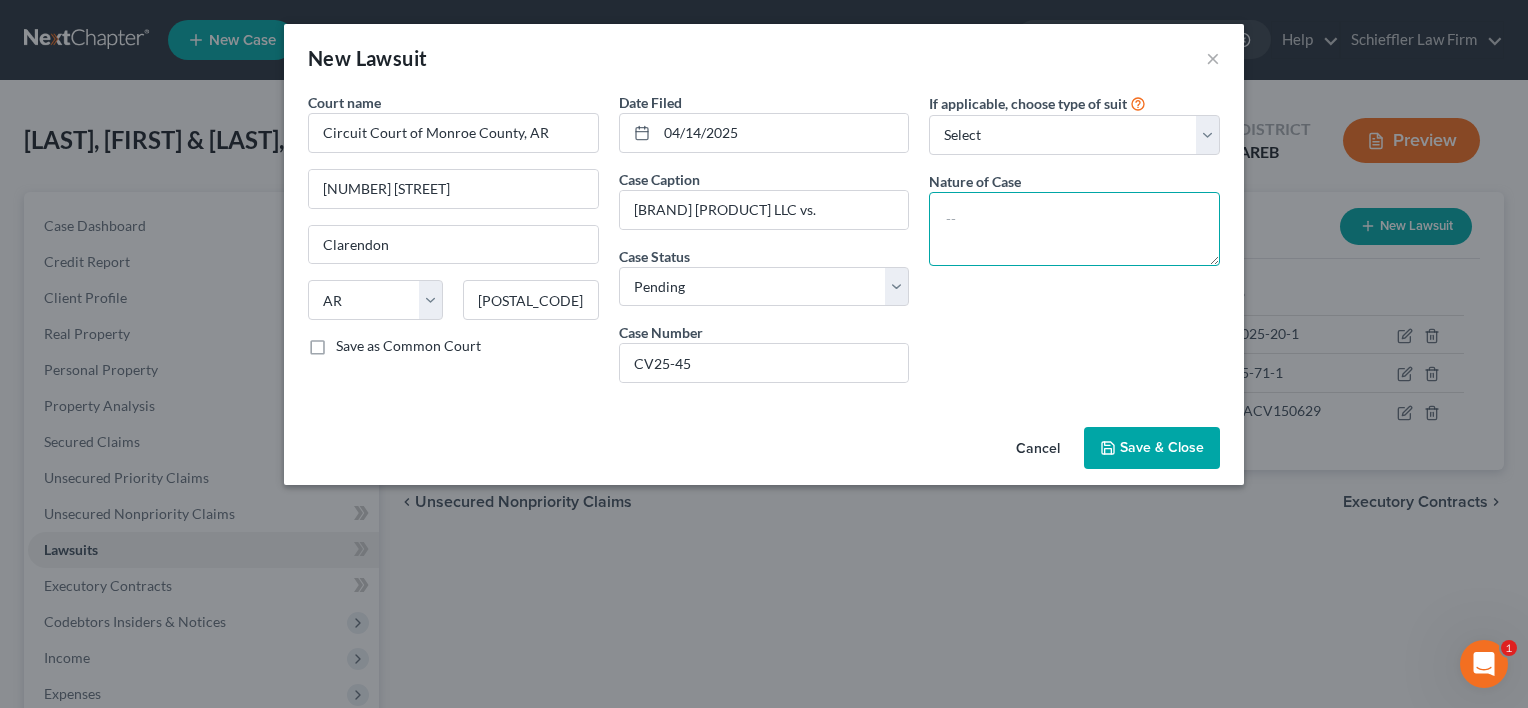 click at bounding box center (1074, 229) 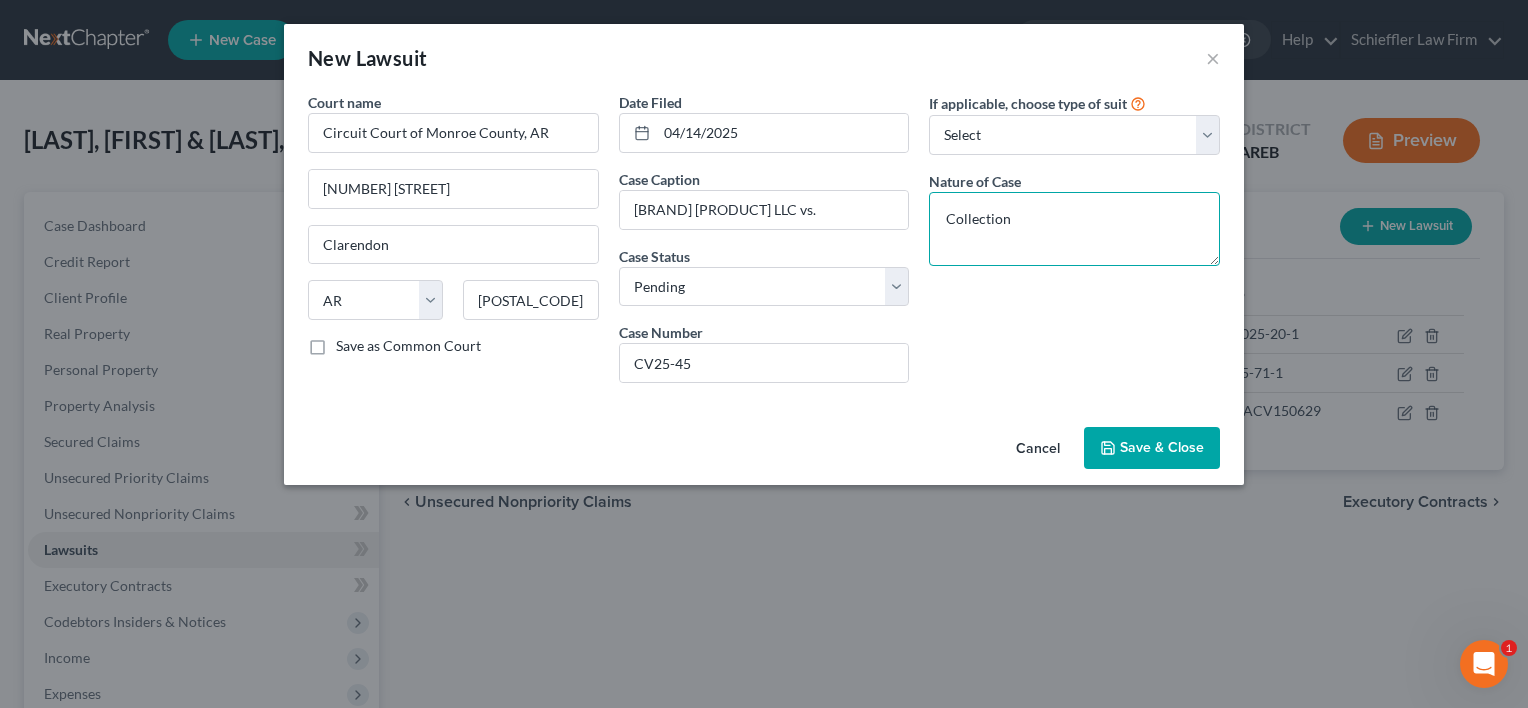type on "Collection" 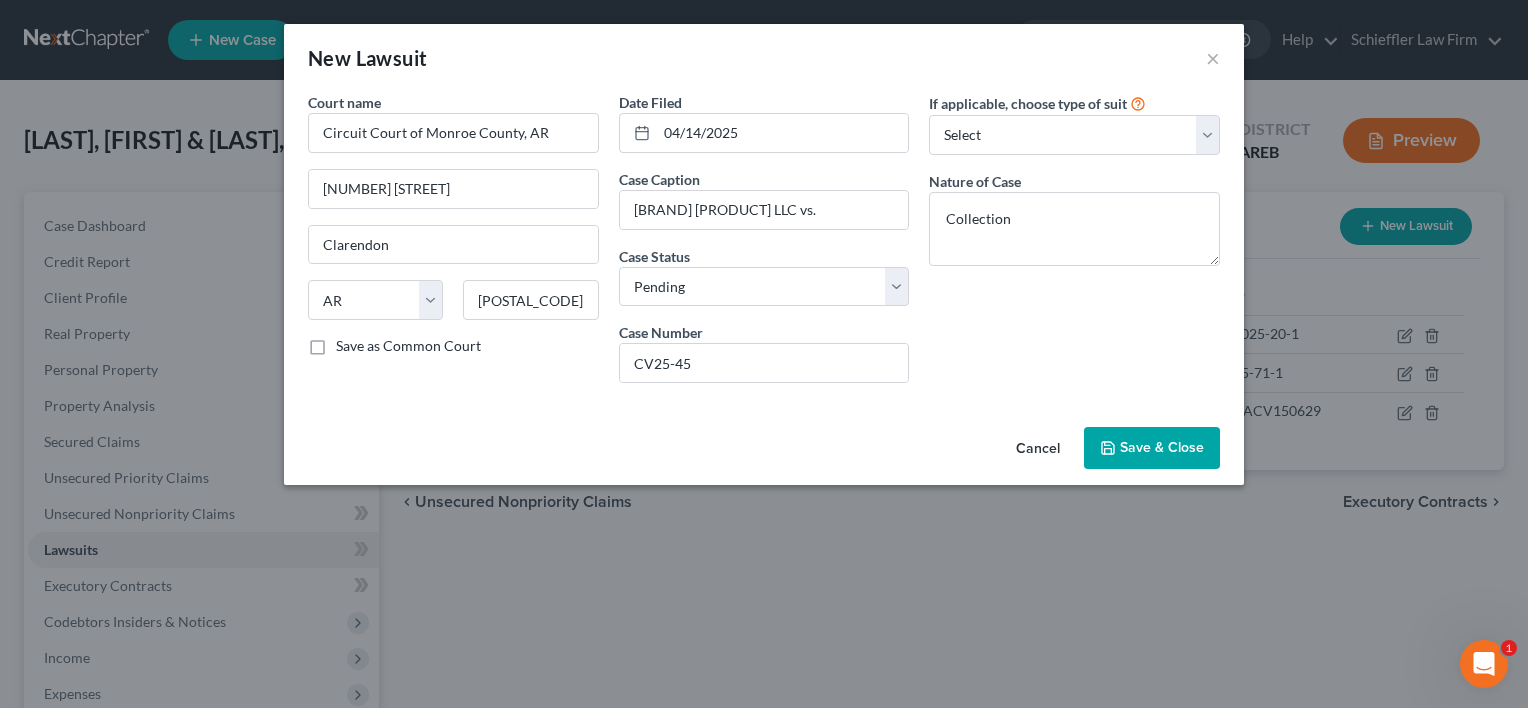 click on "Save & Close" at bounding box center (1162, 447) 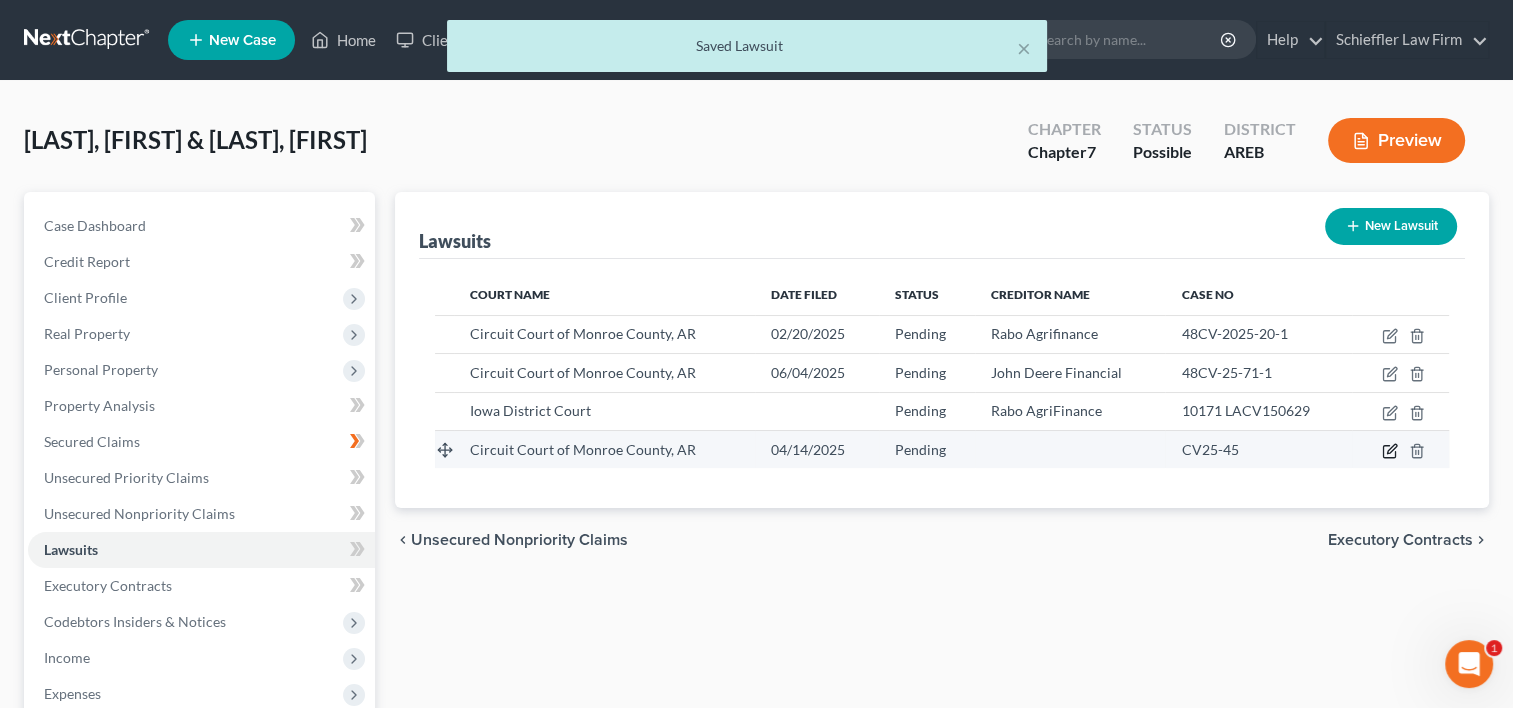 click 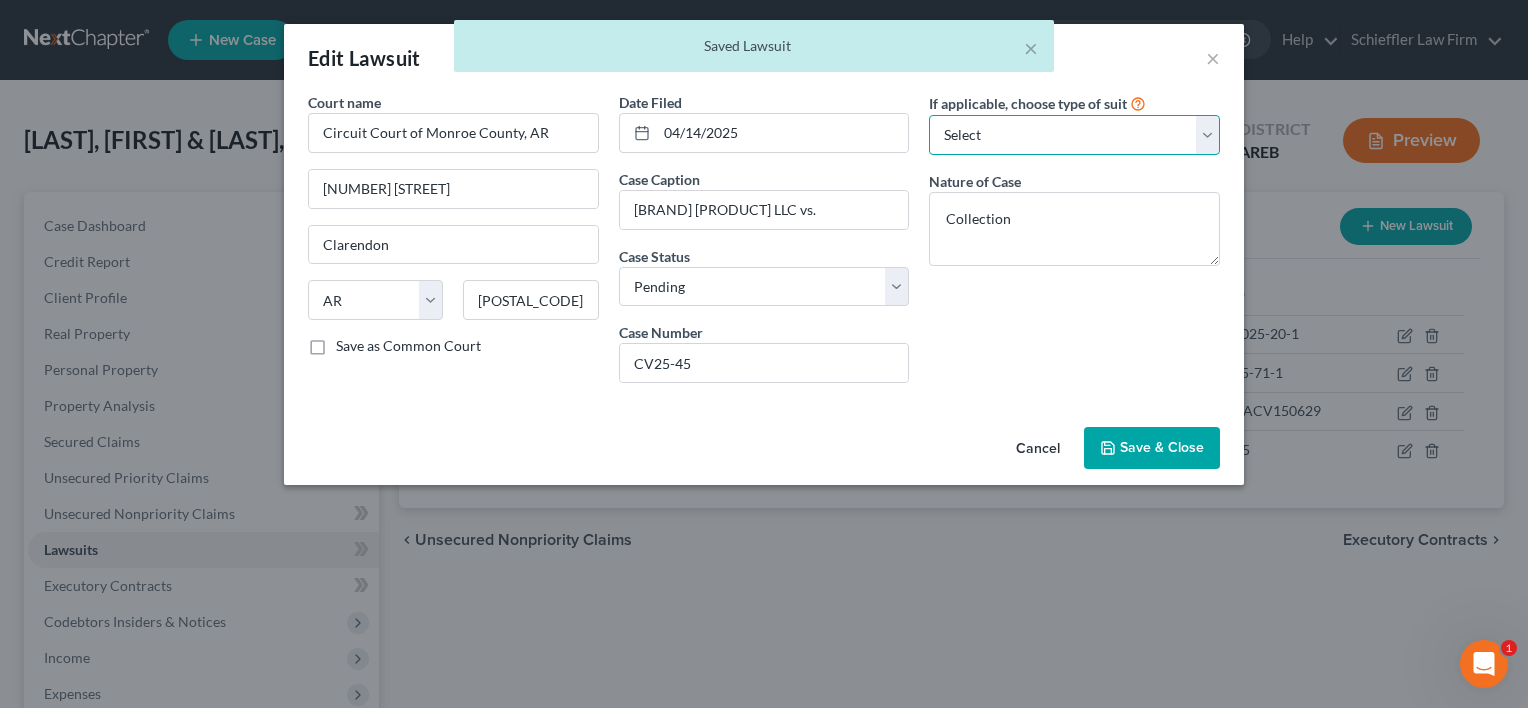 click on "Select Repossession Garnishment Foreclosure Attached, Seized, Or Levied Other" at bounding box center (1074, 135) 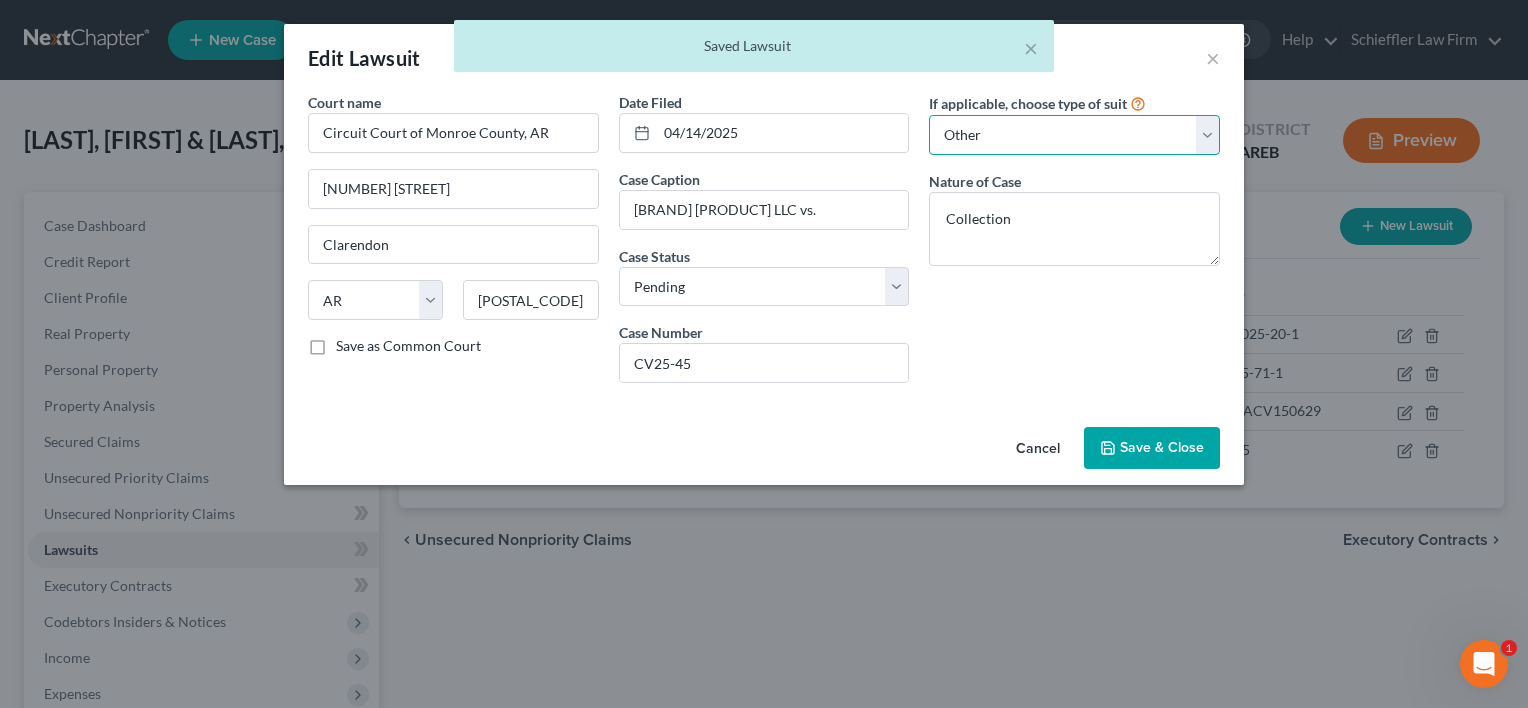 click on "Select Repossession Garnishment Foreclosure Attached, Seized, Or Levied Other" at bounding box center [1074, 135] 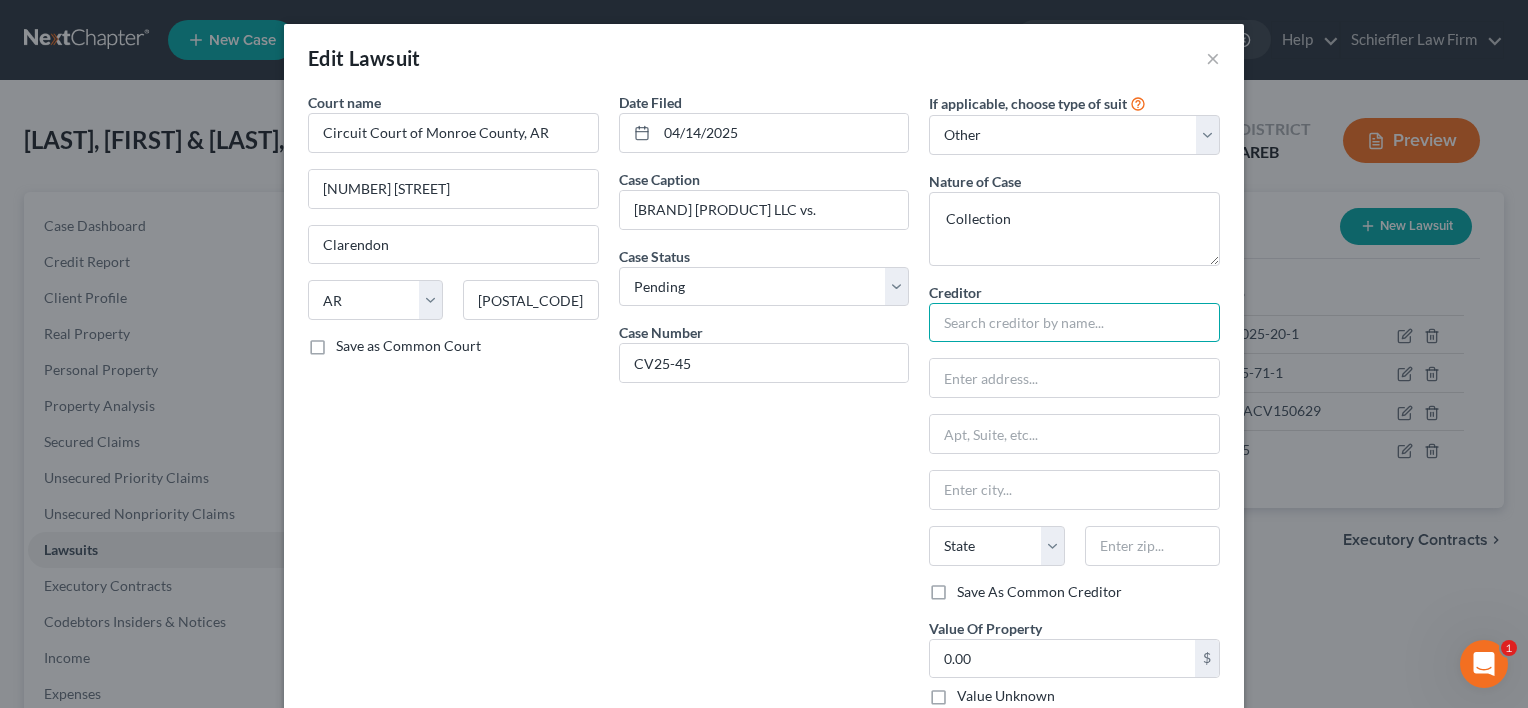 click at bounding box center [1074, 323] 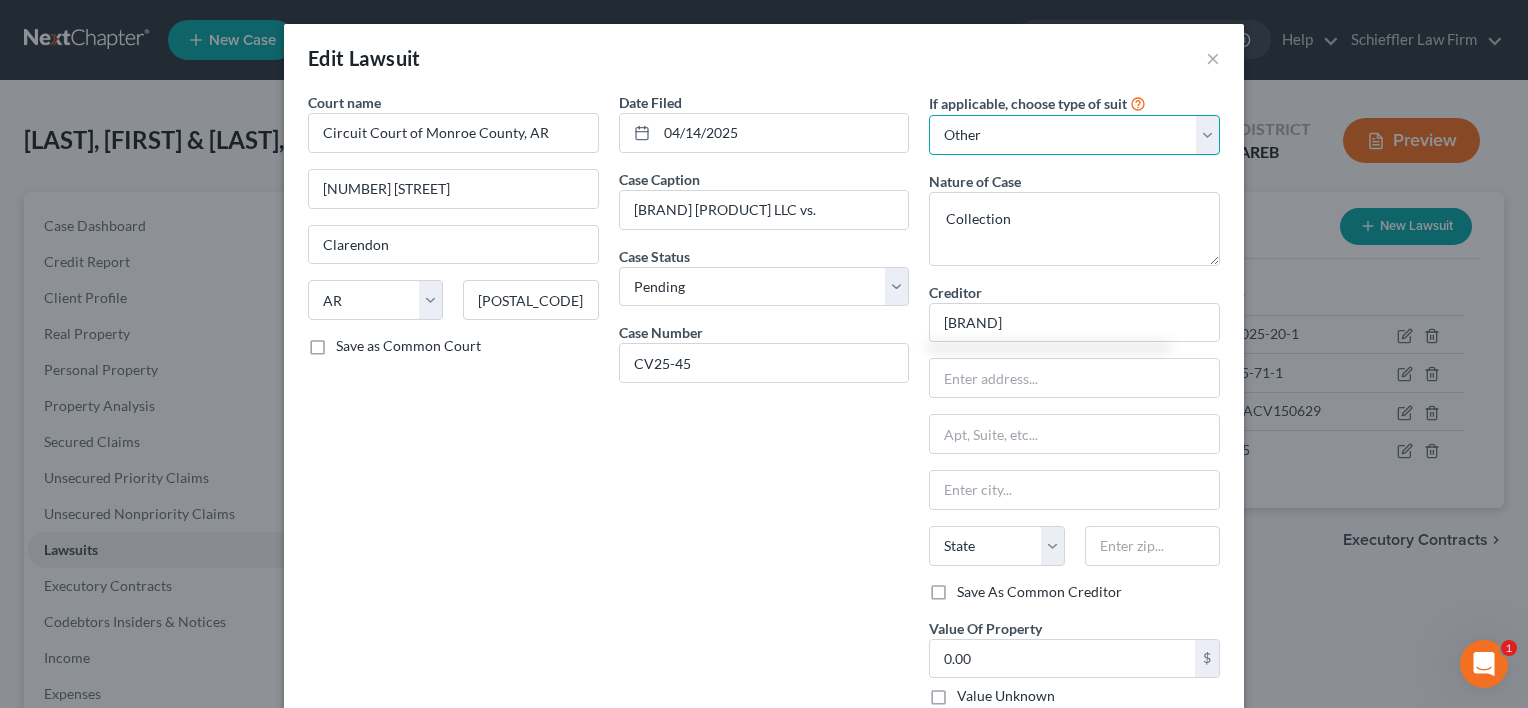 click on "Select Repossession Garnishment Foreclosure Attached, Seized, Or Levied Other" at bounding box center (1074, 135) 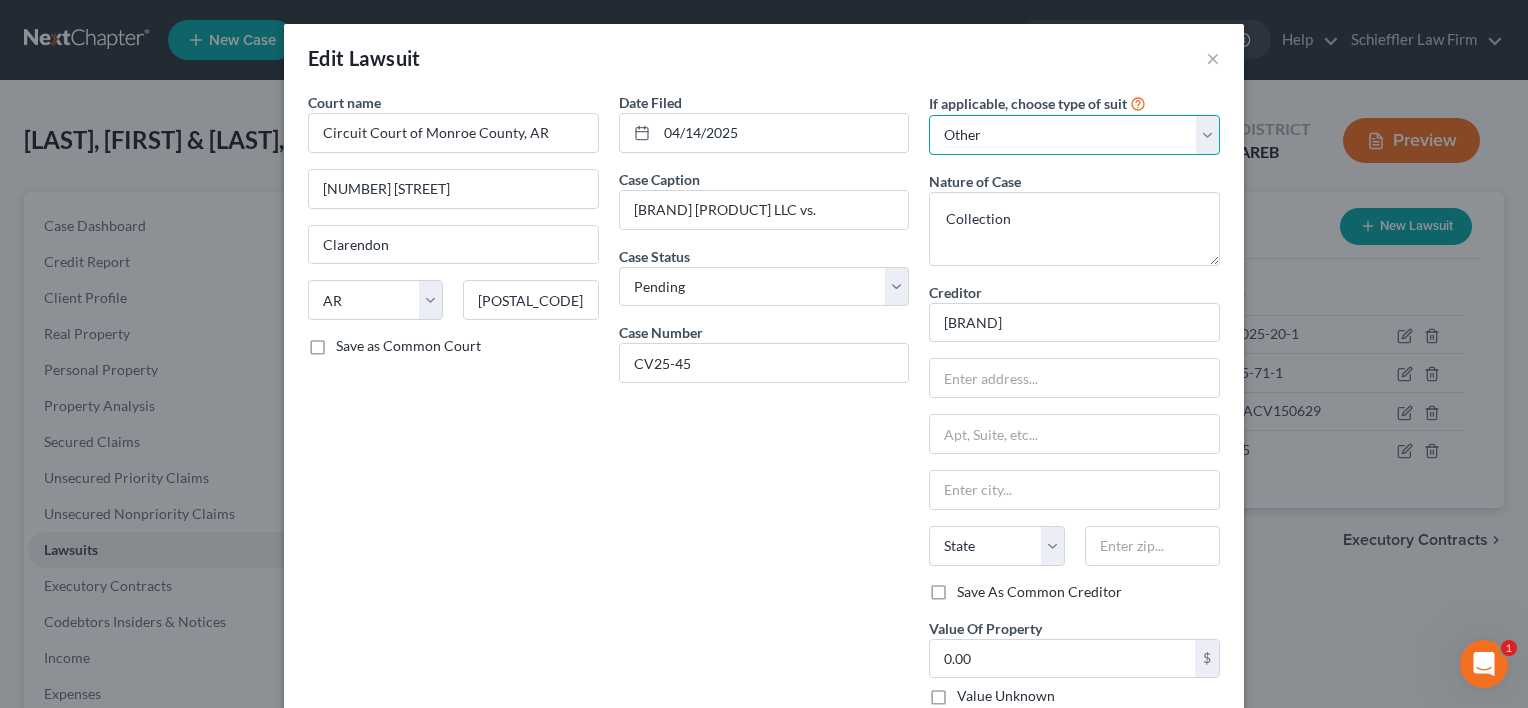type on "[BRAND]" 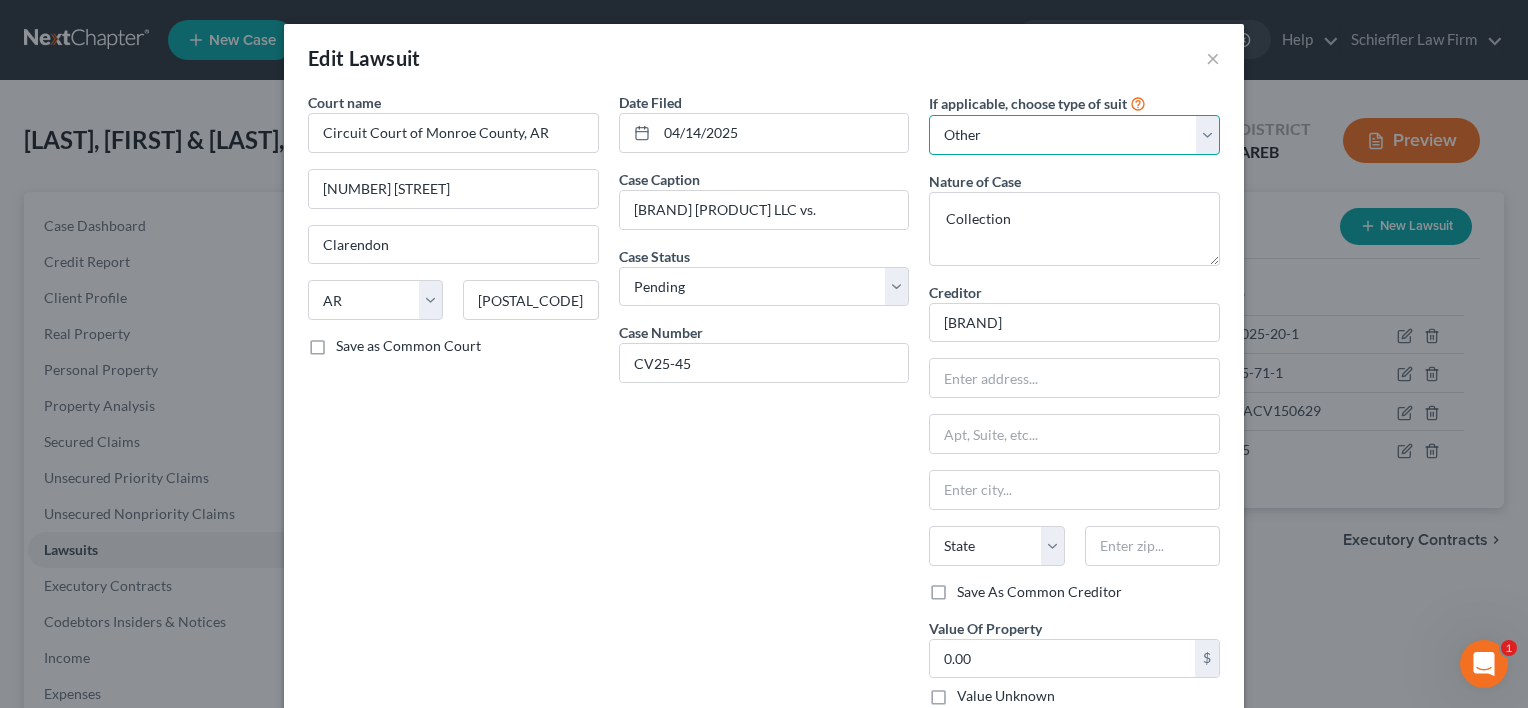 select 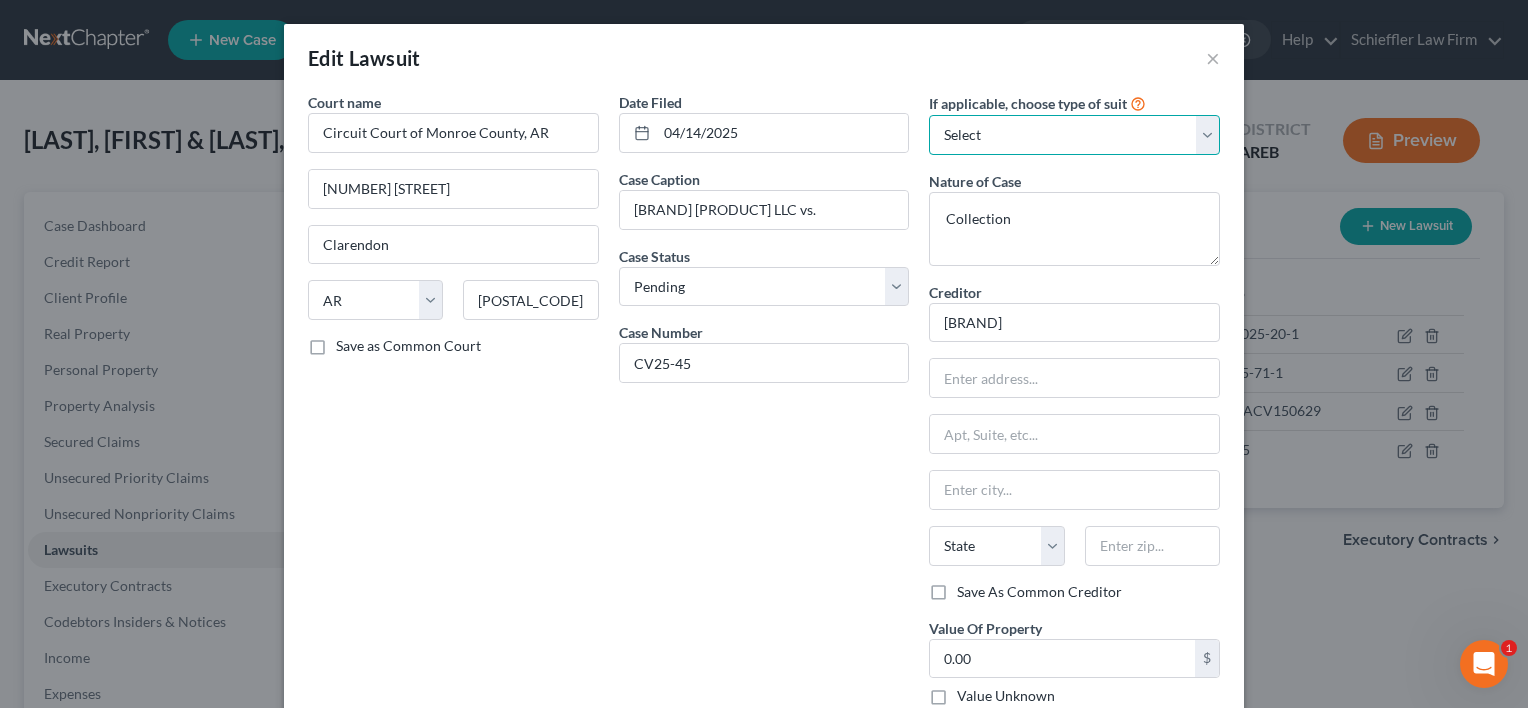 click on "Select Repossession Garnishment Foreclosure Attached, Seized, Or Levied Other" at bounding box center (1074, 135) 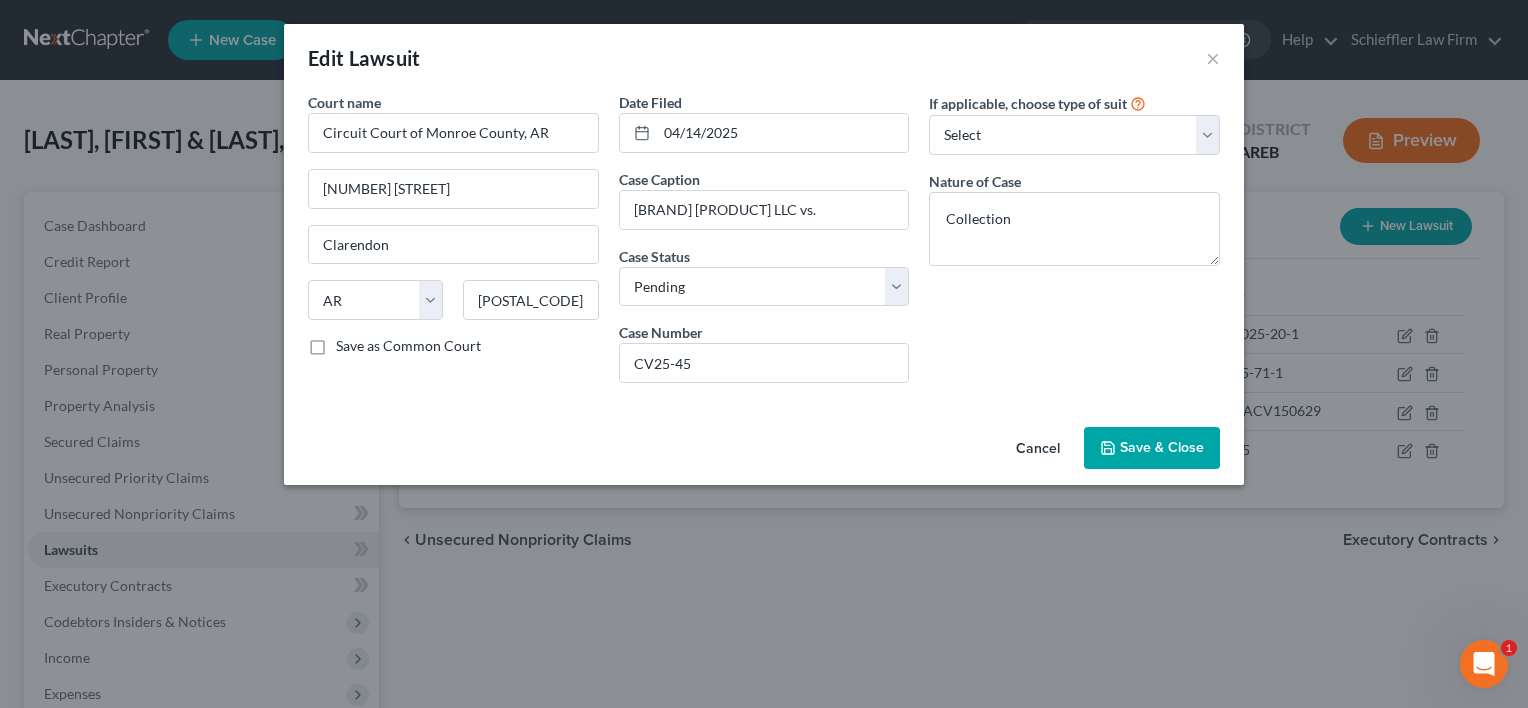 click on "Save & Close" at bounding box center [1162, 447] 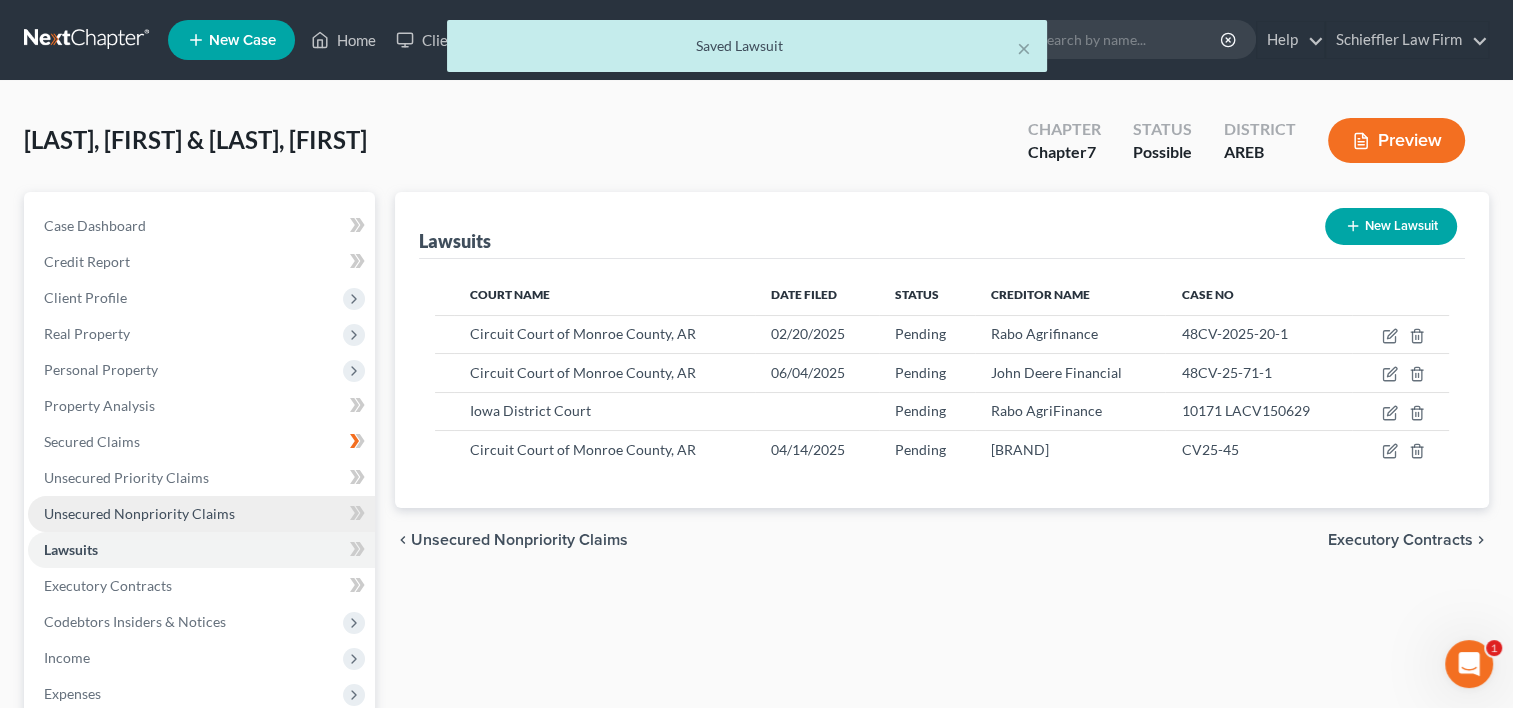 click on "Unsecured Nonpriority Claims" at bounding box center (139, 513) 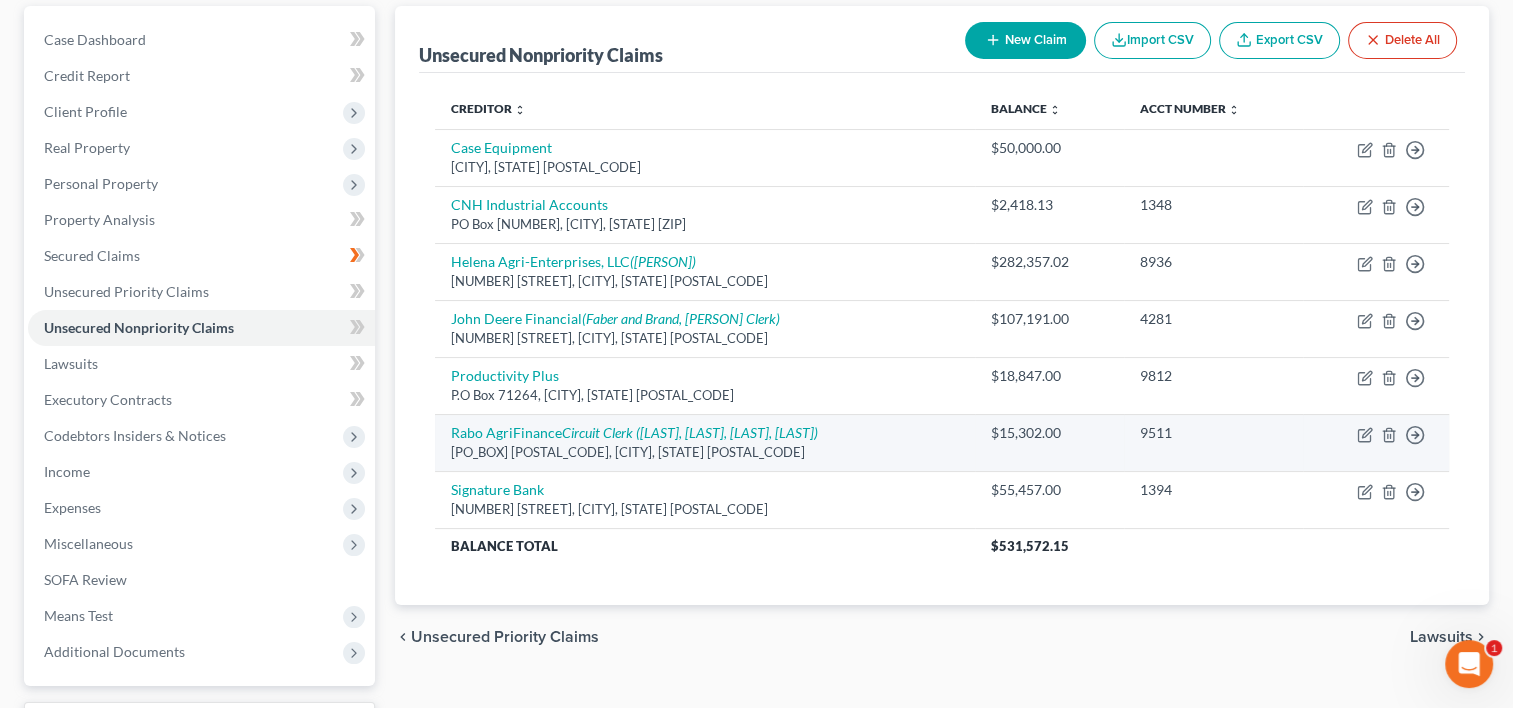scroll, scrollTop: 200, scrollLeft: 0, axis: vertical 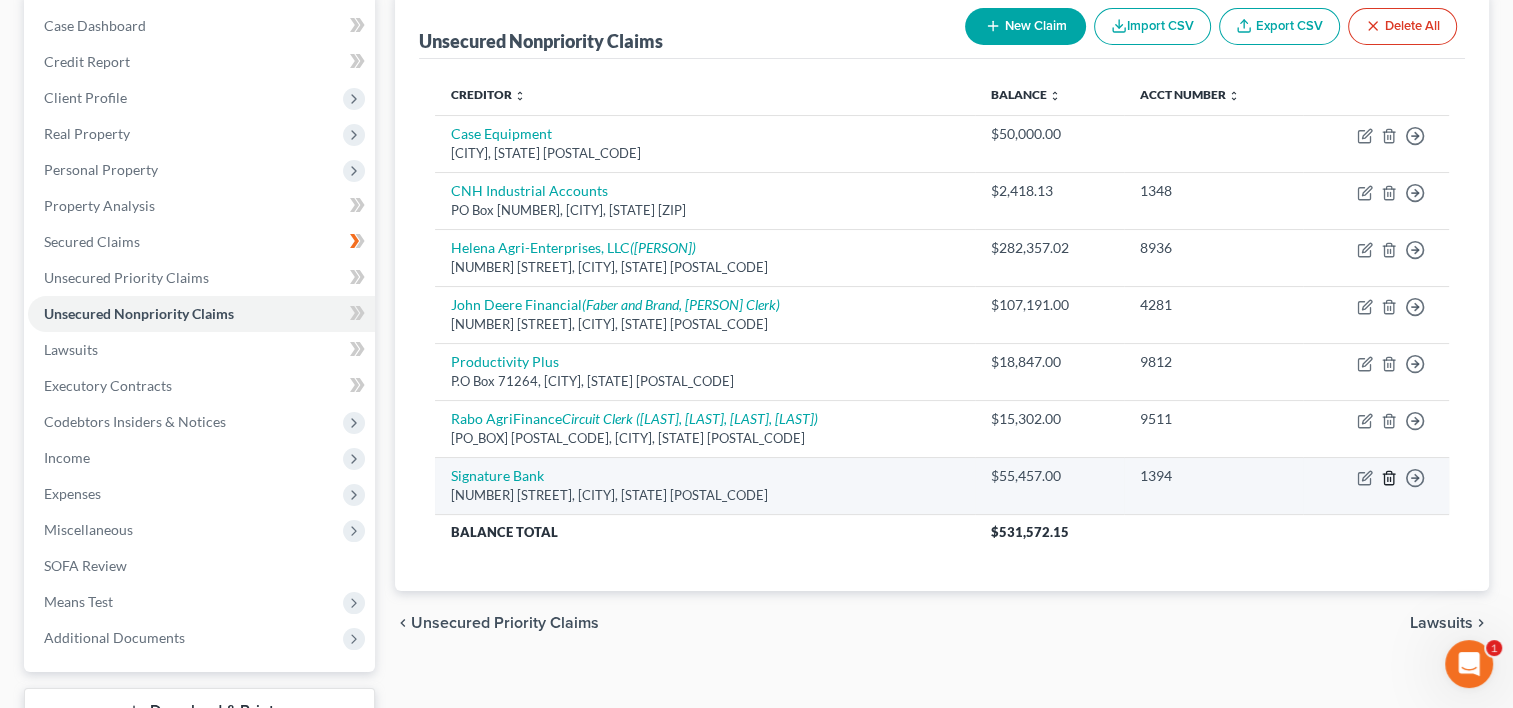 click 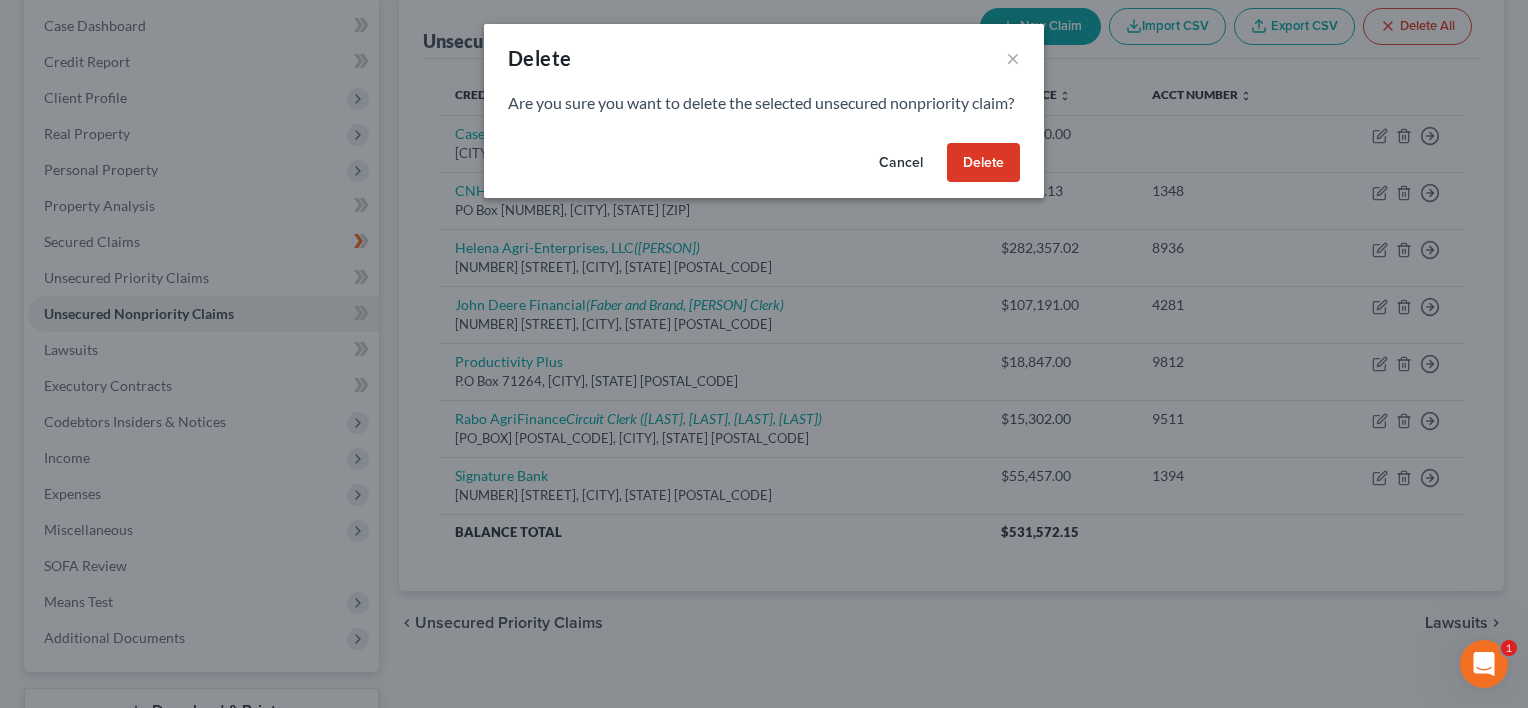 click on "Delete" at bounding box center (983, 163) 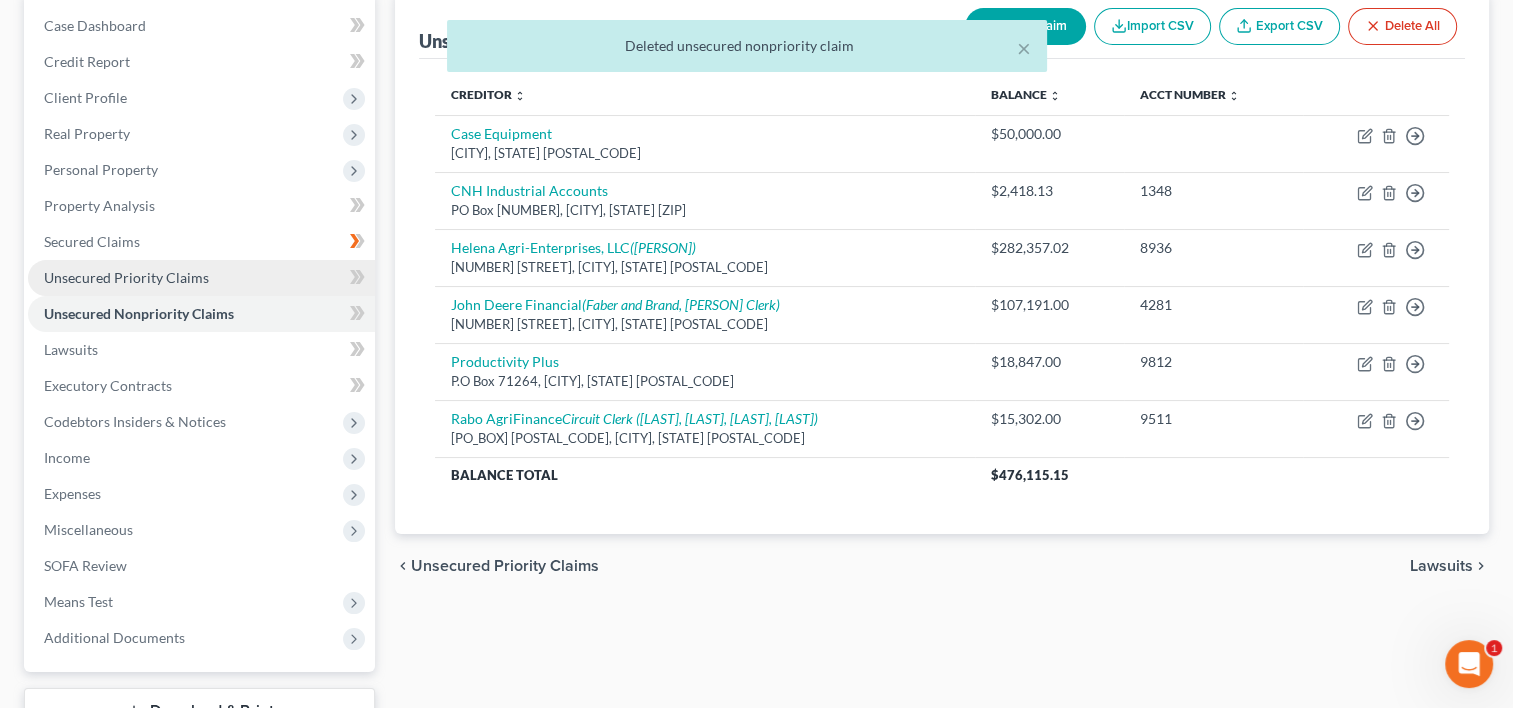 click on "Unsecured Priority Claims" at bounding box center (126, 277) 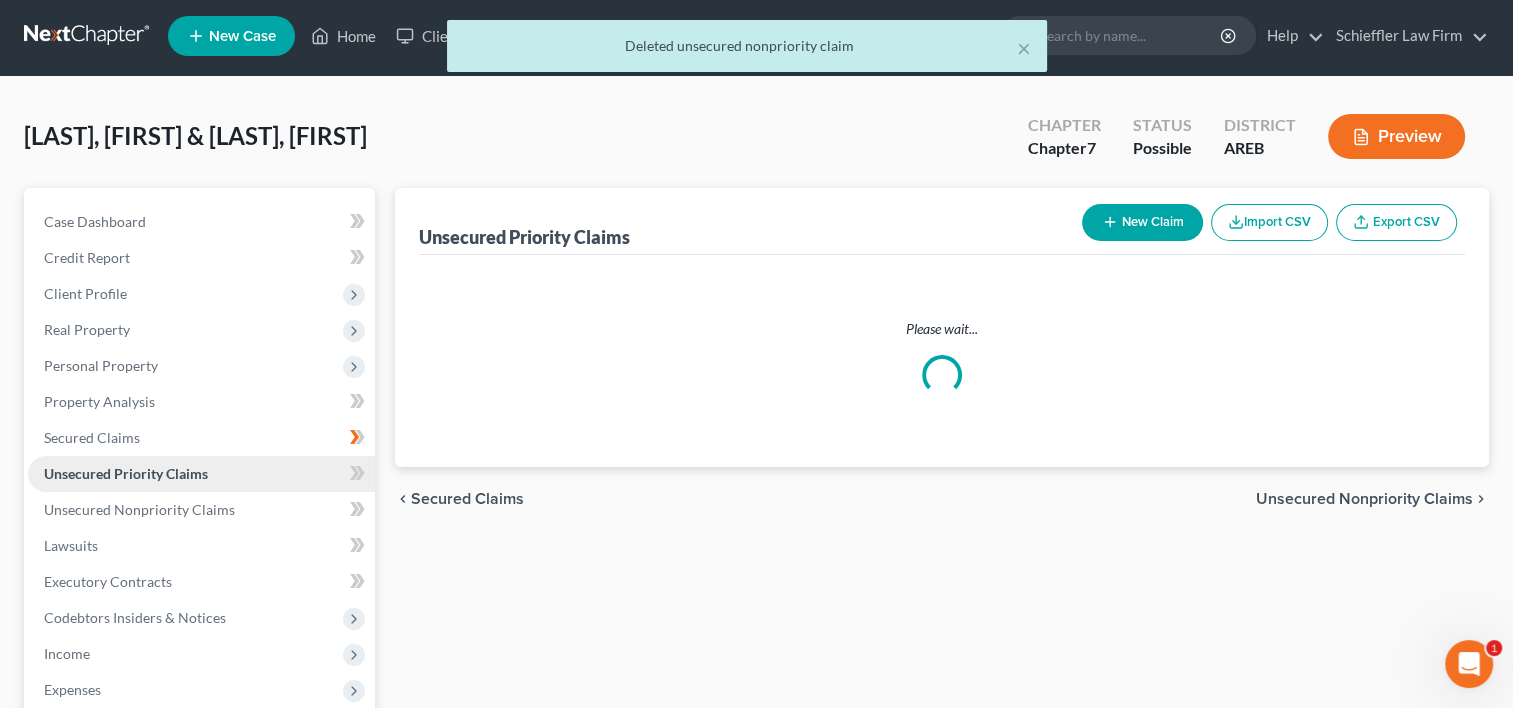 scroll, scrollTop: 0, scrollLeft: 0, axis: both 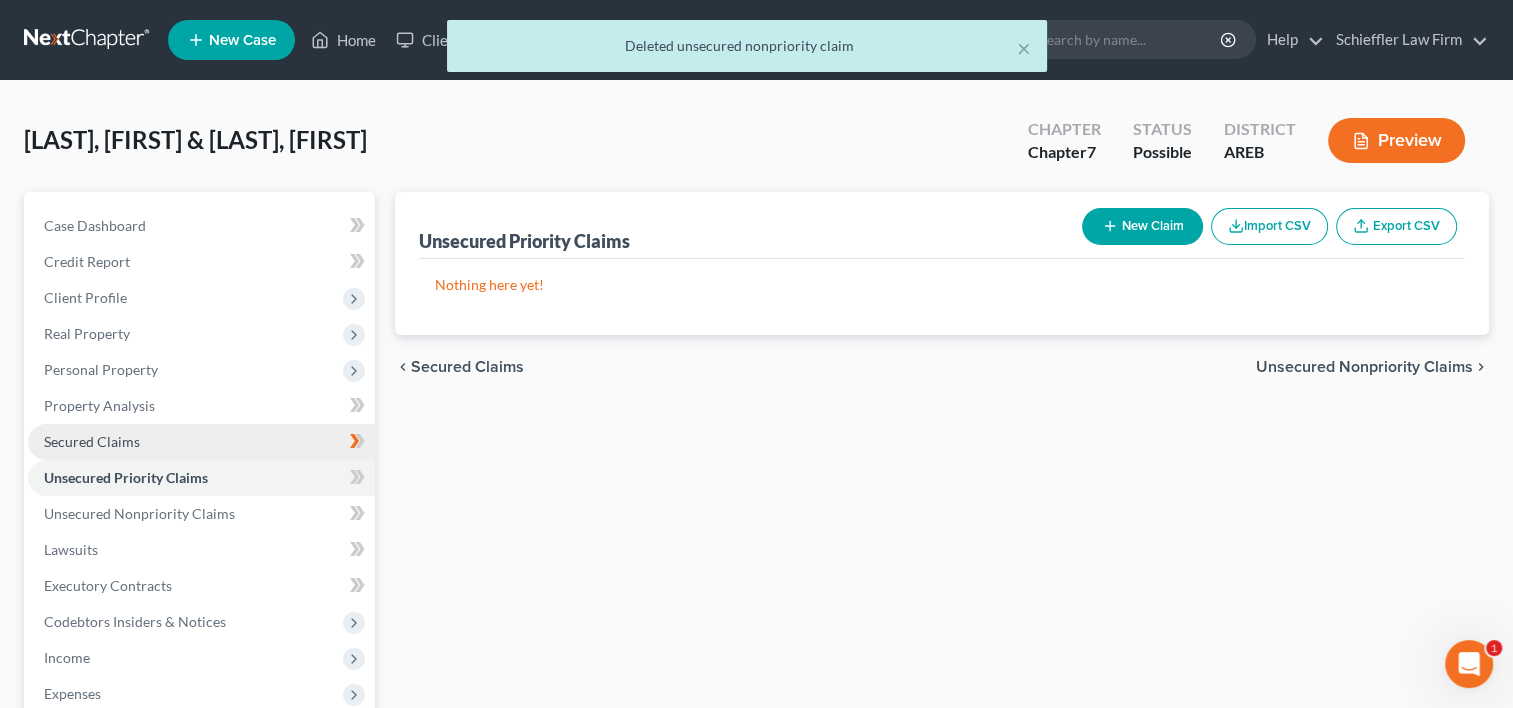 click on "Secured Claims" at bounding box center (92, 441) 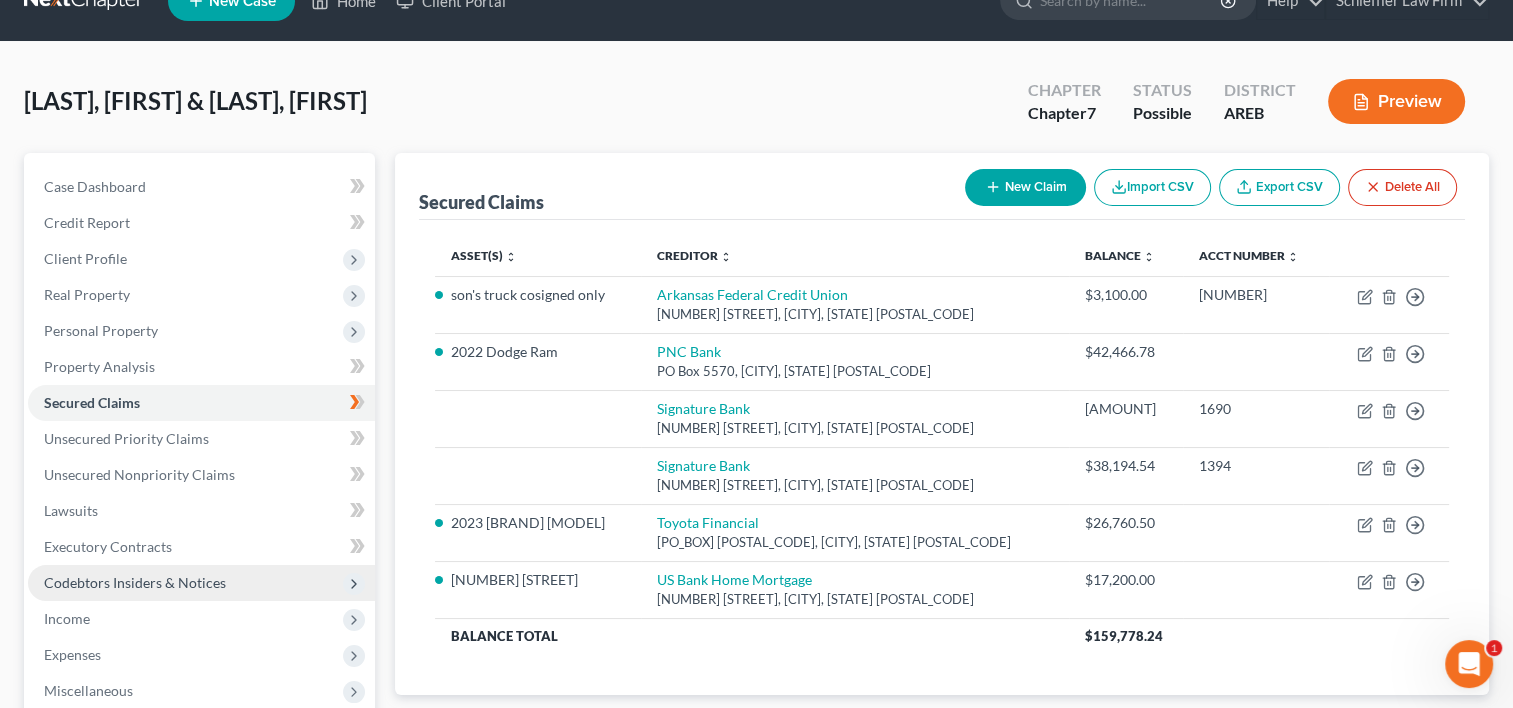 scroll, scrollTop: 100, scrollLeft: 0, axis: vertical 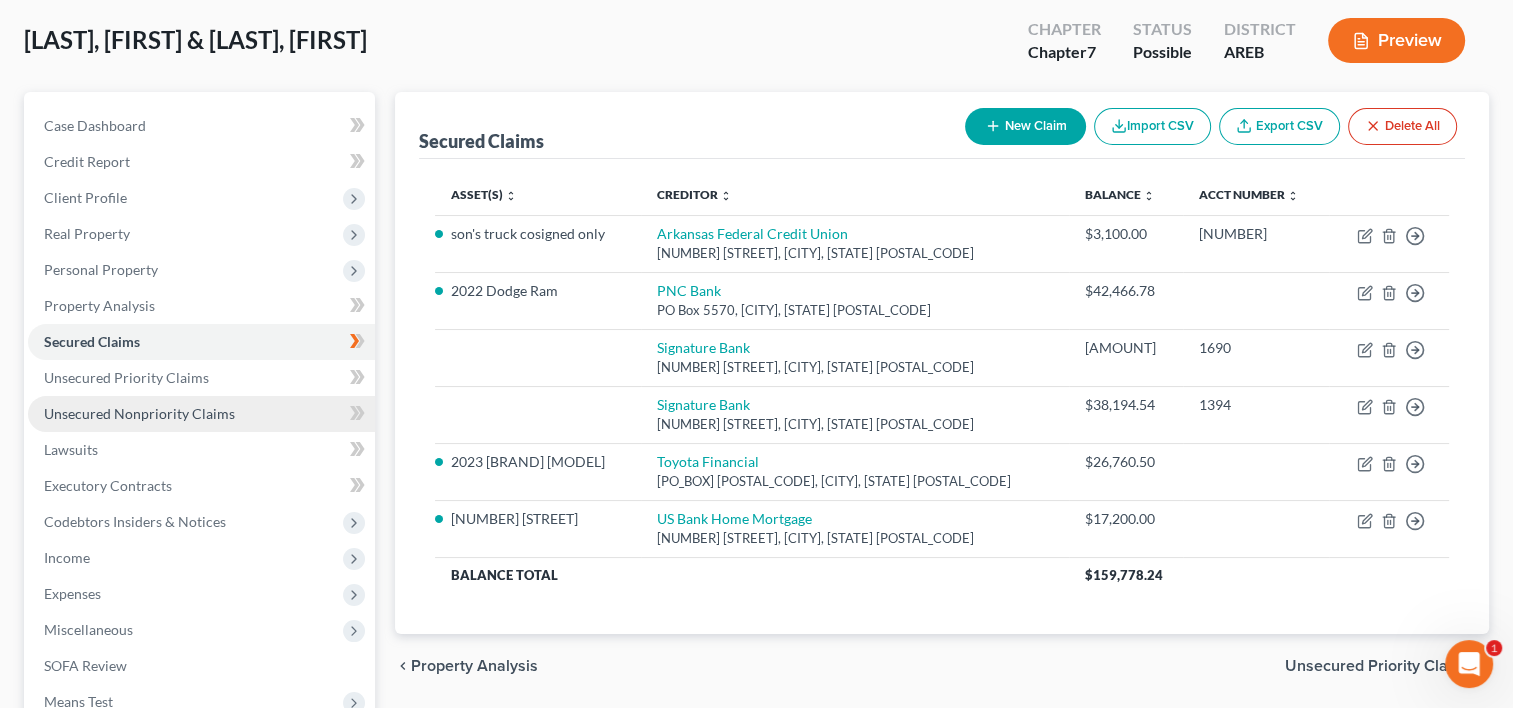 click on "Unsecured Nonpriority Claims" at bounding box center (201, 414) 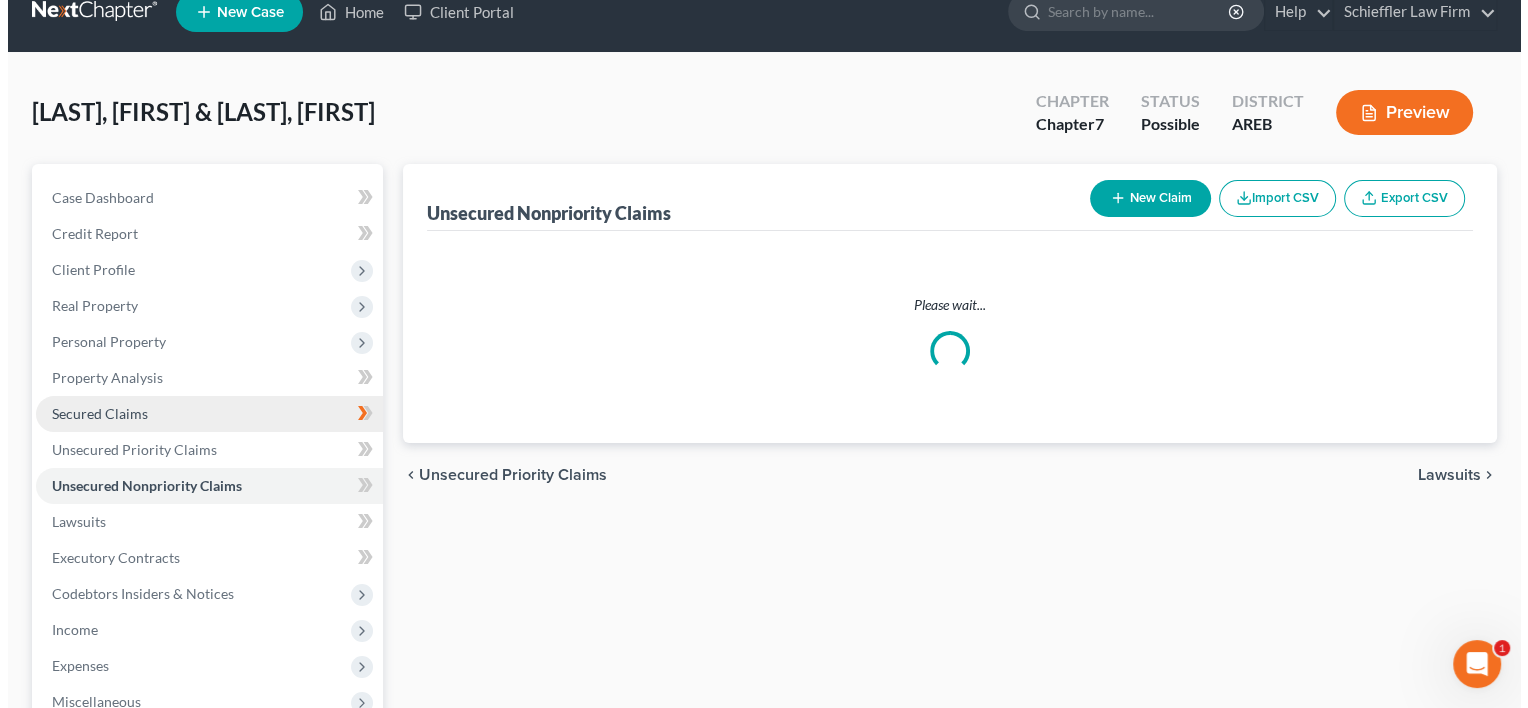 scroll, scrollTop: 0, scrollLeft: 0, axis: both 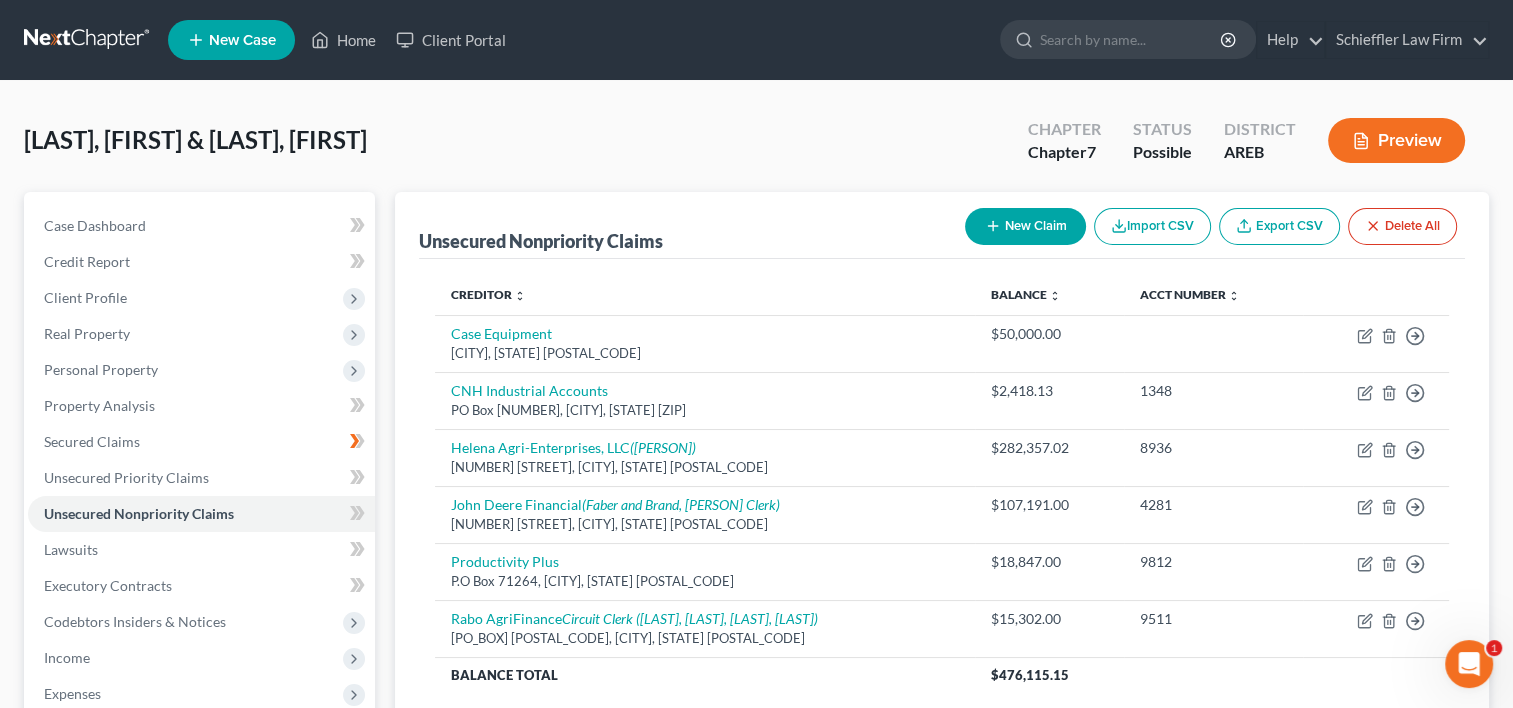 click on "New Claim" at bounding box center (1025, 226) 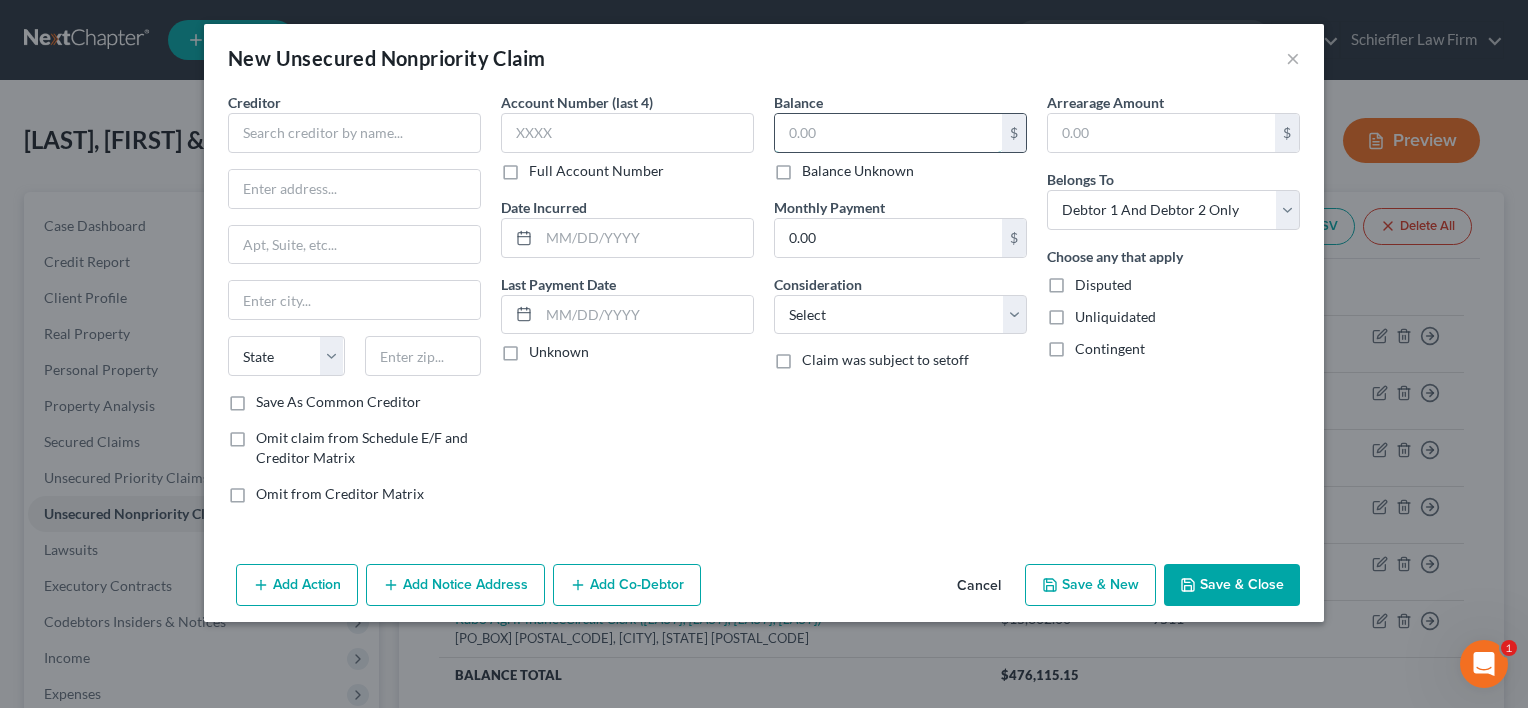 click at bounding box center (888, 133) 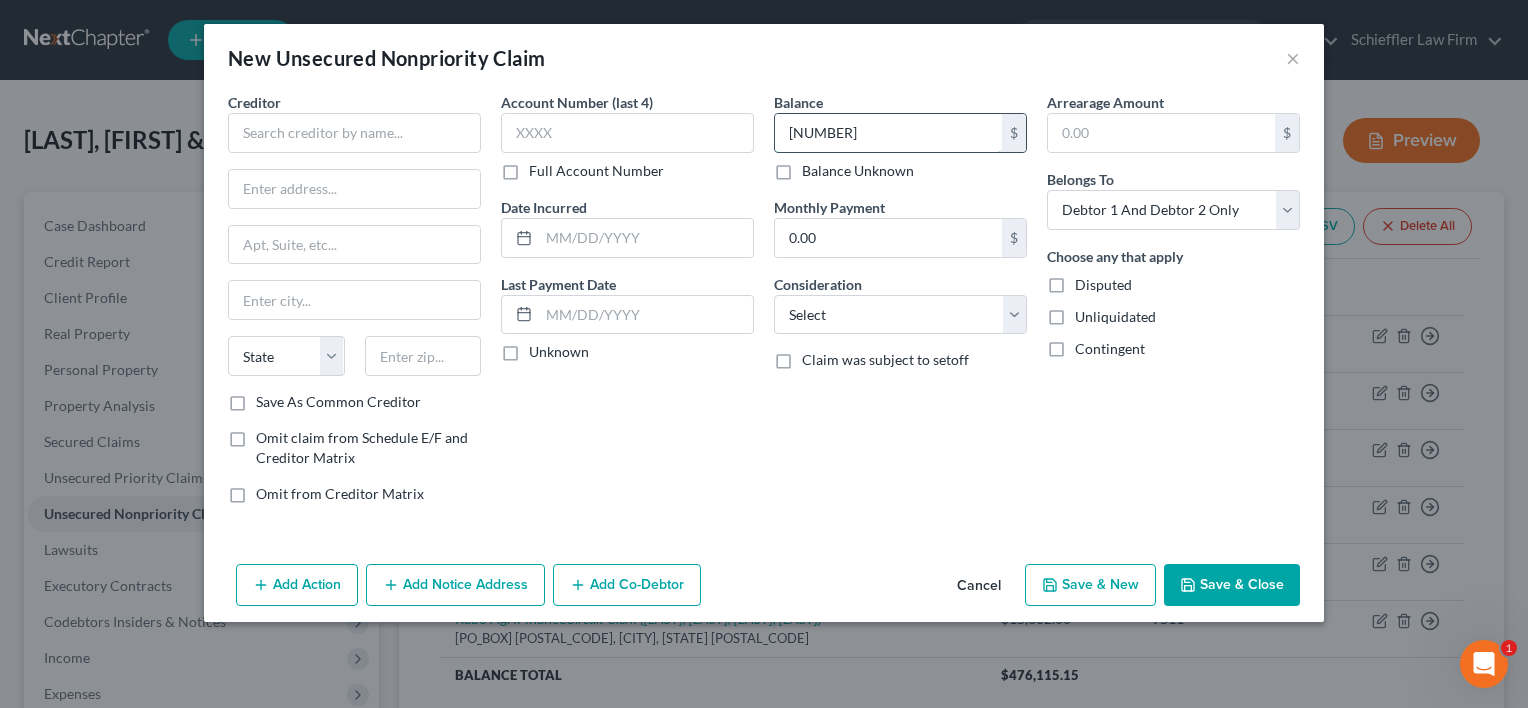 type on "[NUMBER]" 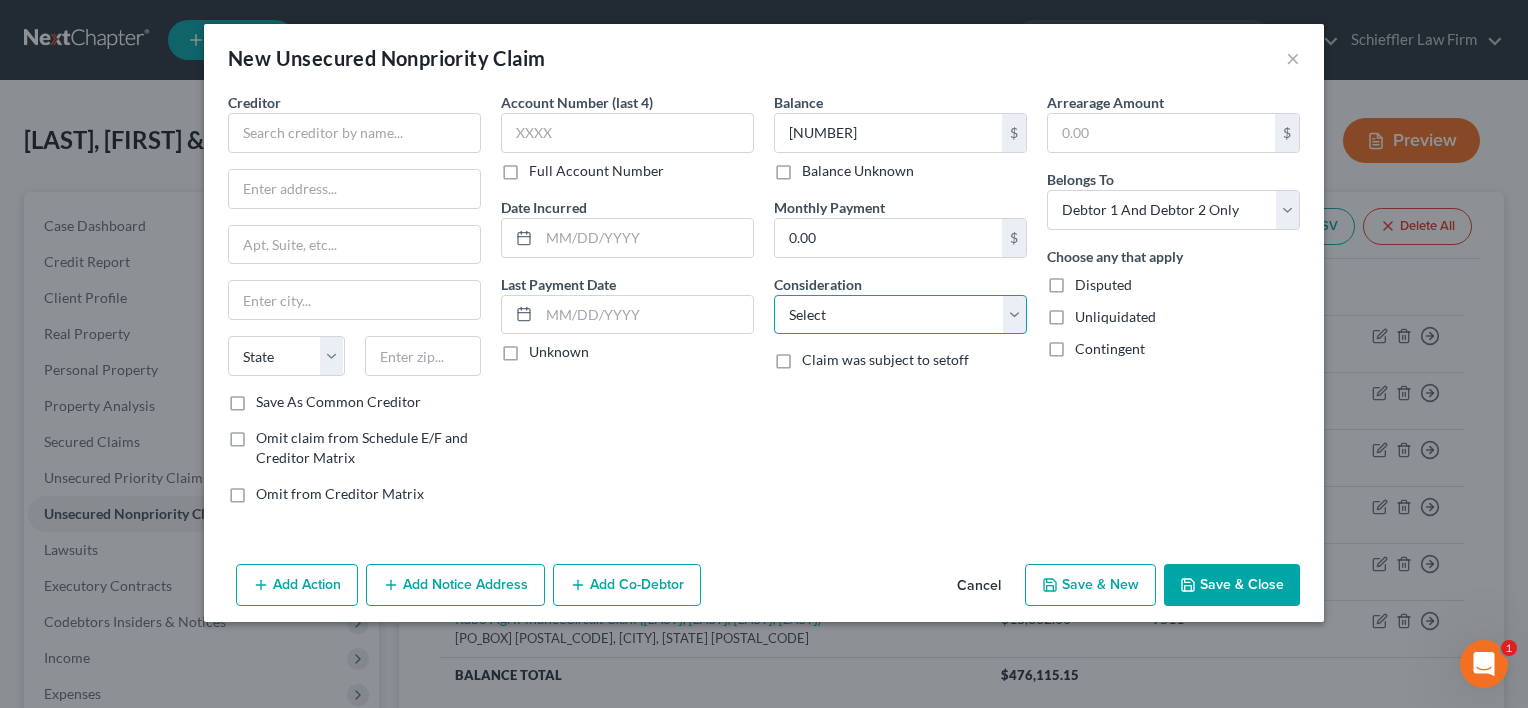 click on "Select Cable / Satellite Services Collection Agency Credit Card Debt Debt Counseling / Attorneys Deficiency Balance Domestic Support Obligations Home / Car Repairs Income Taxes Judgment Liens Medical Services Monies Loaned / Advanced Mortgage Obligation From Divorce Or Separation Obligation To Pensions Other Overdrawn Bank Account Promised To Help Pay Creditors Student Loans Suppliers And Vendors Telephone / Internet Services Utility Services" at bounding box center [900, 315] 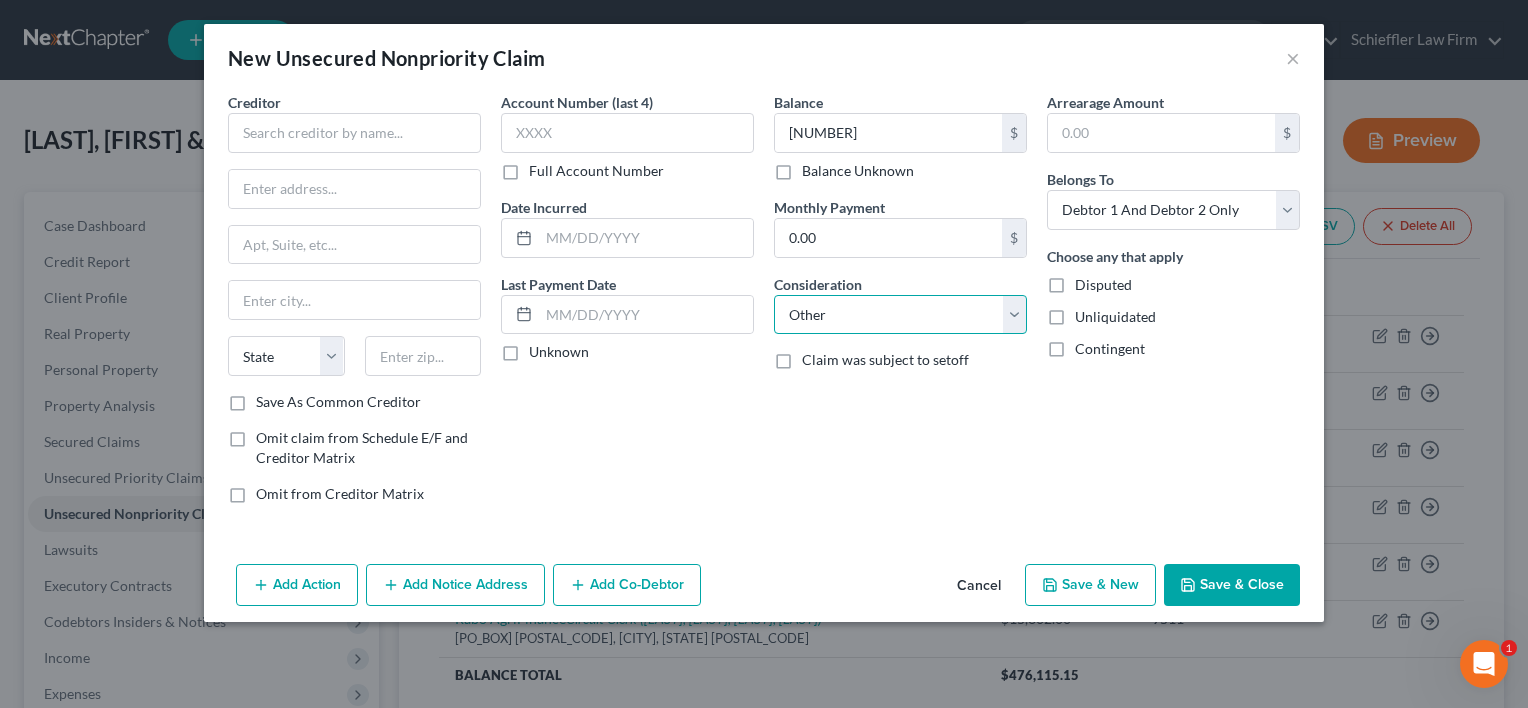 click on "Select Cable / Satellite Services Collection Agency Credit Card Debt Debt Counseling / Attorneys Deficiency Balance Domestic Support Obligations Home / Car Repairs Income Taxes Judgment Liens Medical Services Monies Loaned / Advanced Mortgage Obligation From Divorce Or Separation Obligation To Pensions Other Overdrawn Bank Account Promised To Help Pay Creditors Student Loans Suppliers And Vendors Telephone / Internet Services Utility Services" at bounding box center [900, 315] 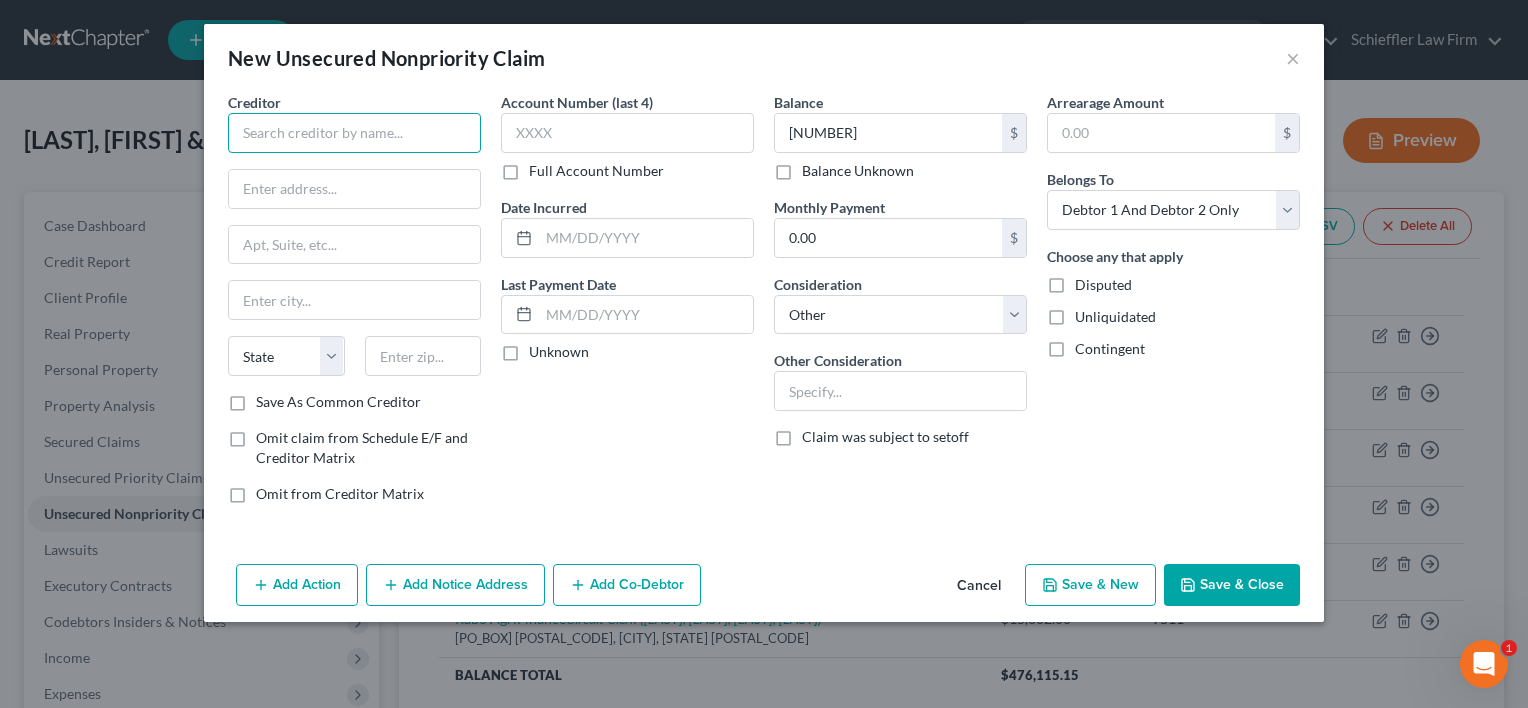 click at bounding box center (354, 133) 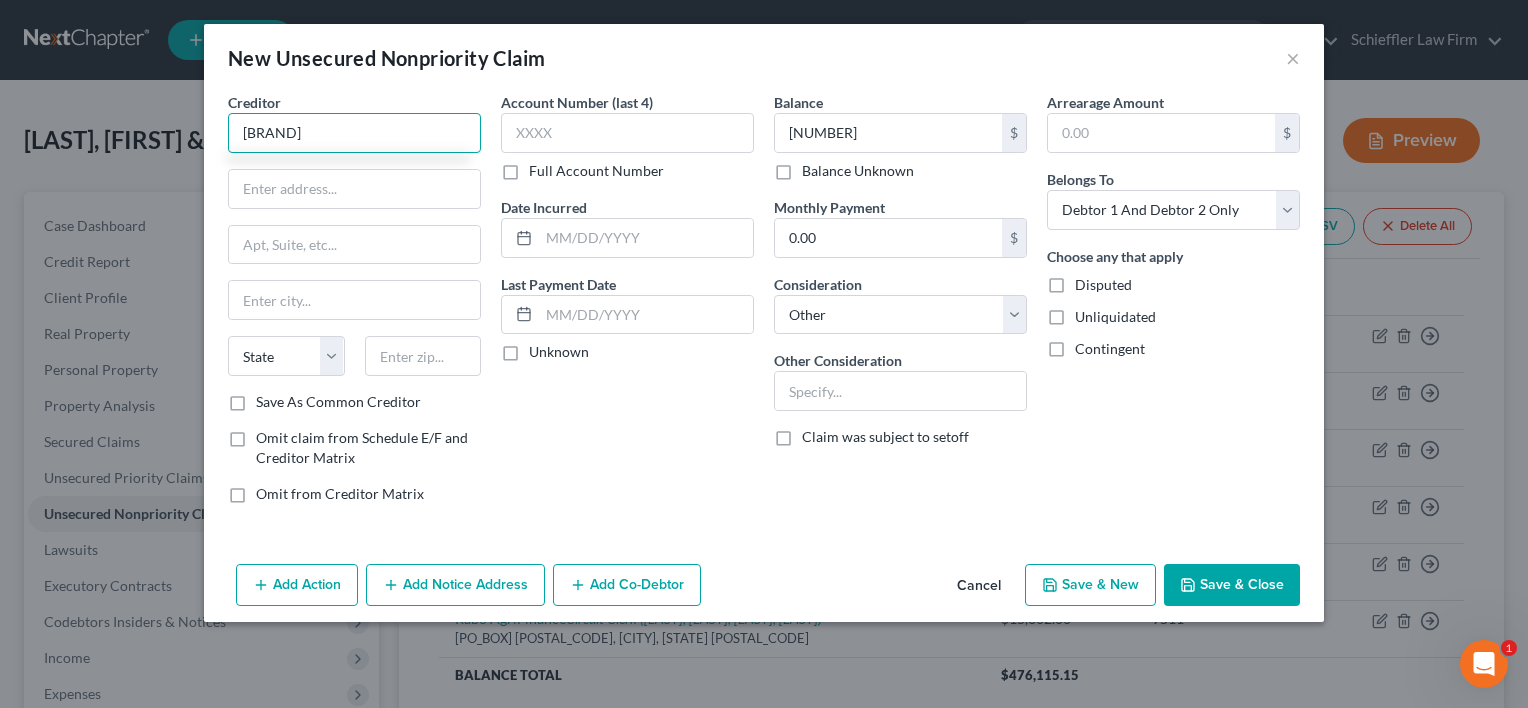 type on "[BRAND]" 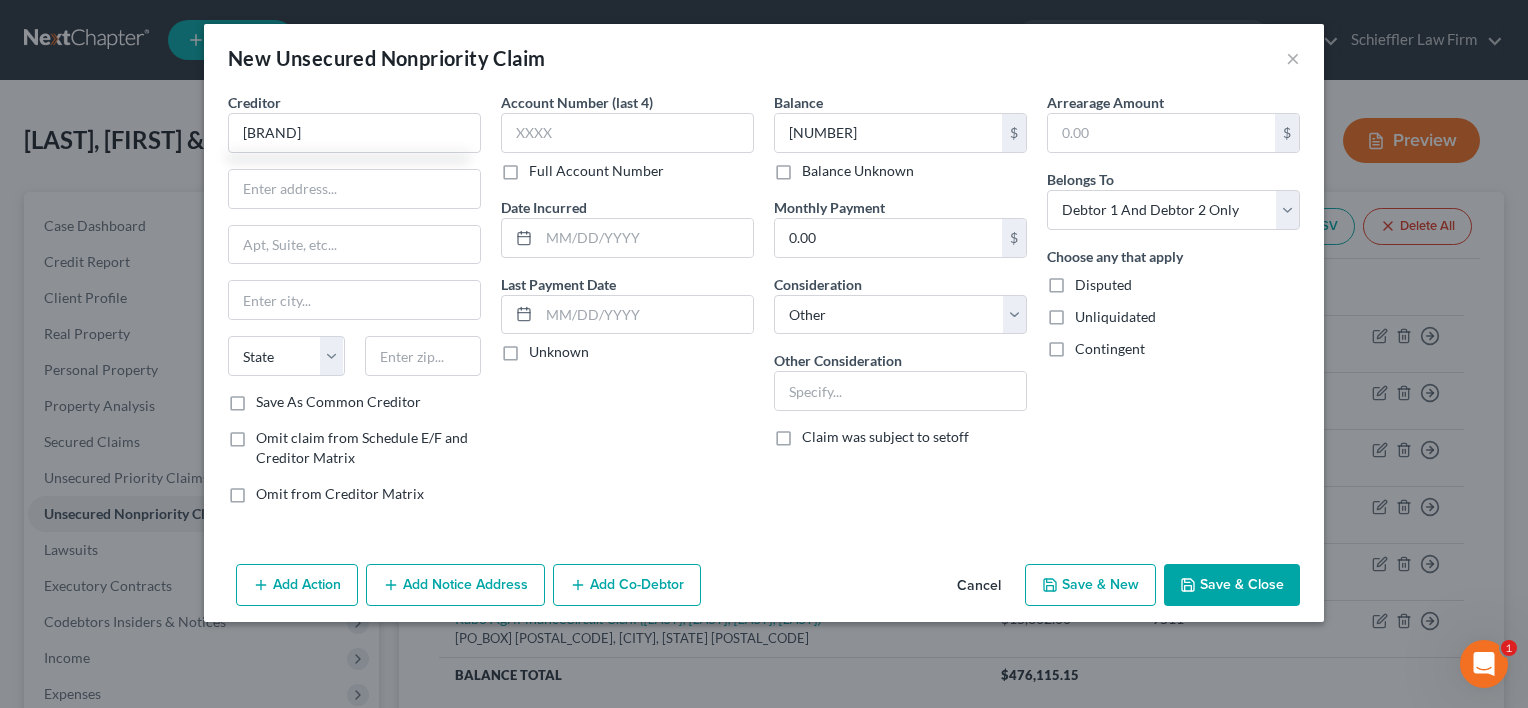 click 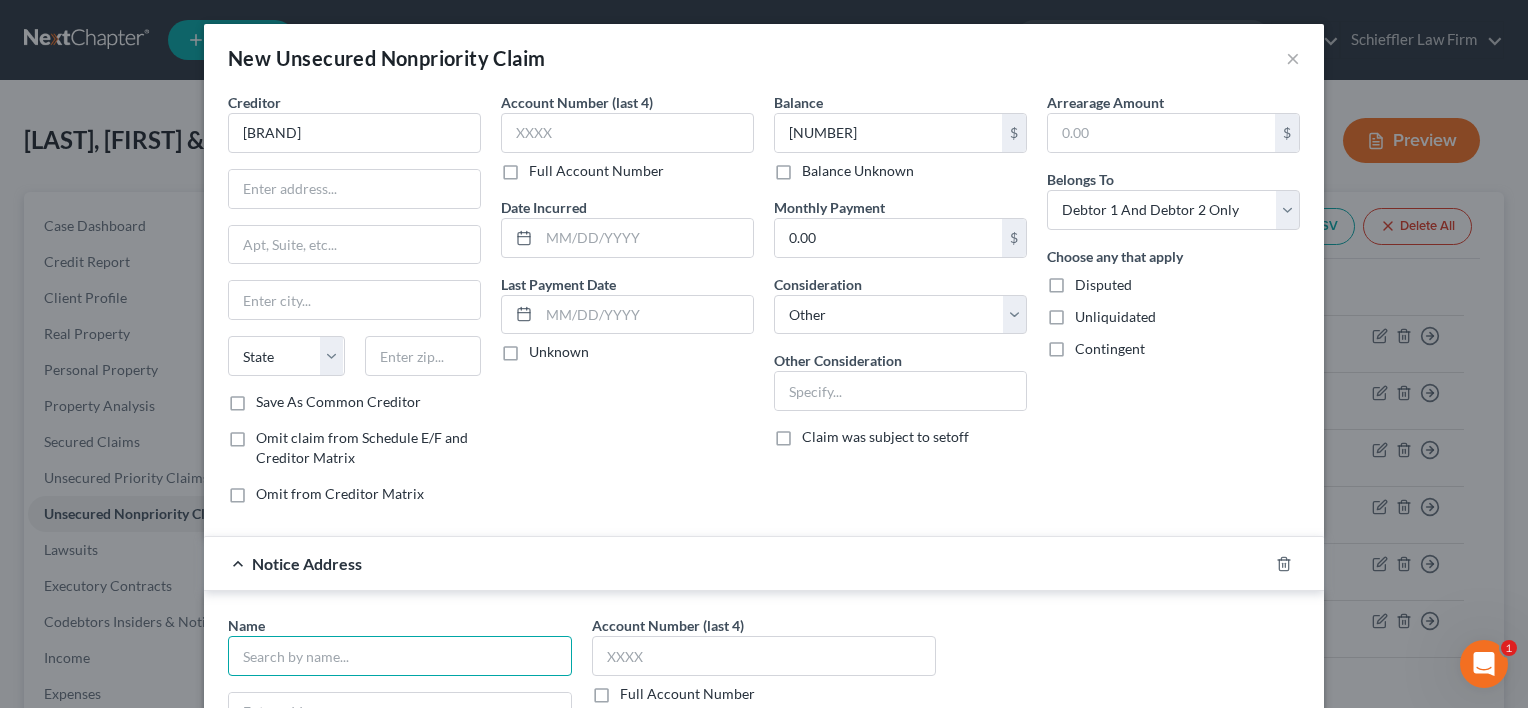 click at bounding box center [400, 656] 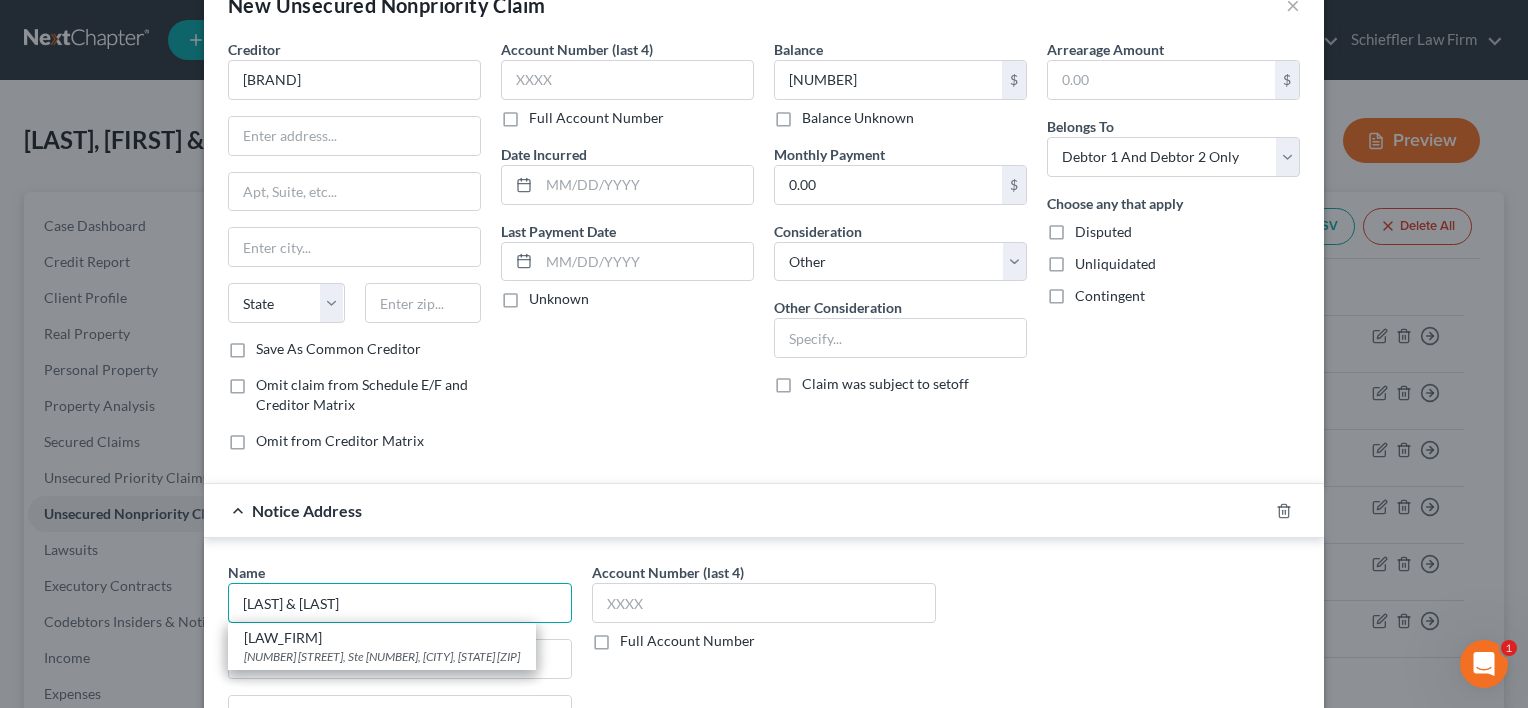 scroll, scrollTop: 100, scrollLeft: 0, axis: vertical 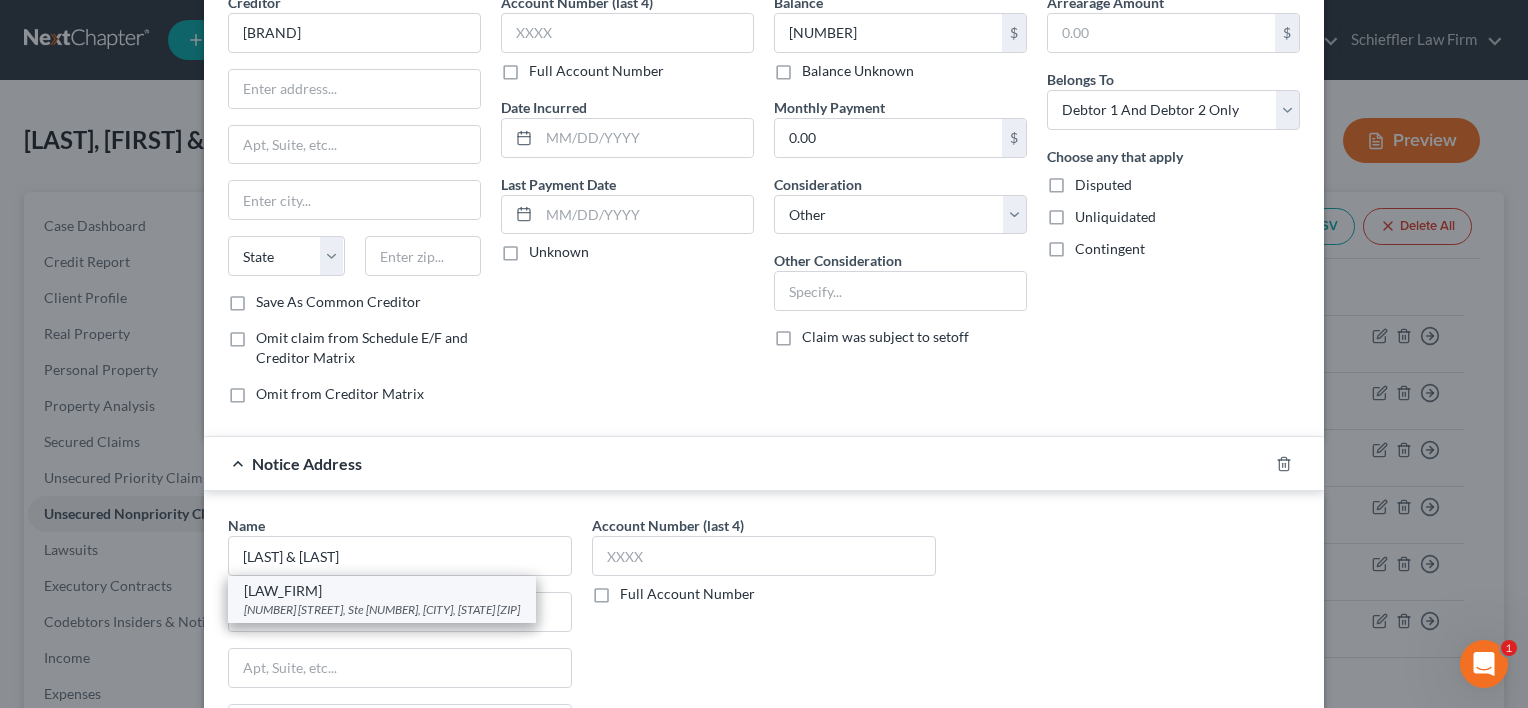 click on "[NUMBER] [STREET], Ste [NUMBER], [CITY], [STATE] [ZIP]" at bounding box center [382, 609] 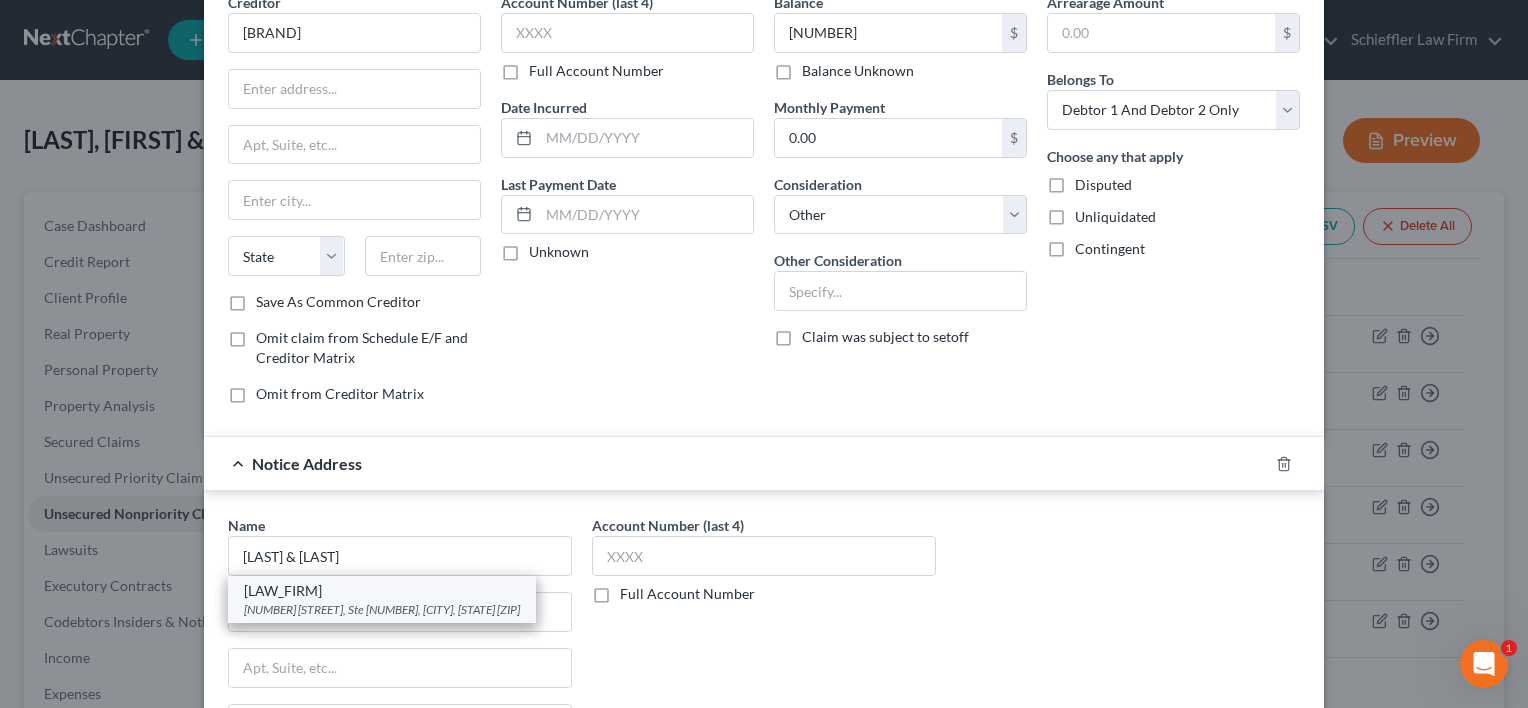 type on "Saint Louis" 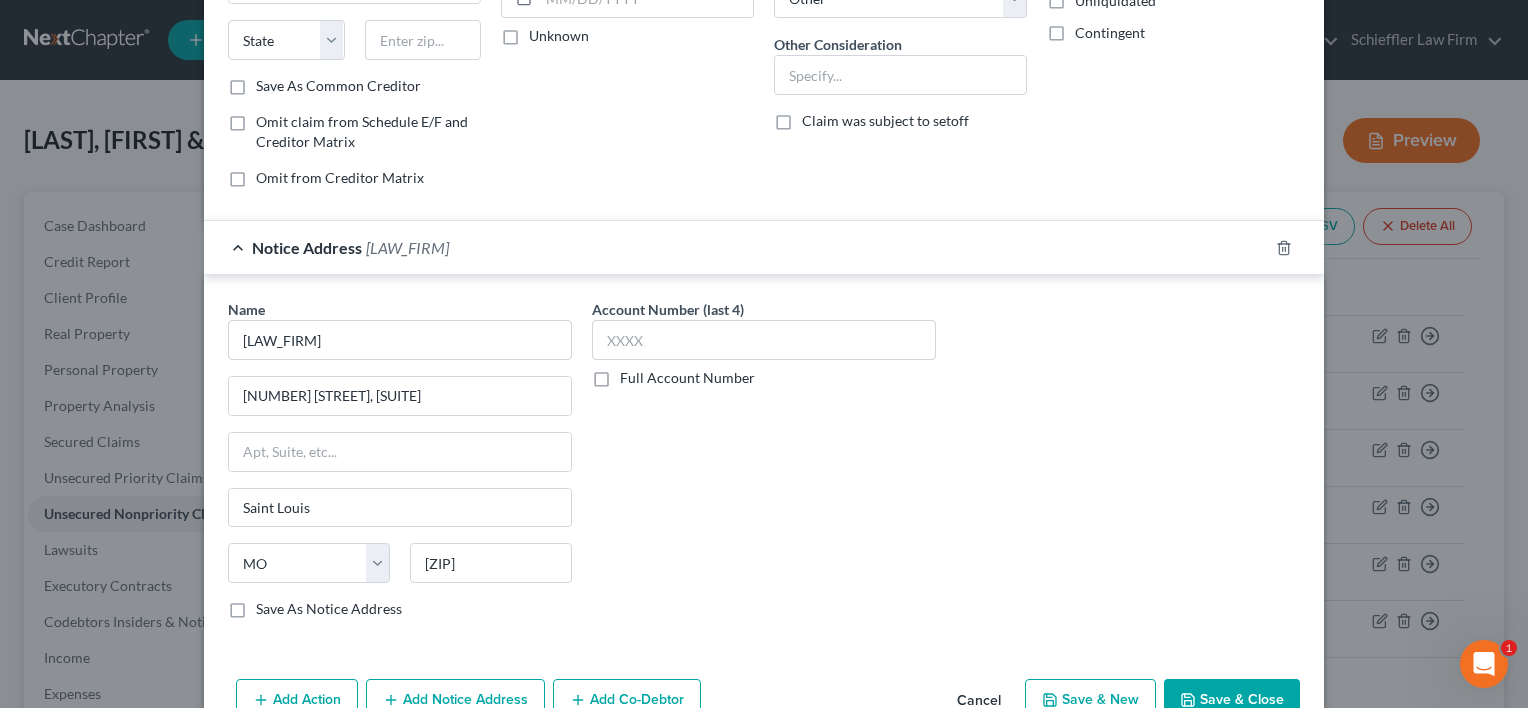 scroll, scrollTop: 364, scrollLeft: 0, axis: vertical 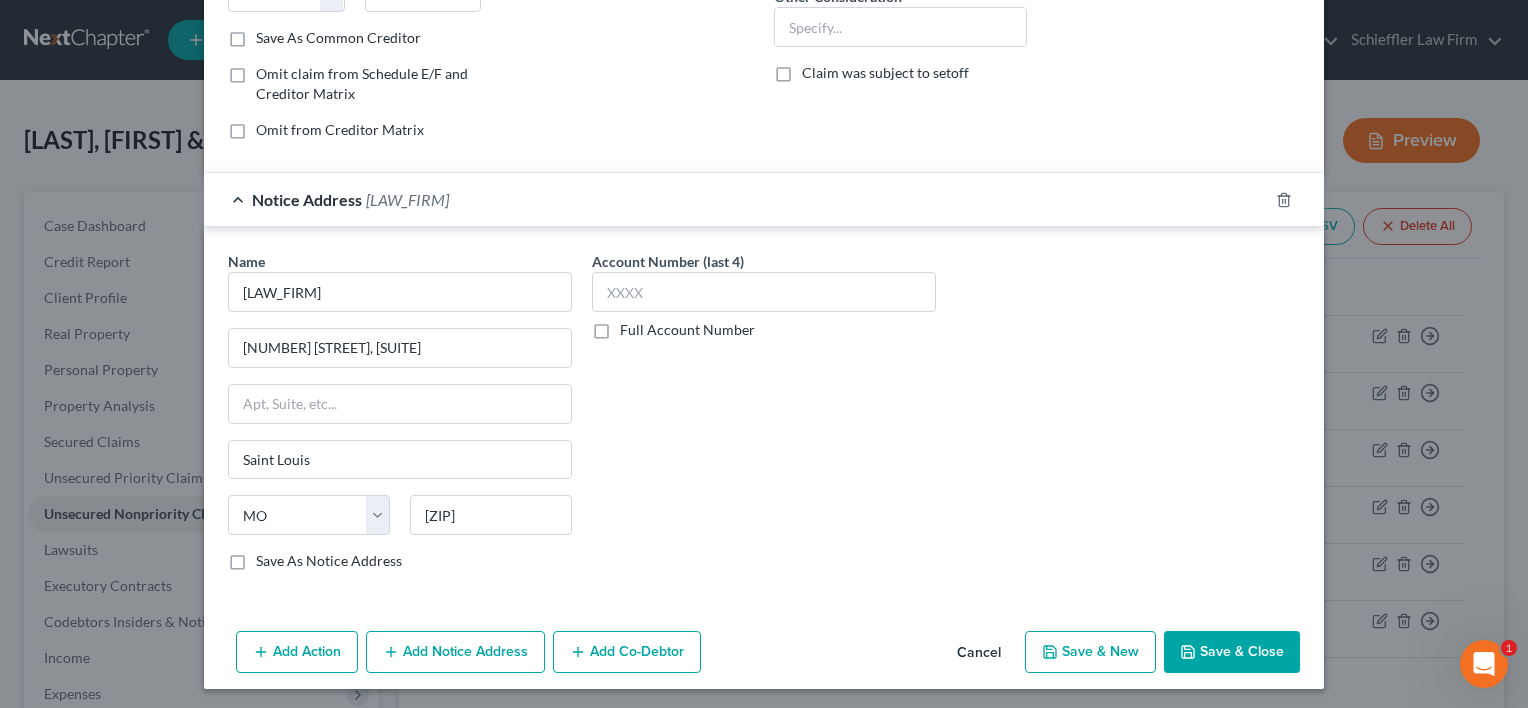 click on "Add Notice Address" at bounding box center [455, 652] 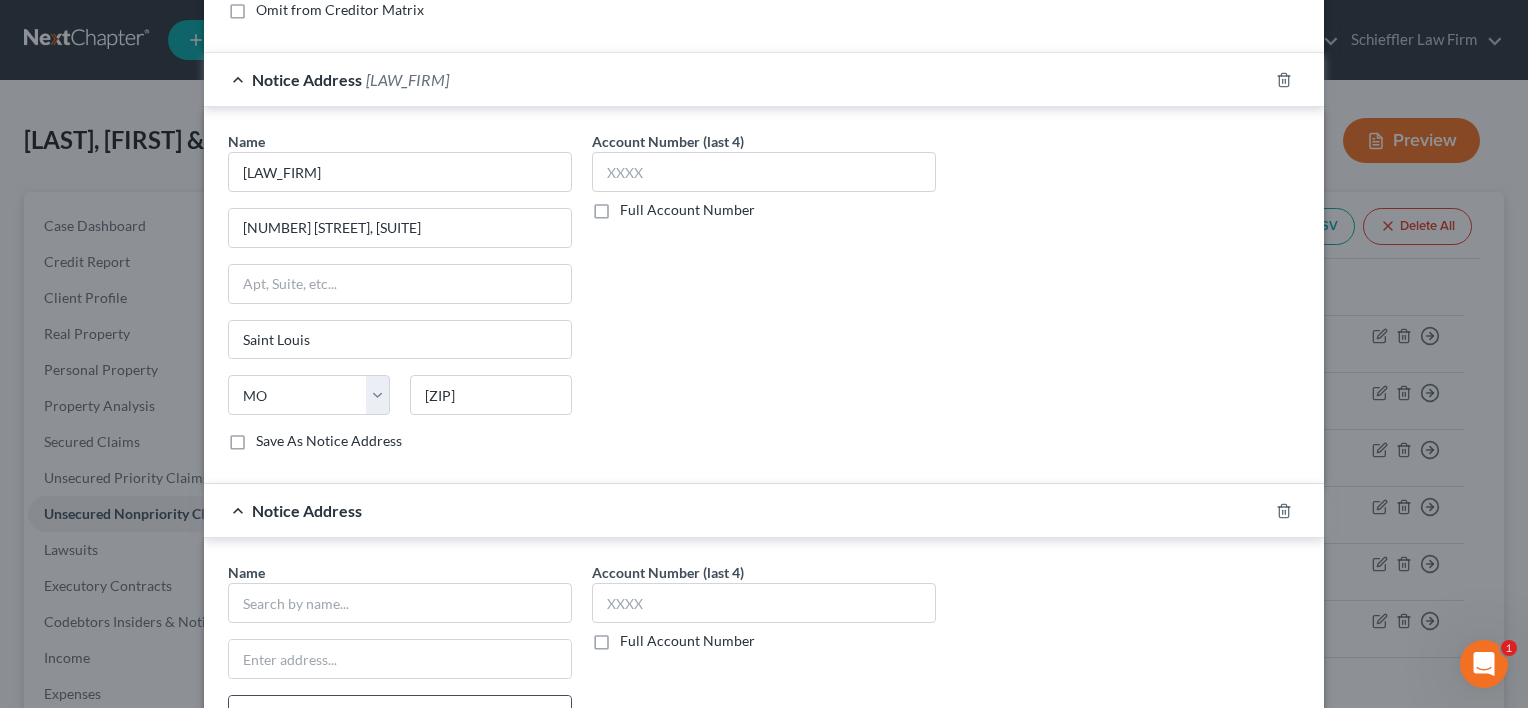 scroll, scrollTop: 664, scrollLeft: 0, axis: vertical 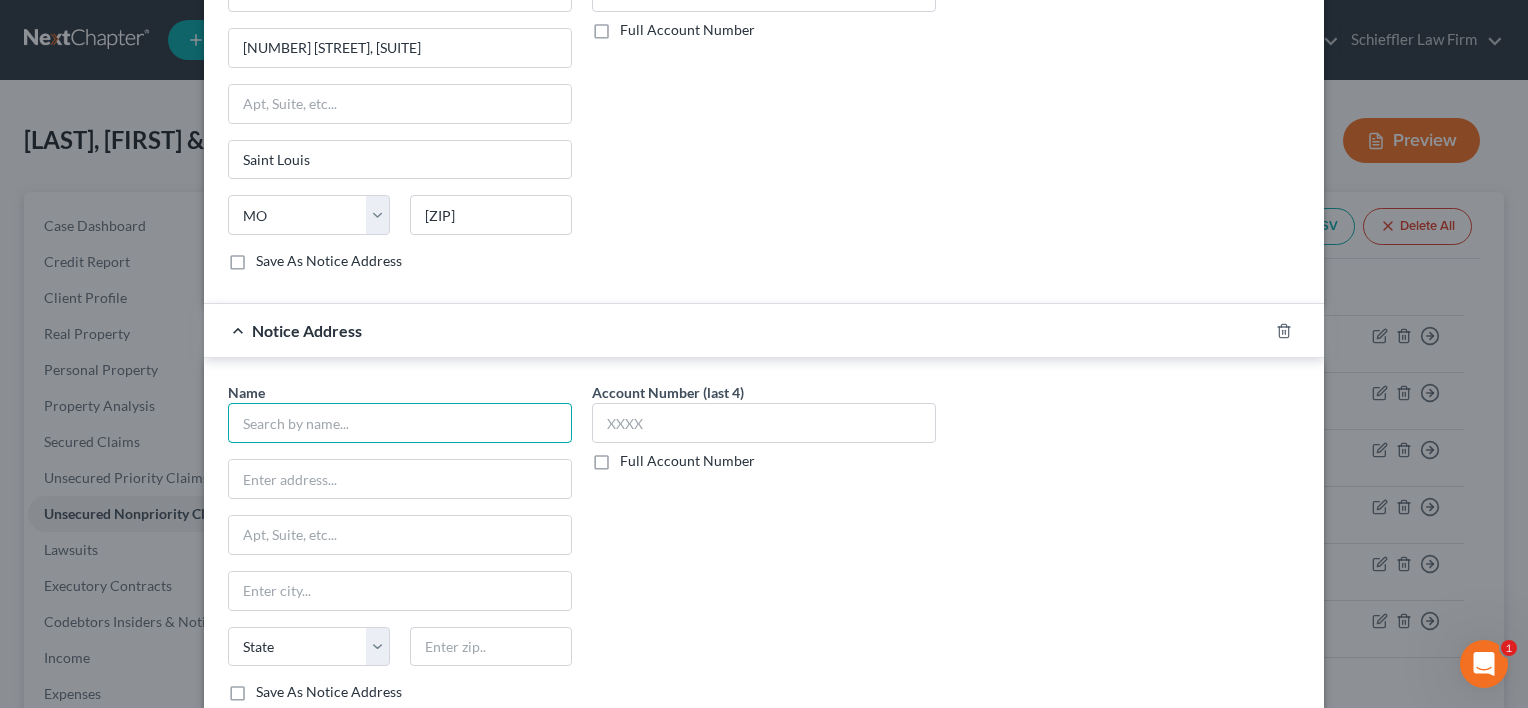 click at bounding box center (400, 423) 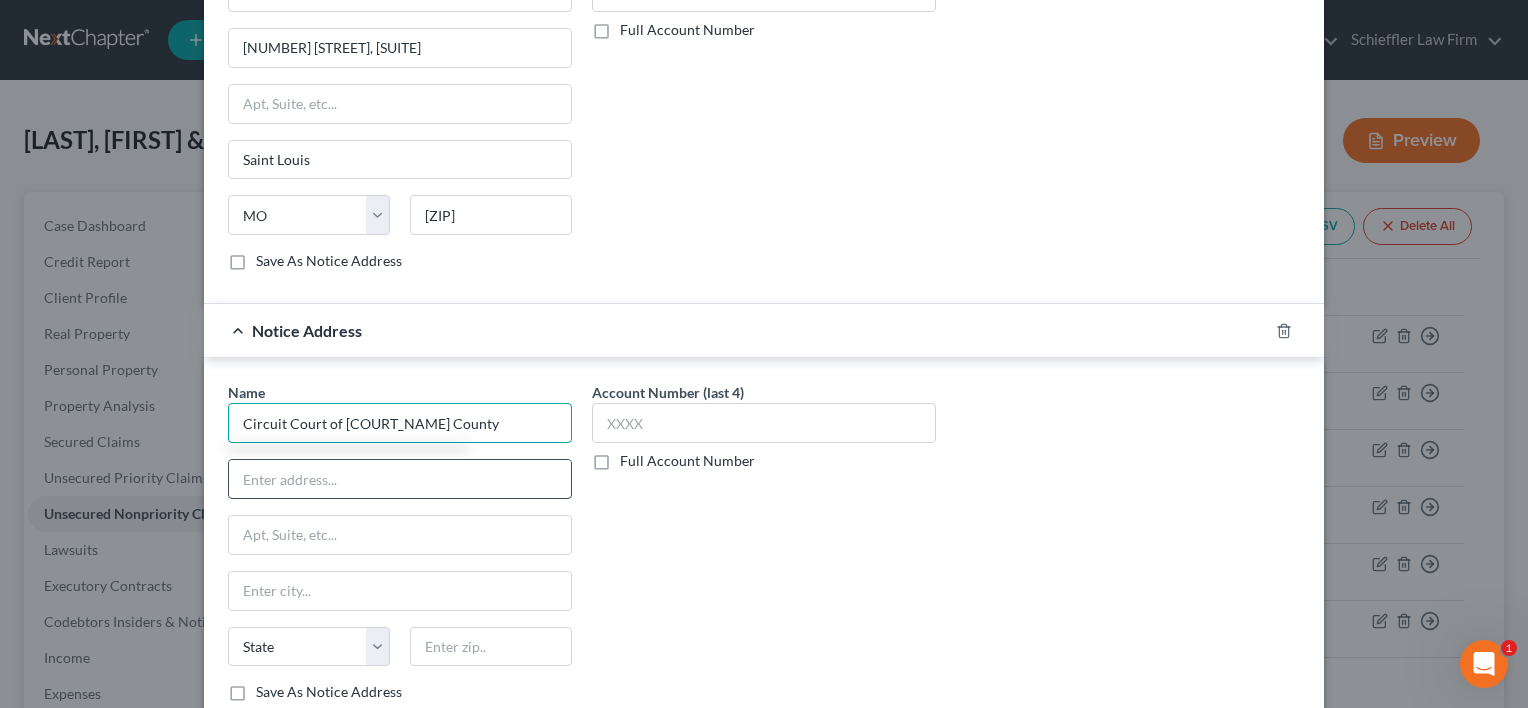 type on "Circuit Court of [COURT_NAME] County" 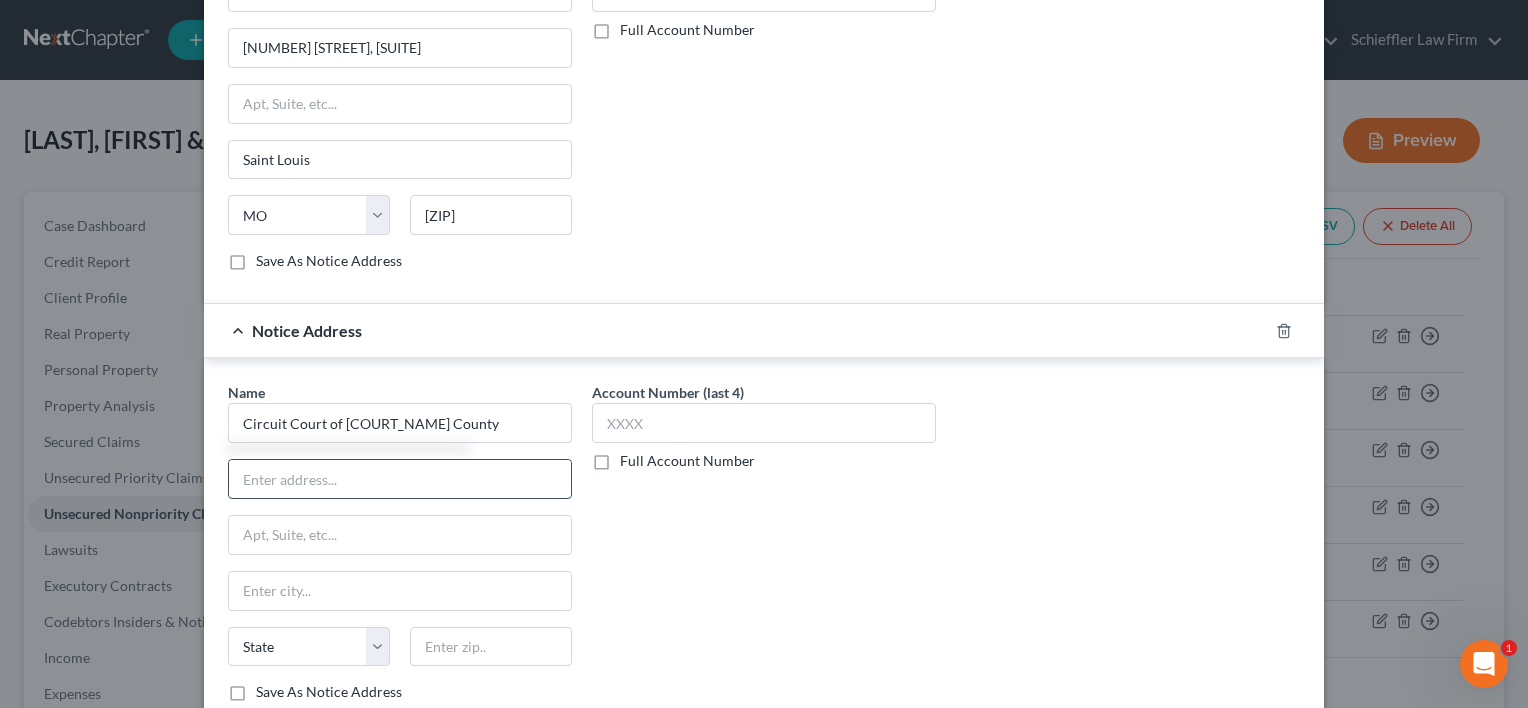 click at bounding box center [400, 479] 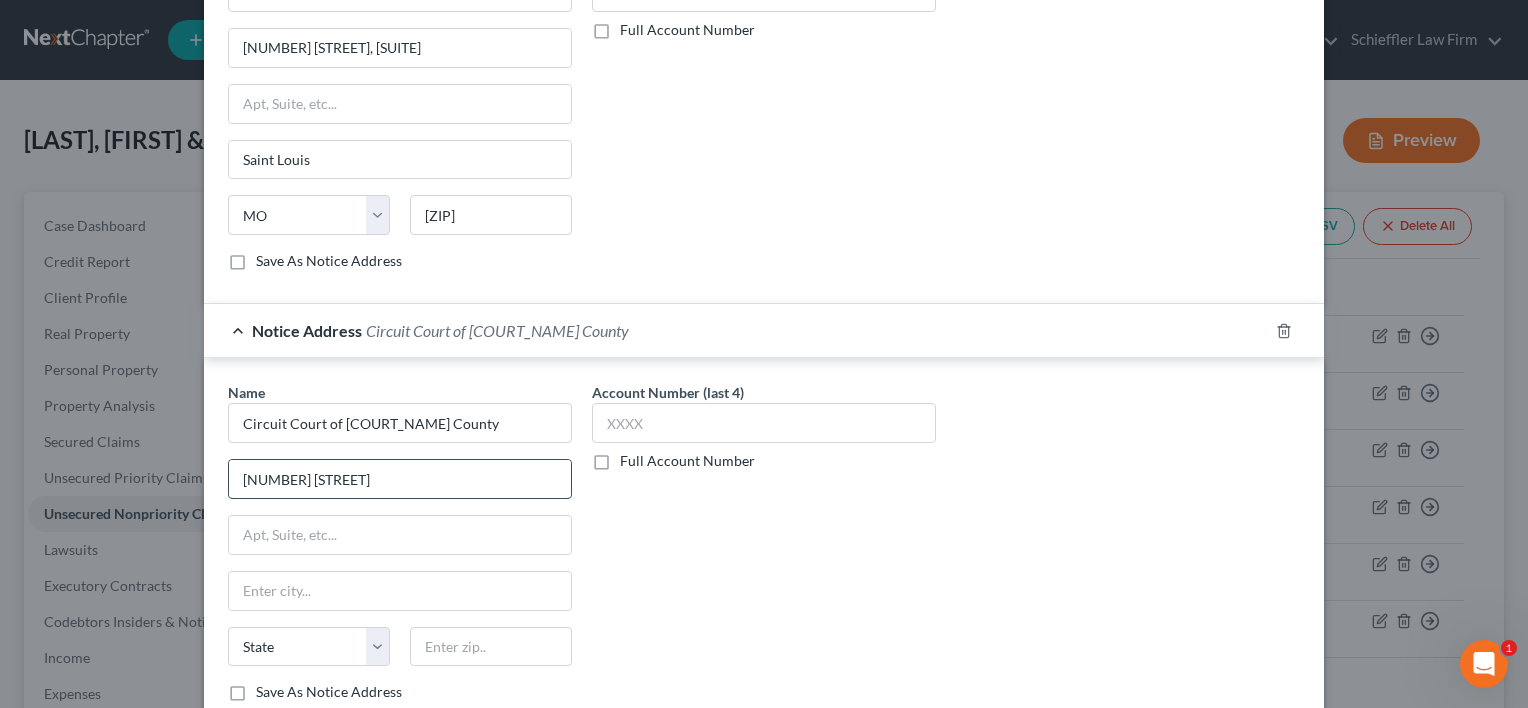 type on "[NUMBER] [STREET]" 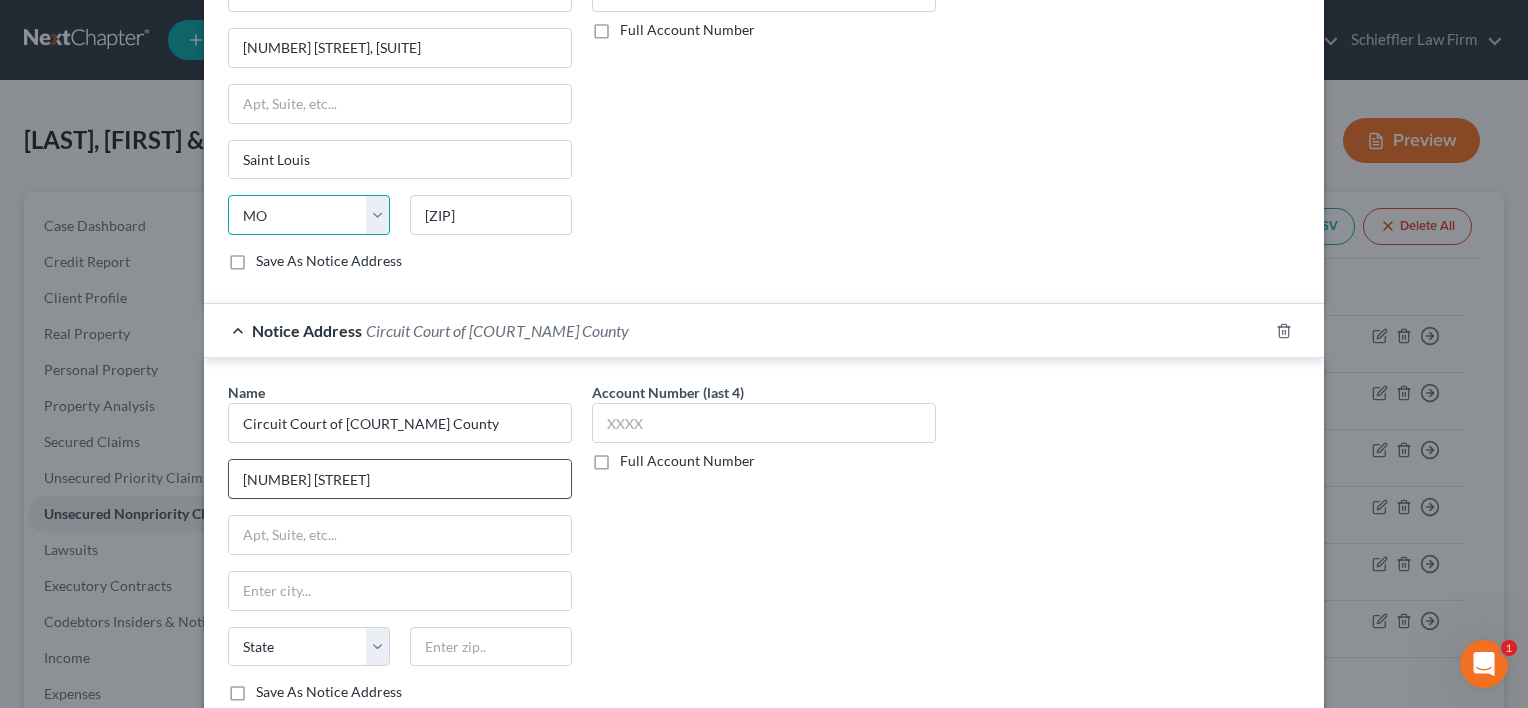 select on "2" 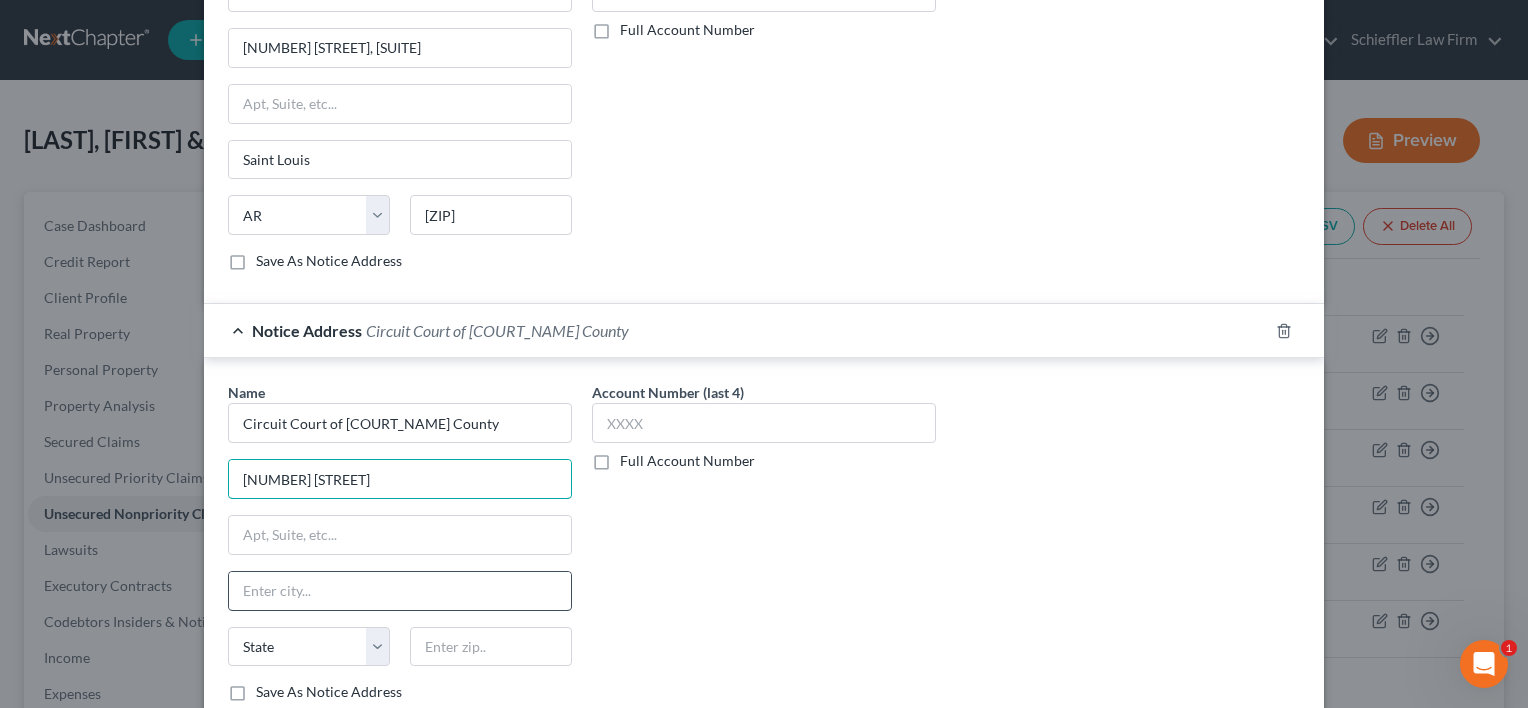 type on "[NUMBER] [STREET]" 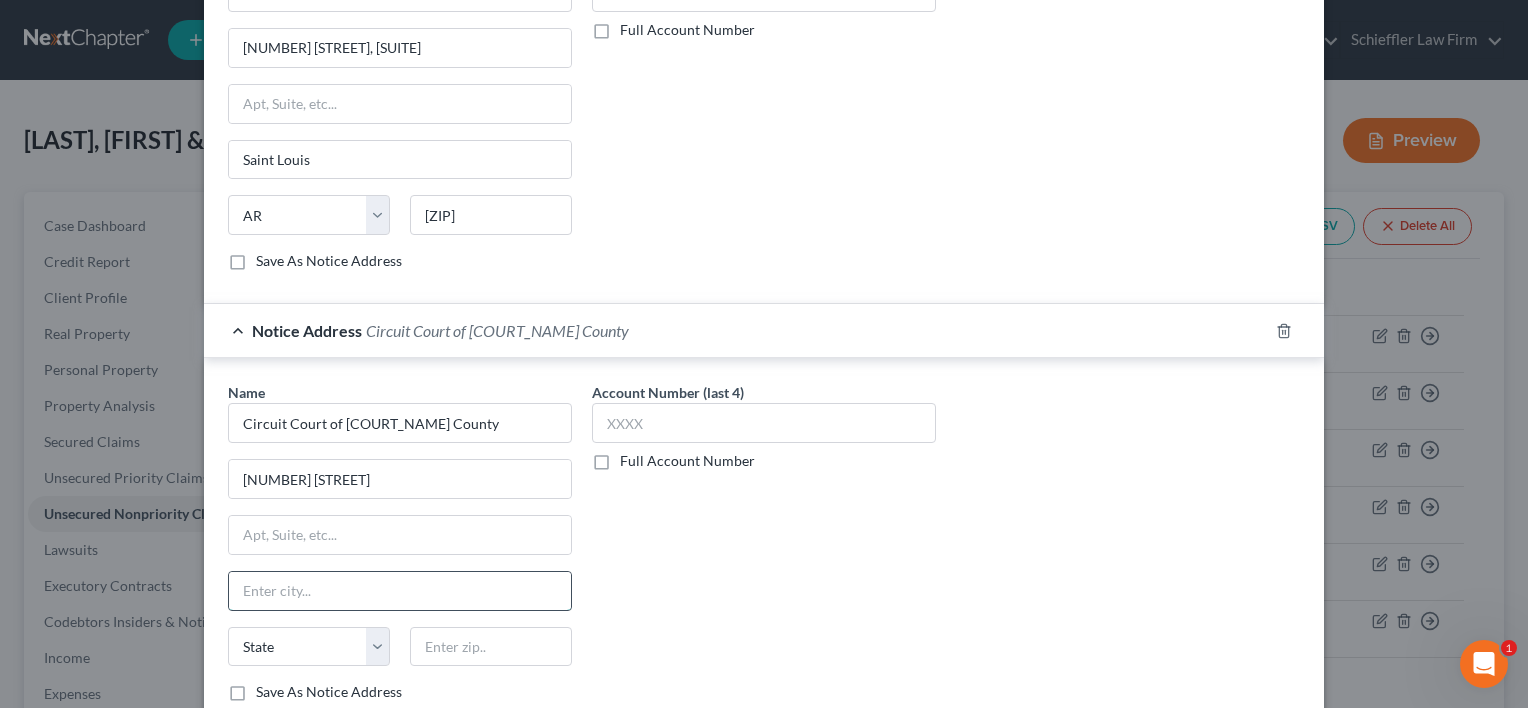 click at bounding box center [400, 591] 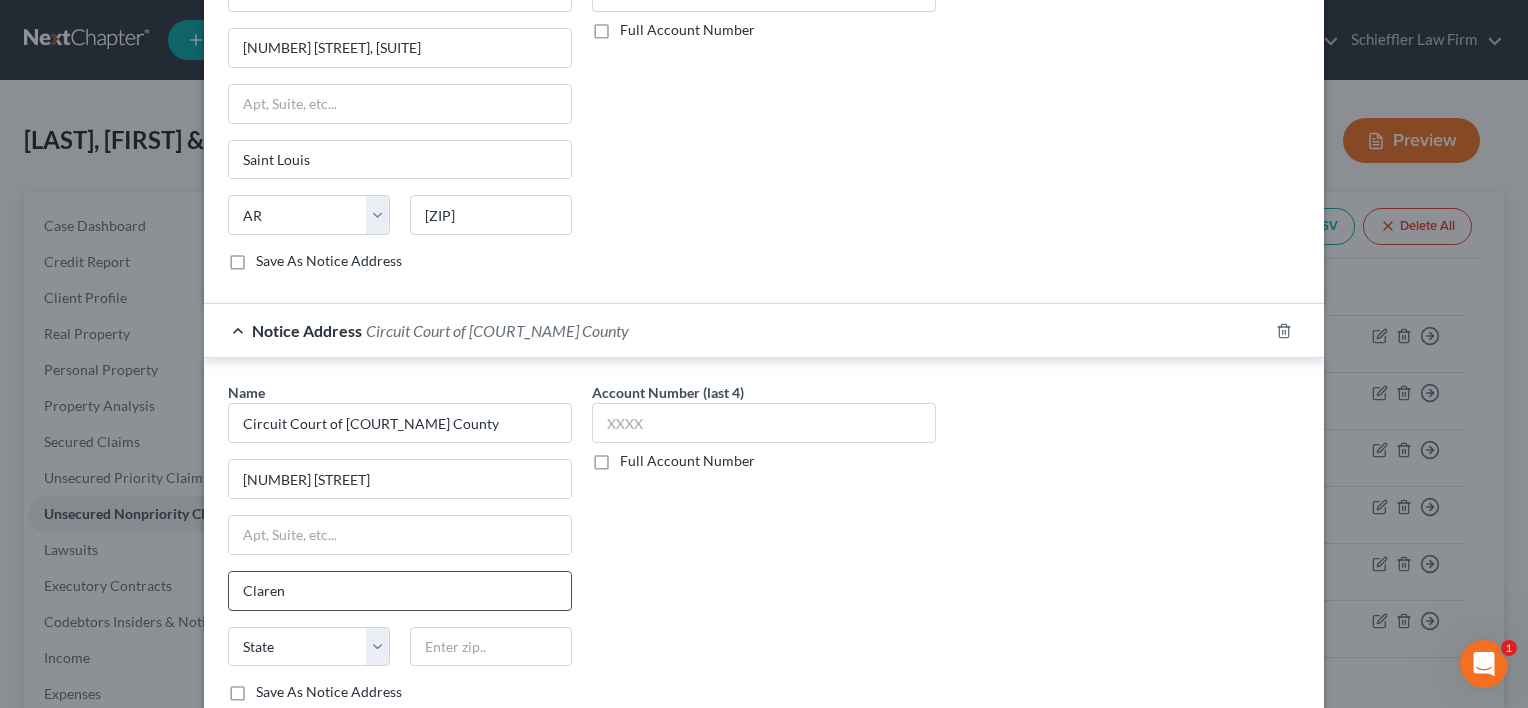 type on "Clarendon" 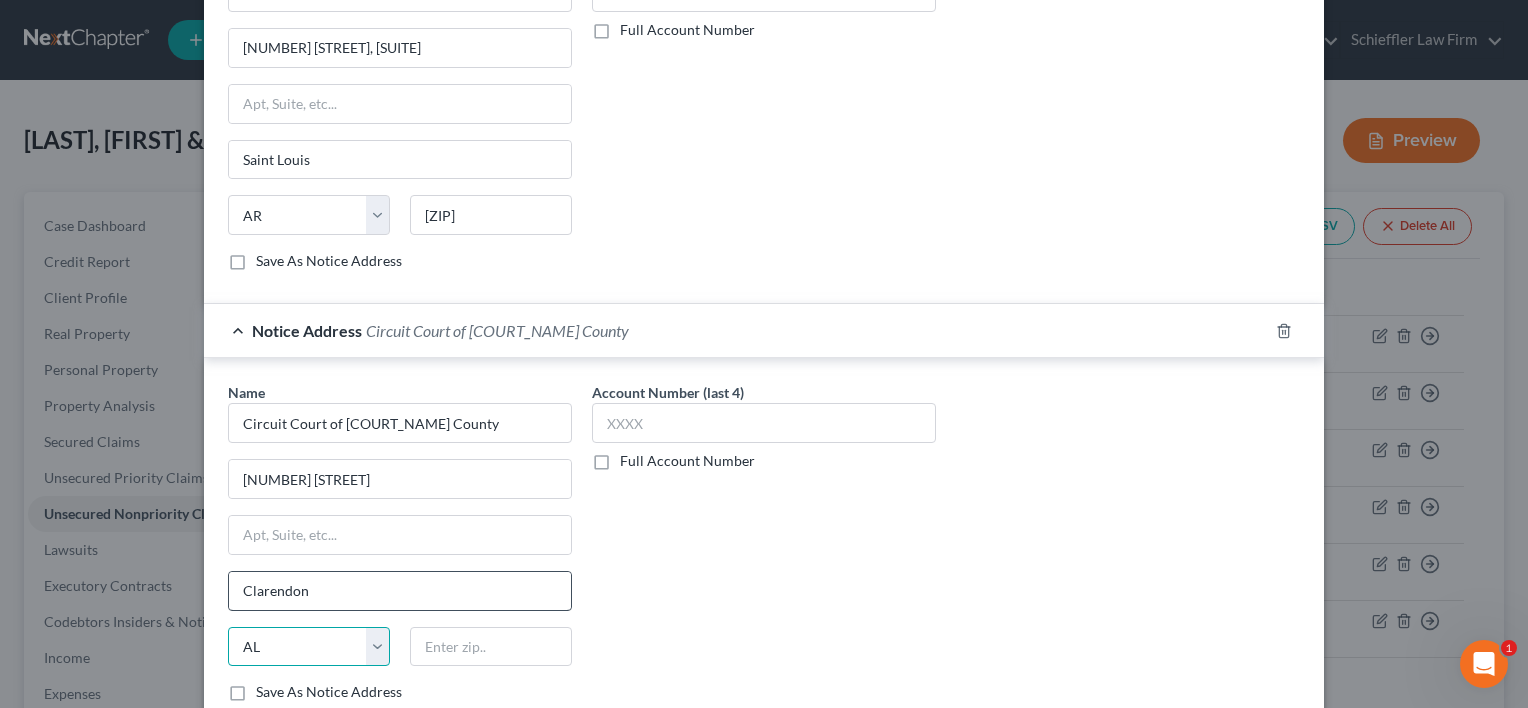 select on "2" 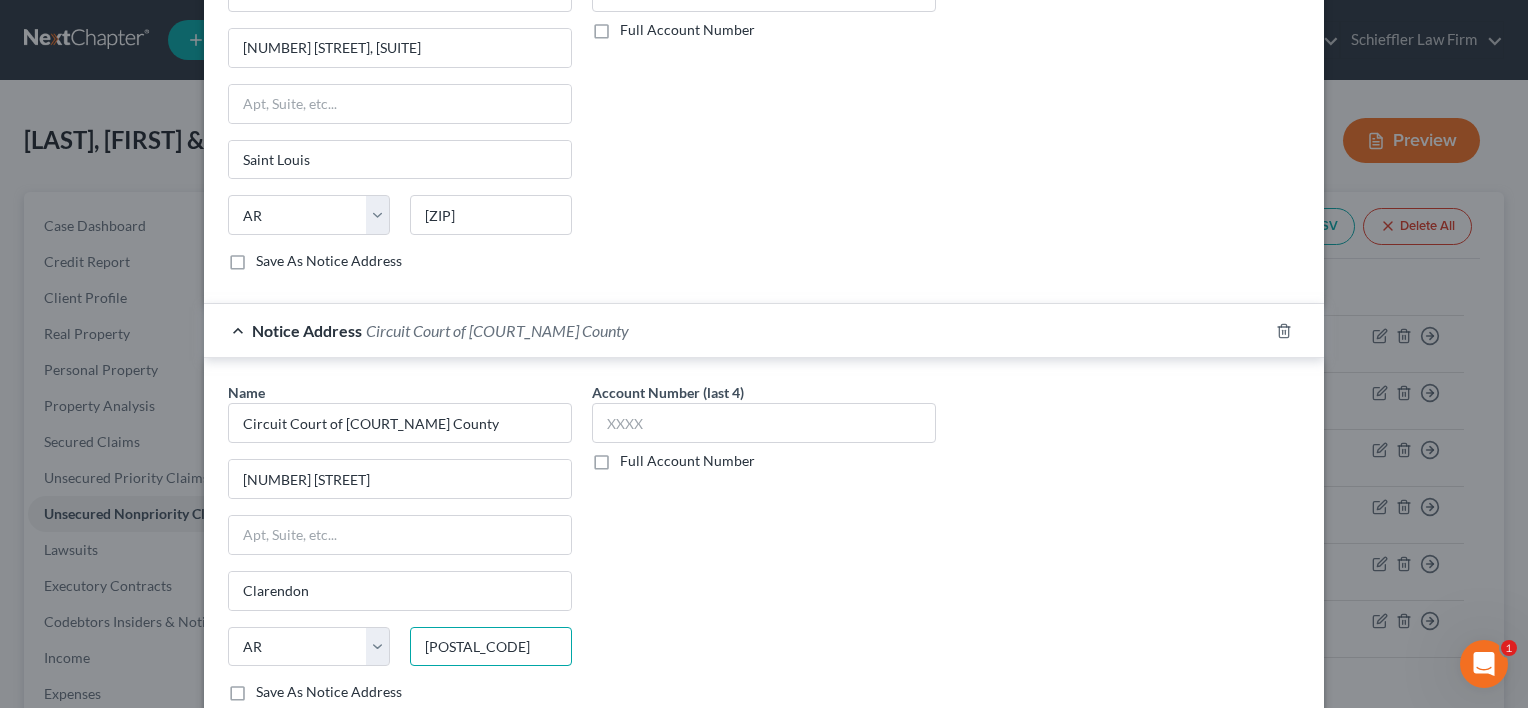 type on "[POSTAL_CODE]" 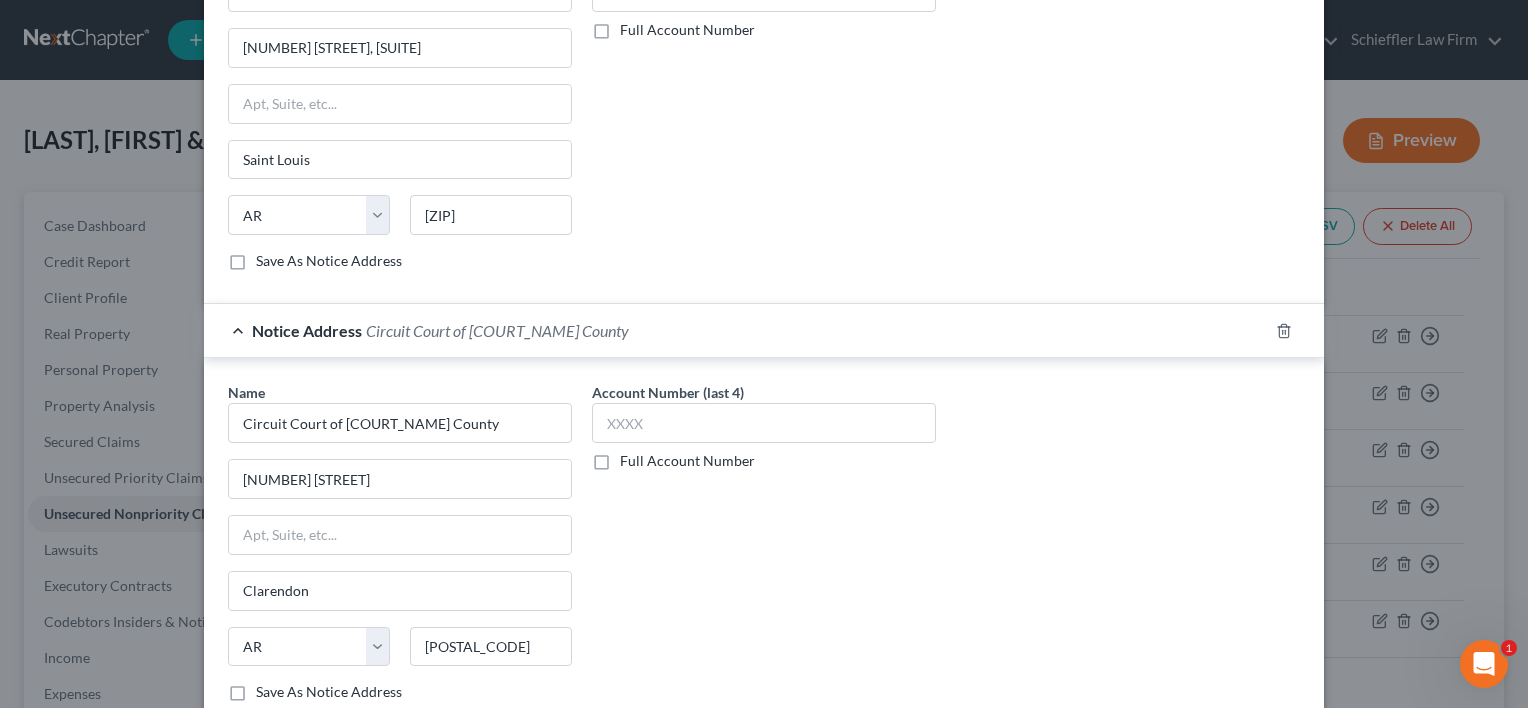 click on "Name * [COURT] [CITY] State [STATES] Save As Notice Address Account Number (last 4) Full Account Number" at bounding box center [764, 550] 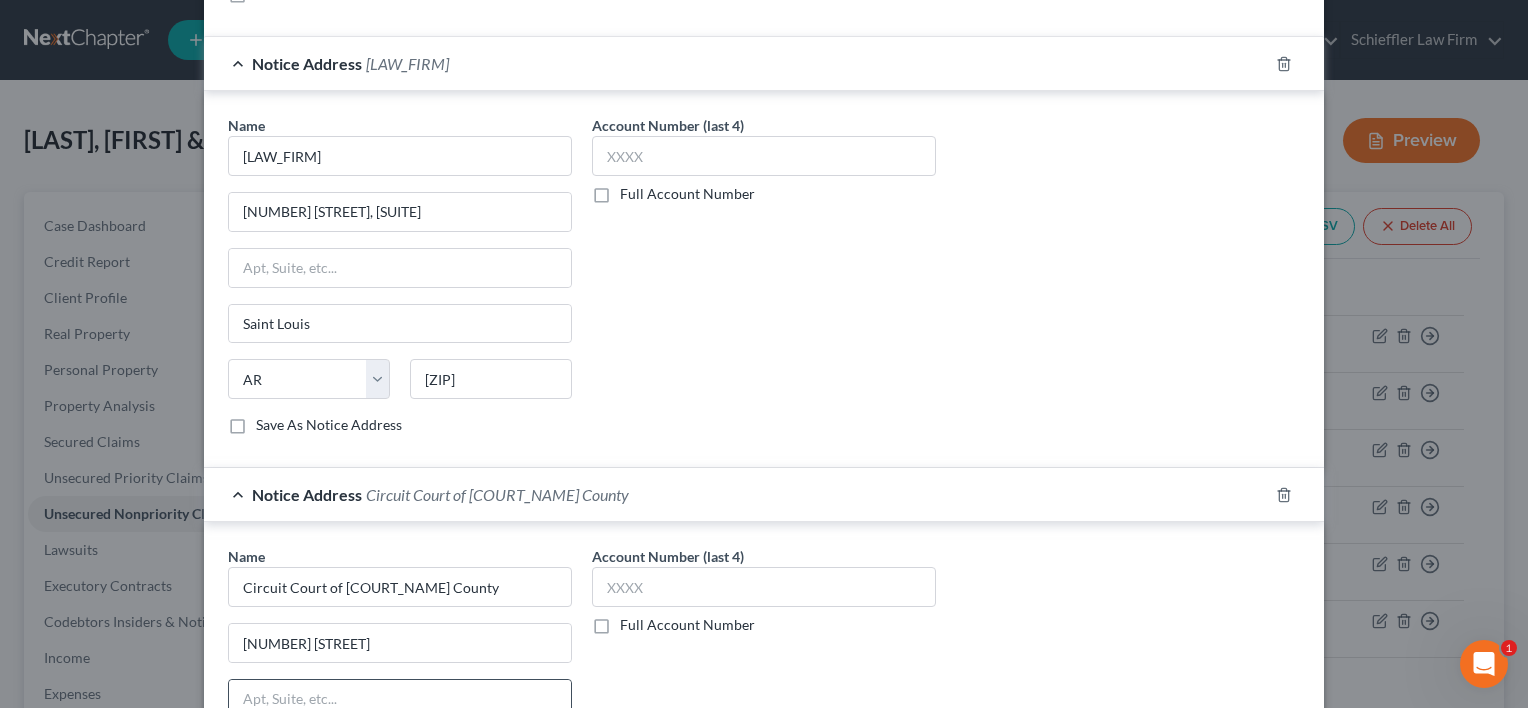 scroll, scrollTop: 393, scrollLeft: 0, axis: vertical 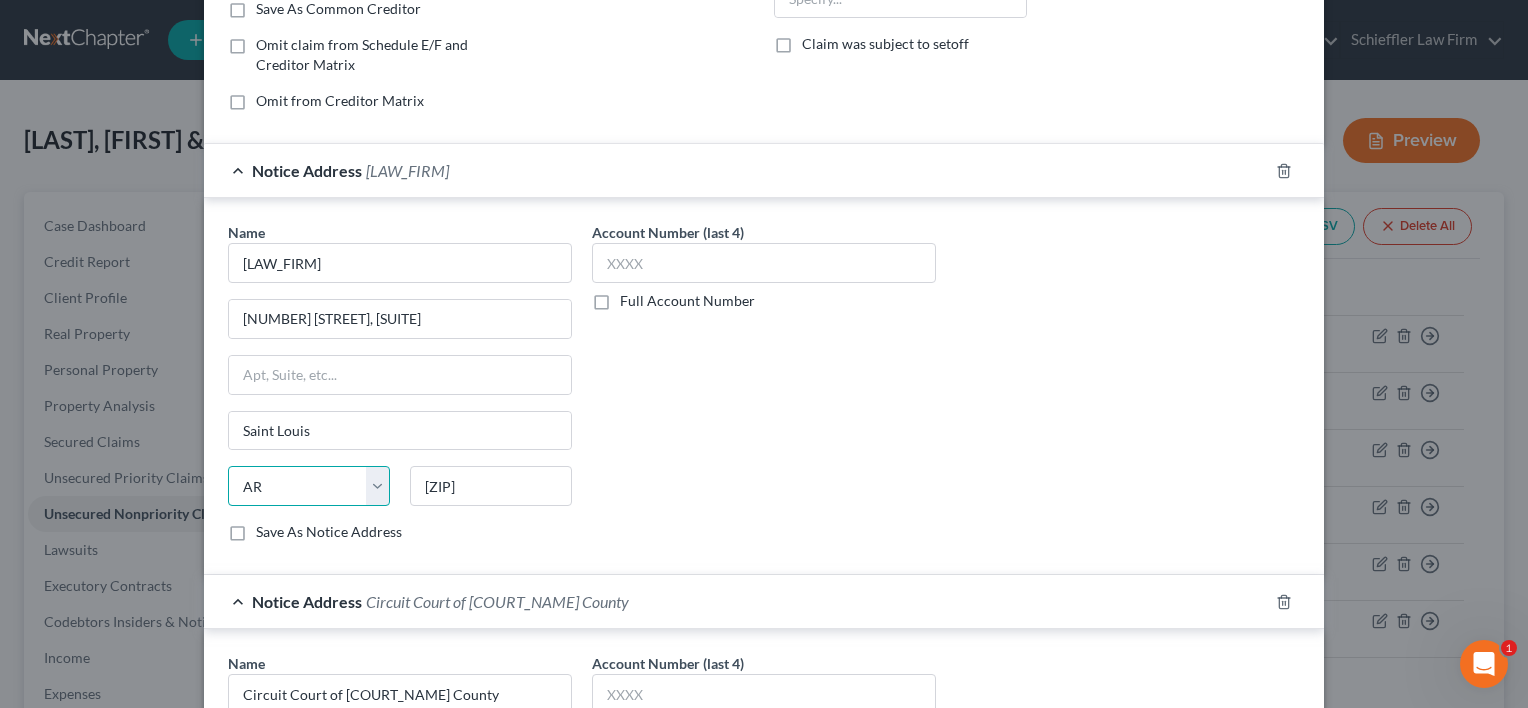click on "State AL AK AR AZ CA CO CT DE DC FL GA GU HI ID IL IN IA KS KY LA ME MD MA MI MN MS MO MT NC ND NE NV NH NJ NM NY OH OK OR PA PR RI SC SD TN TX UT VI VA VT WA WV WI WY" at bounding box center [309, 486] 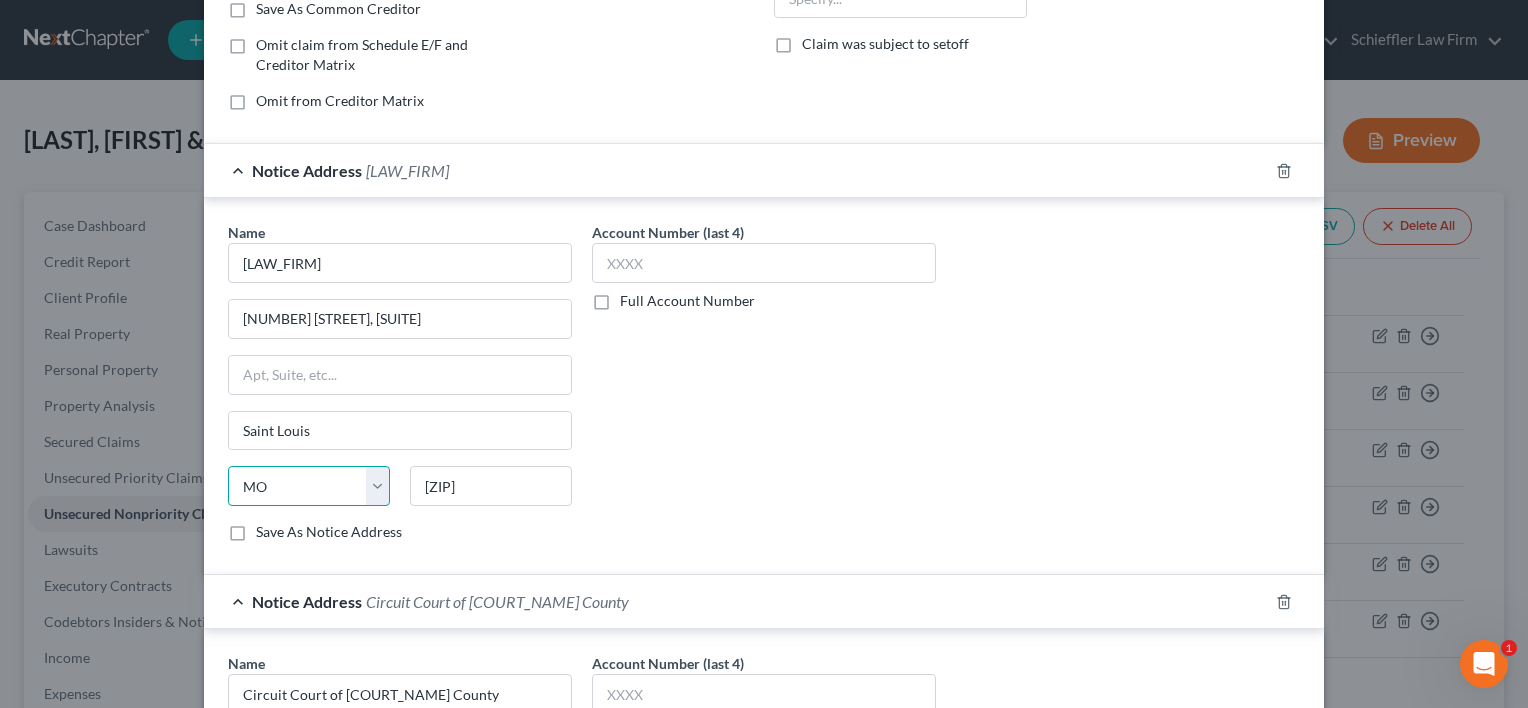 click on "State AL AK AR AZ CA CO CT DE DC FL GA GU HI ID IL IN IA KS KY LA ME MD MA MI MN MS MO MT NC ND NE NV NH NJ NM NY OH OK OR PA PR RI SC SD TN TX UT VI VA VT WA WV WI WY" at bounding box center (309, 486) 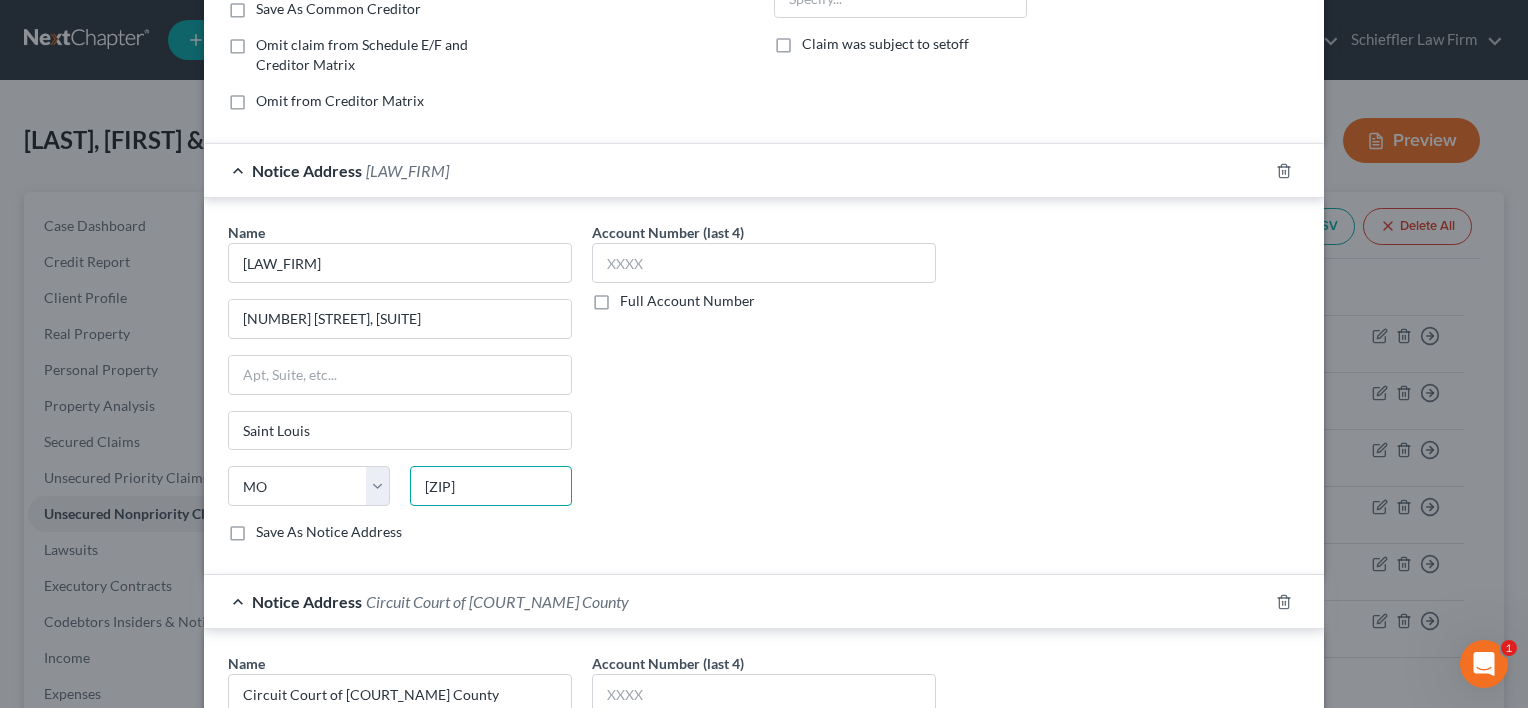 drag, startPoint x: 444, startPoint y: 481, endPoint x: 418, endPoint y: 403, distance: 82.219215 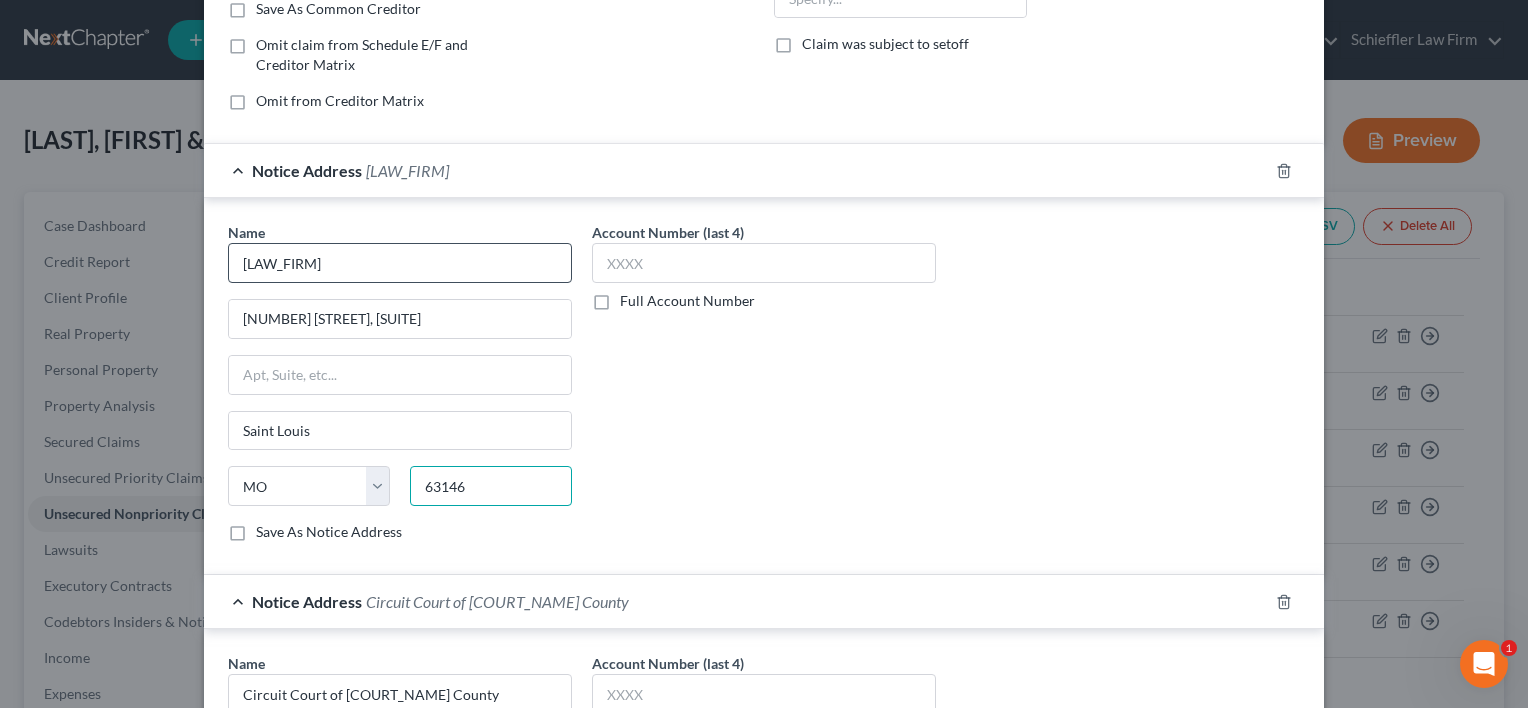 type on "63146" 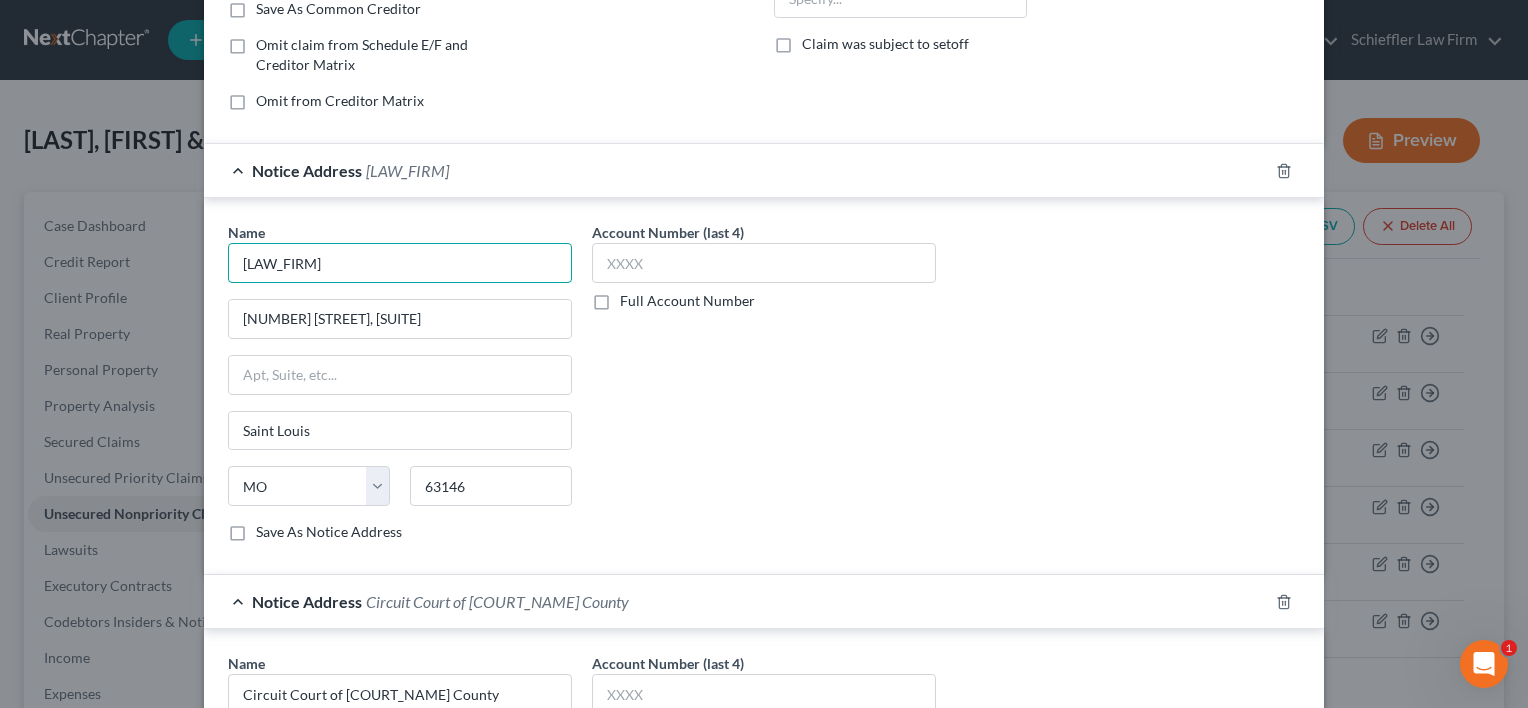 drag, startPoint x: 384, startPoint y: 244, endPoint x: 204, endPoint y: 254, distance: 180.27756 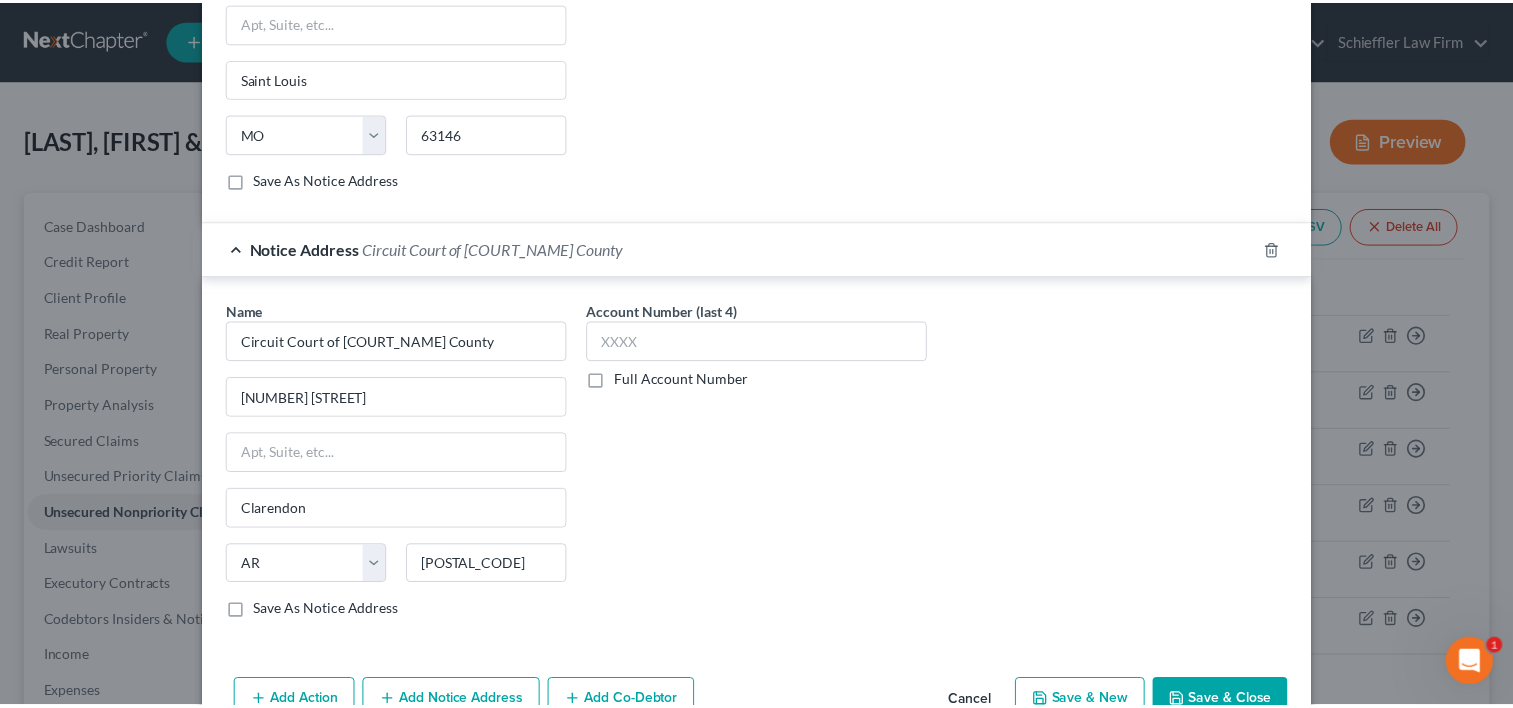 scroll, scrollTop: 793, scrollLeft: 0, axis: vertical 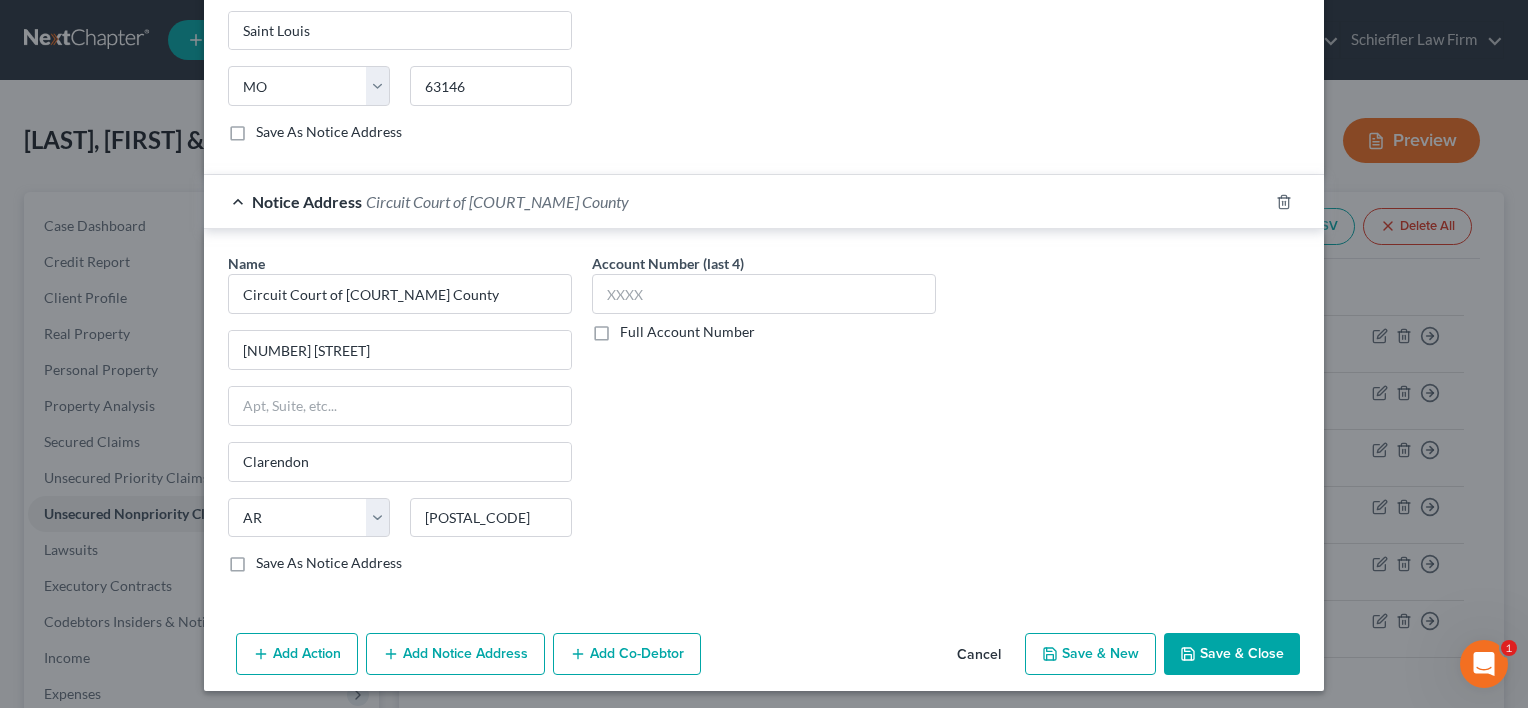 type on "[LAW_FIRM]" 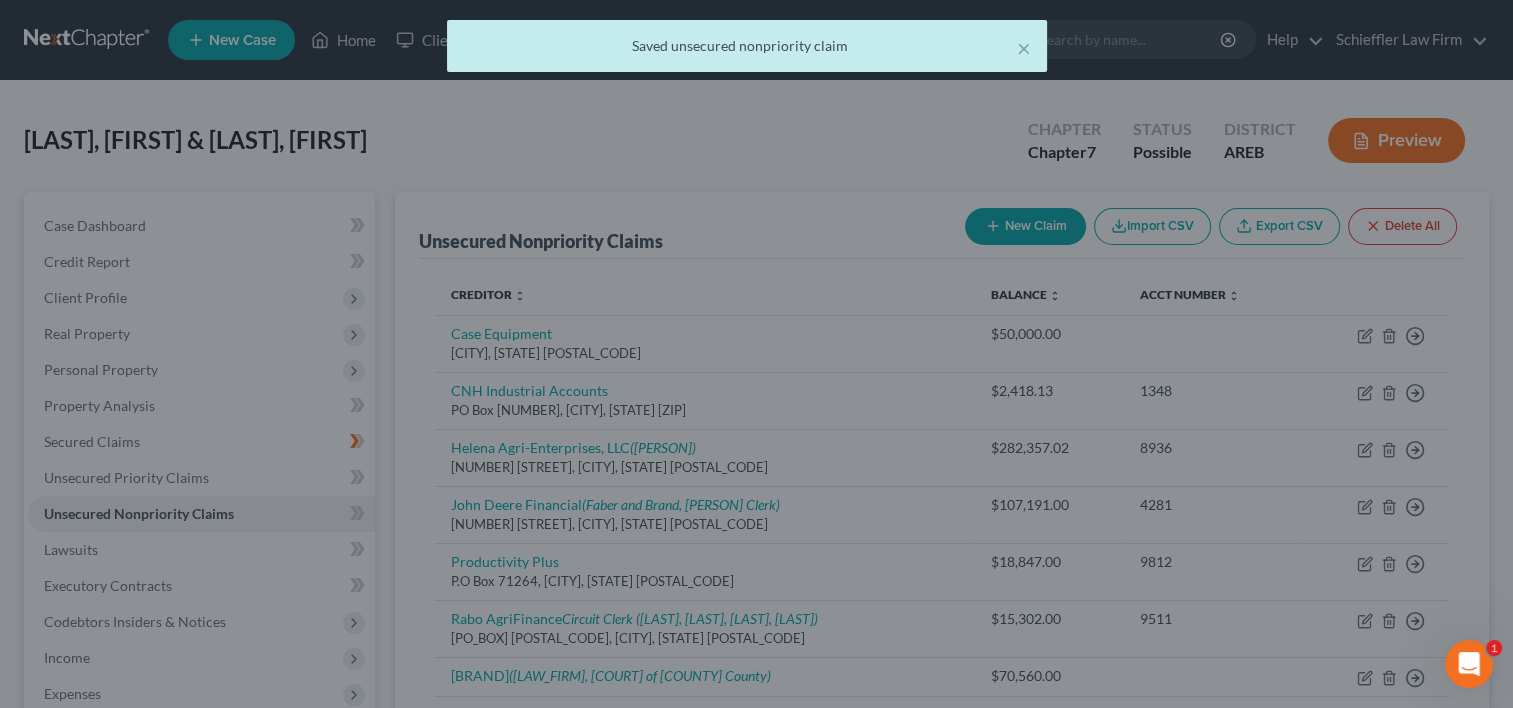 scroll, scrollTop: 0, scrollLeft: 0, axis: both 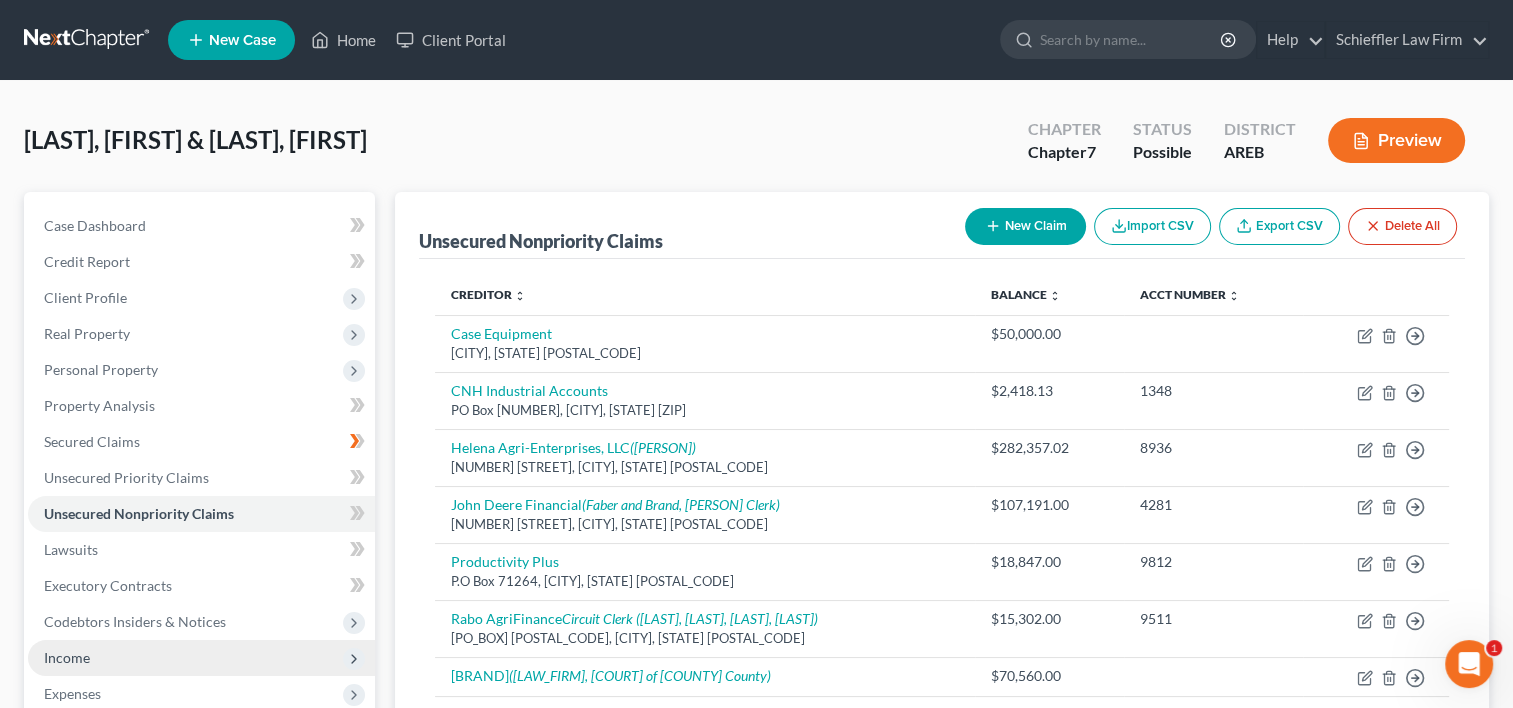 click on "Income" at bounding box center [201, 658] 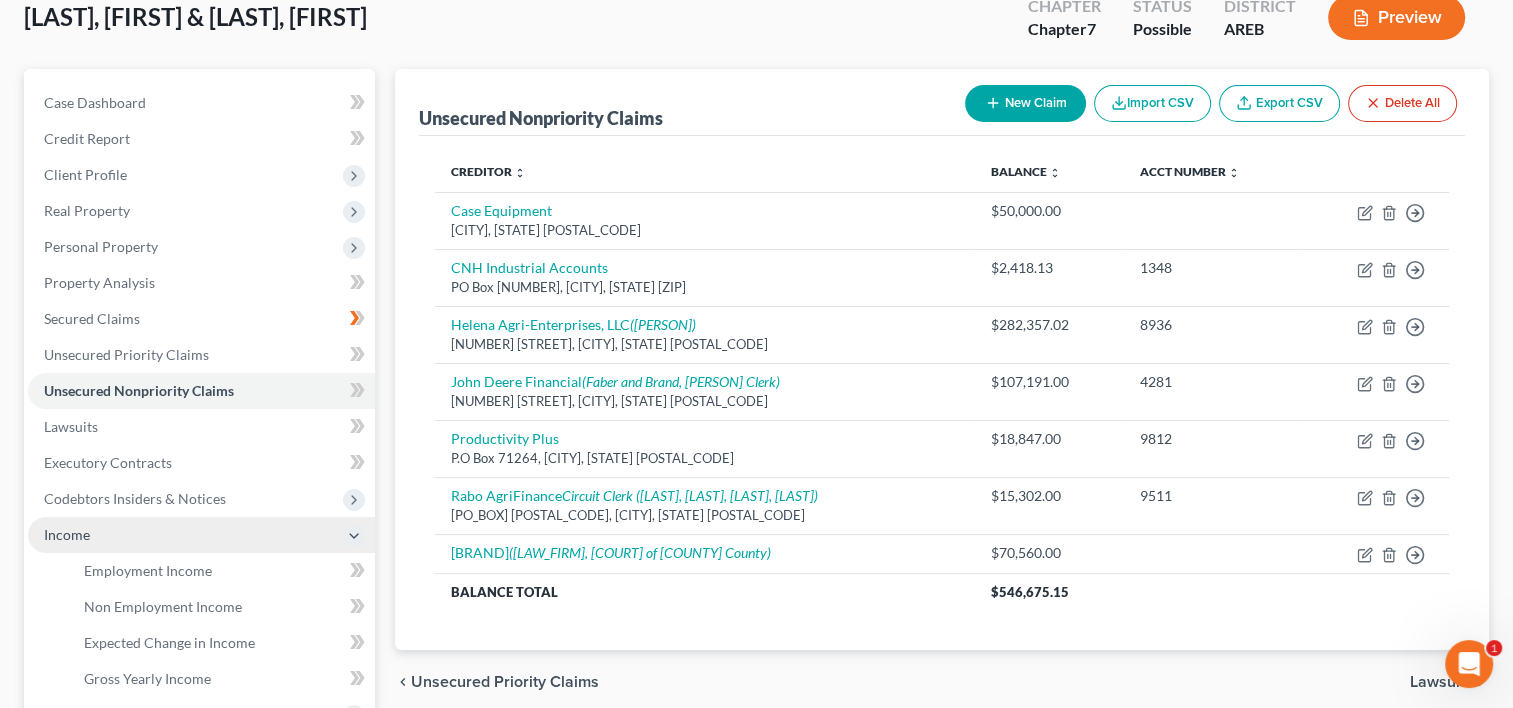 scroll, scrollTop: 200, scrollLeft: 0, axis: vertical 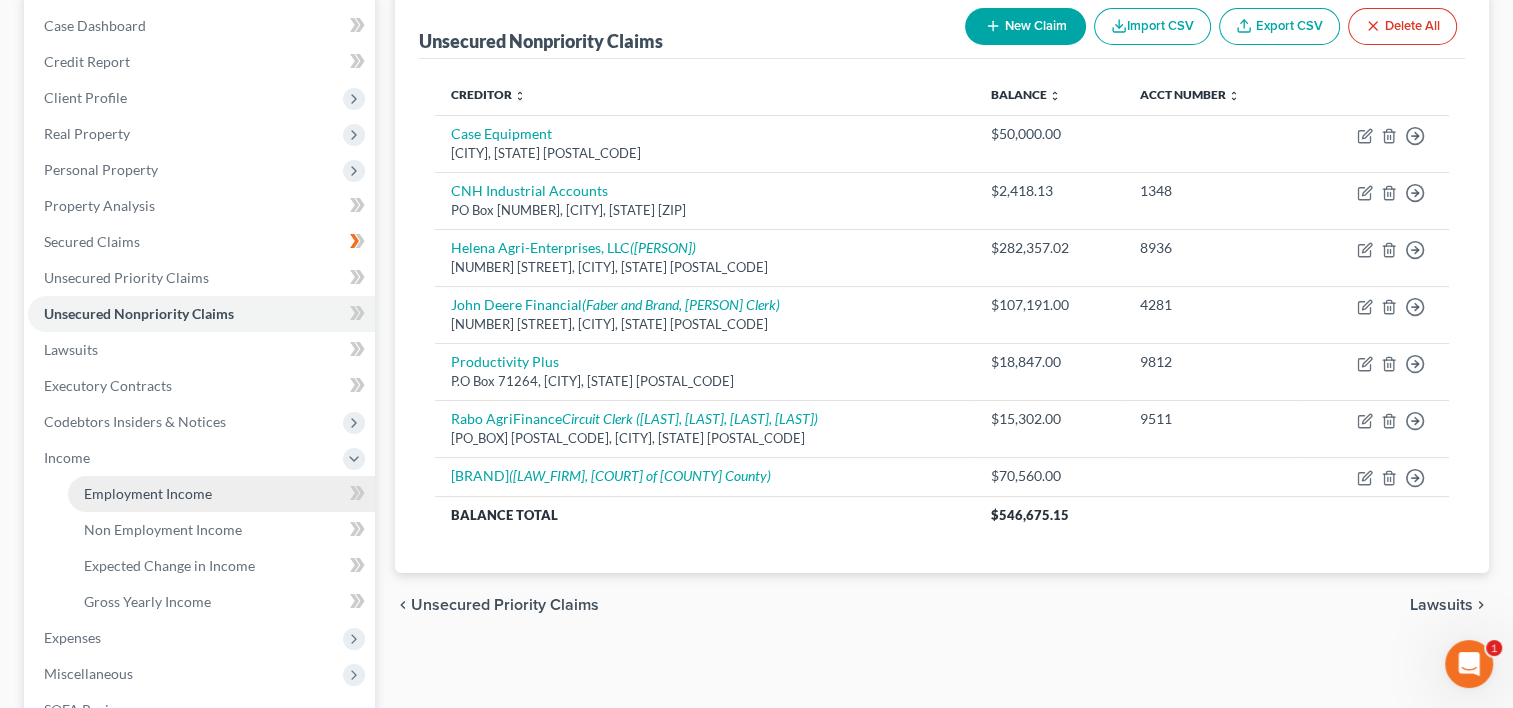 click on "Employment Income" at bounding box center (221, 494) 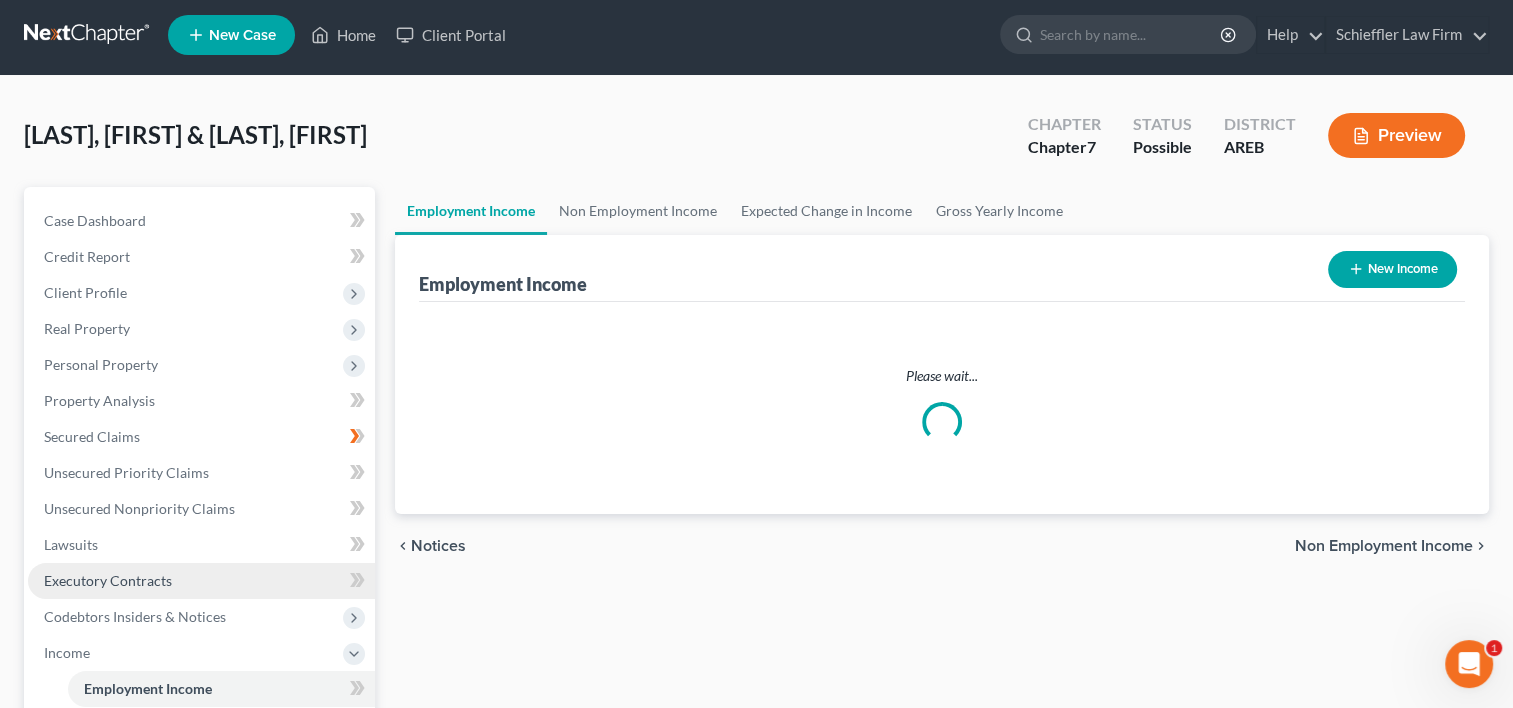 scroll, scrollTop: 0, scrollLeft: 0, axis: both 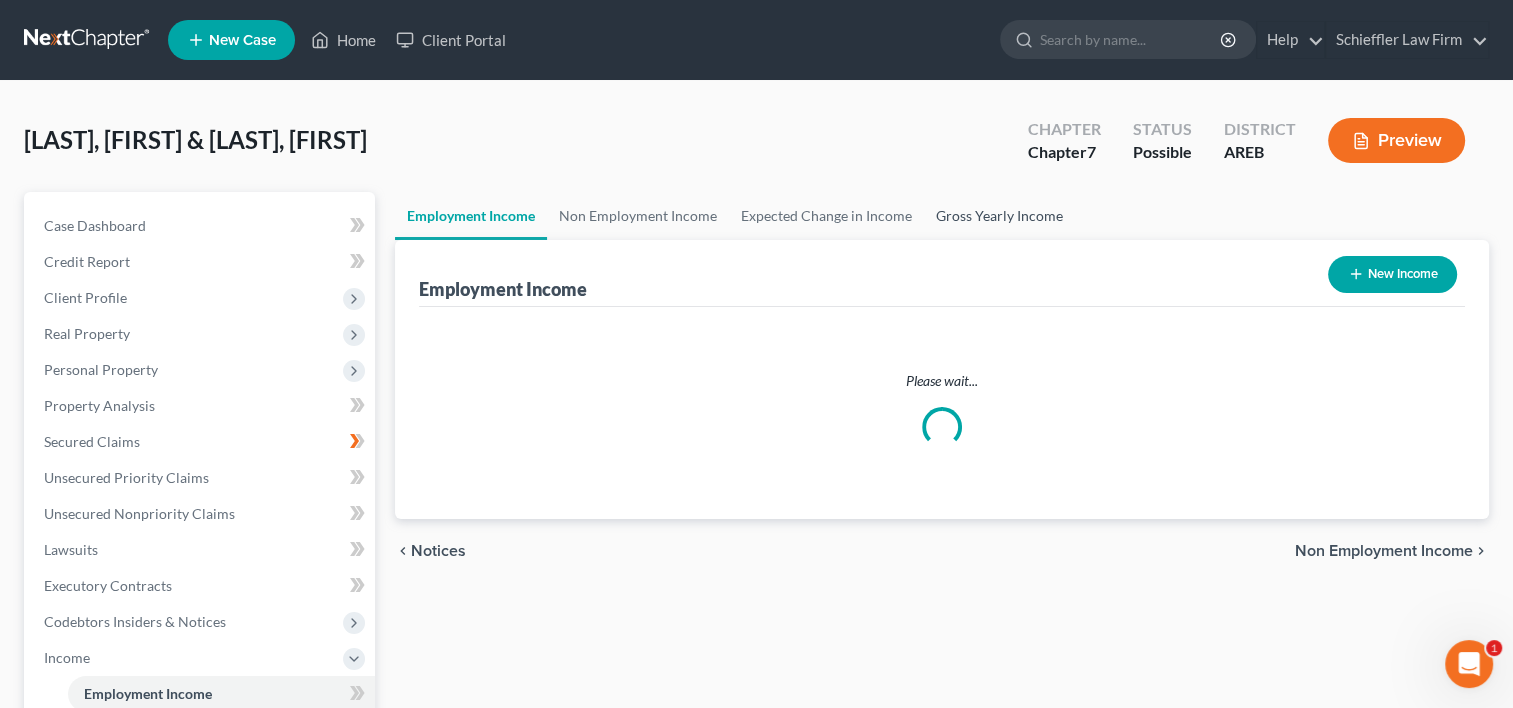 click on "Gross Yearly Income" at bounding box center (999, 216) 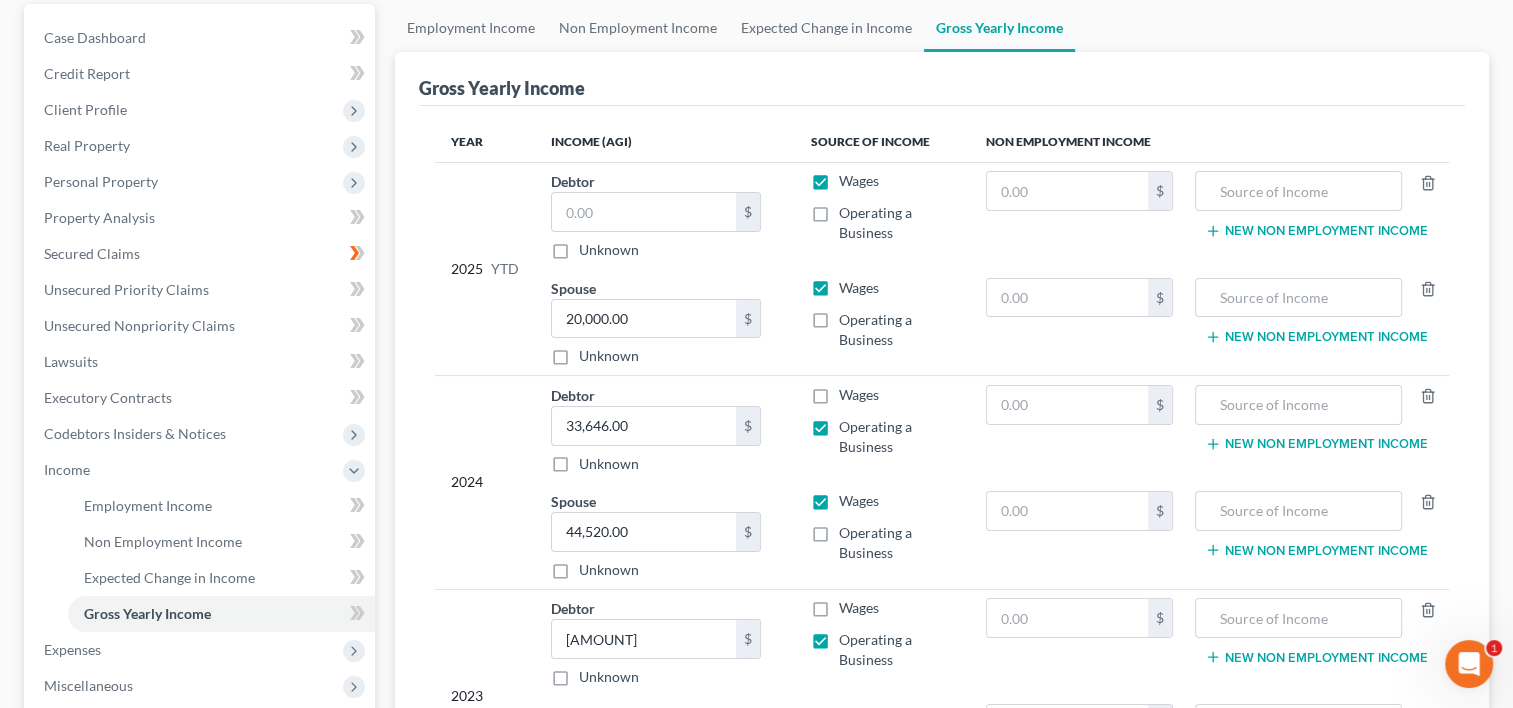 scroll, scrollTop: 300, scrollLeft: 0, axis: vertical 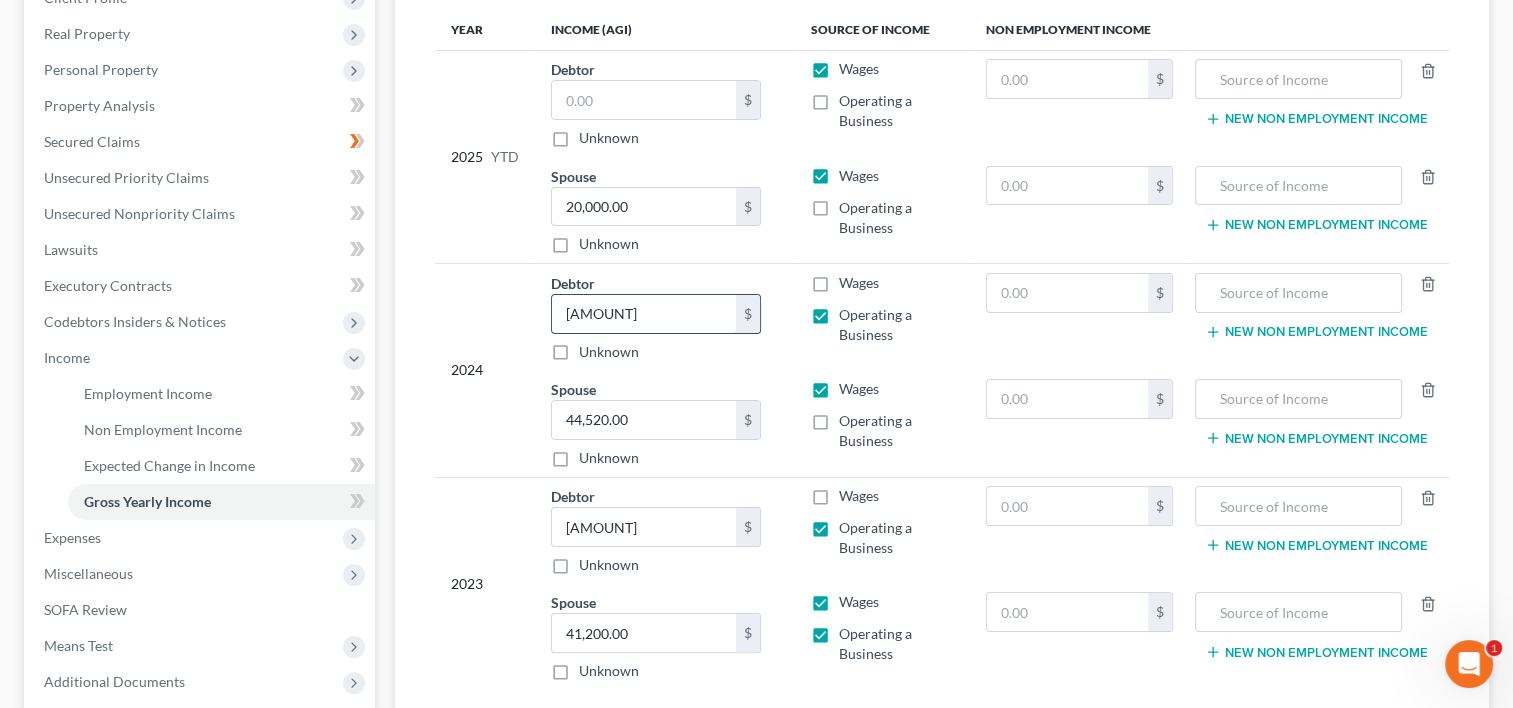 type on "[AMOUNT]" 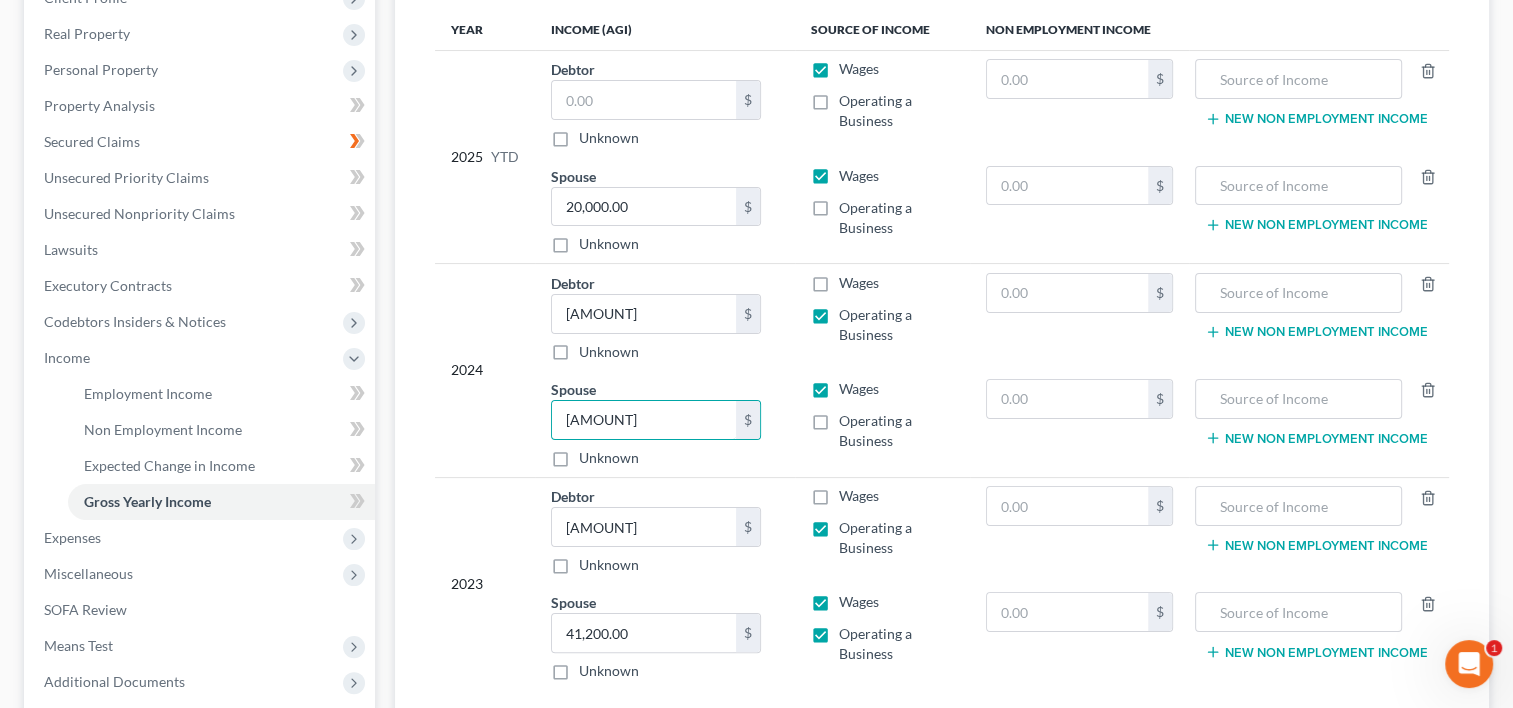 type on "[AMOUNT]" 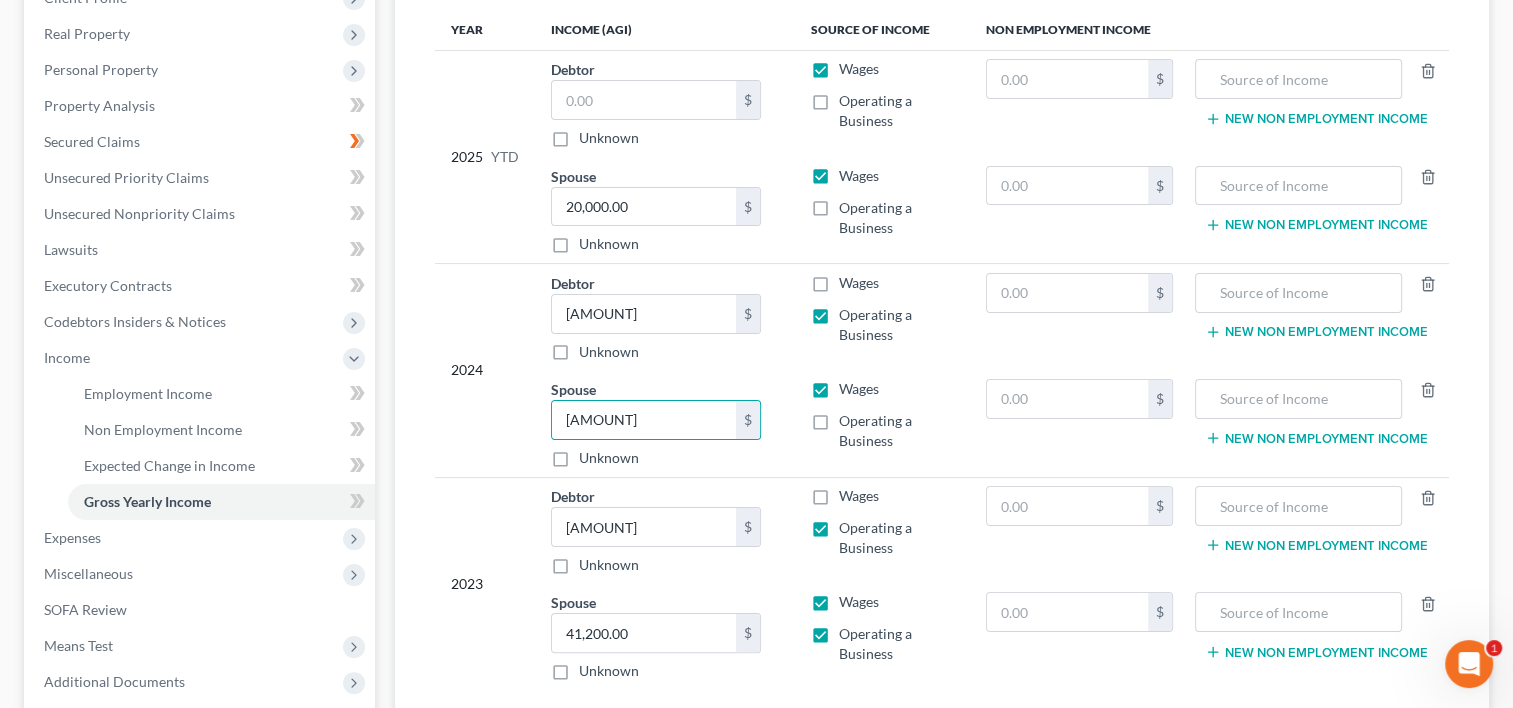 drag, startPoint x: 821, startPoint y: 423, endPoint x: 820, endPoint y: 407, distance: 16.03122 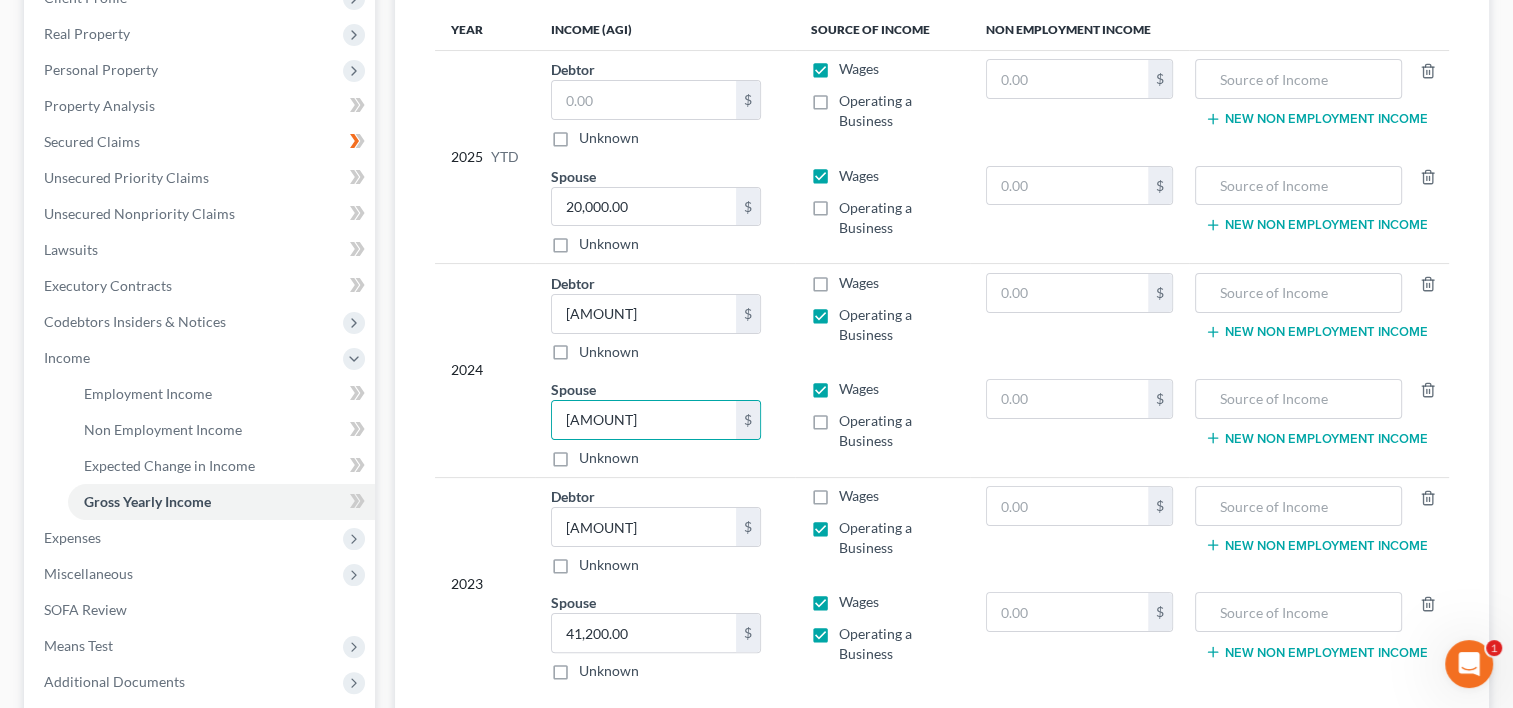 click on "Operating a Business" at bounding box center [896, 431] 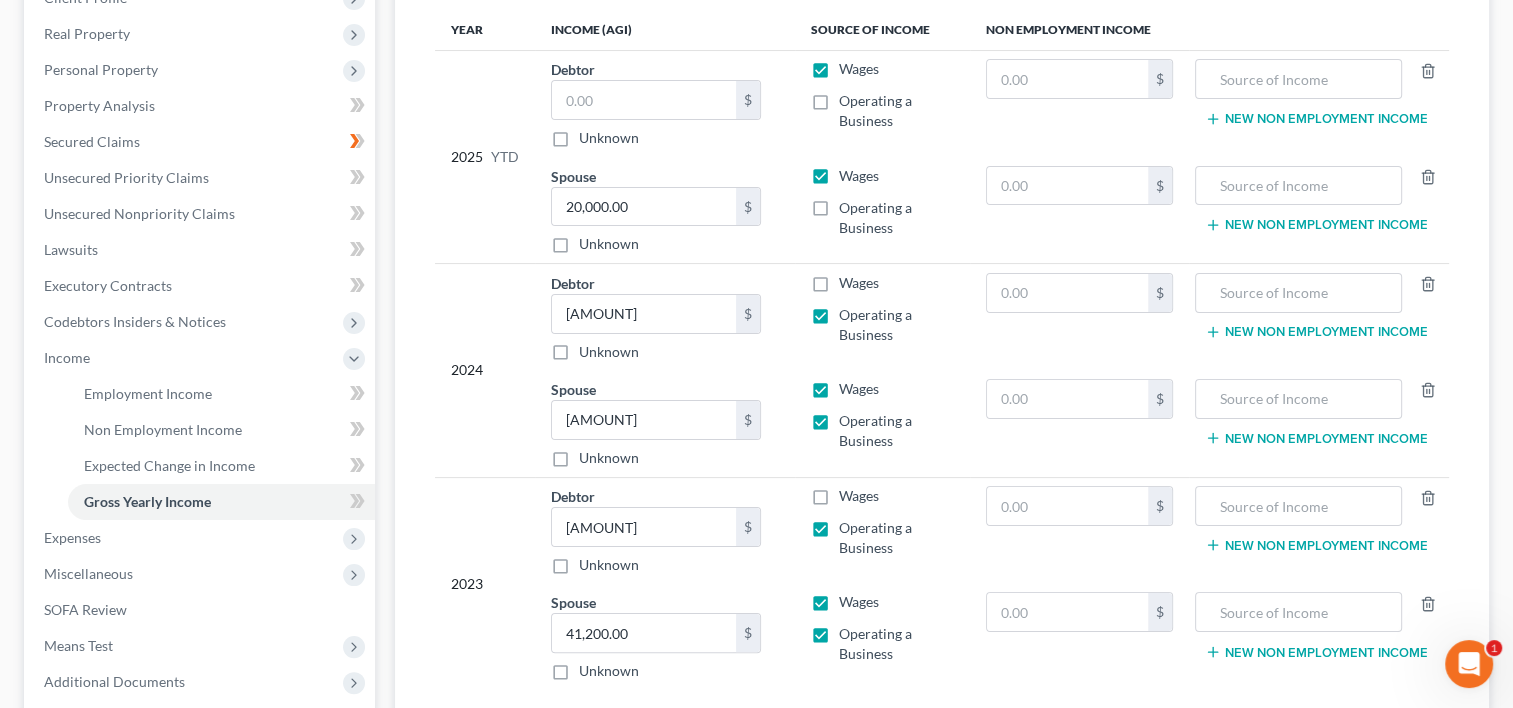 click on "Wages" at bounding box center [859, 389] 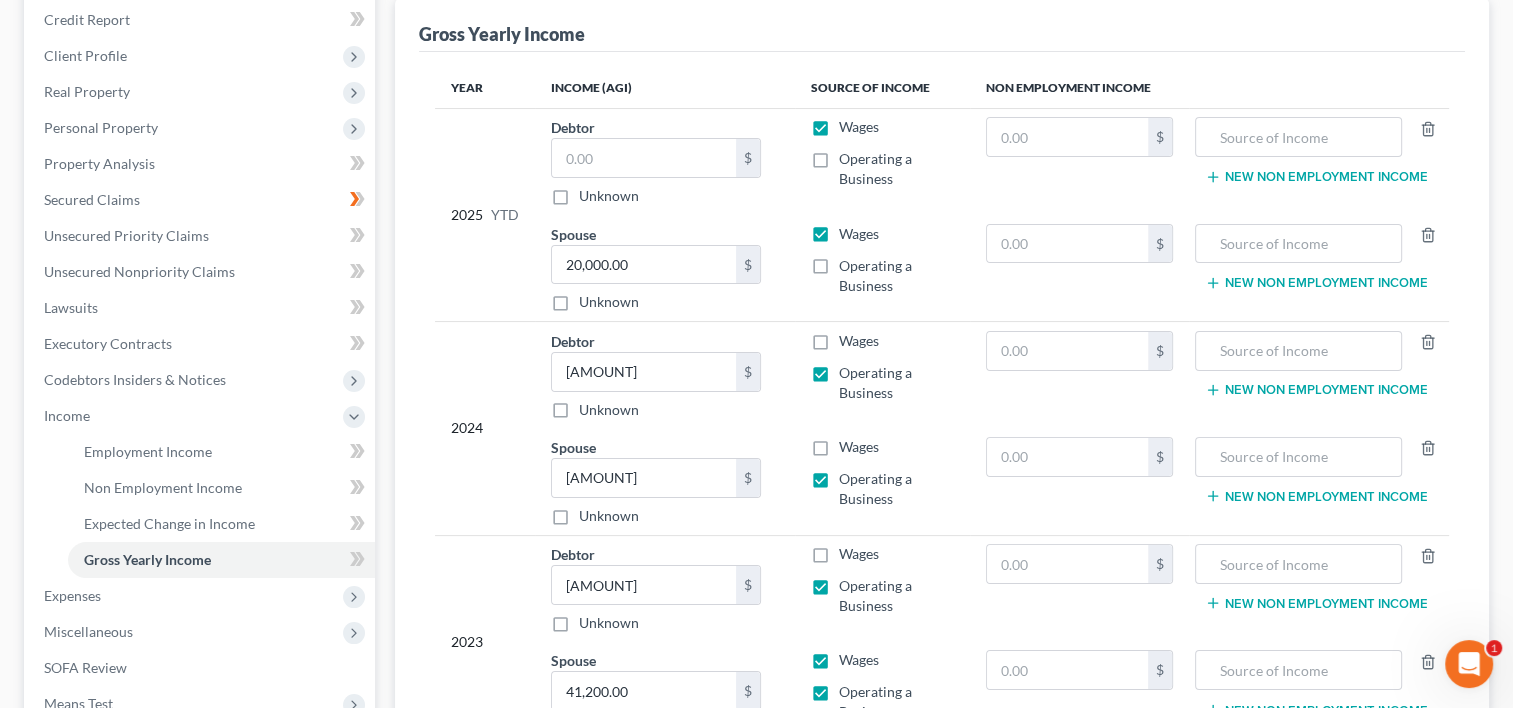 scroll, scrollTop: 200, scrollLeft: 0, axis: vertical 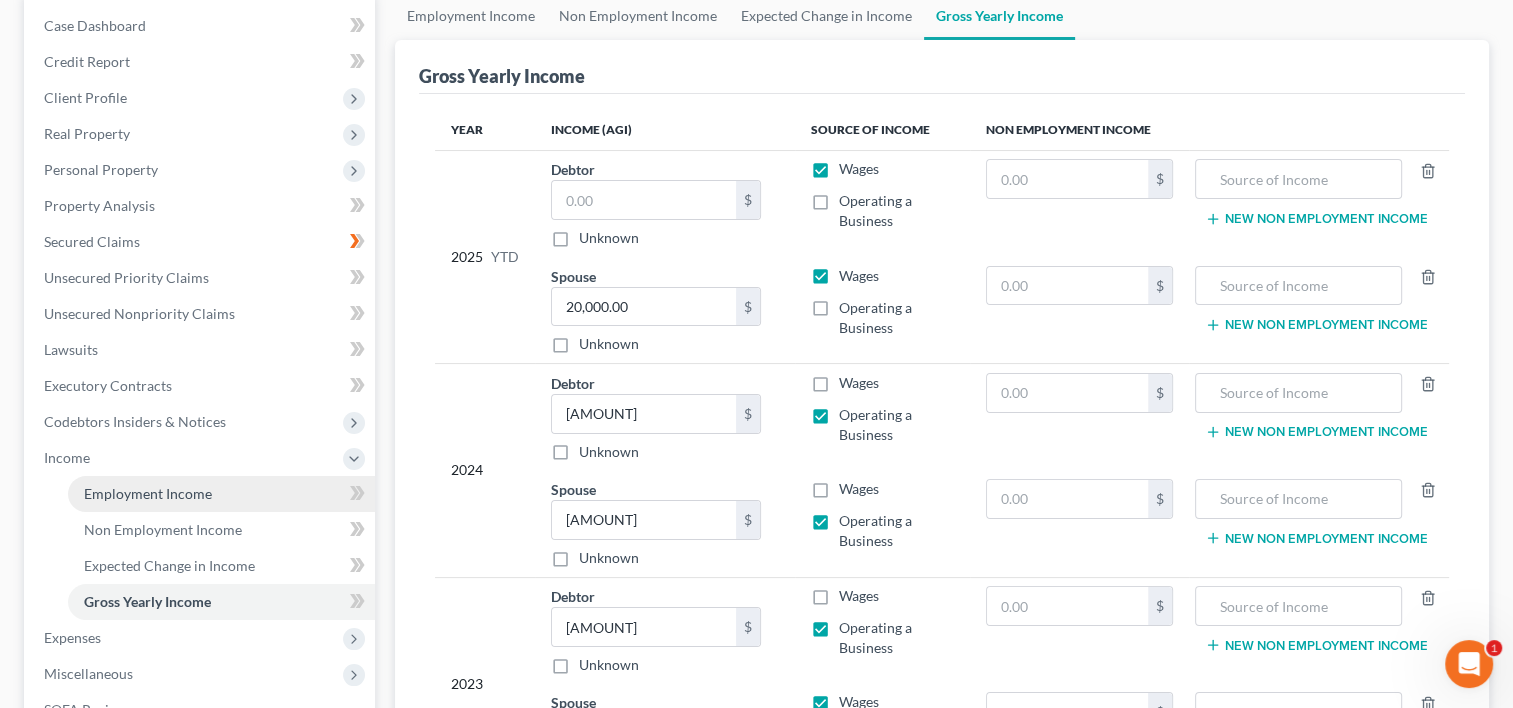 click on "Employment Income" at bounding box center (221, 494) 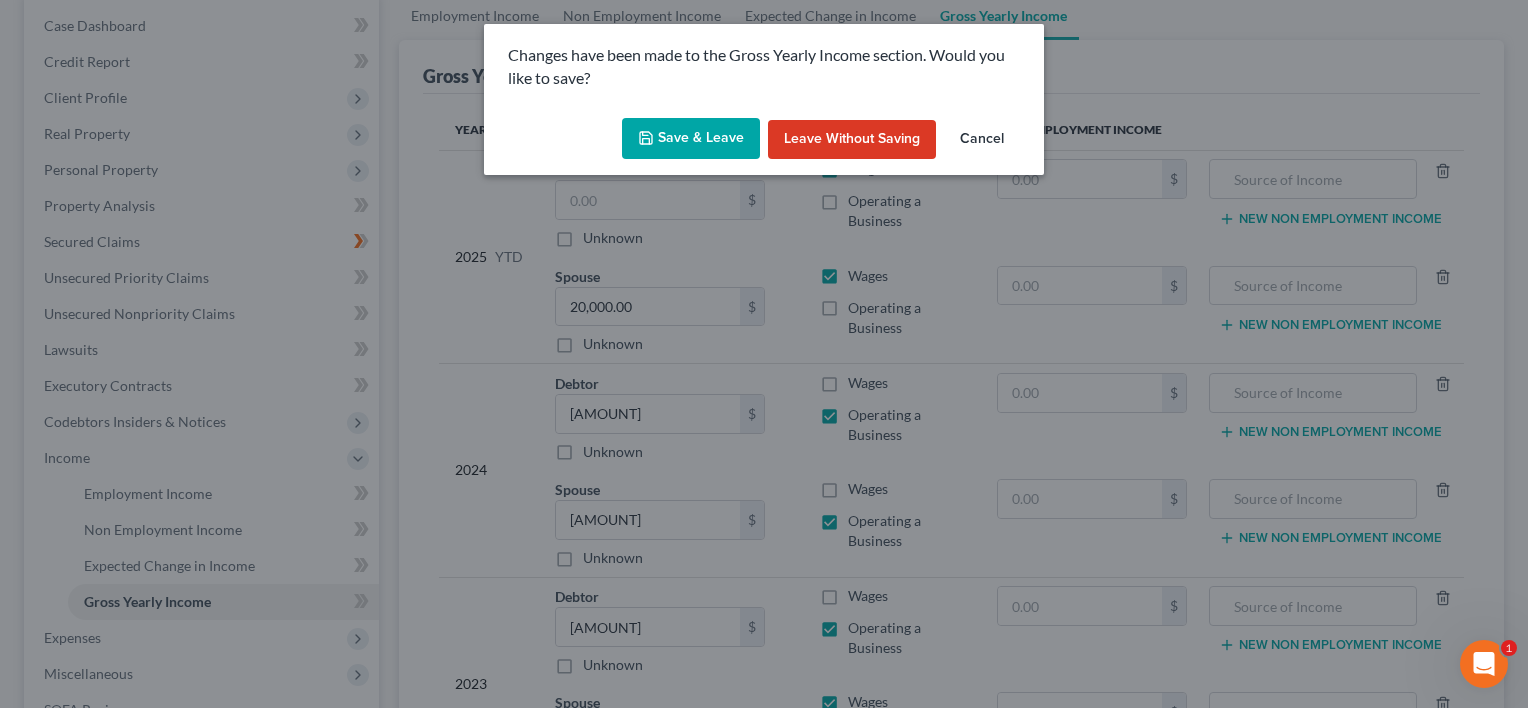 click on "Save & Leave" at bounding box center (691, 139) 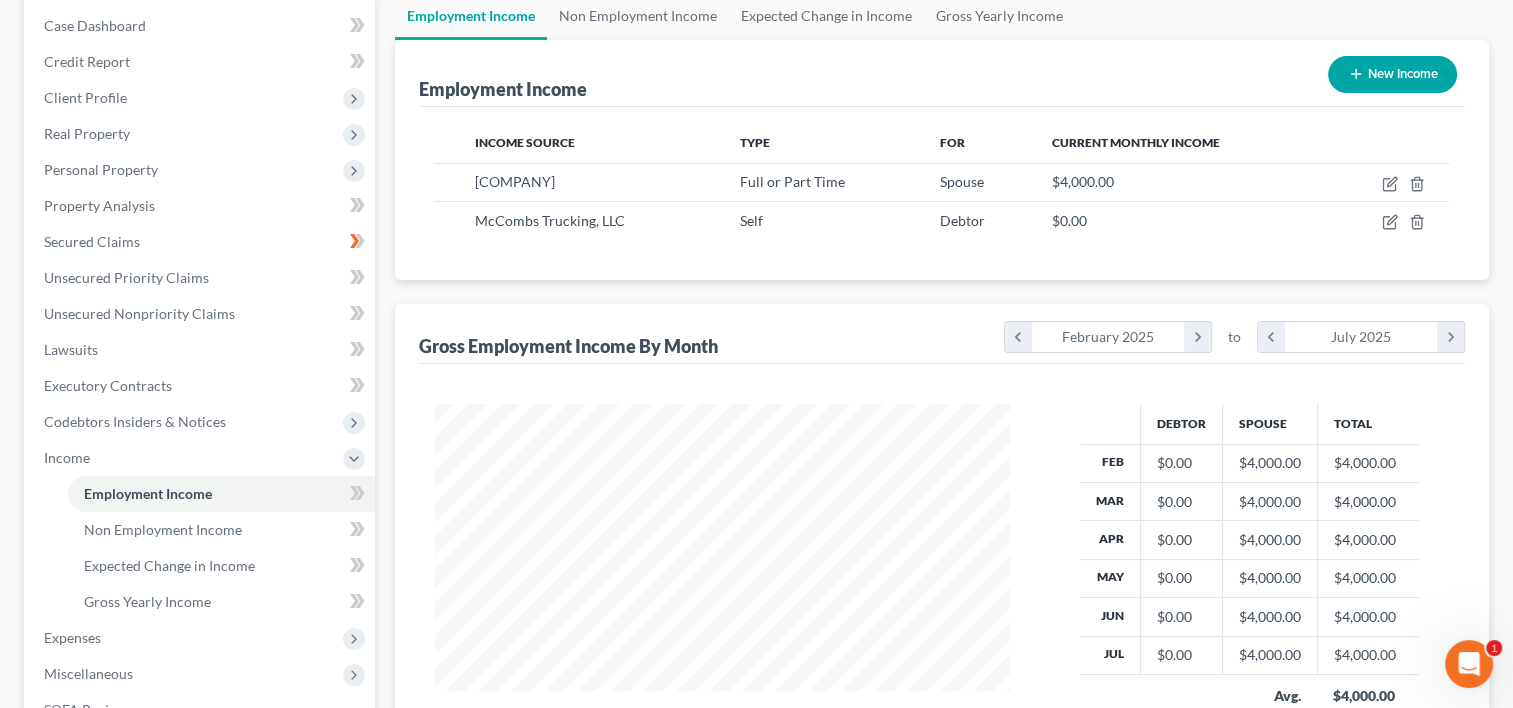 scroll, scrollTop: 0, scrollLeft: 0, axis: both 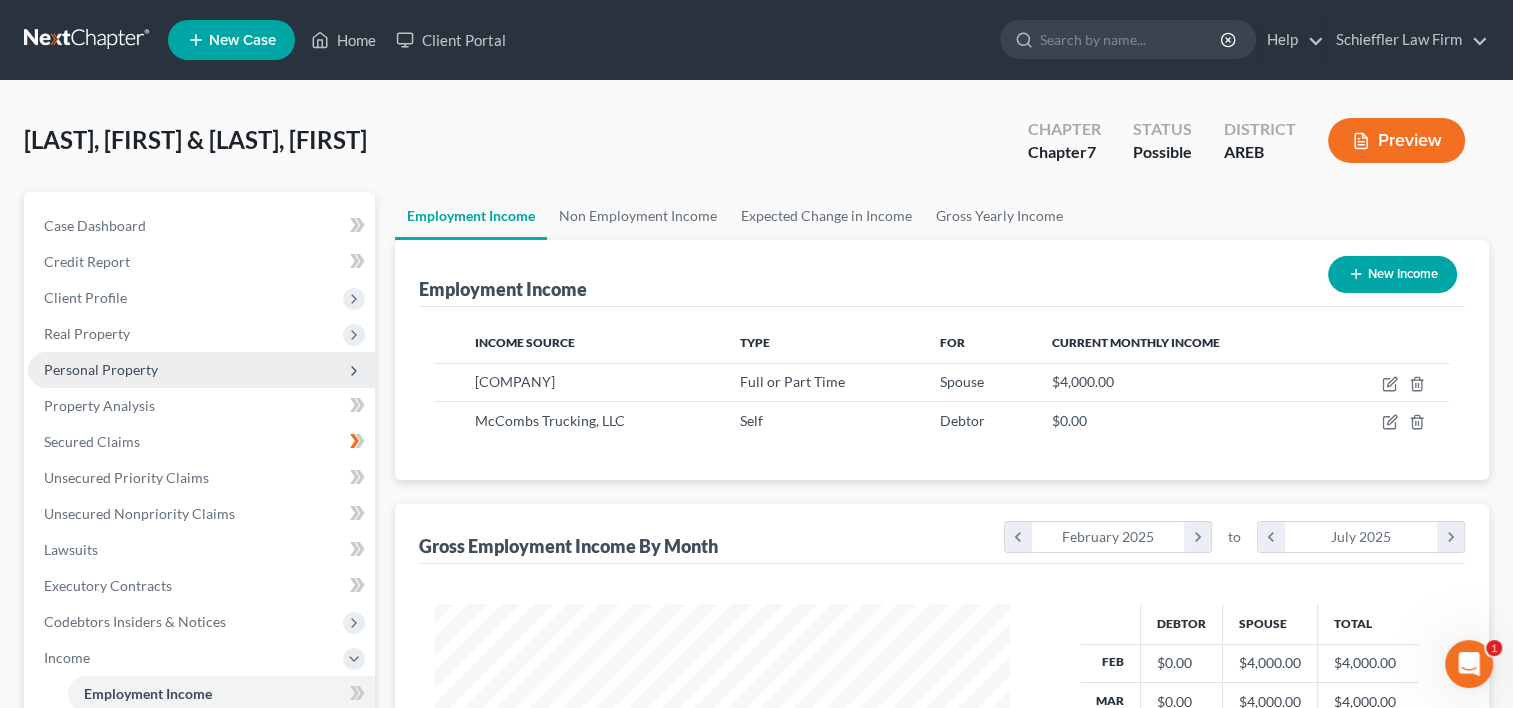 click on "Personal Property" at bounding box center (201, 370) 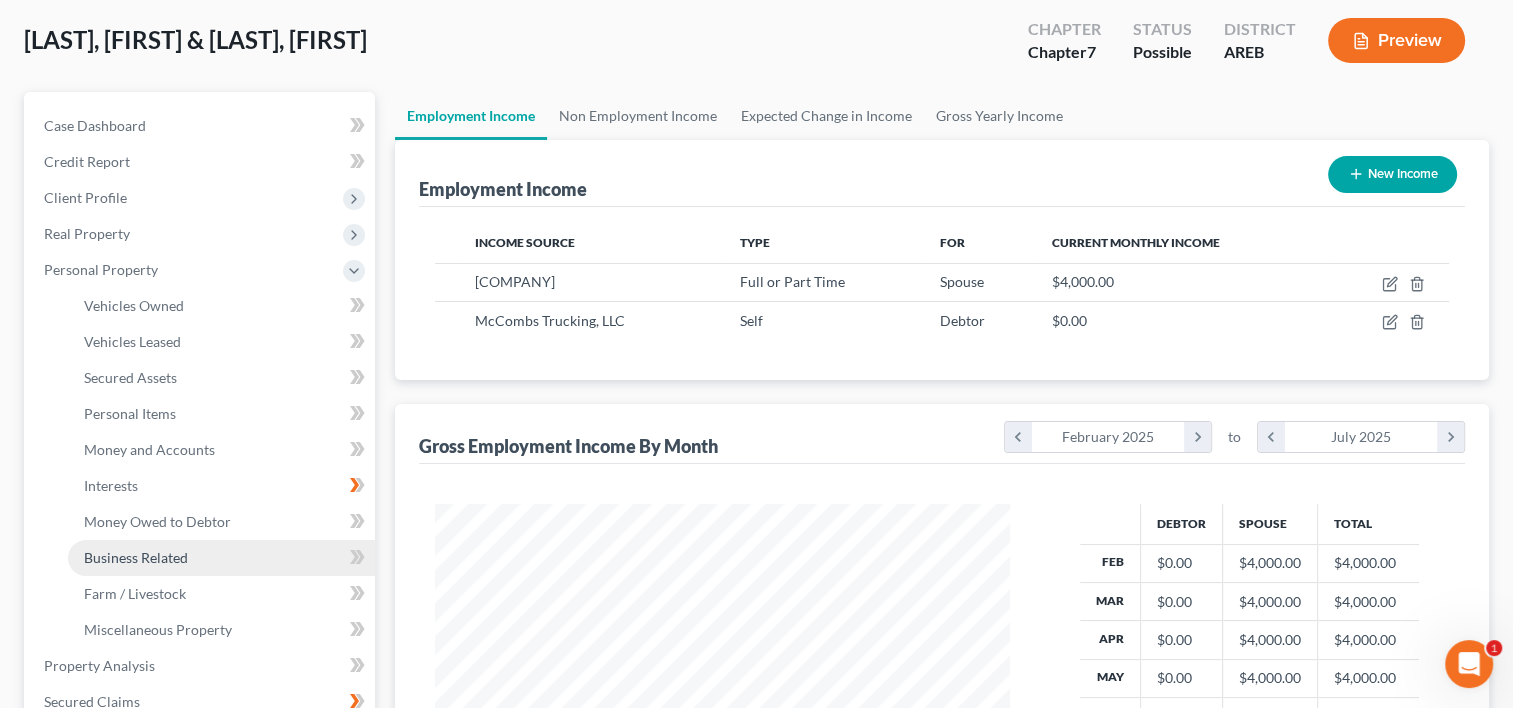 scroll, scrollTop: 200, scrollLeft: 0, axis: vertical 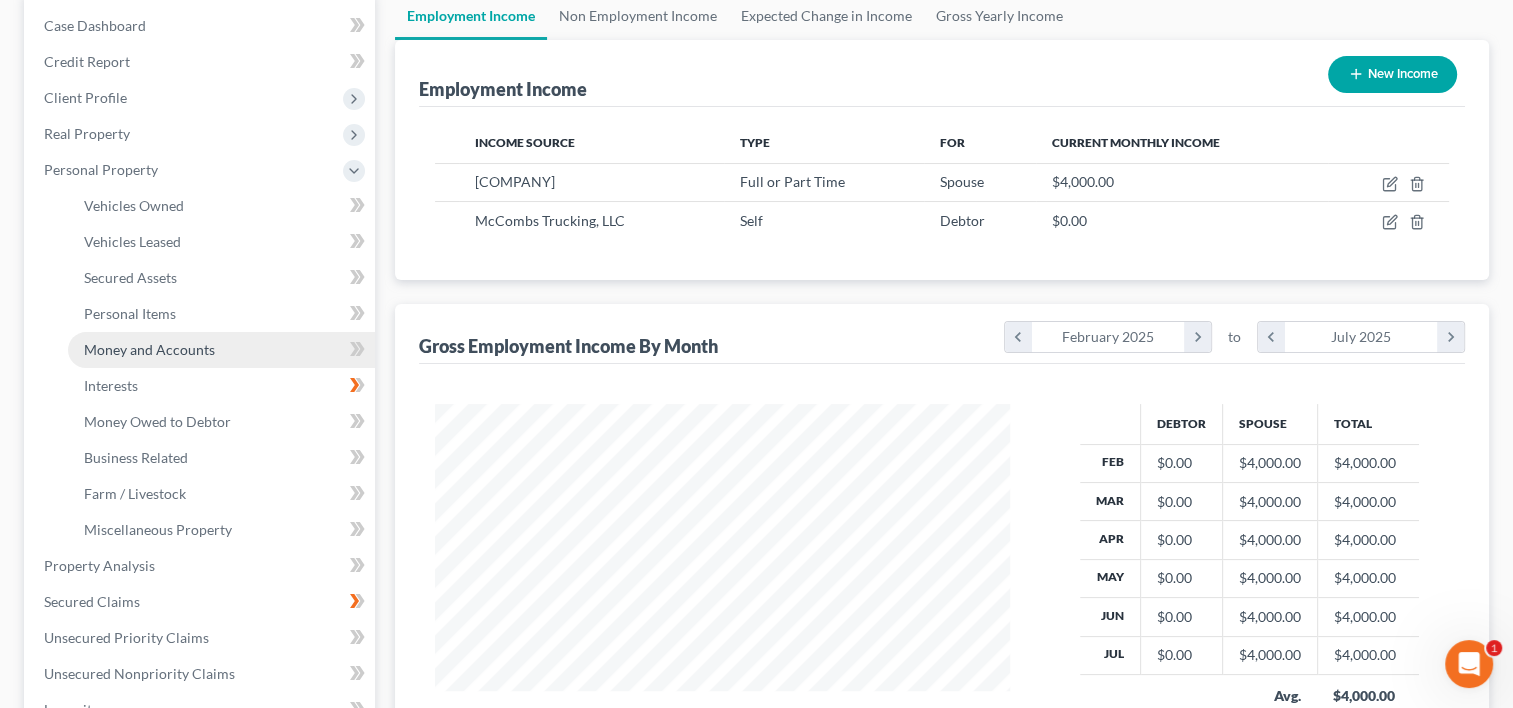 click on "Money and Accounts" at bounding box center (149, 349) 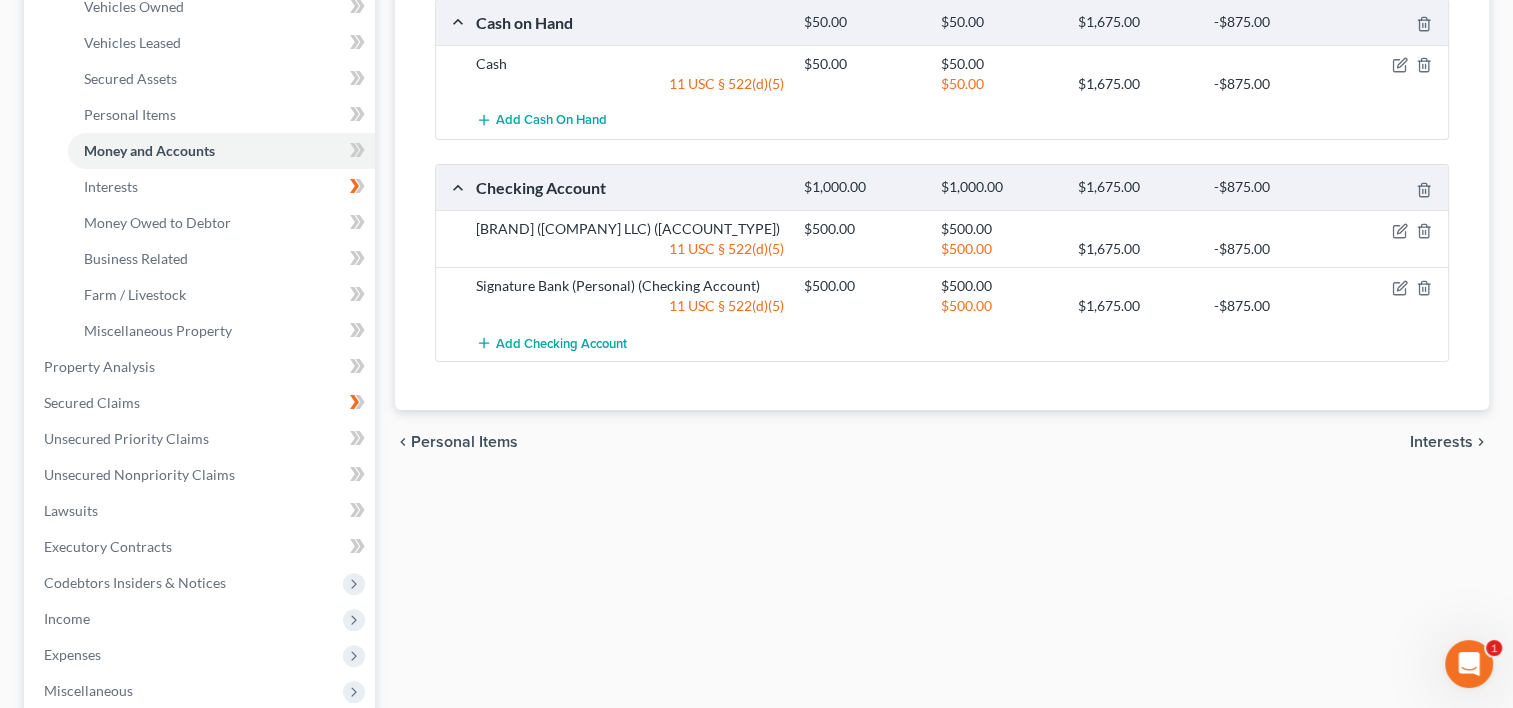 scroll, scrollTop: 400, scrollLeft: 0, axis: vertical 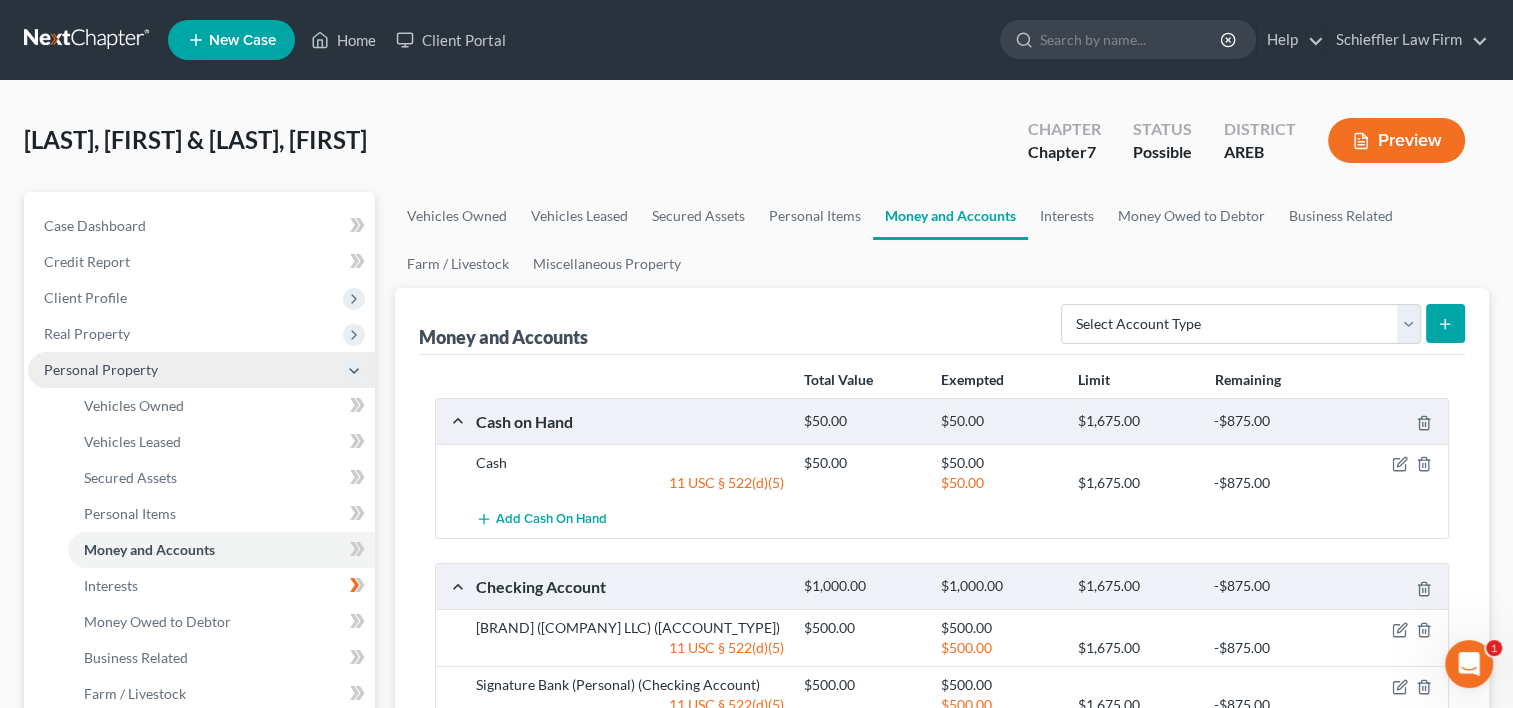 click on "Personal Property" at bounding box center [101, 369] 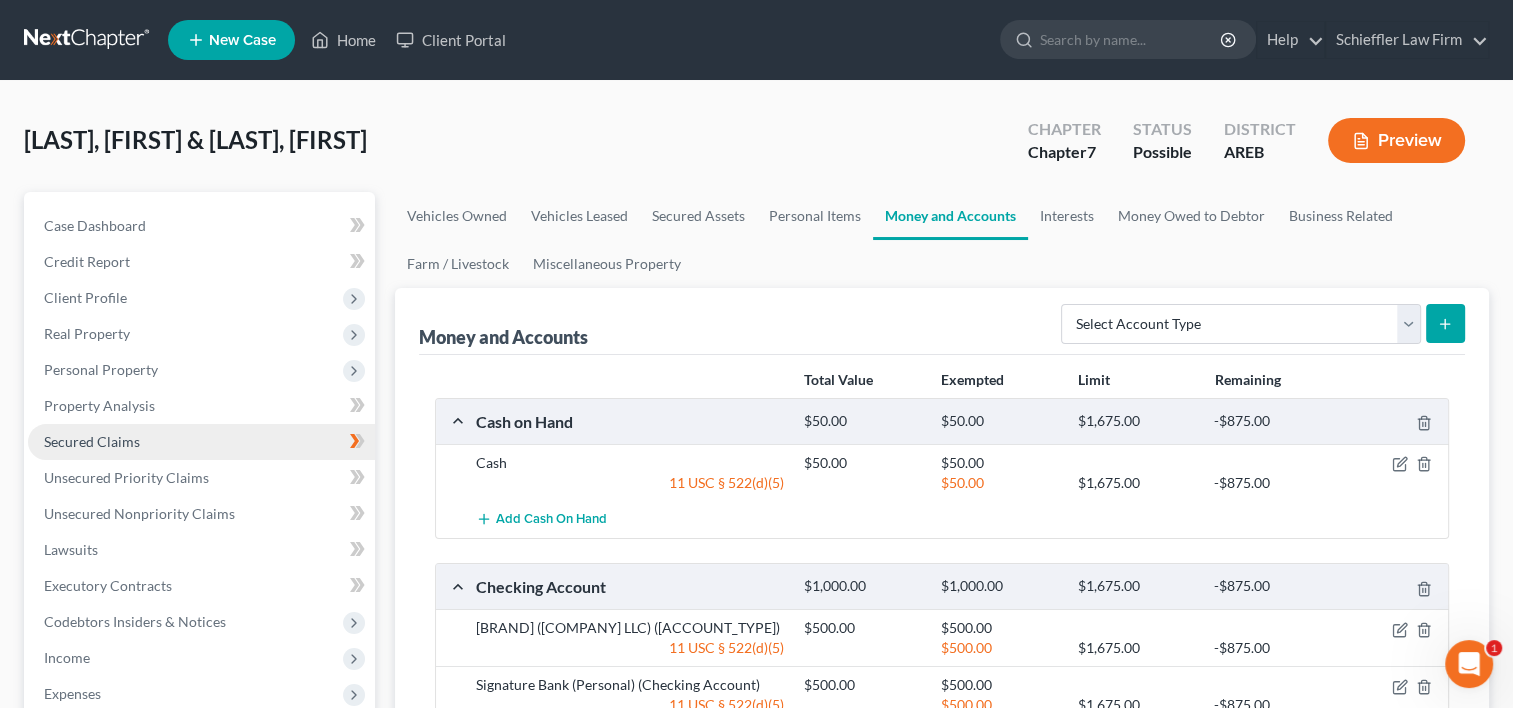 click on "Secured Claims" at bounding box center [92, 441] 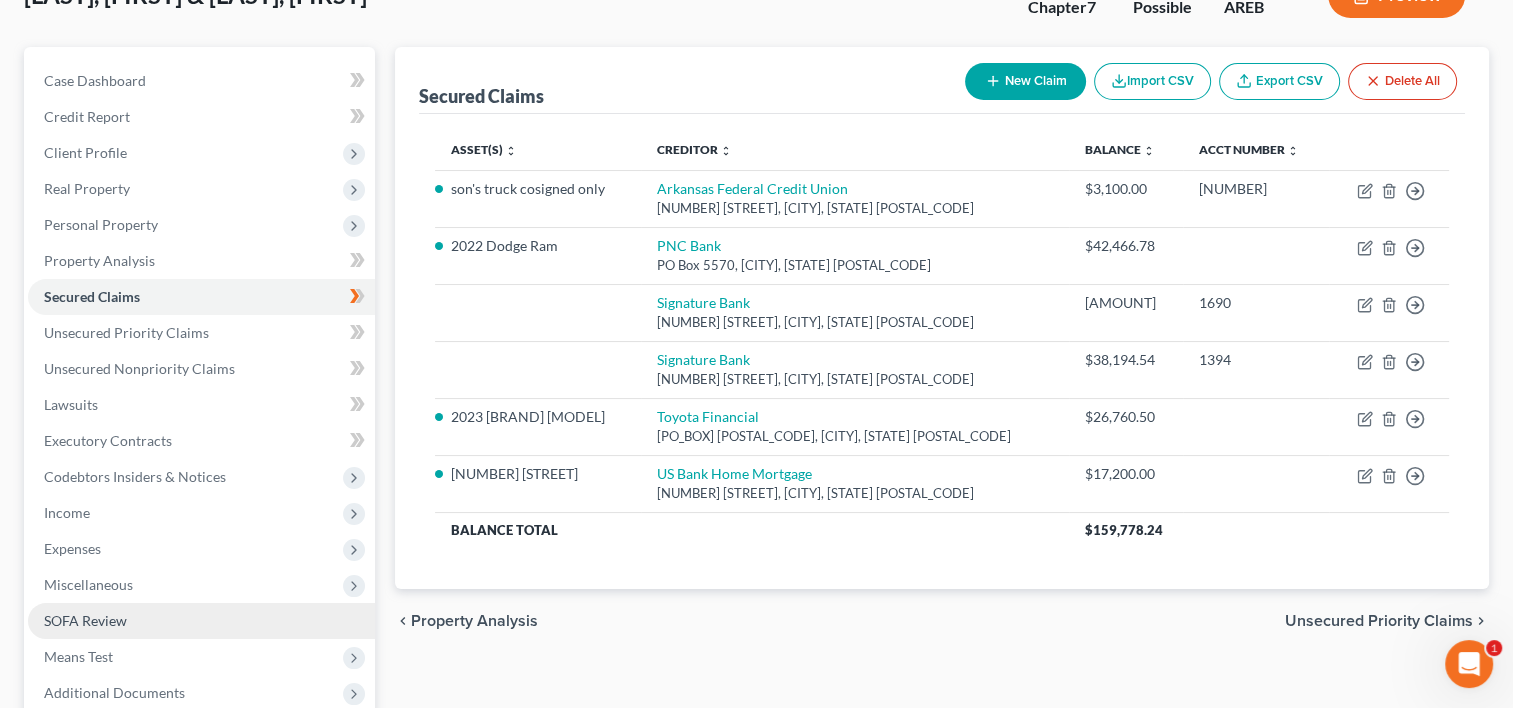 scroll, scrollTop: 300, scrollLeft: 0, axis: vertical 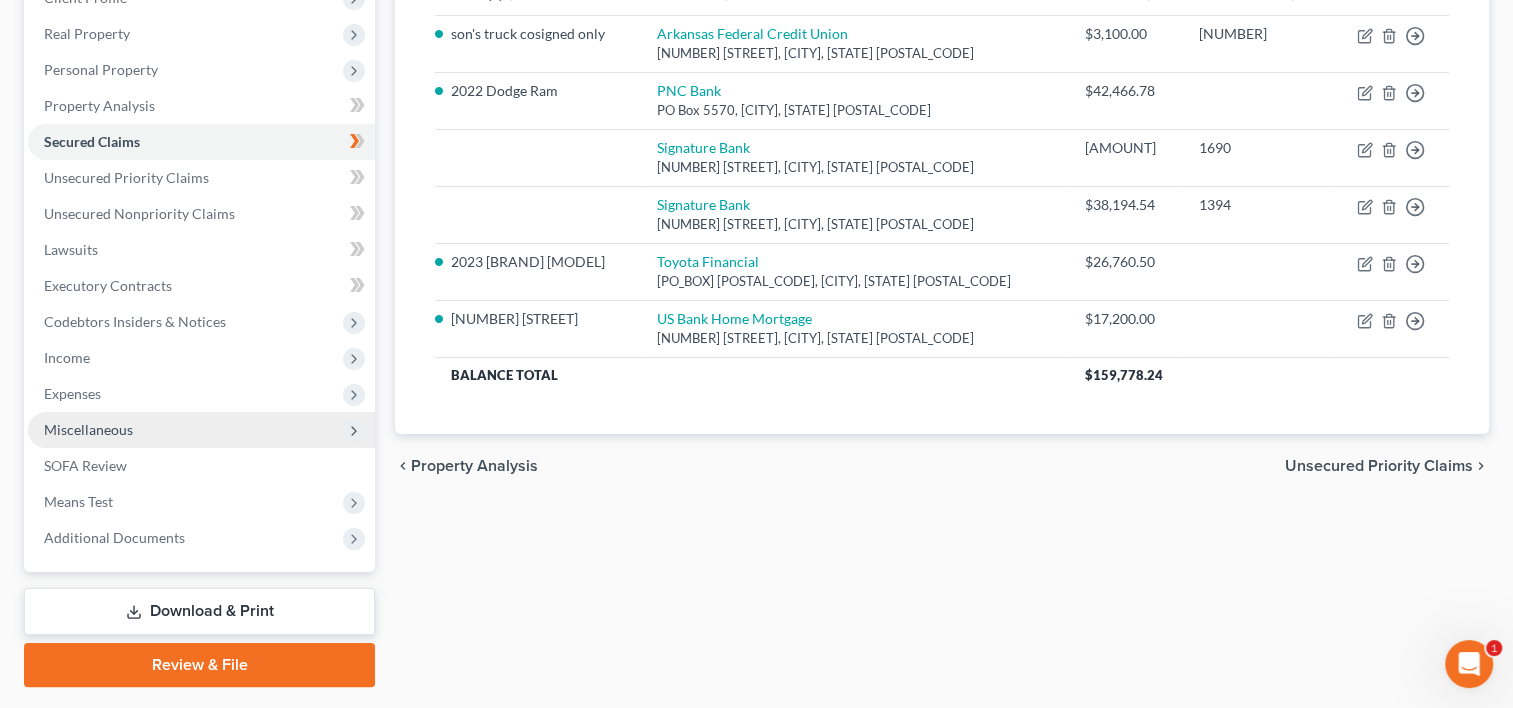 click on "Miscellaneous" at bounding box center (88, 429) 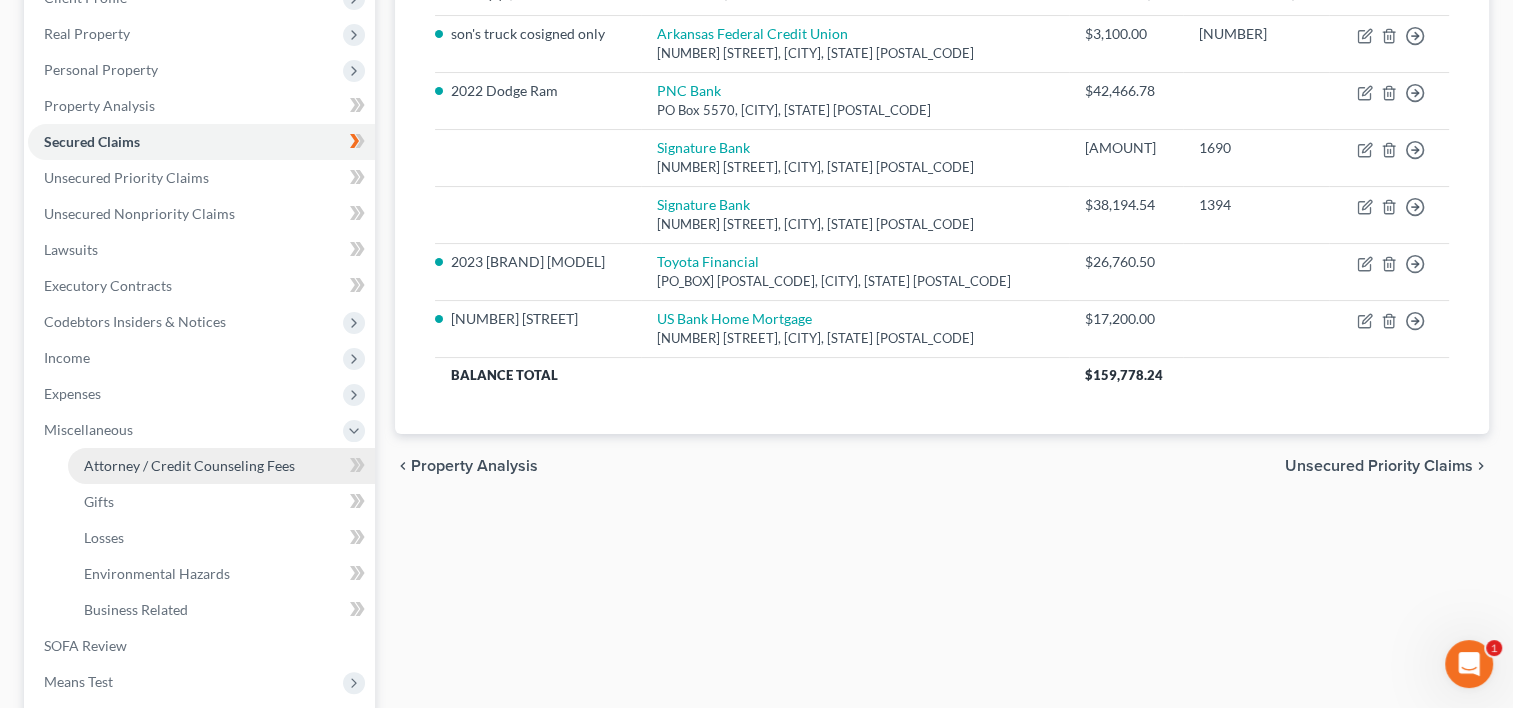 click on "Attorney / Credit Counseling Fees" at bounding box center [189, 465] 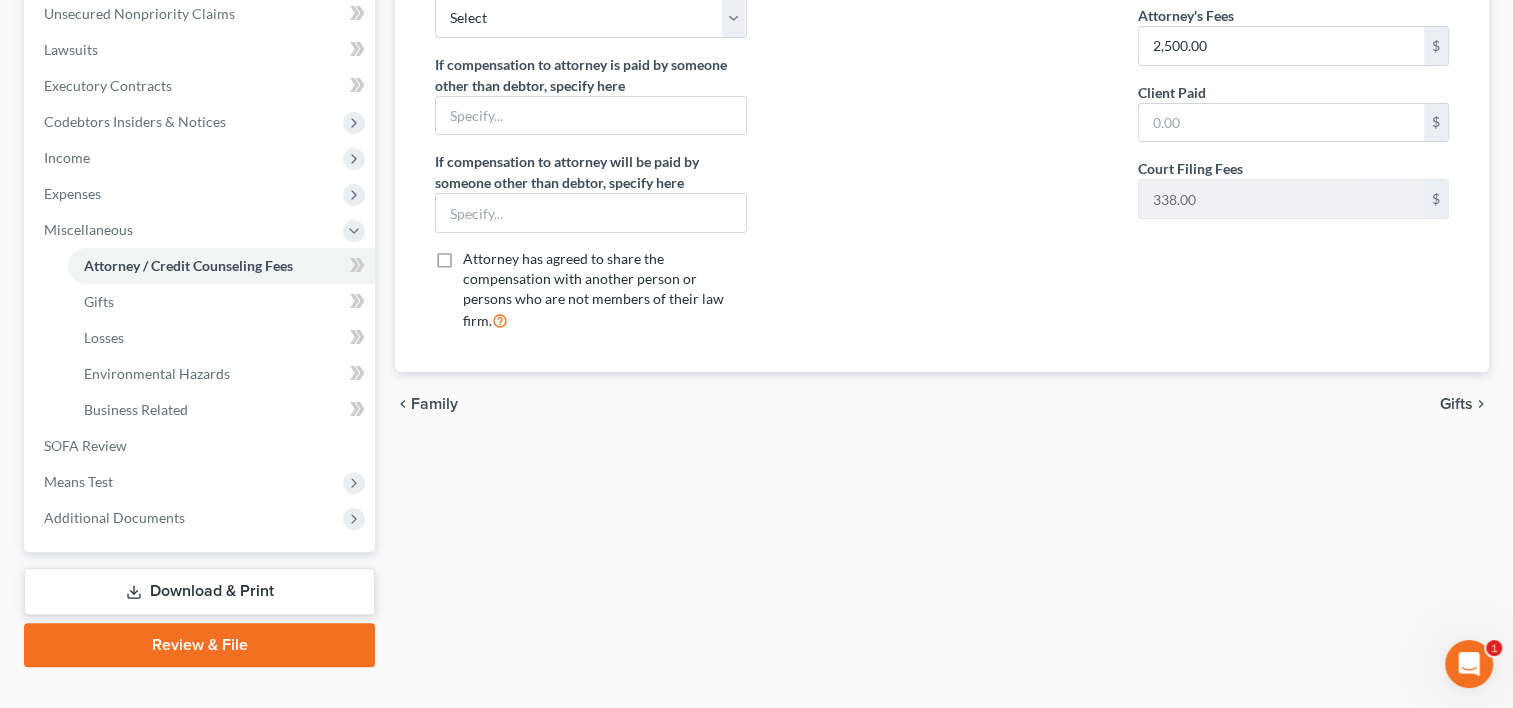 scroll, scrollTop: 400, scrollLeft: 0, axis: vertical 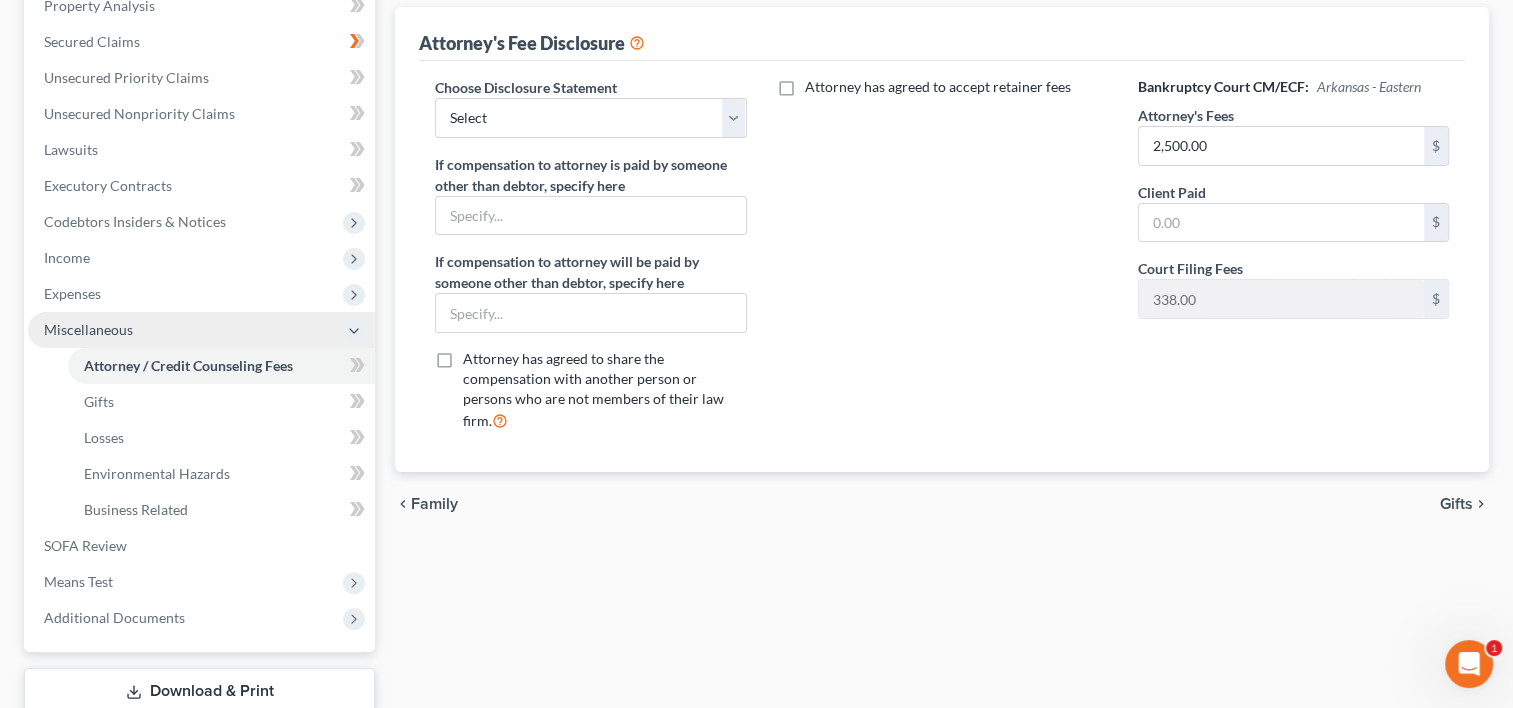 click 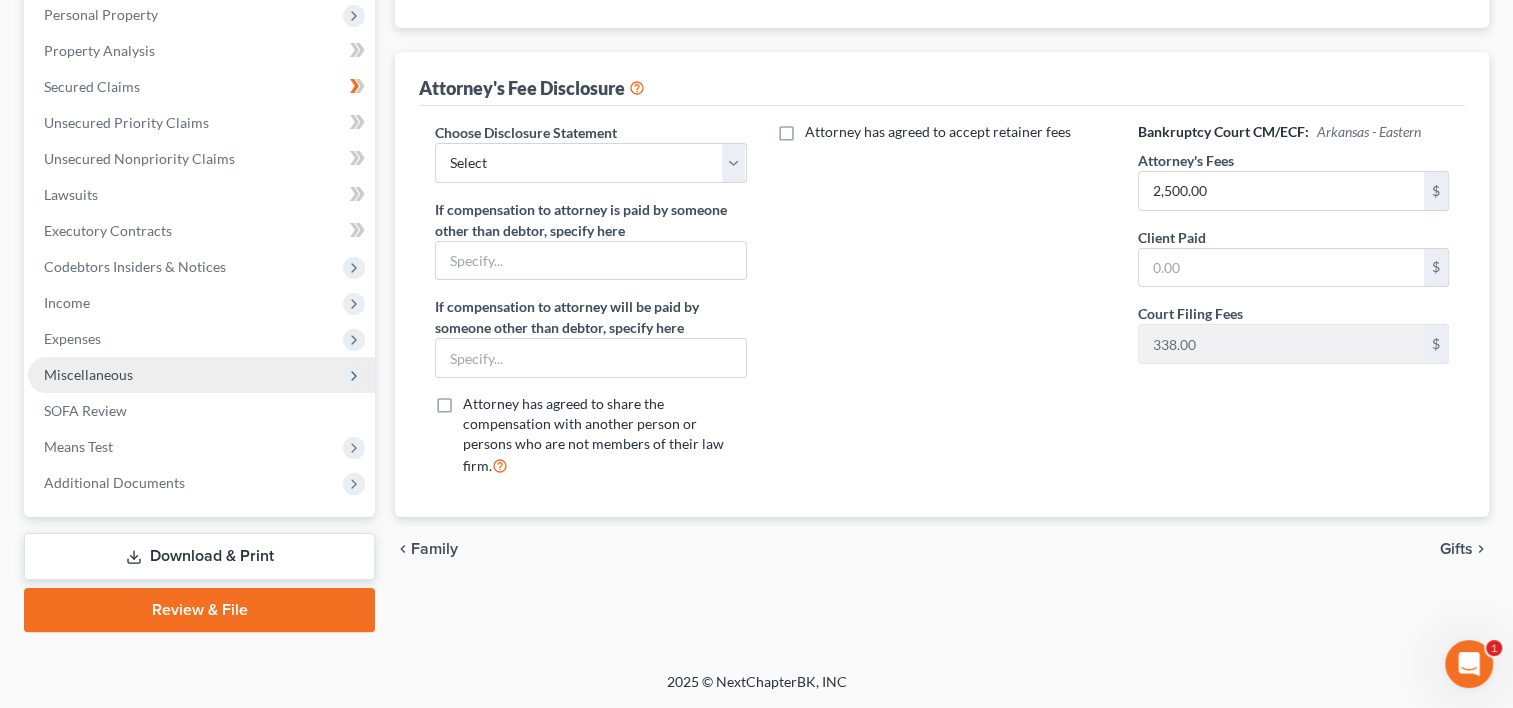 scroll, scrollTop: 353, scrollLeft: 0, axis: vertical 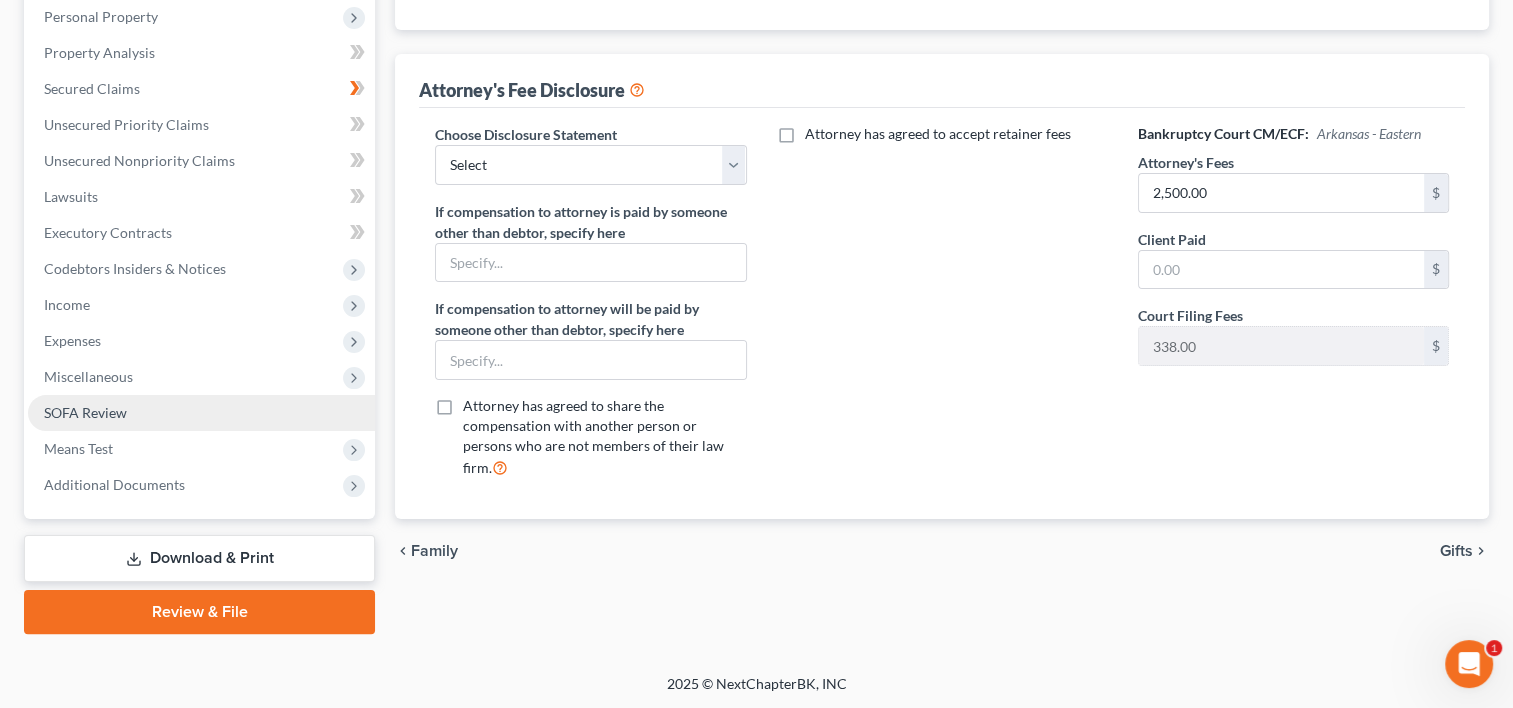 click on "SOFA Review" at bounding box center [201, 413] 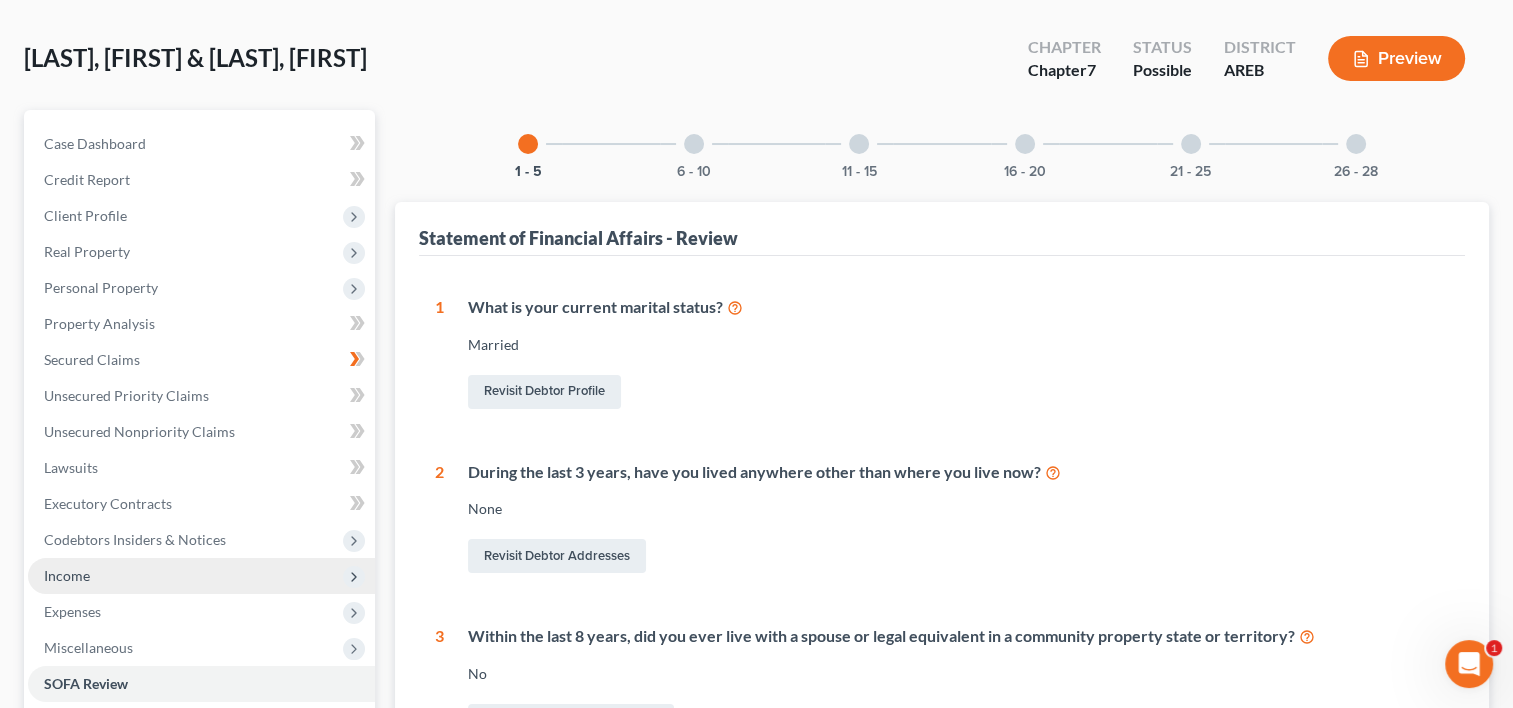 scroll, scrollTop: 0, scrollLeft: 0, axis: both 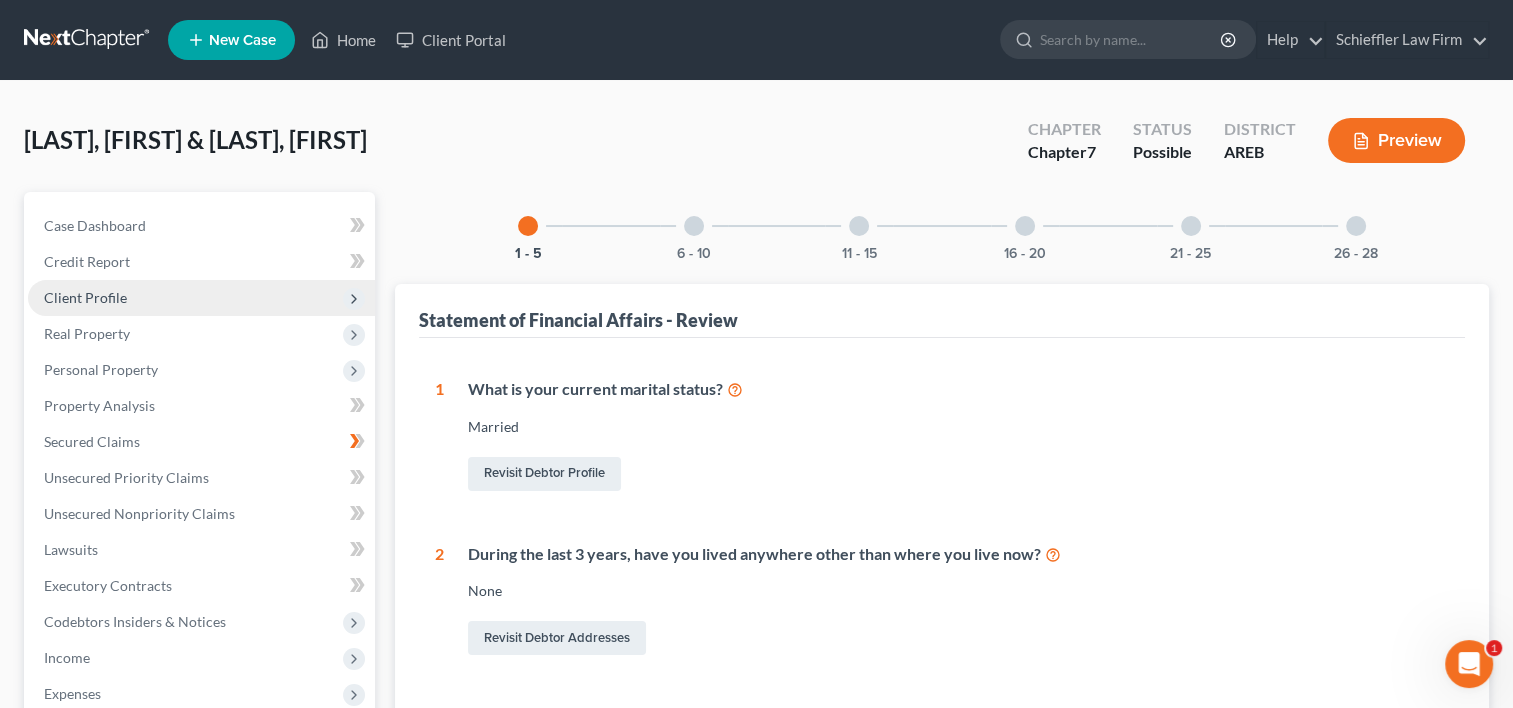 click on "Client Profile" at bounding box center (85, 297) 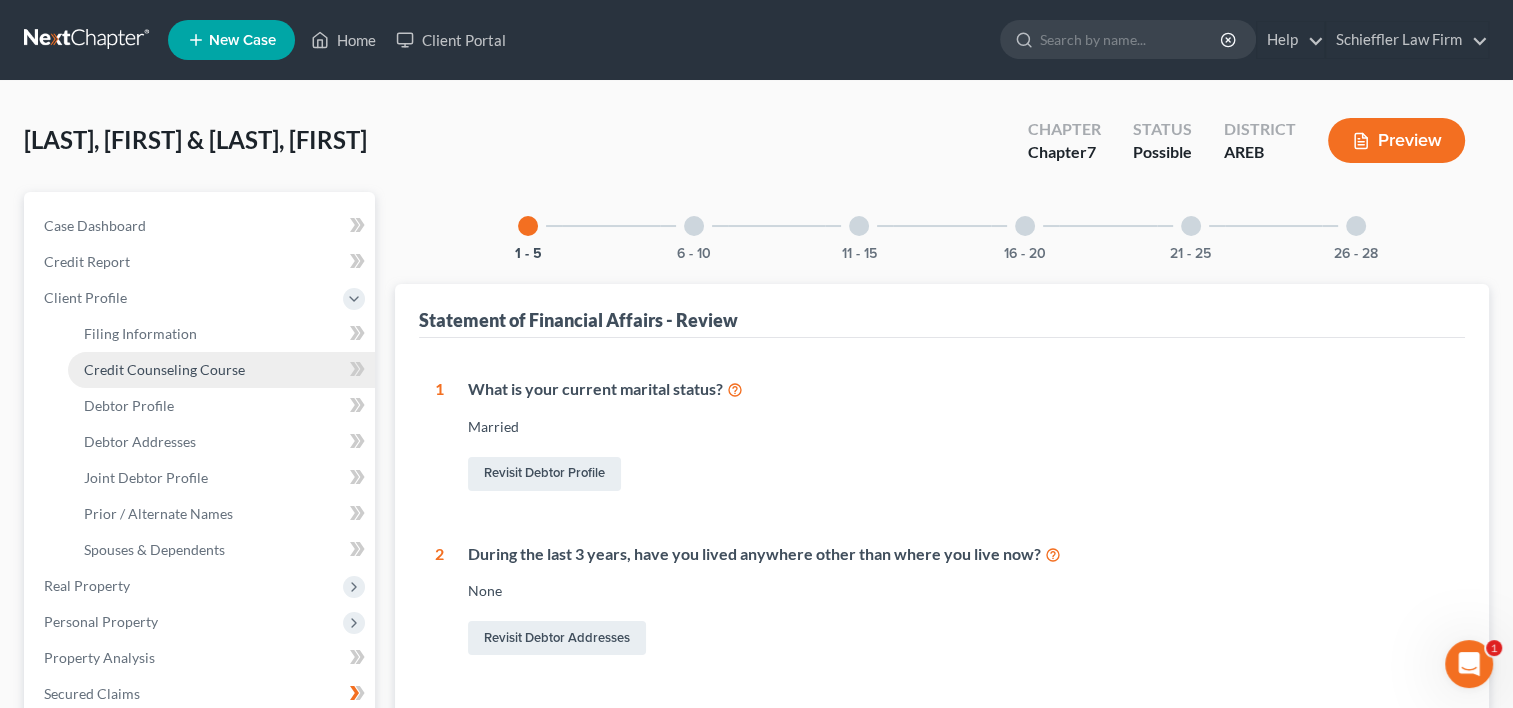 click on "Credit Counseling Course" at bounding box center (164, 369) 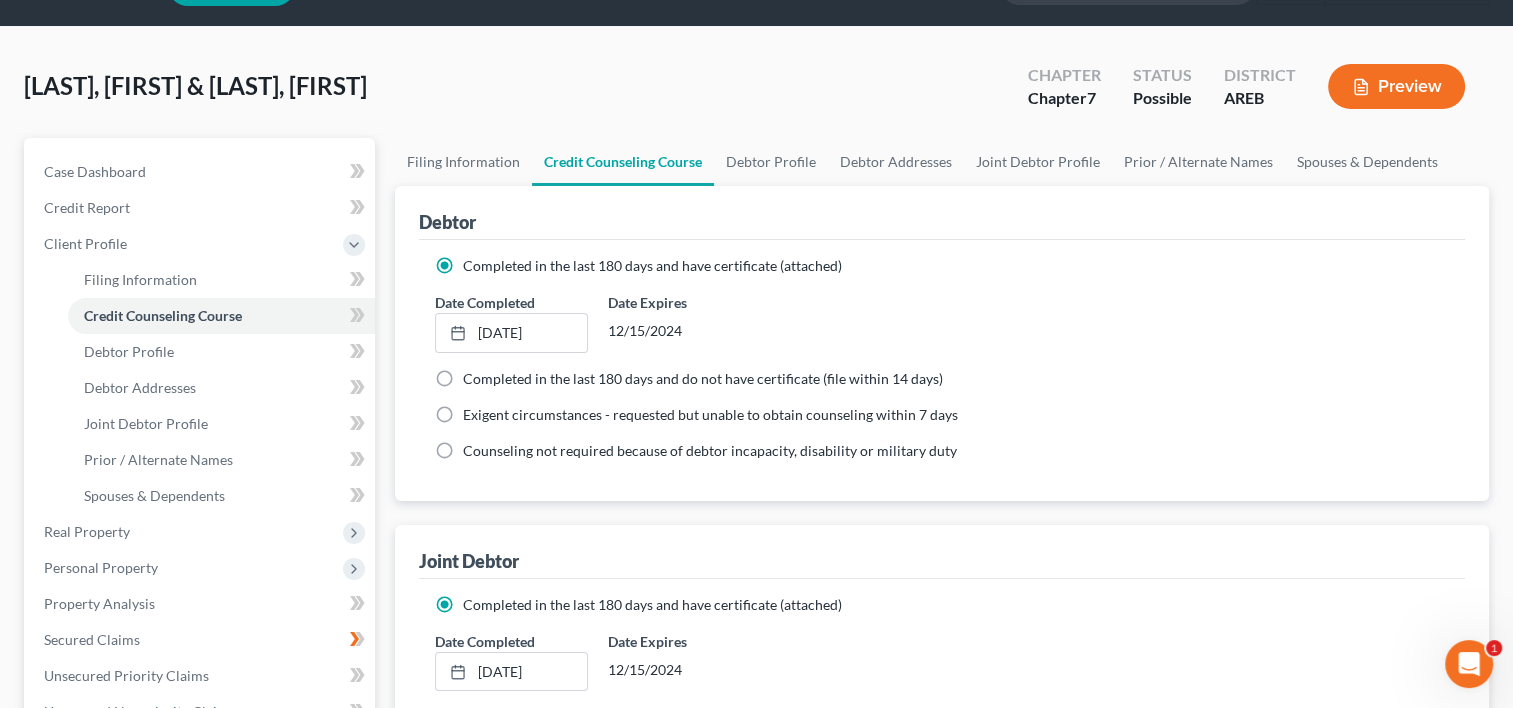 scroll, scrollTop: 0, scrollLeft: 0, axis: both 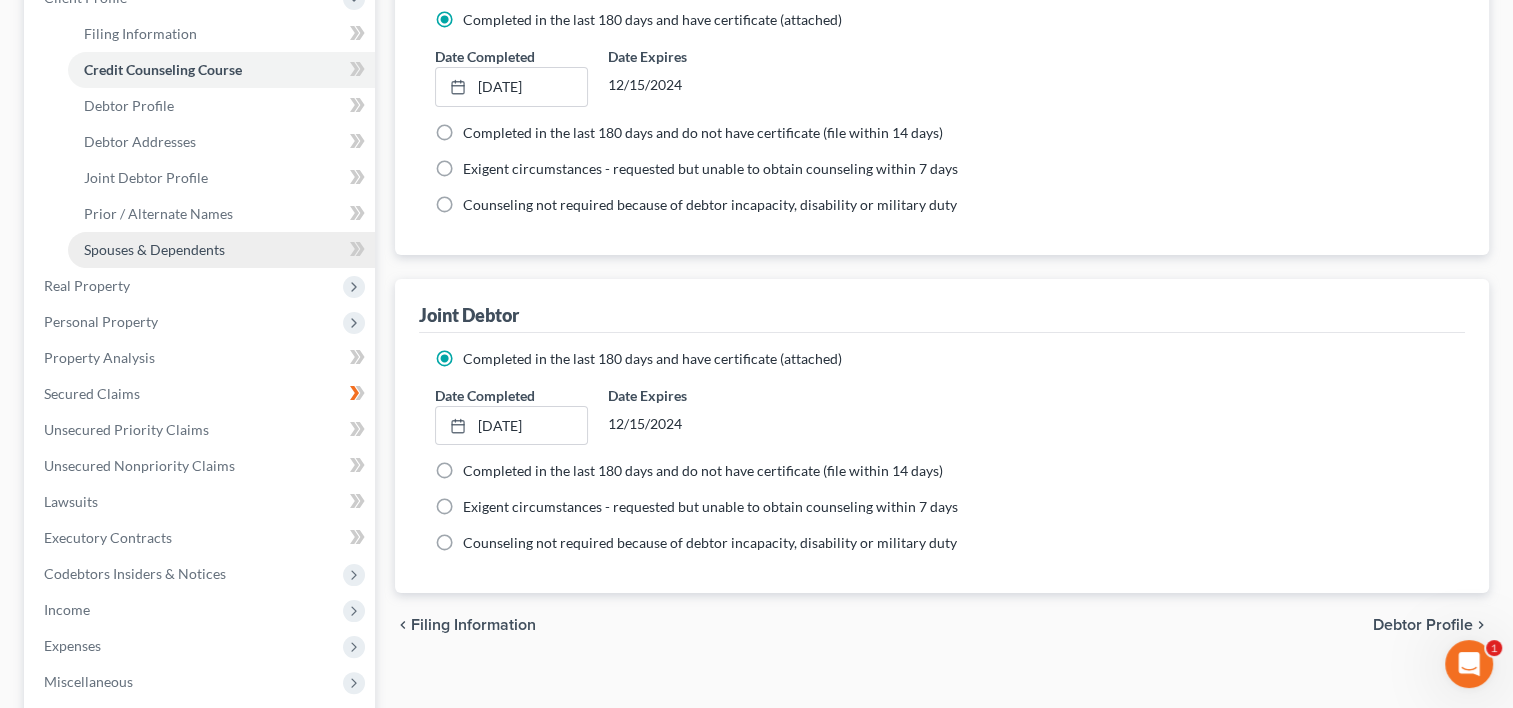click on "Spouses & Dependents" at bounding box center [154, 249] 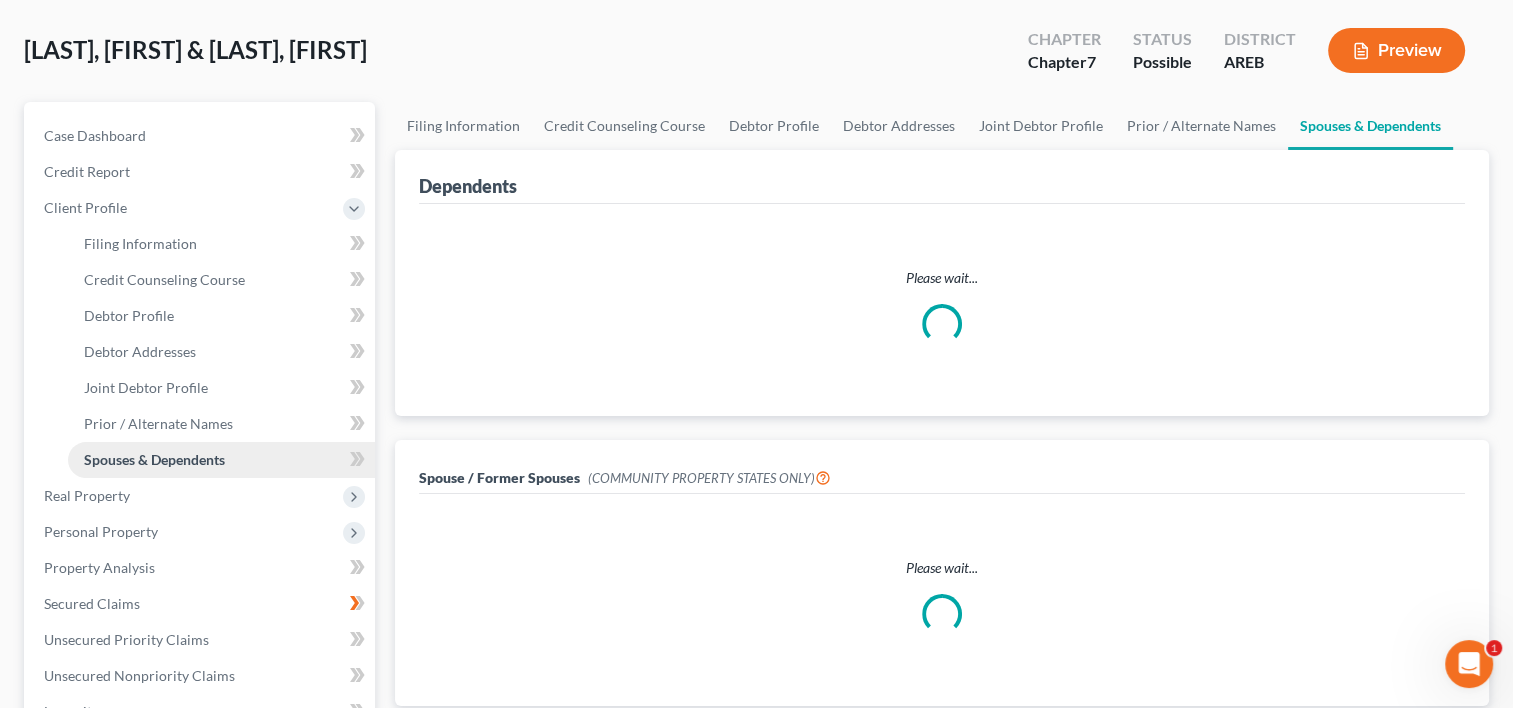 scroll, scrollTop: 0, scrollLeft: 0, axis: both 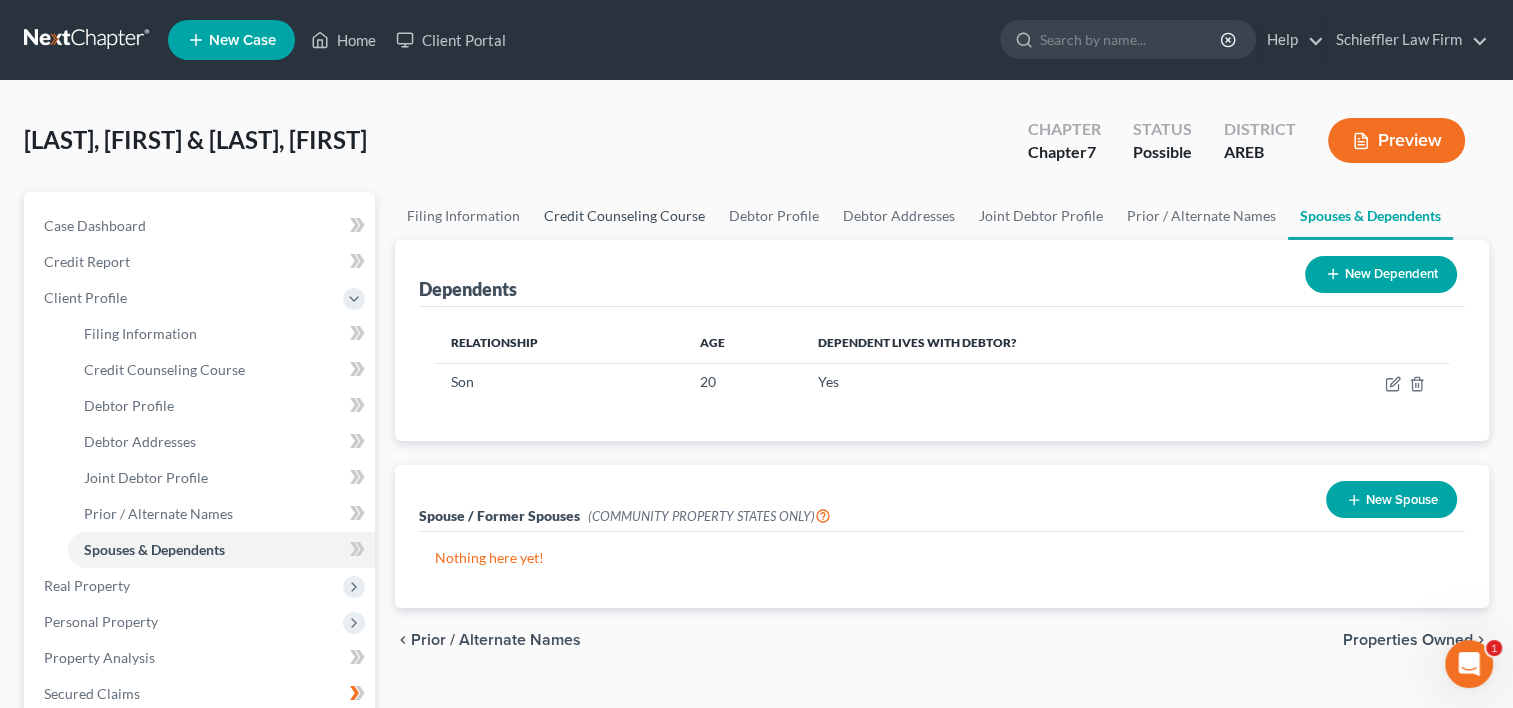 click on "Credit Counseling Course" at bounding box center [624, 216] 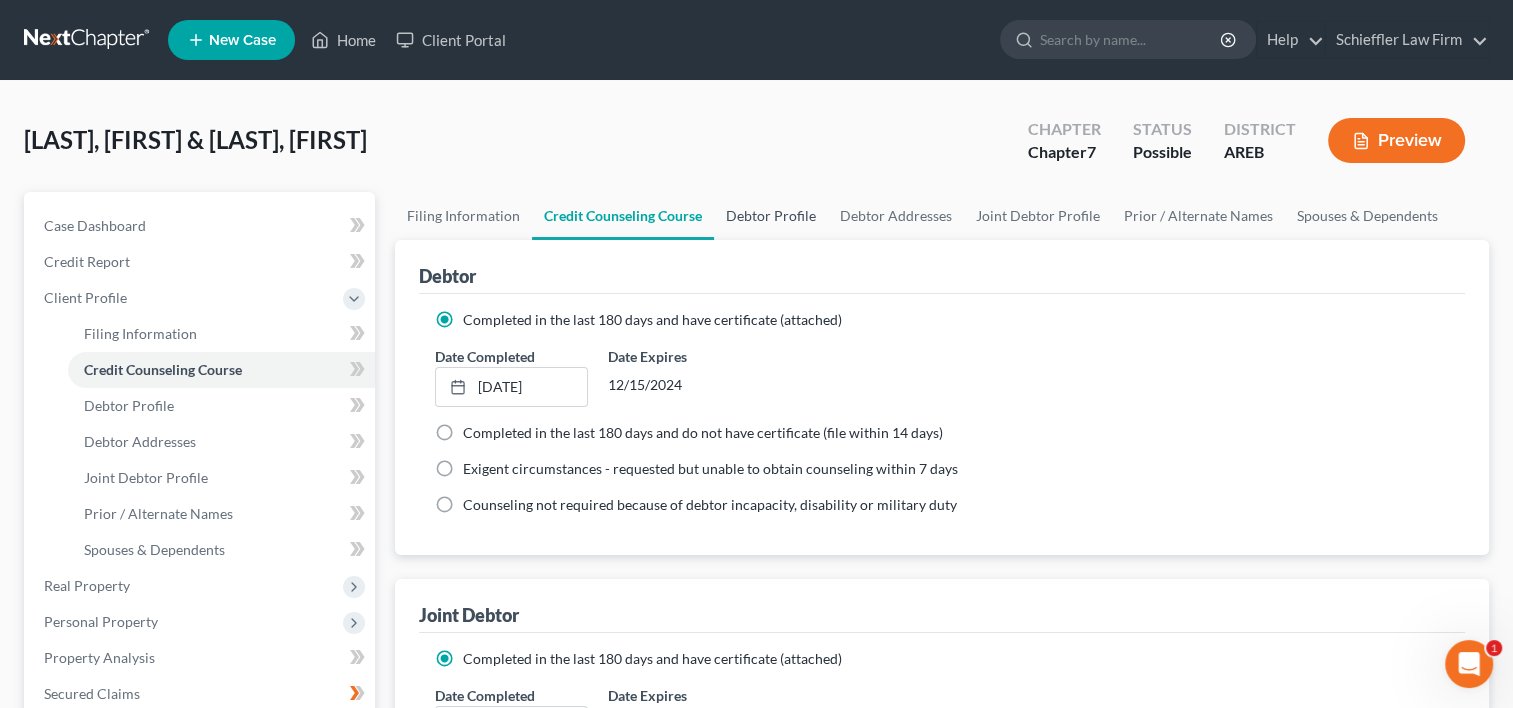 click on "Debtor Profile" at bounding box center (771, 216) 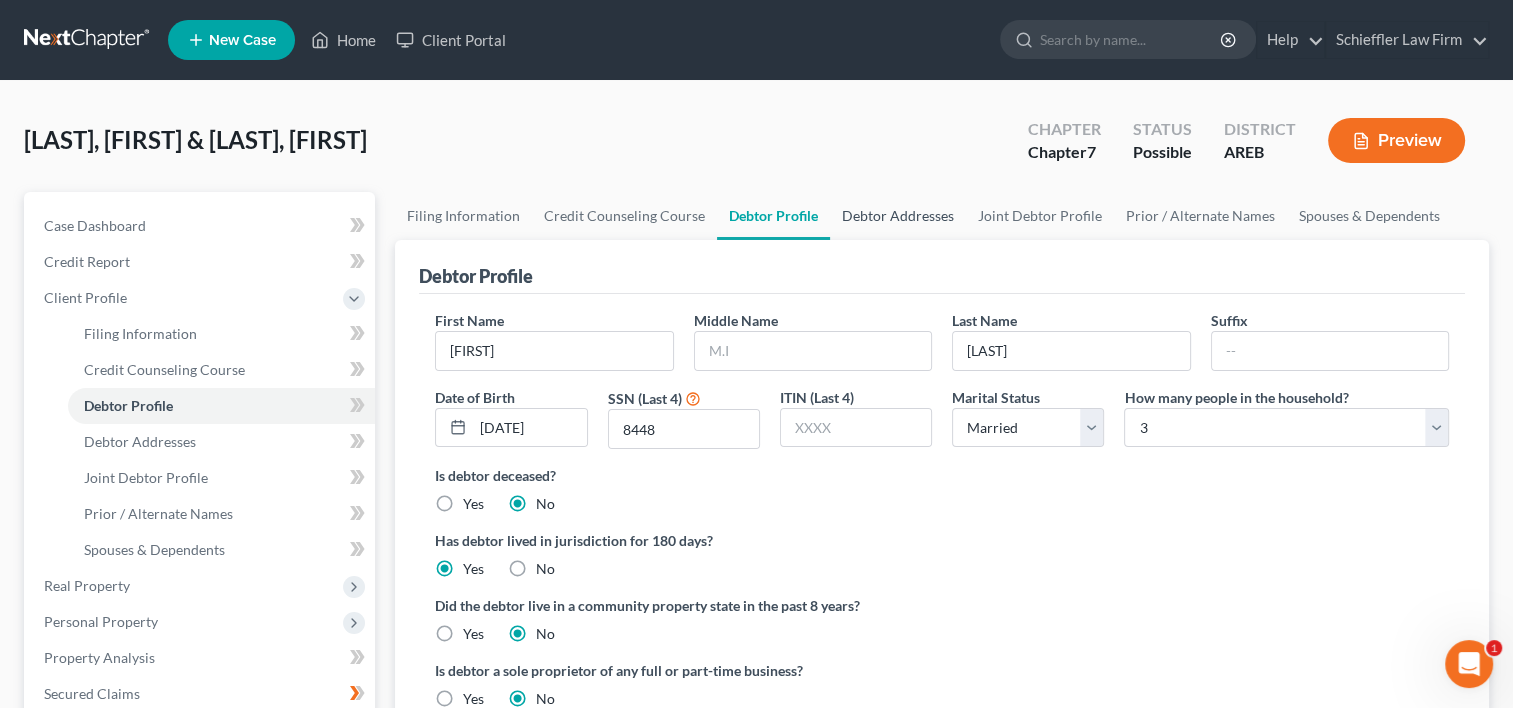 click on "Debtor Addresses" at bounding box center (898, 216) 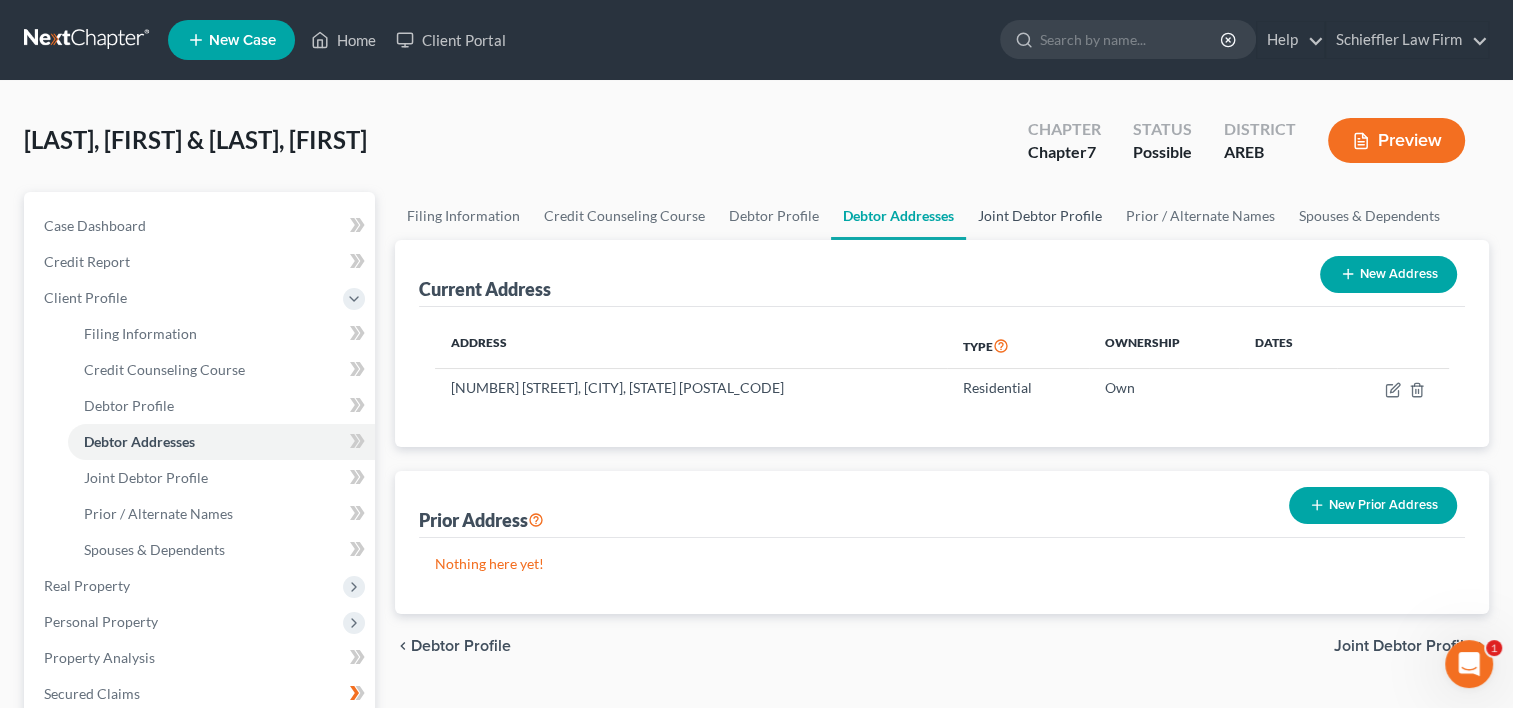 click on "Joint Debtor Profile" at bounding box center (1040, 216) 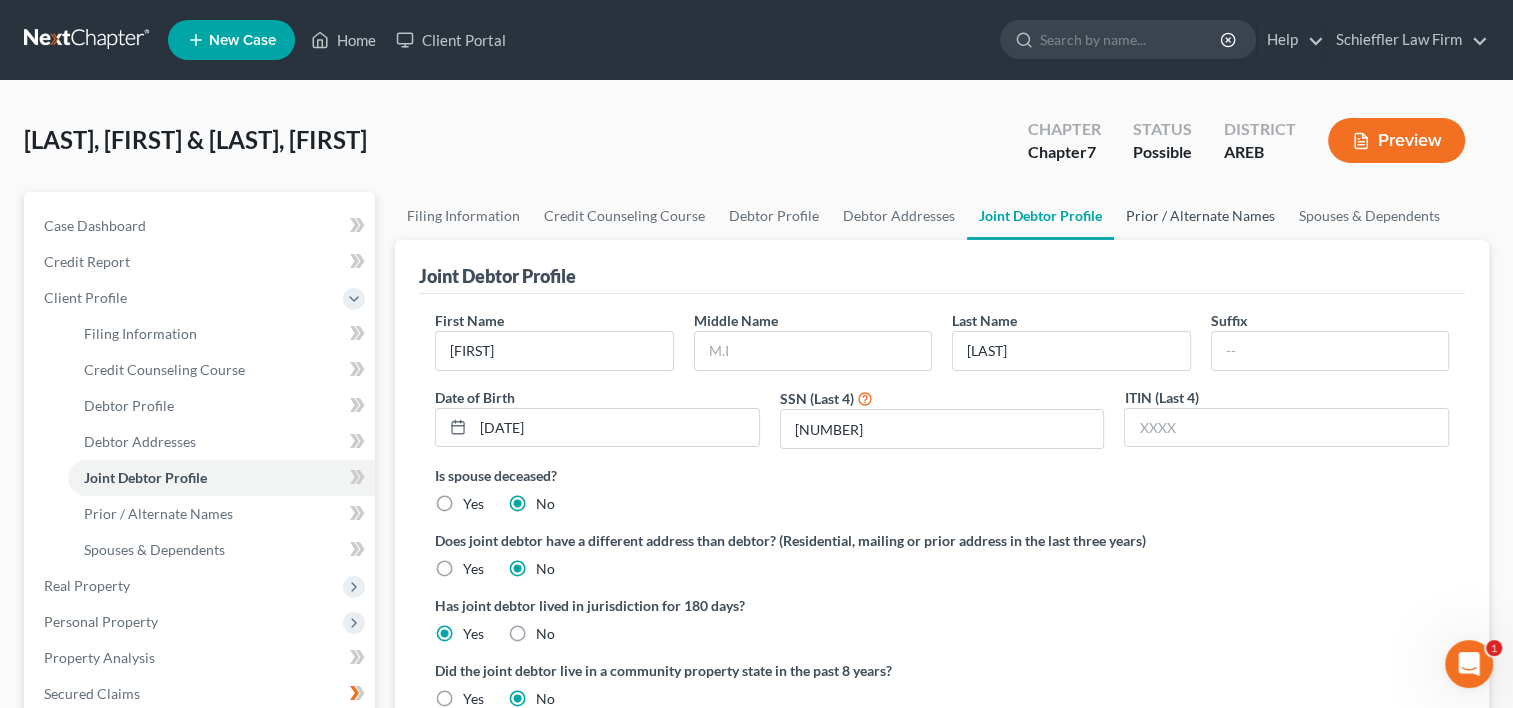 click on "Prior / Alternate Names" at bounding box center [1200, 216] 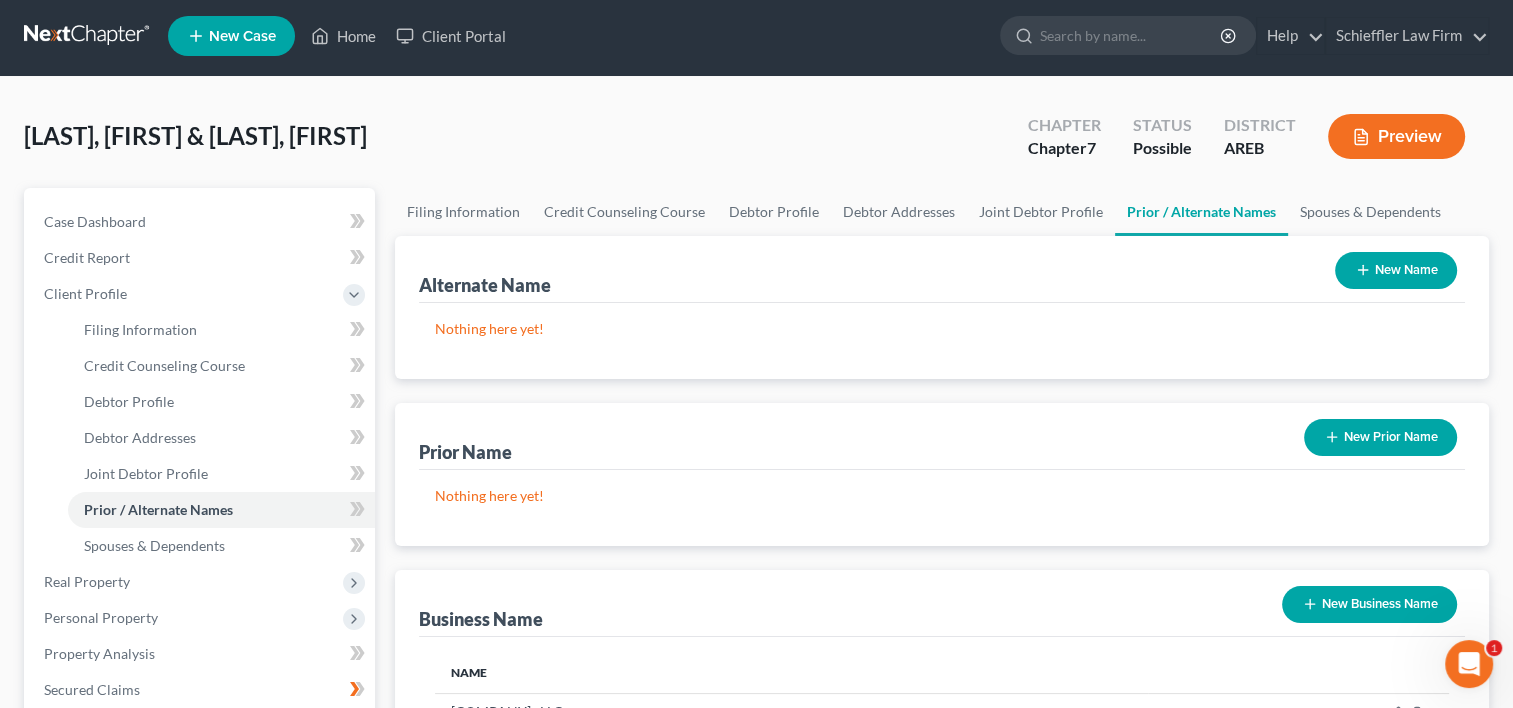 scroll, scrollTop: 0, scrollLeft: 0, axis: both 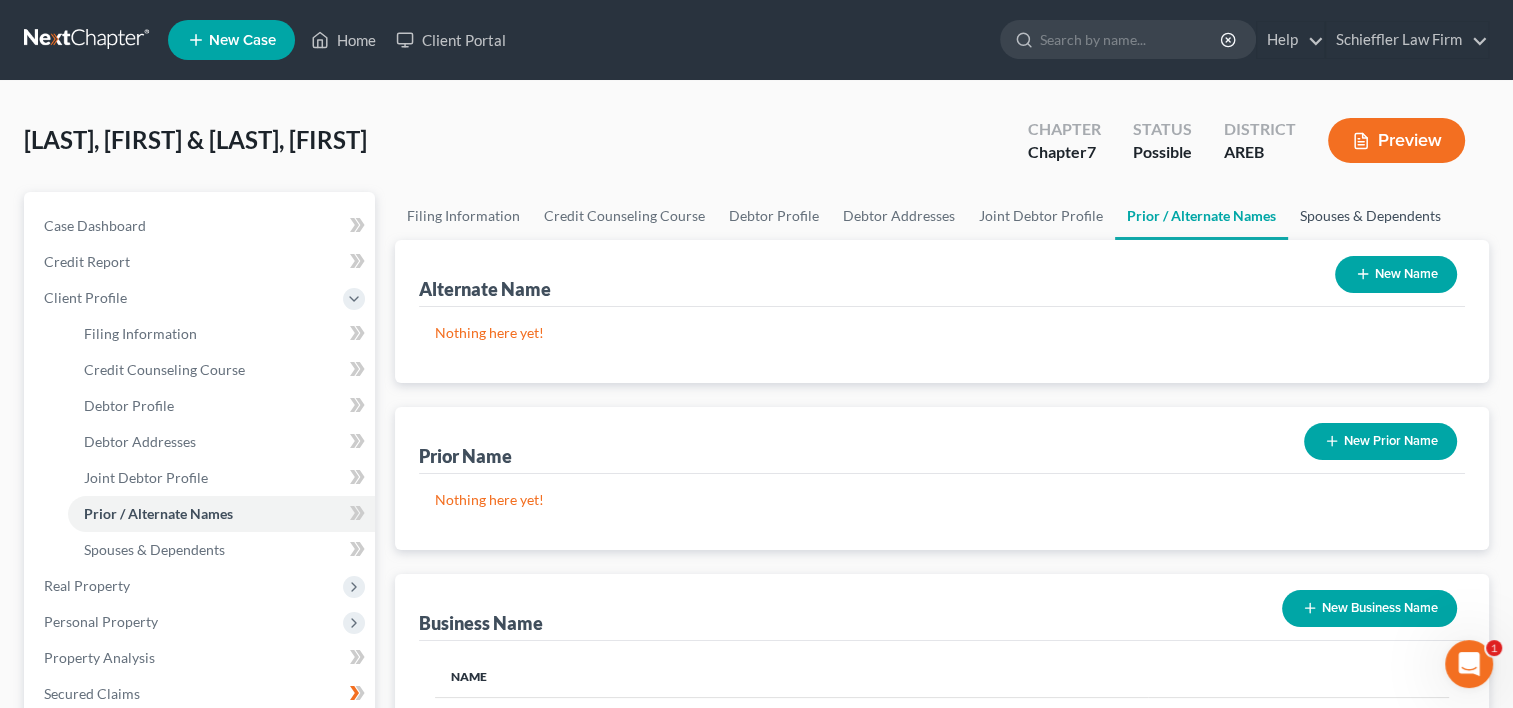click on "Spouses & Dependents" at bounding box center [1370, 216] 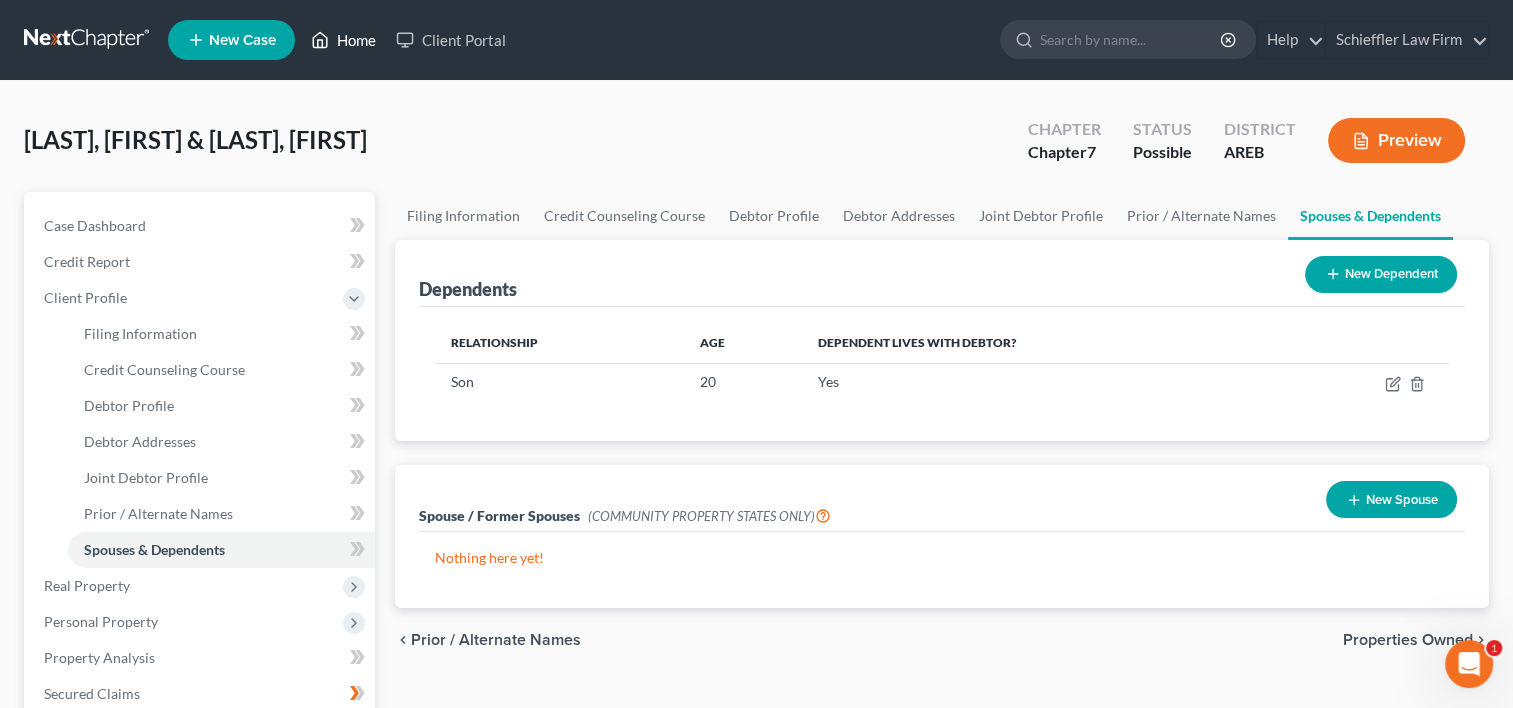 click on "Home" at bounding box center (343, 40) 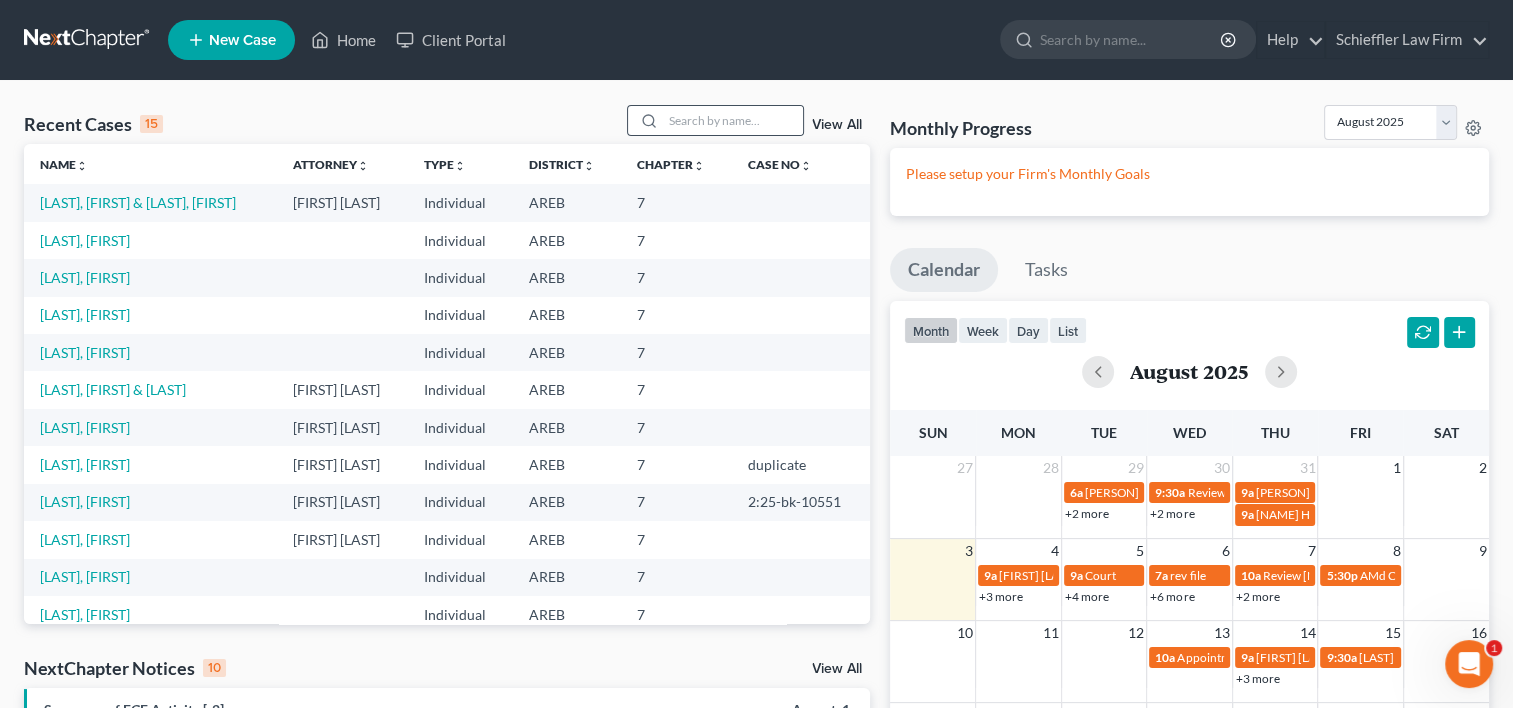 click at bounding box center (646, 120) 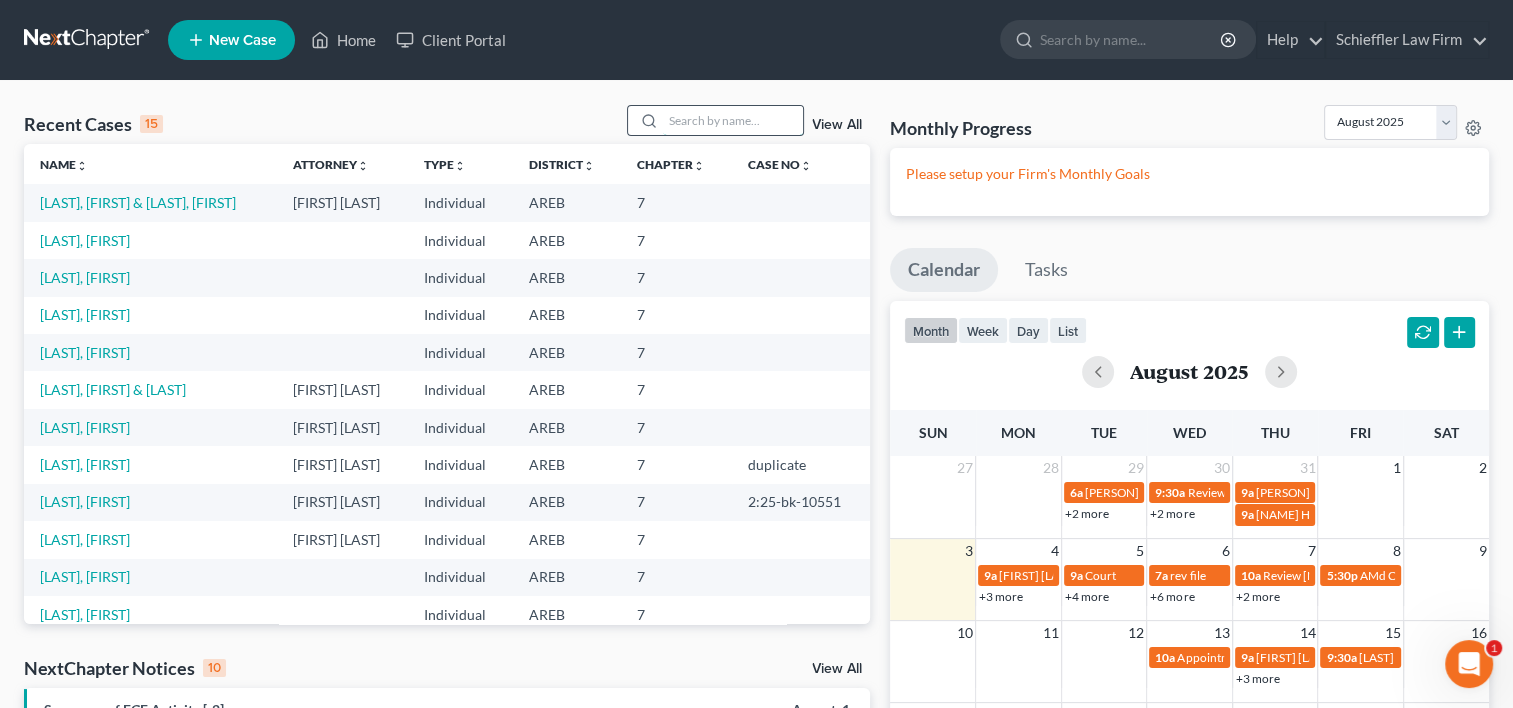 click at bounding box center [733, 120] 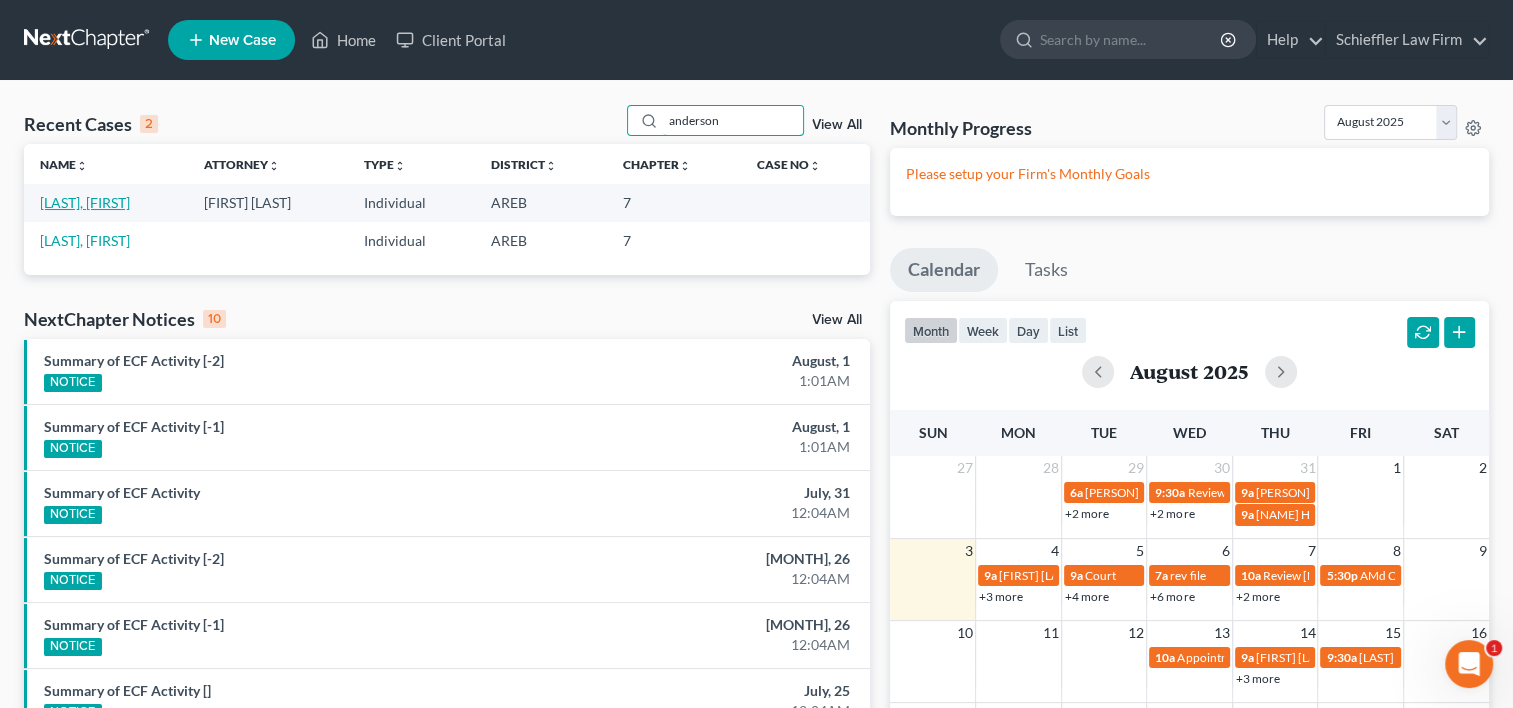 type on "anderson" 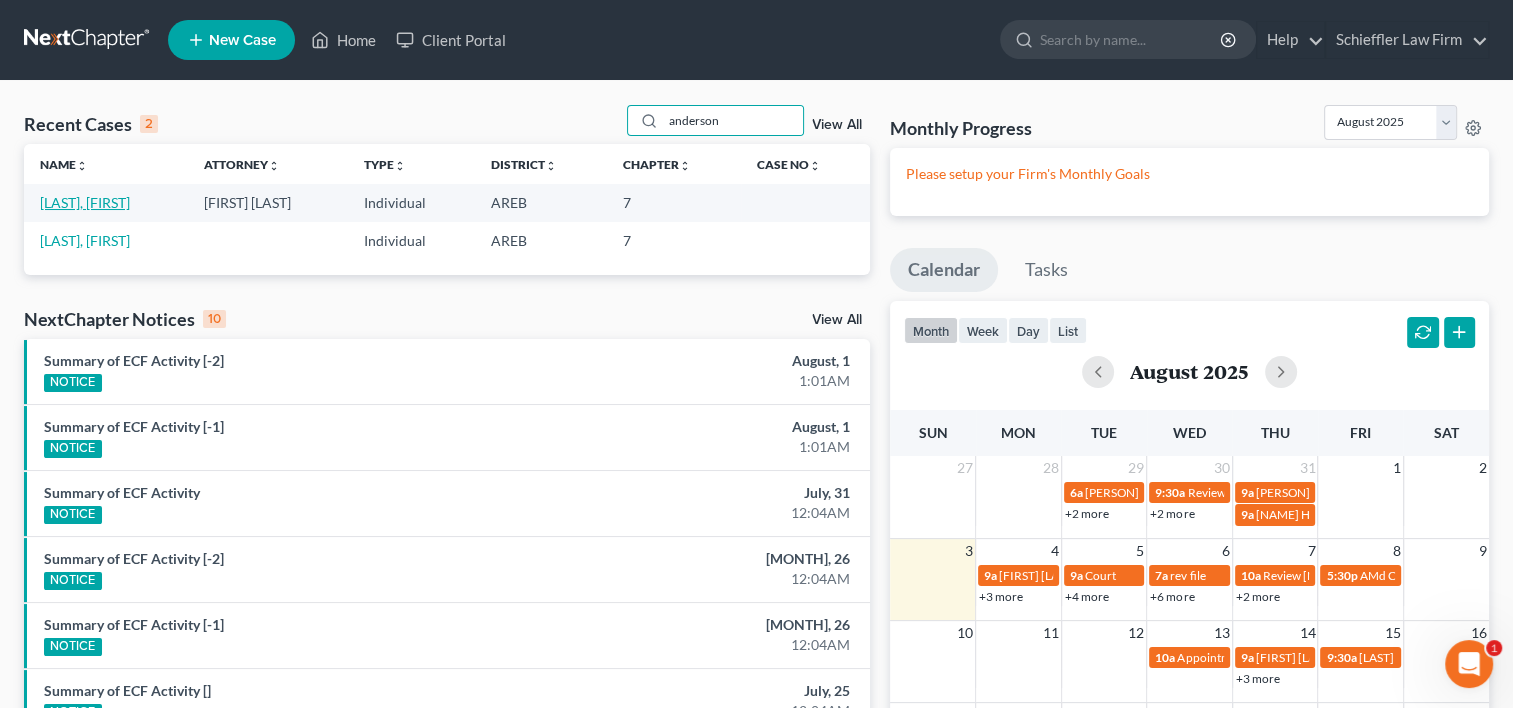 click on "[LAST], [FIRST]" at bounding box center [85, 202] 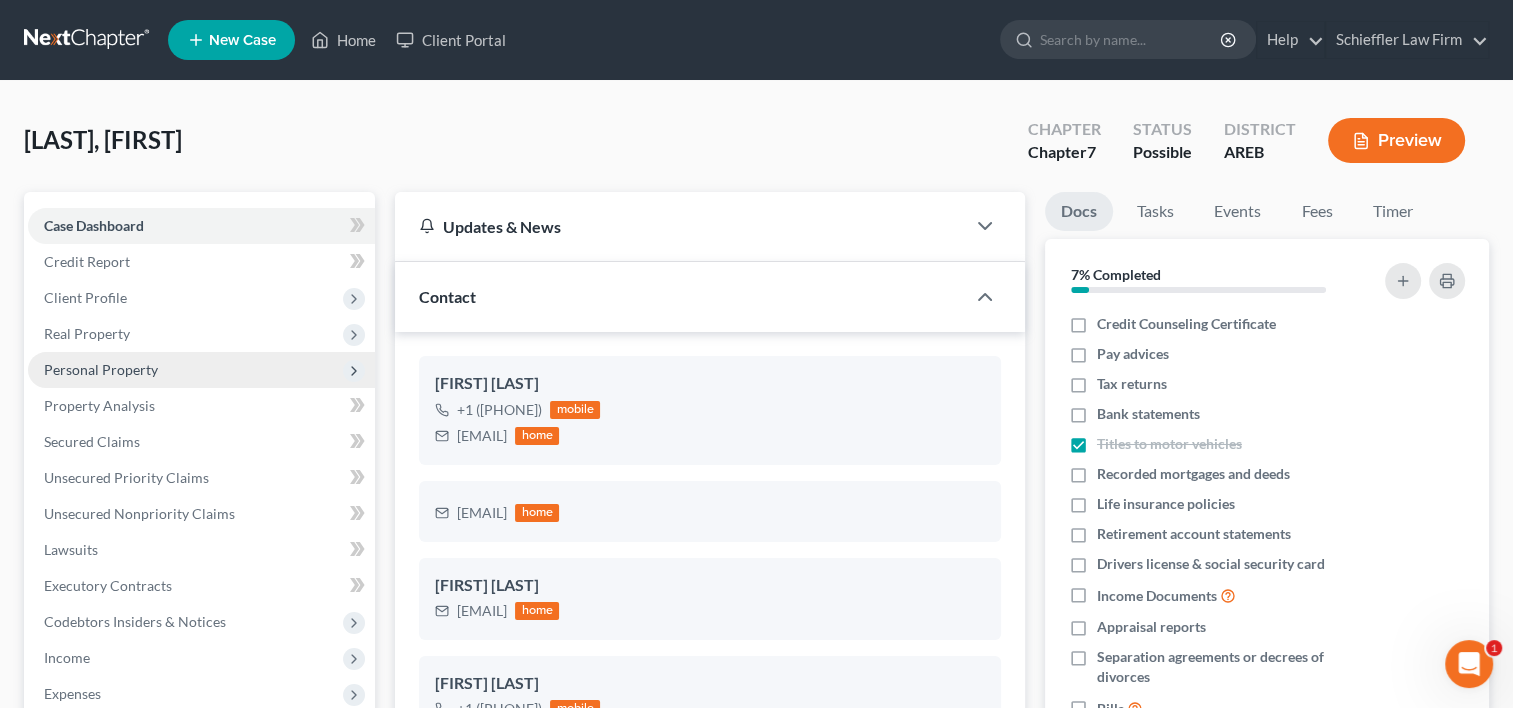 click on "Personal Property" at bounding box center [101, 369] 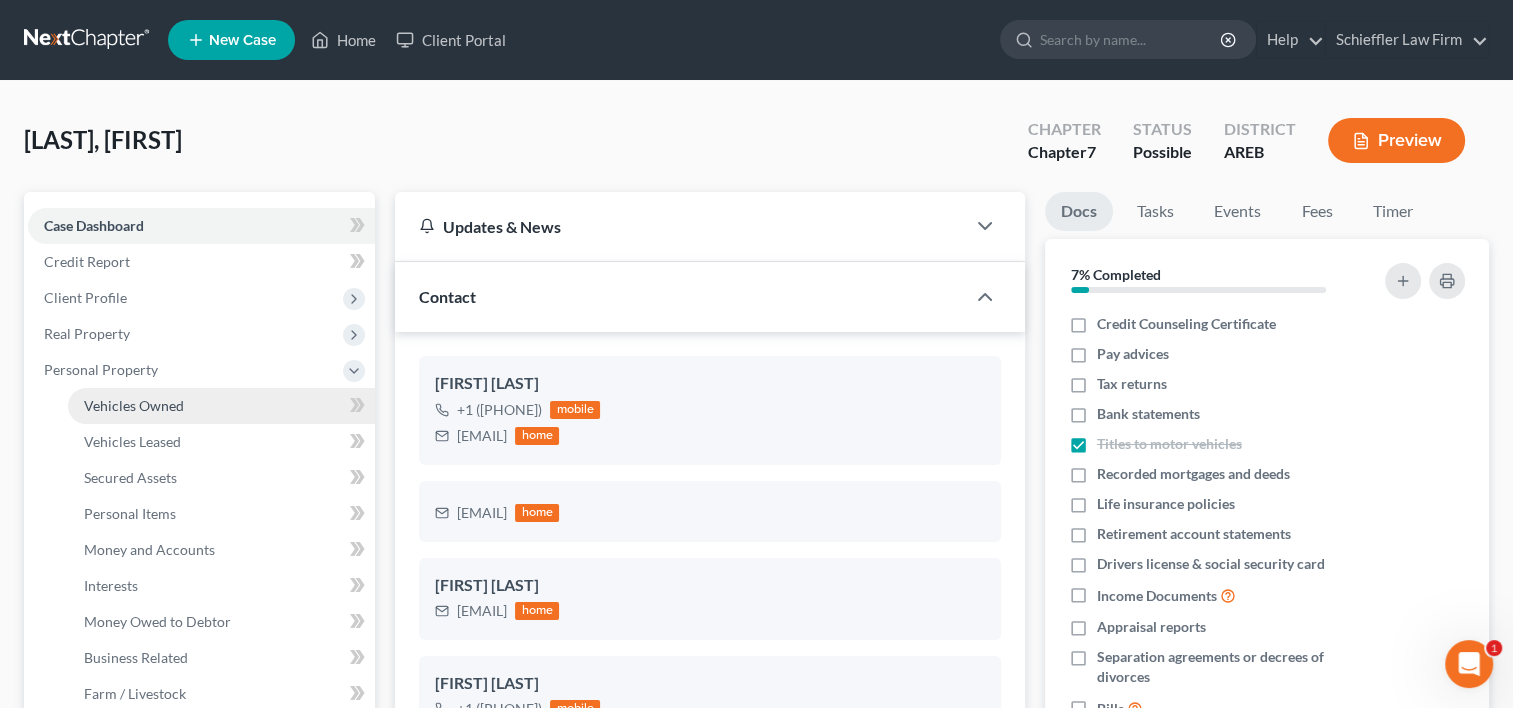 click on "Vehicles Owned" at bounding box center (134, 405) 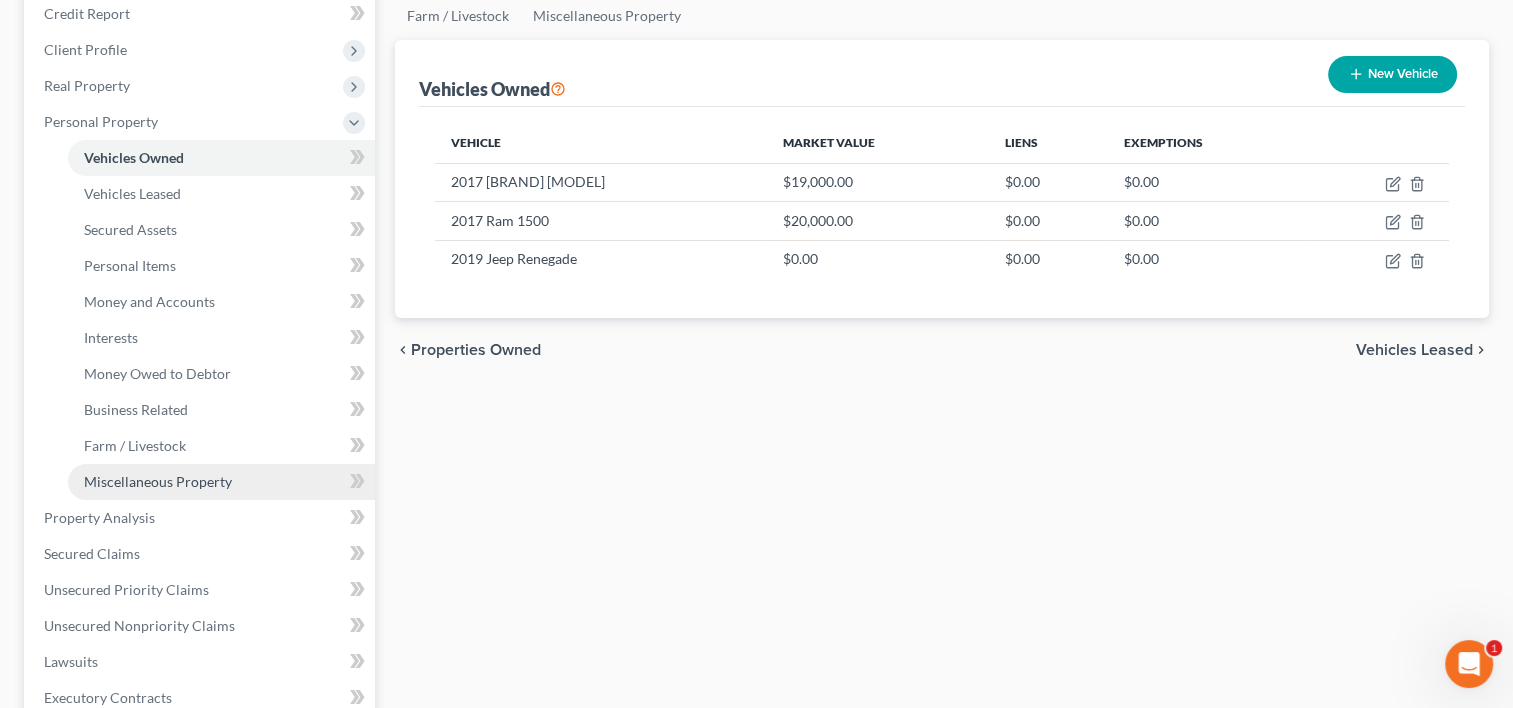 scroll, scrollTop: 300, scrollLeft: 0, axis: vertical 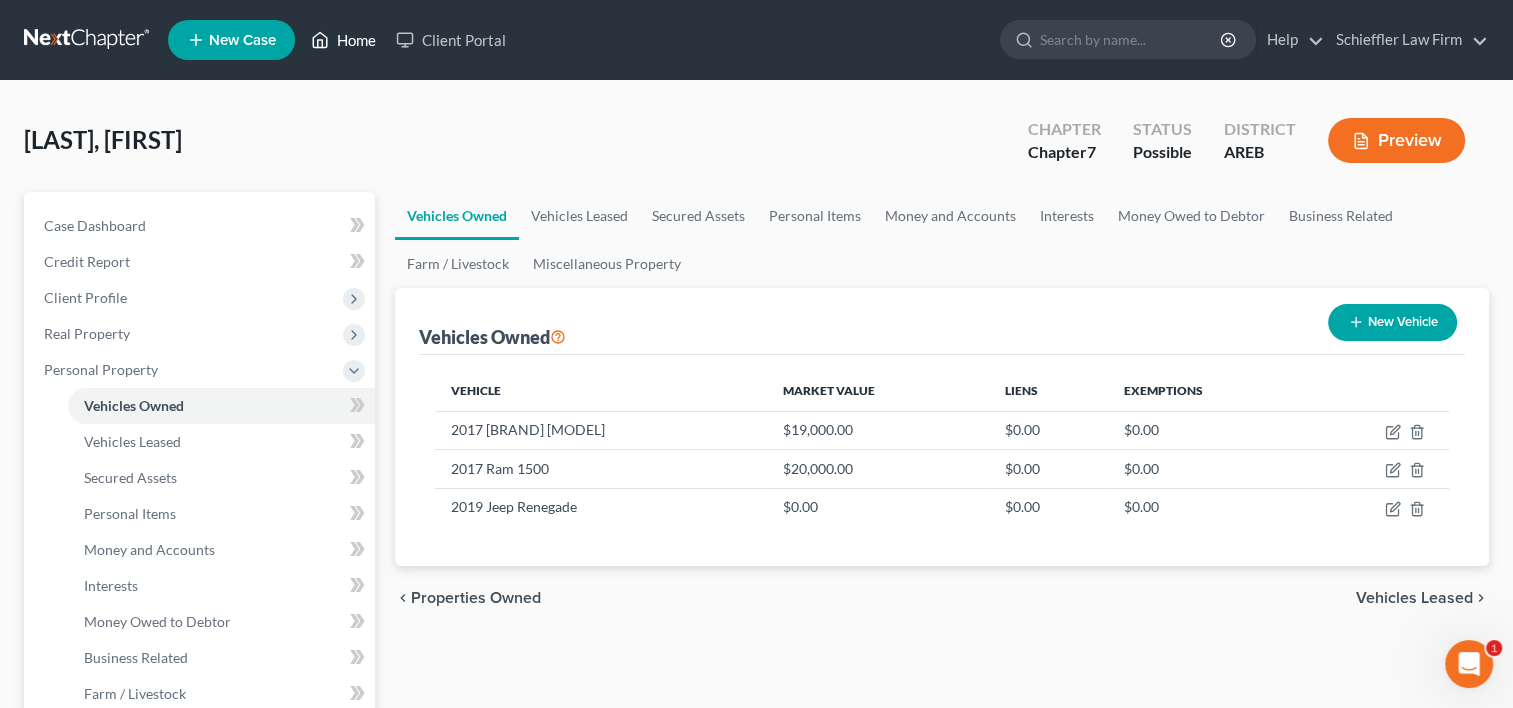 click on "Home" at bounding box center [343, 40] 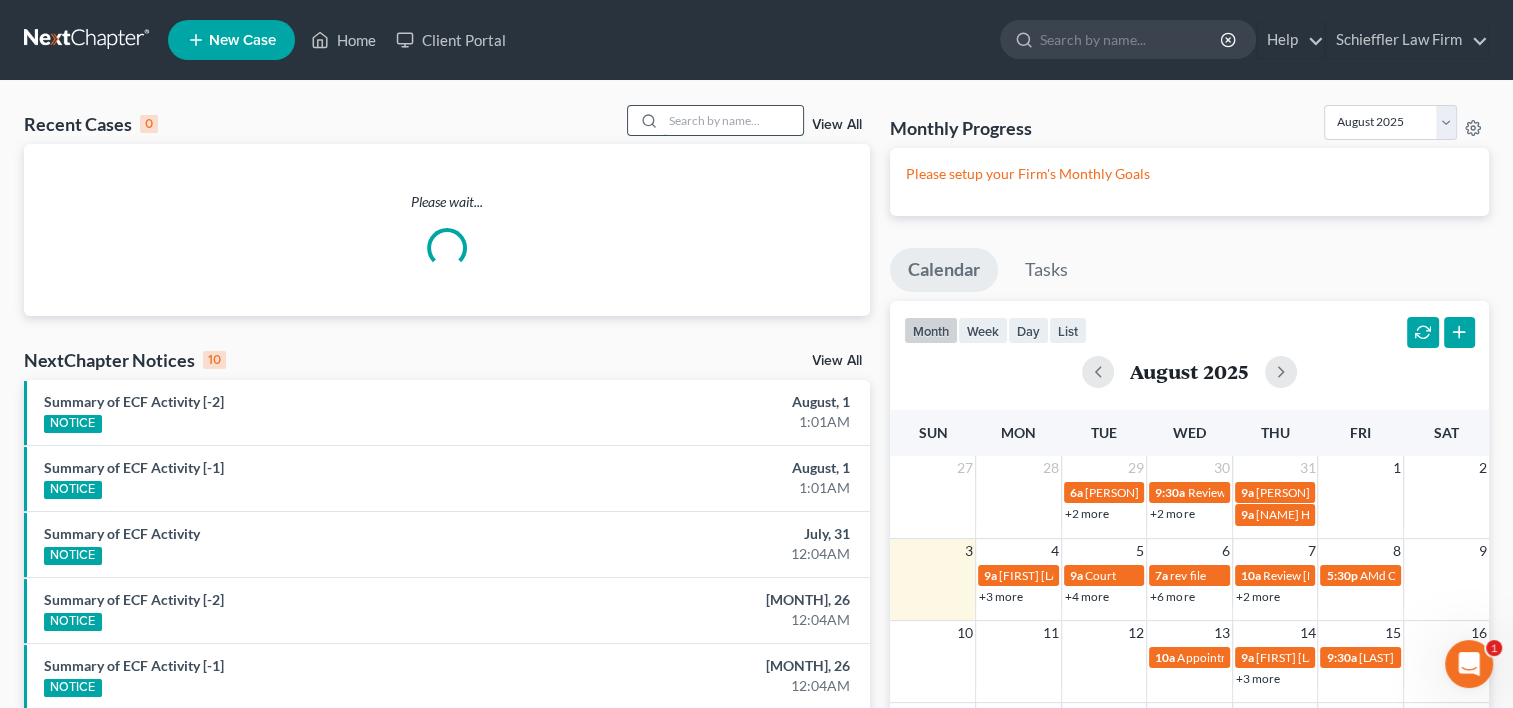 click at bounding box center (733, 120) 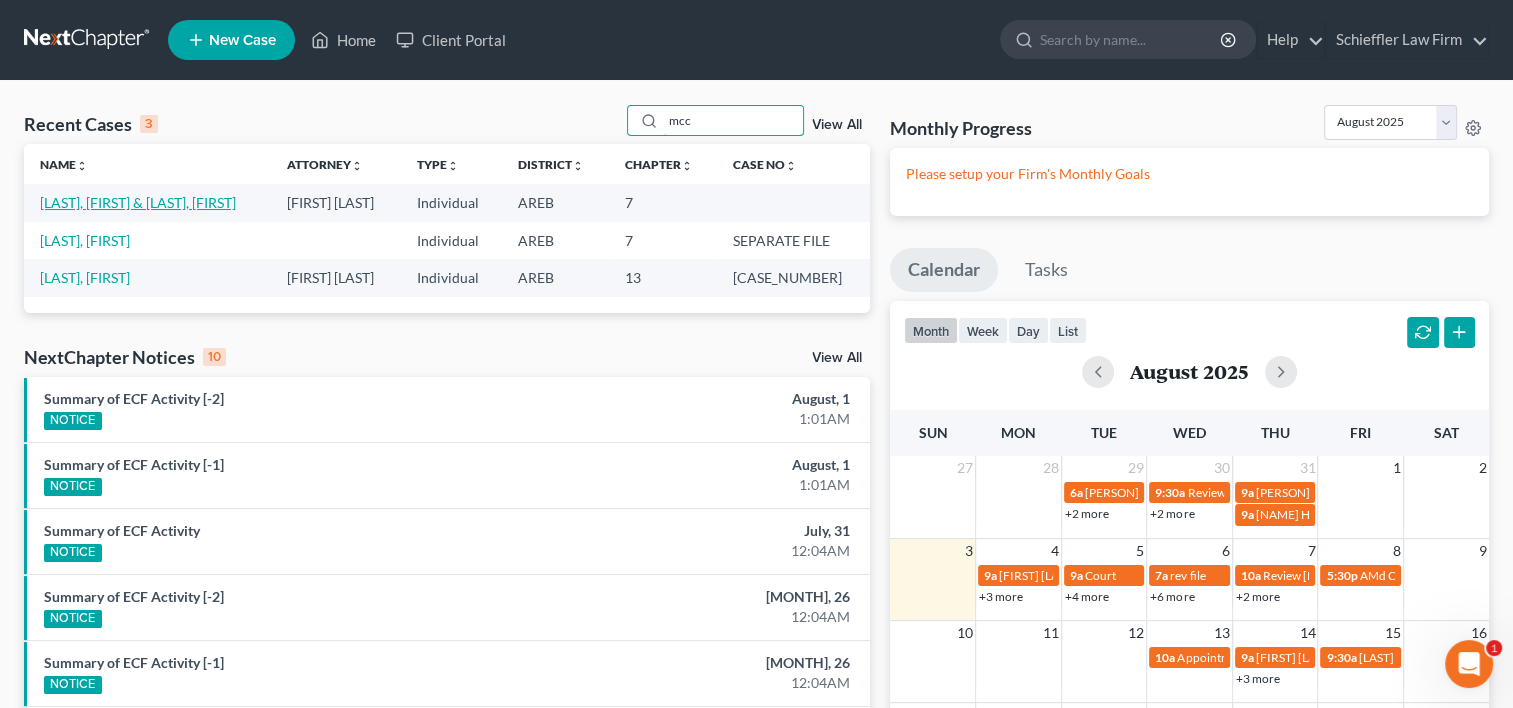 type on "mcc" 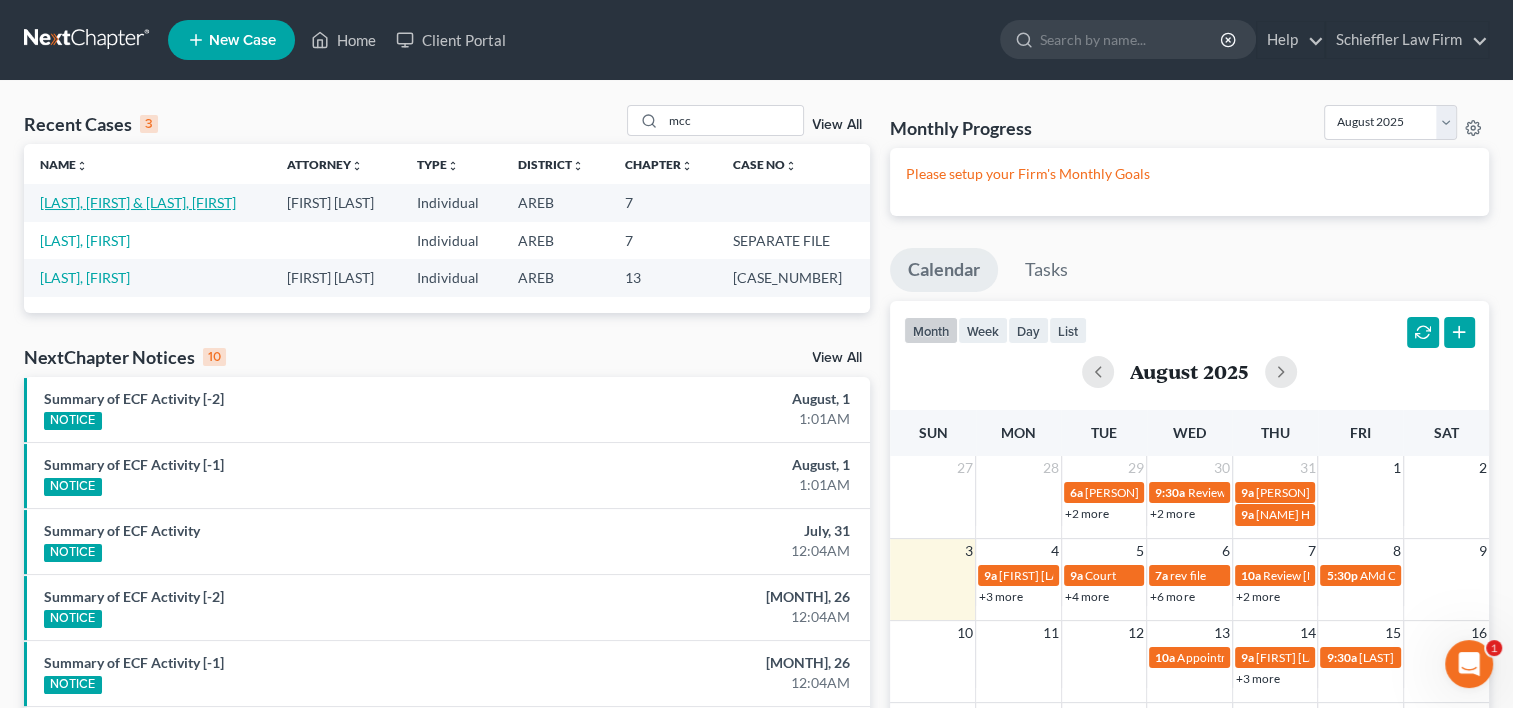 click on "[LAST], [FIRST] & [LAST], [FIRST]" at bounding box center (138, 202) 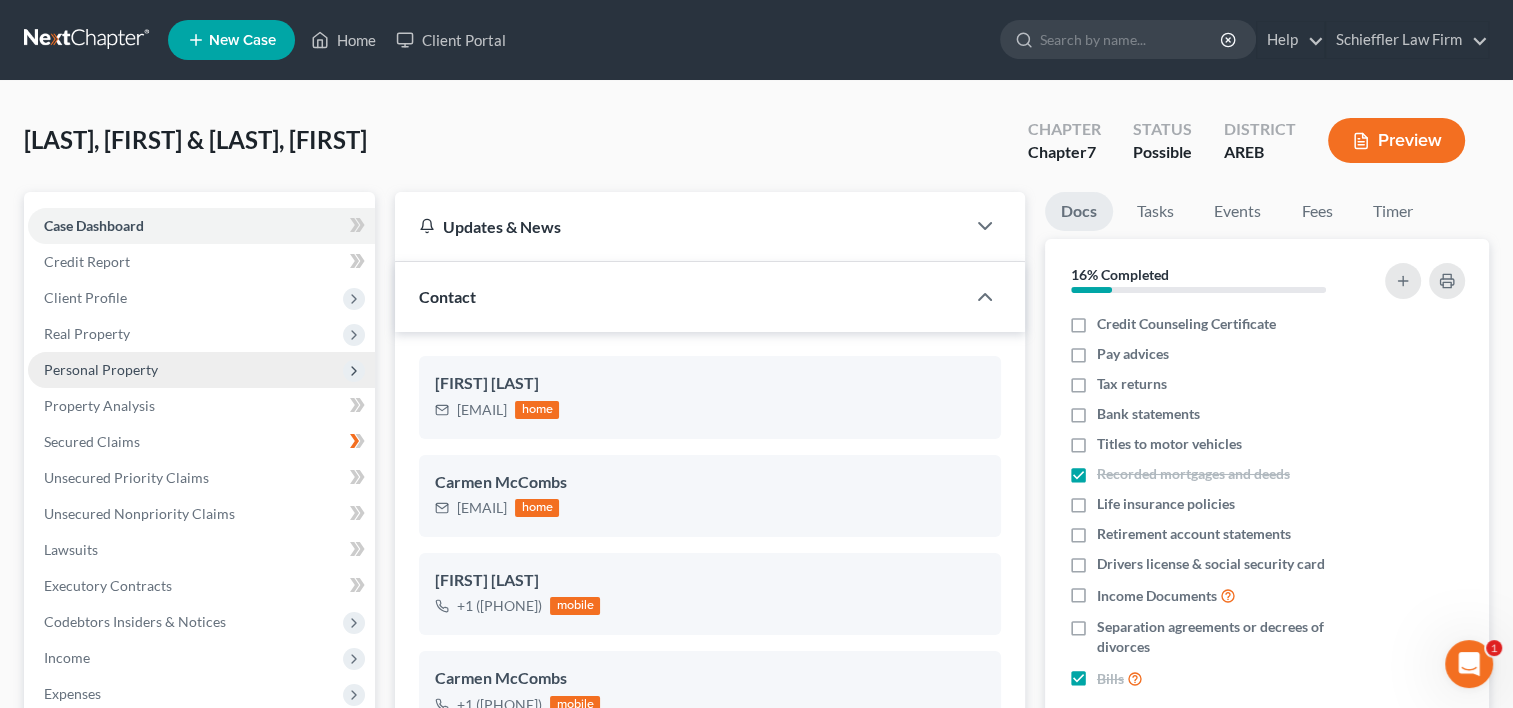 scroll, scrollTop: 344, scrollLeft: 0, axis: vertical 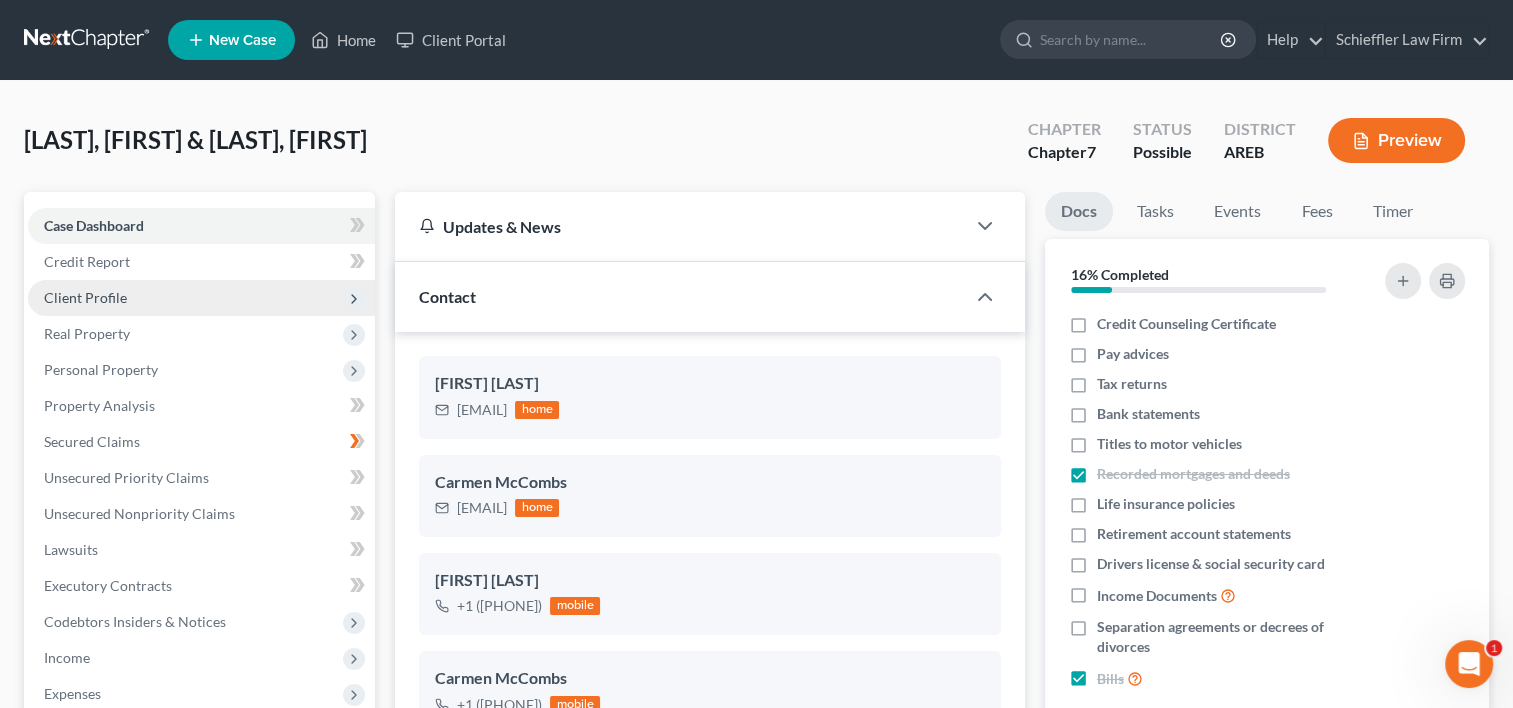 click on "Client Profile" at bounding box center [85, 297] 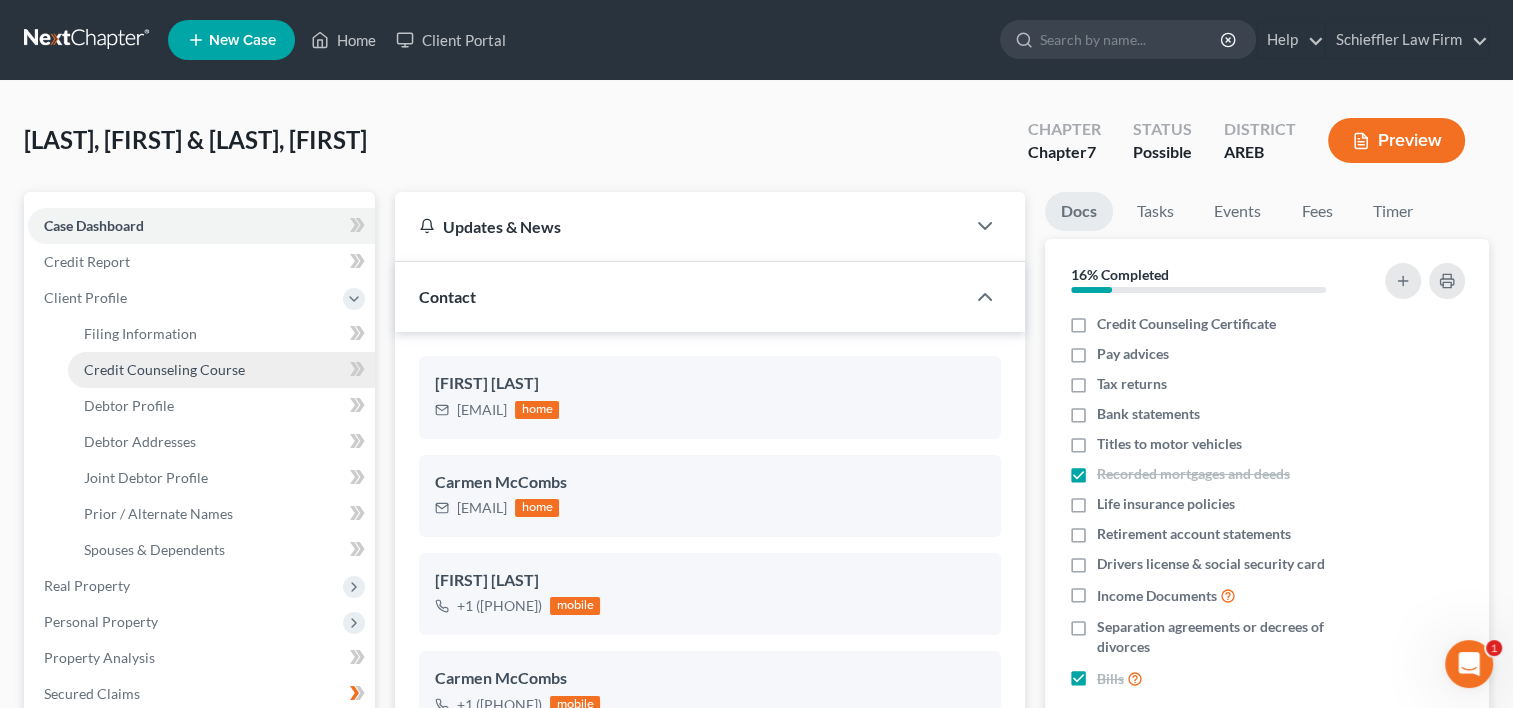 click on "Credit Counseling Course" at bounding box center [164, 369] 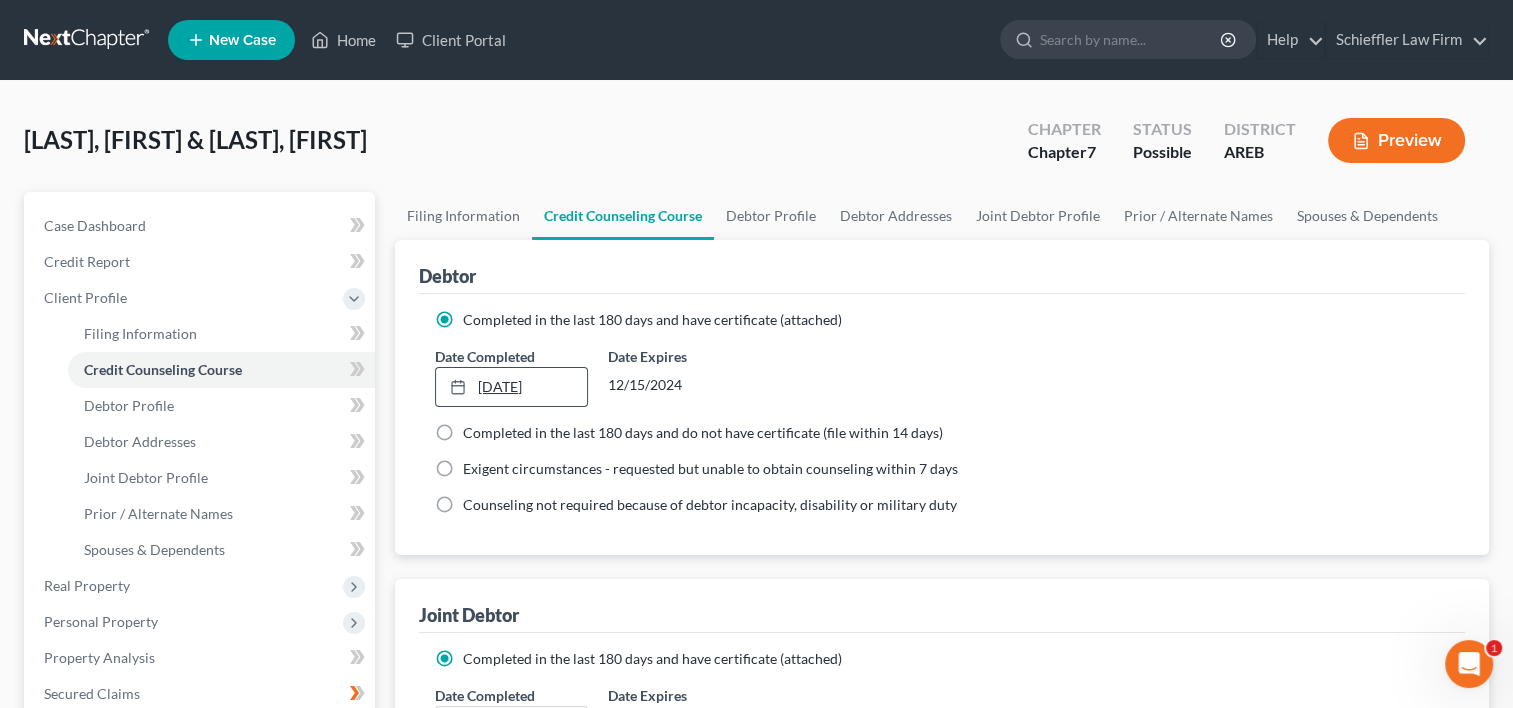 click on "[DATE]" at bounding box center [511, 387] 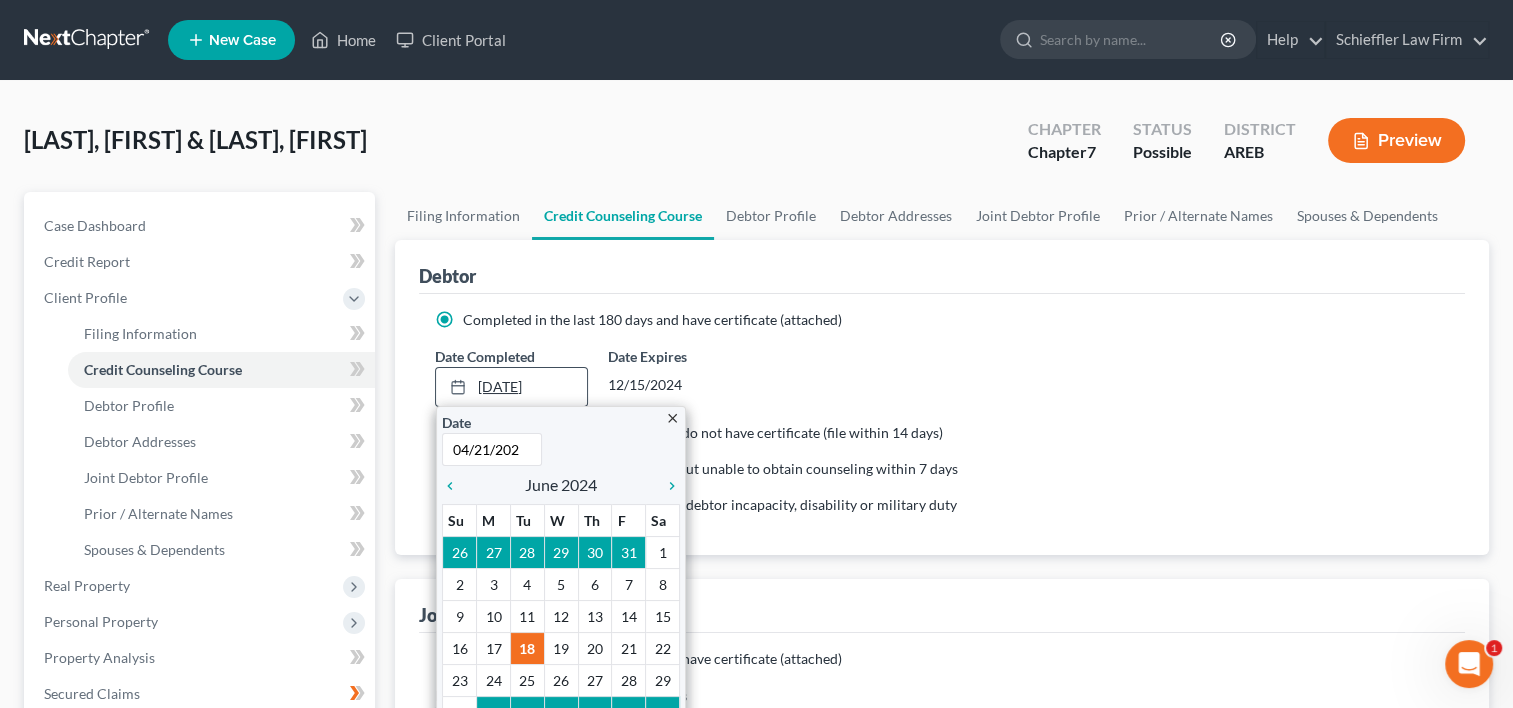 type on "04/21/2025" 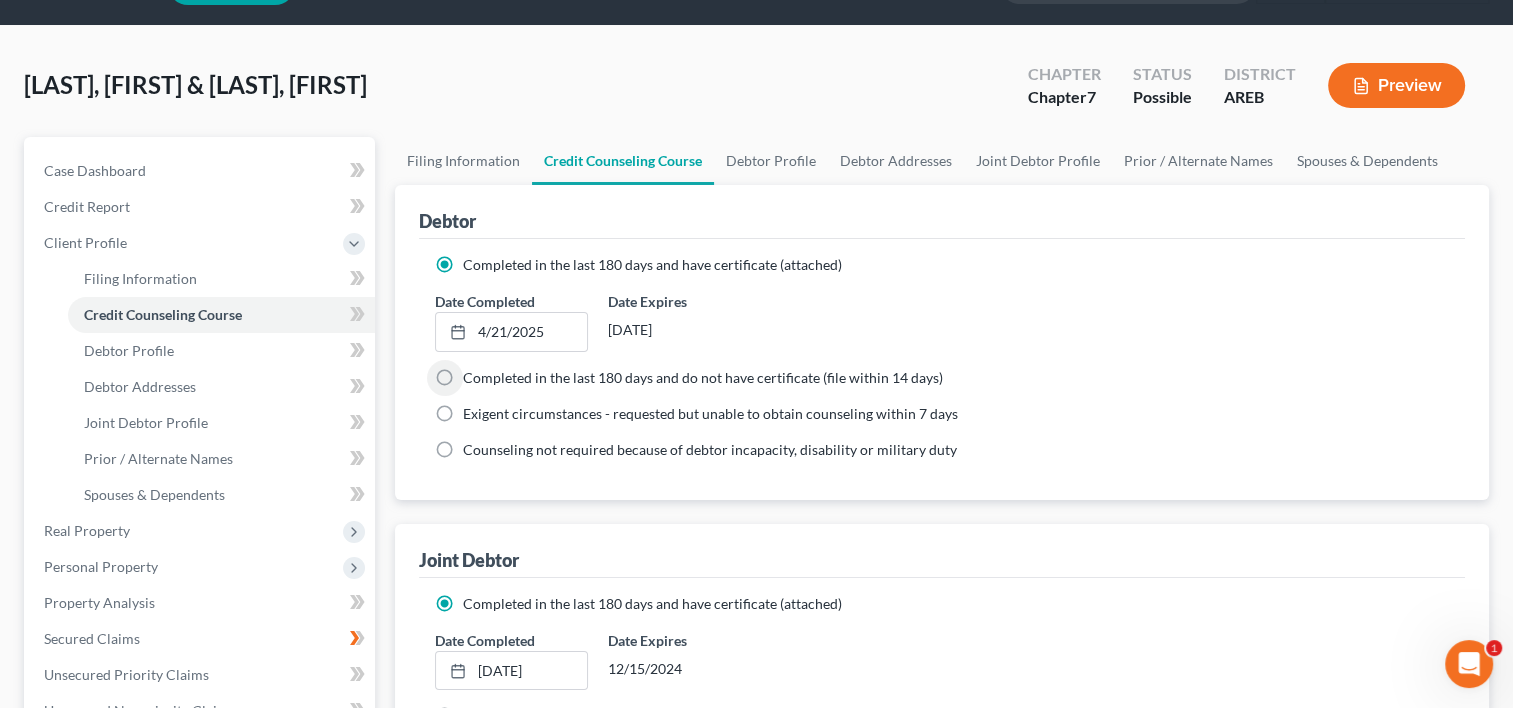 scroll, scrollTop: 100, scrollLeft: 0, axis: vertical 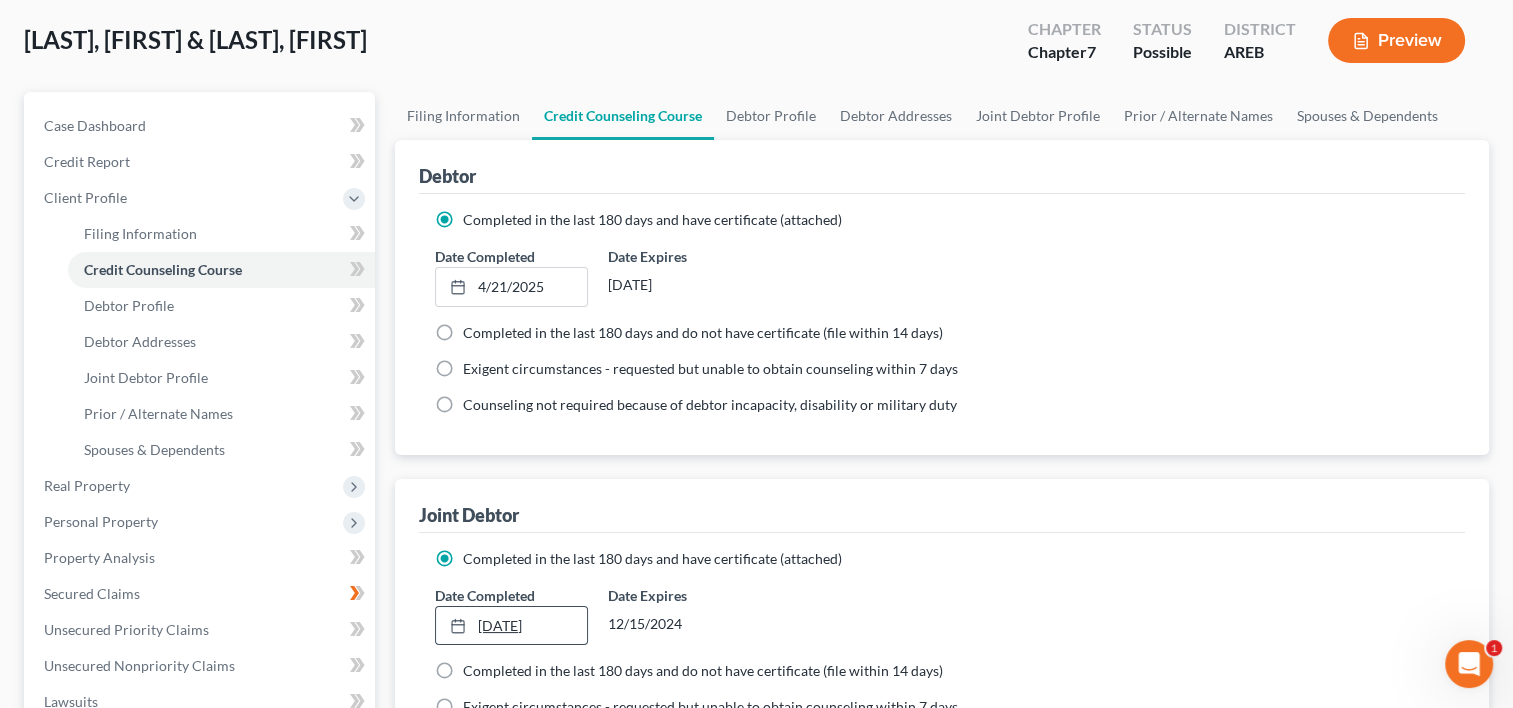 drag, startPoint x: 564, startPoint y: 623, endPoint x: 477, endPoint y: 628, distance: 87.14356 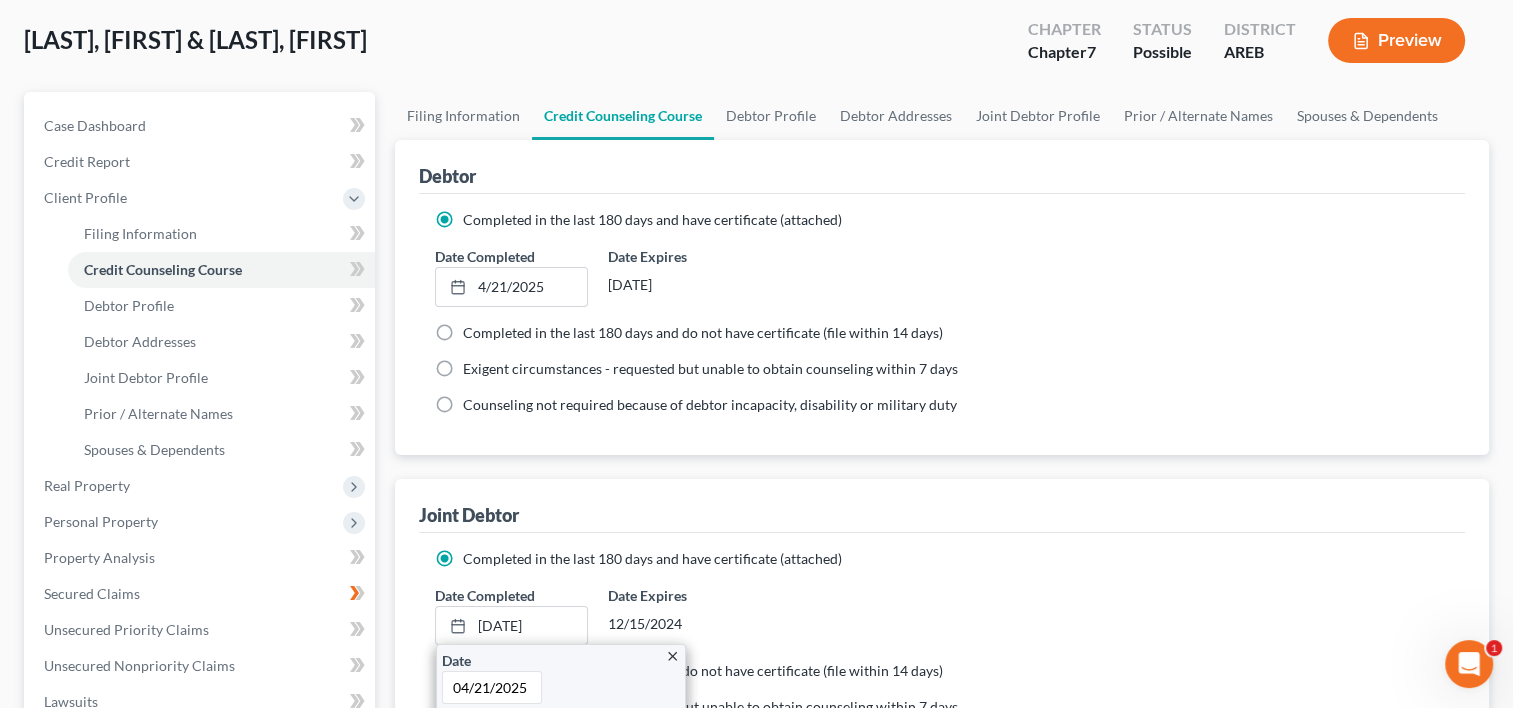 type on "4/21/2025" 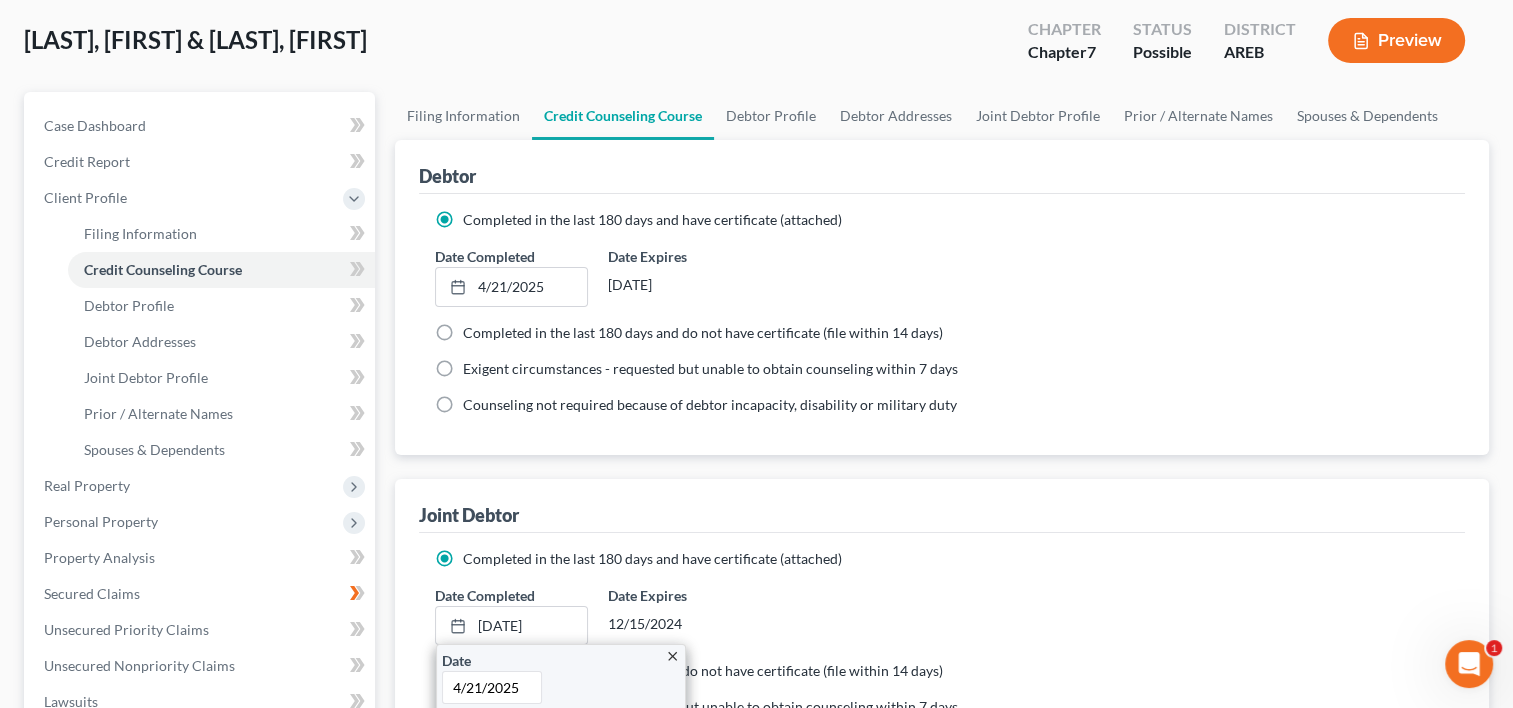 click on "Date Completed [DATE] close Date [DATE] Time [TIME] chevron_left June 2024 chevron_right Su M Tu W Th F Sa 26 27 28 29 30 31 1 2 3 4 5 6 7 8 9 10 11 12 13 14 15 16 17 18 19 20 21 22 23 24 25 26 27 28 29 30 1 2 3 4 5 6 Clear Date Expires [DATE]" at bounding box center [942, 615] 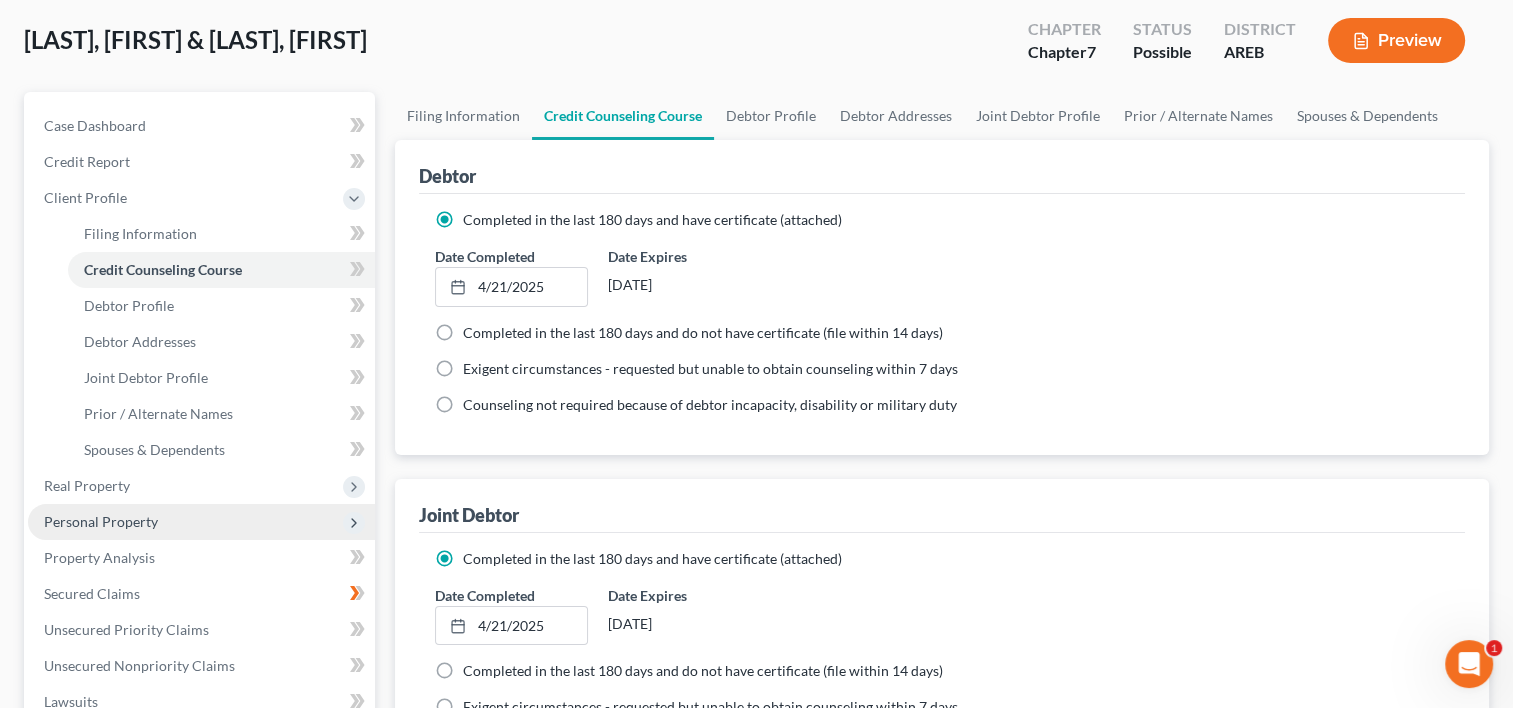 click on "Personal Property" at bounding box center (101, 521) 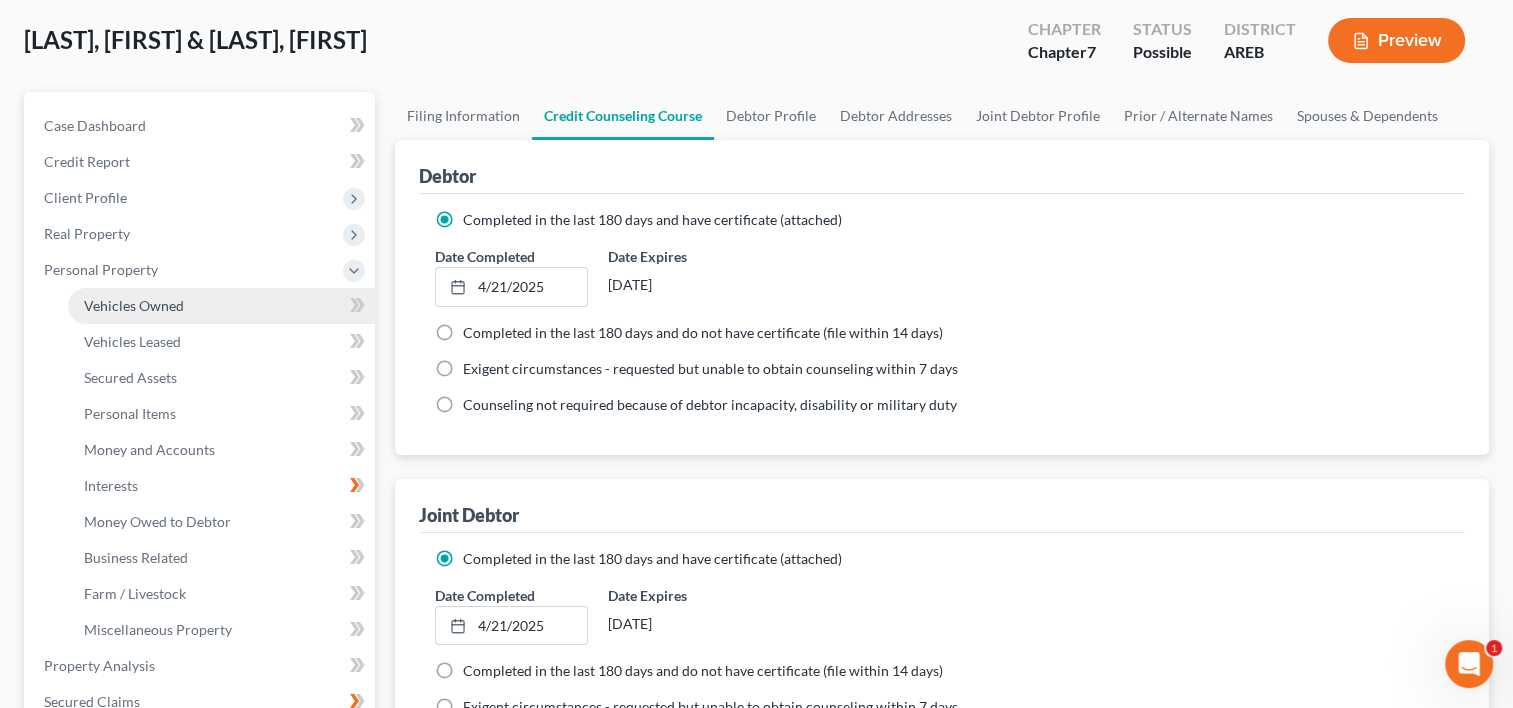 click on "Vehicles Owned" at bounding box center (221, 306) 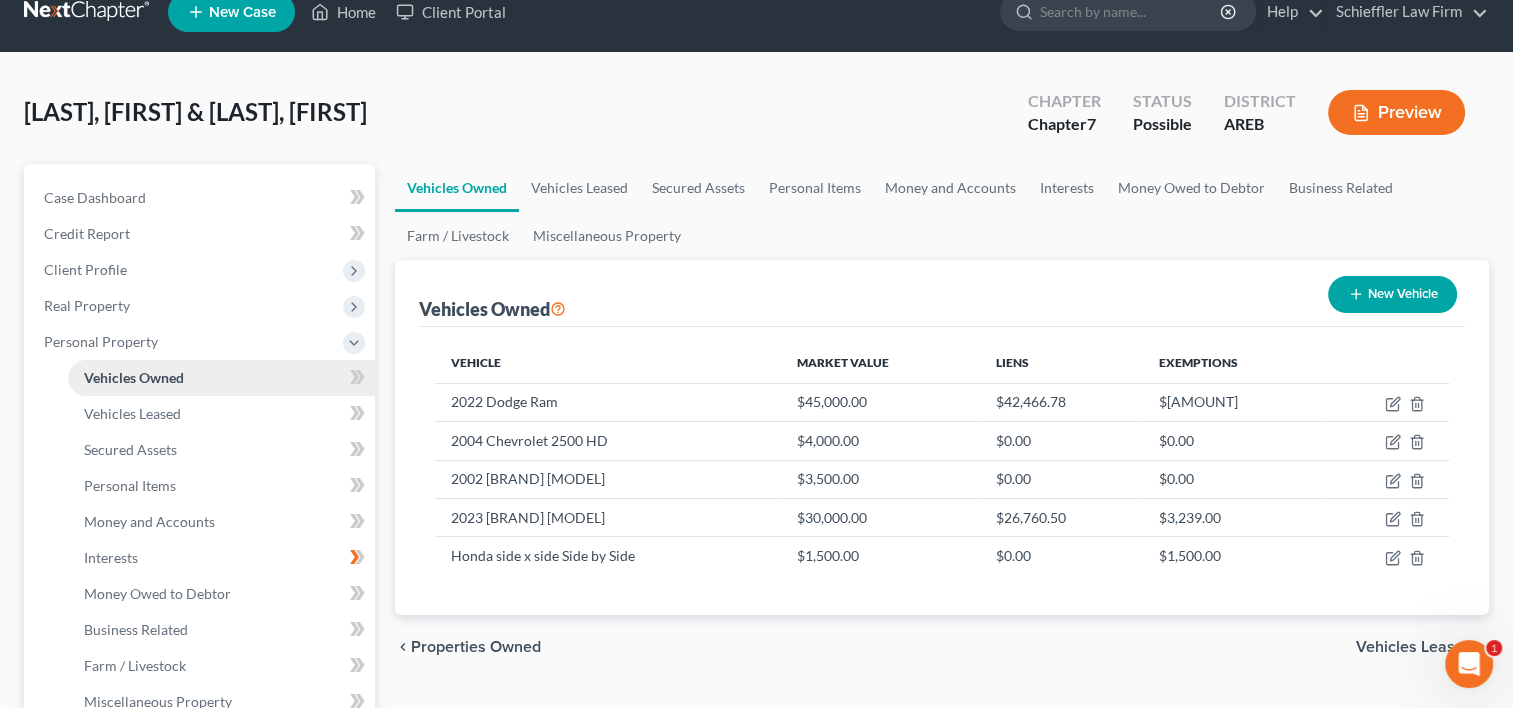 scroll, scrollTop: 0, scrollLeft: 0, axis: both 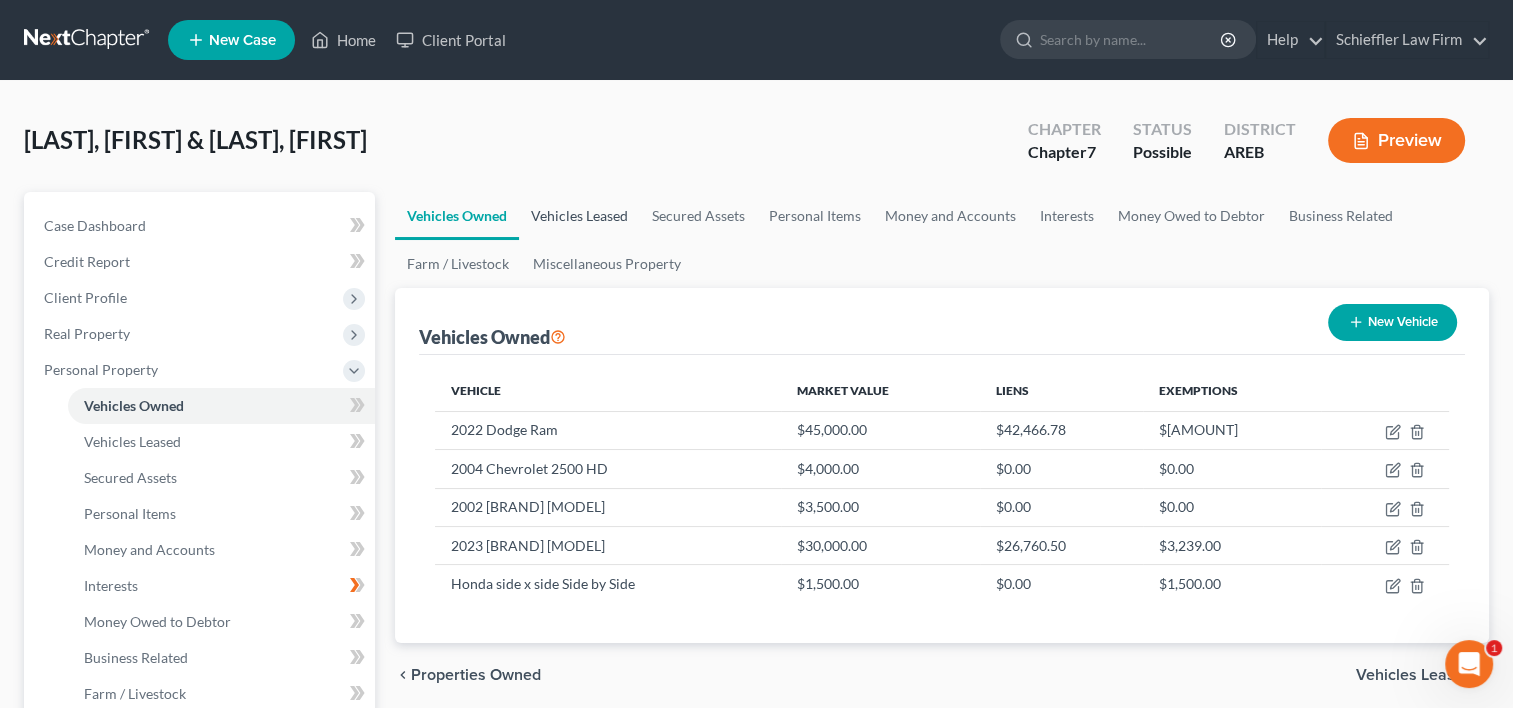 click on "Vehicles Leased" at bounding box center [579, 216] 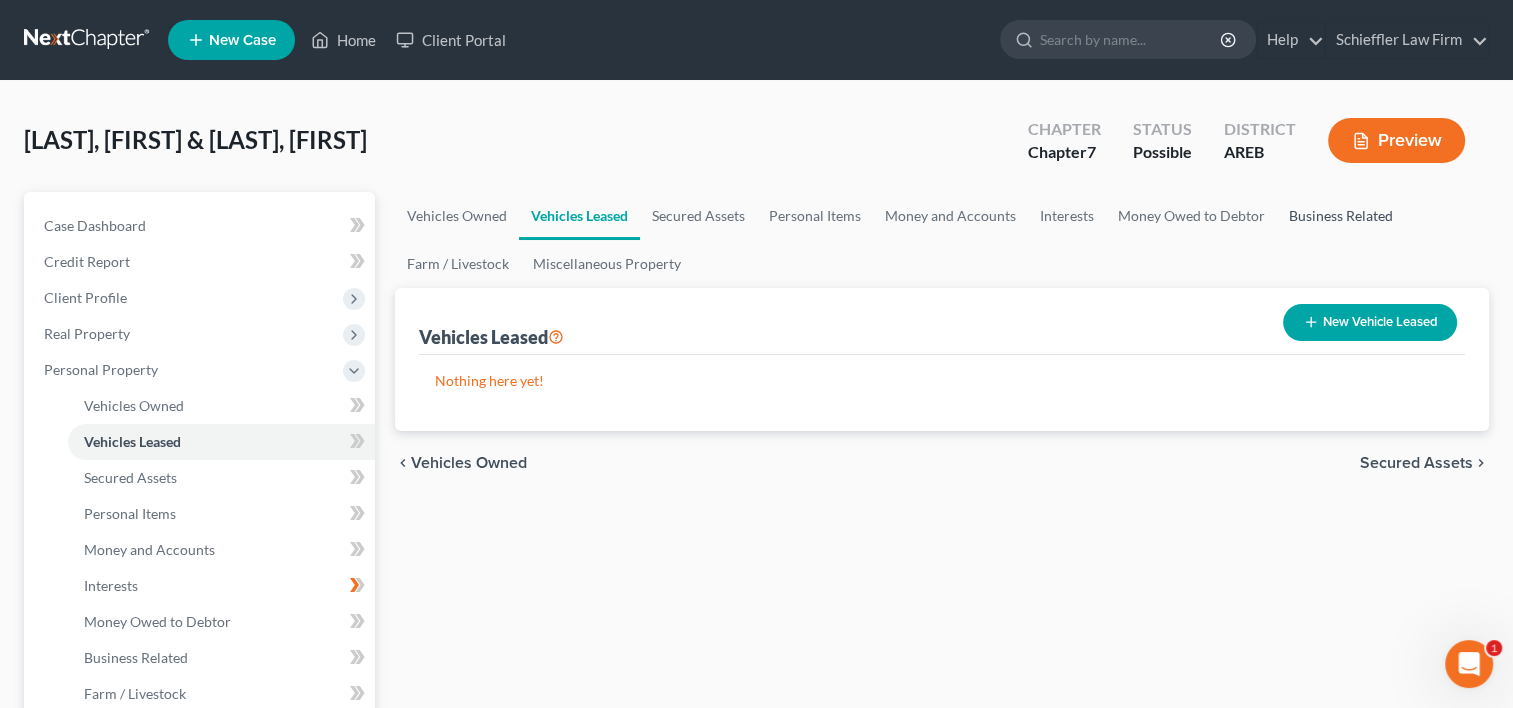 click on "Business Related" at bounding box center (1341, 216) 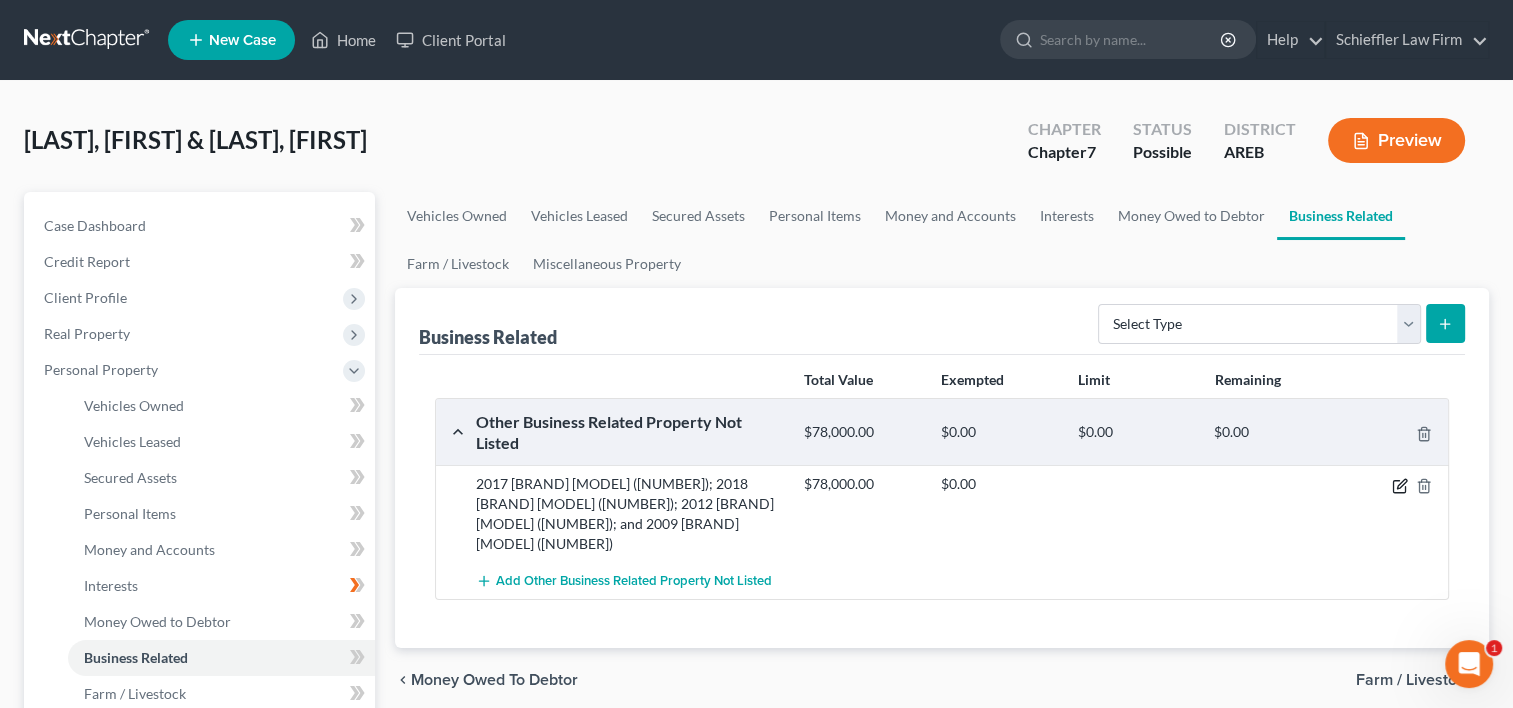 click 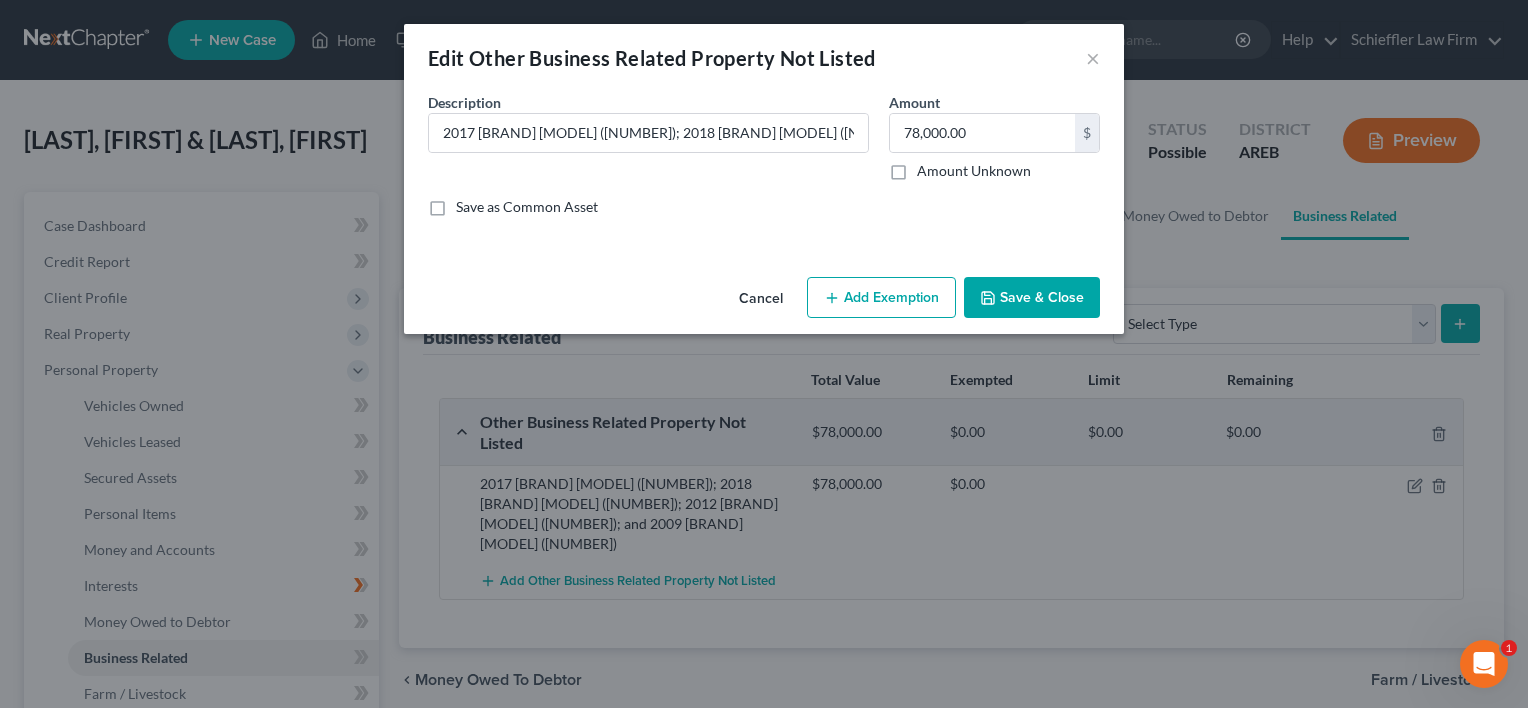click on "Save & Close" at bounding box center (1032, 298) 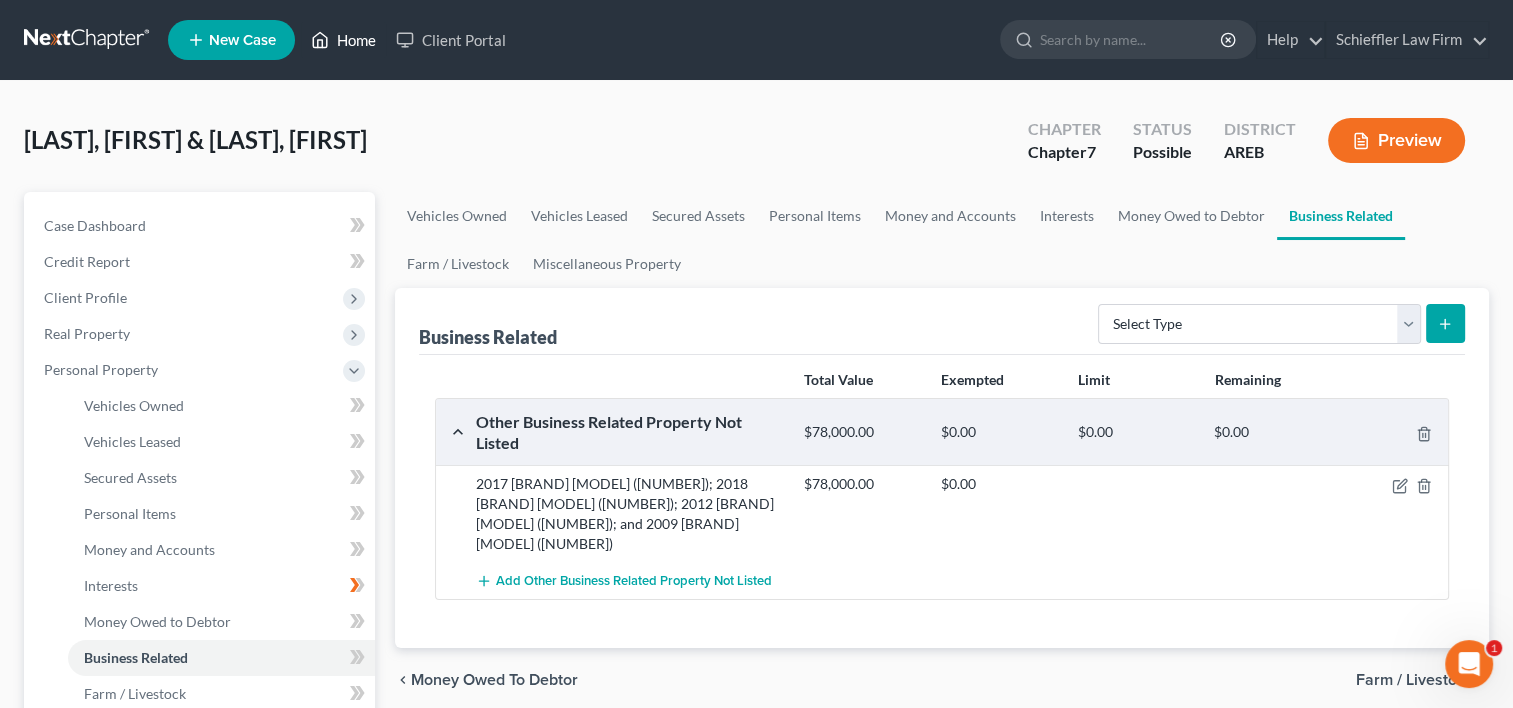 click on "Home" at bounding box center (343, 40) 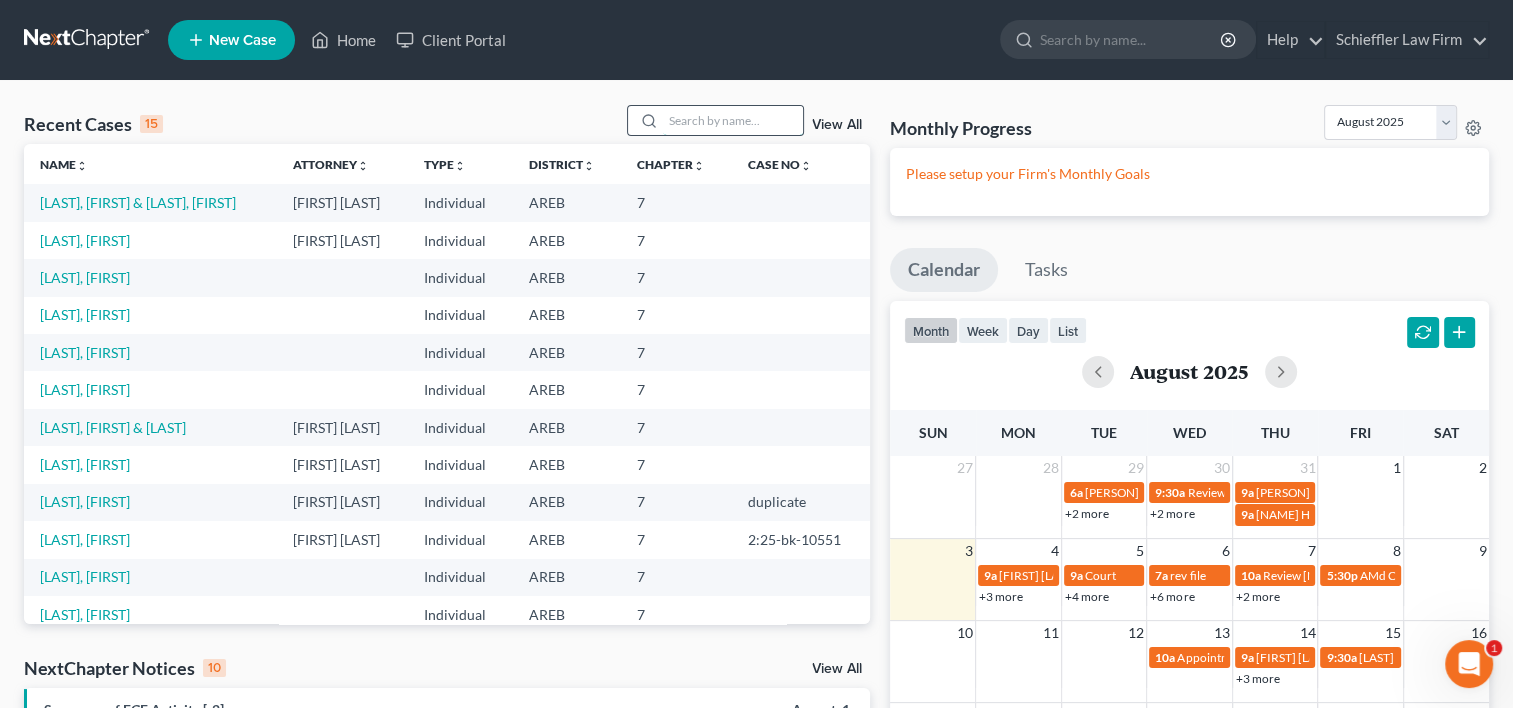 click at bounding box center (733, 120) 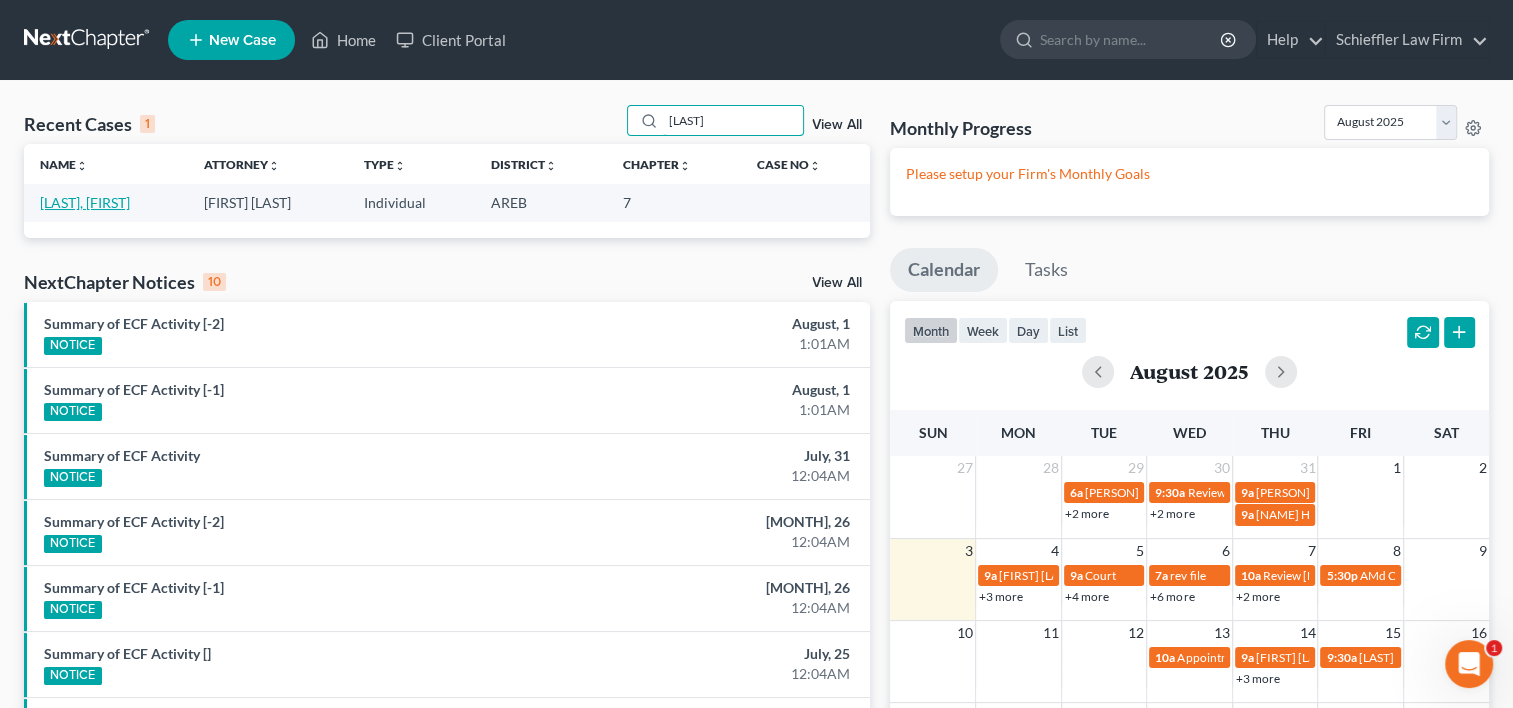 type on "[LAST]" 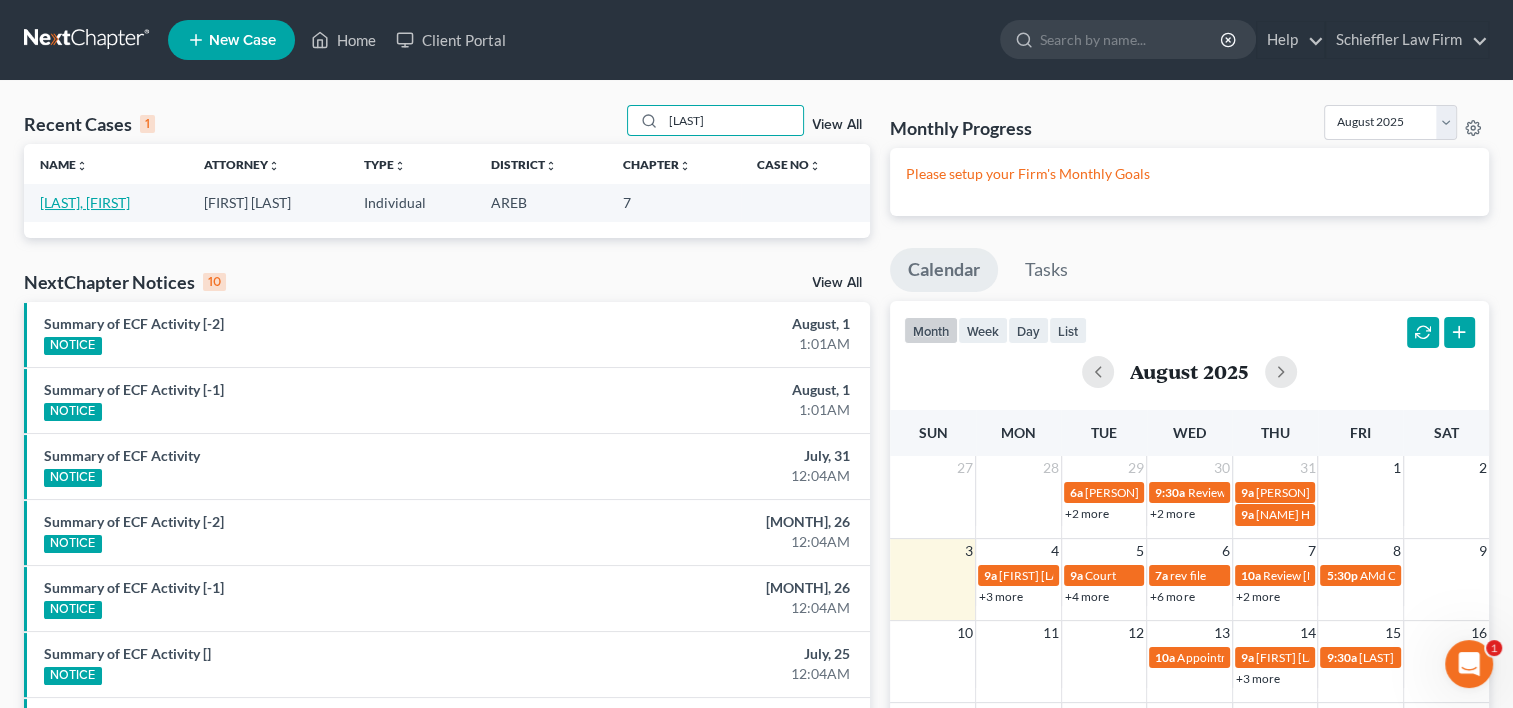 click on "[LAST], [FIRST]" at bounding box center (85, 202) 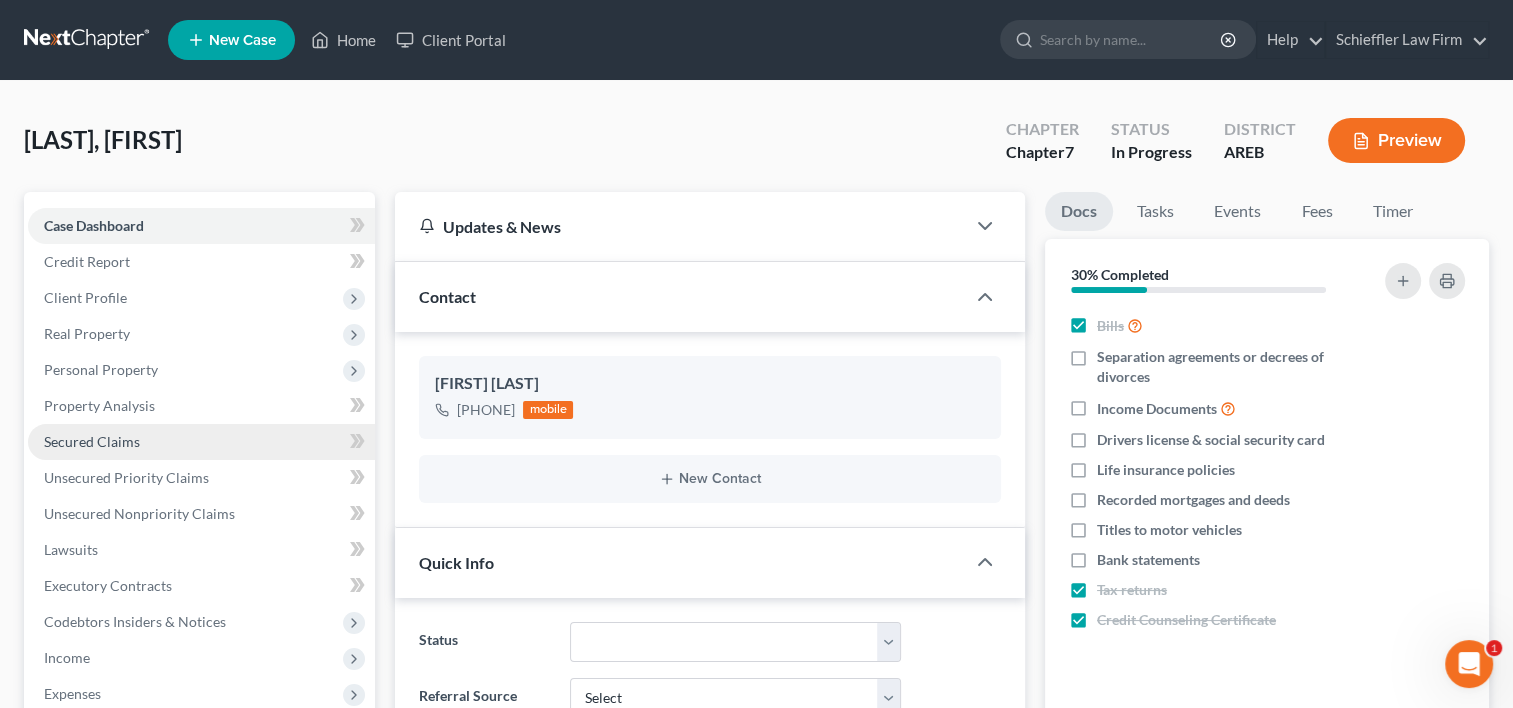 click on "Secured Claims" at bounding box center [92, 441] 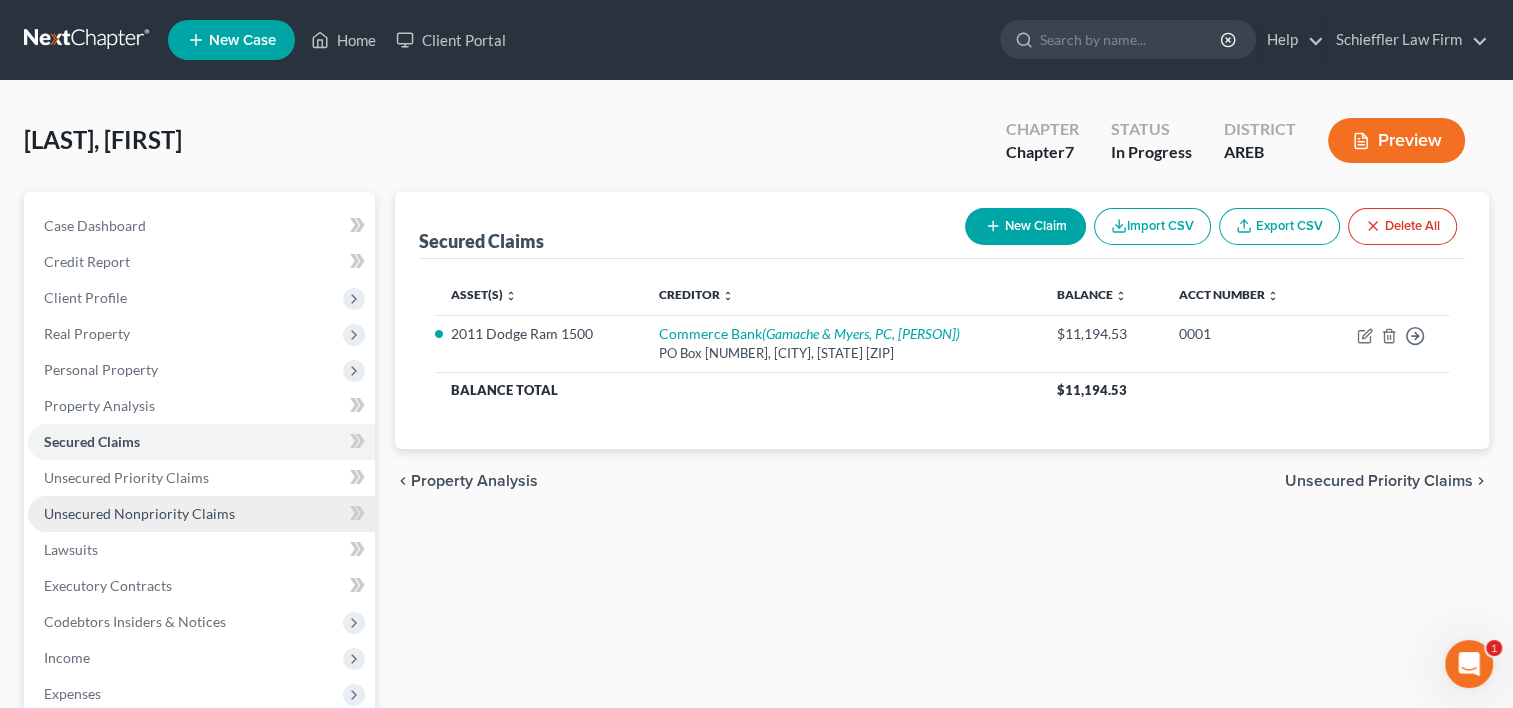 click on "Unsecured Nonpriority Claims" at bounding box center [139, 513] 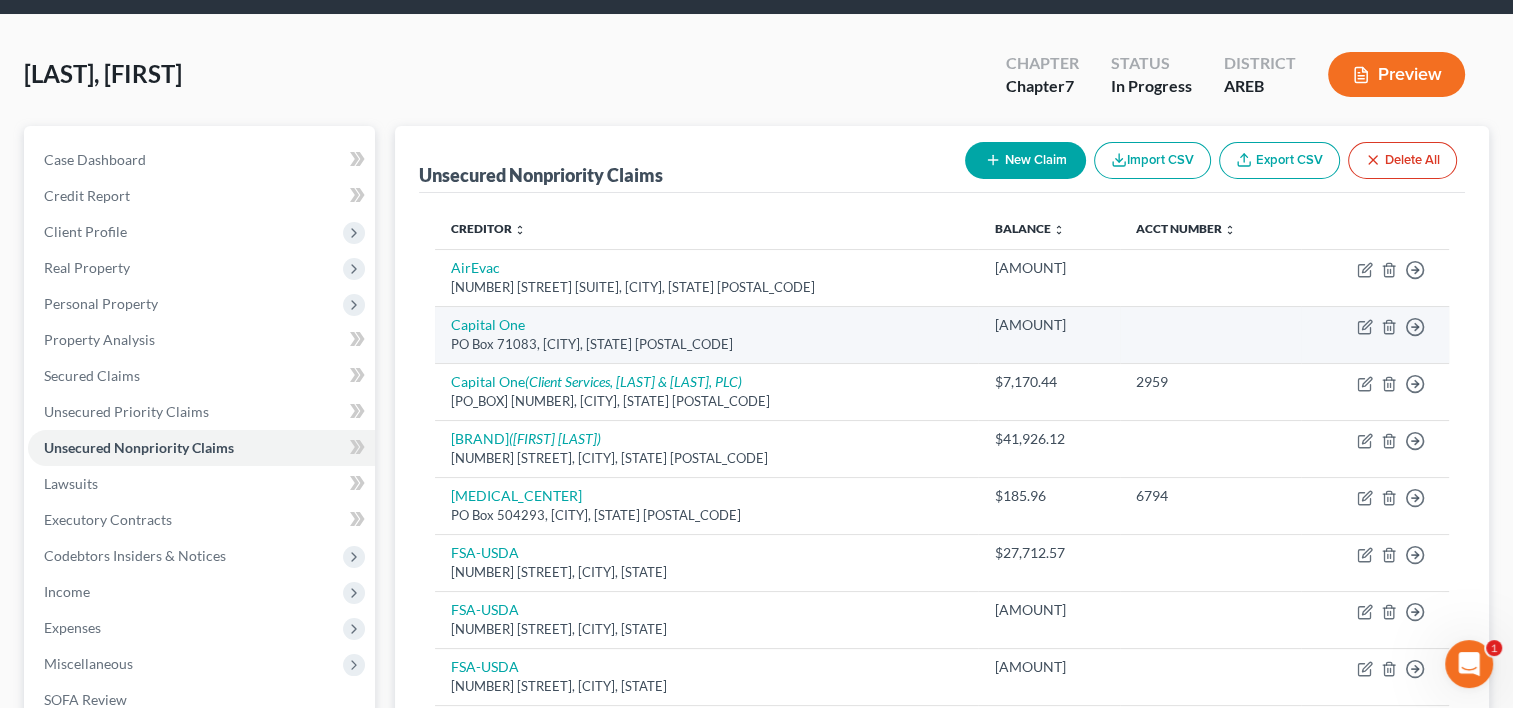 scroll, scrollTop: 100, scrollLeft: 0, axis: vertical 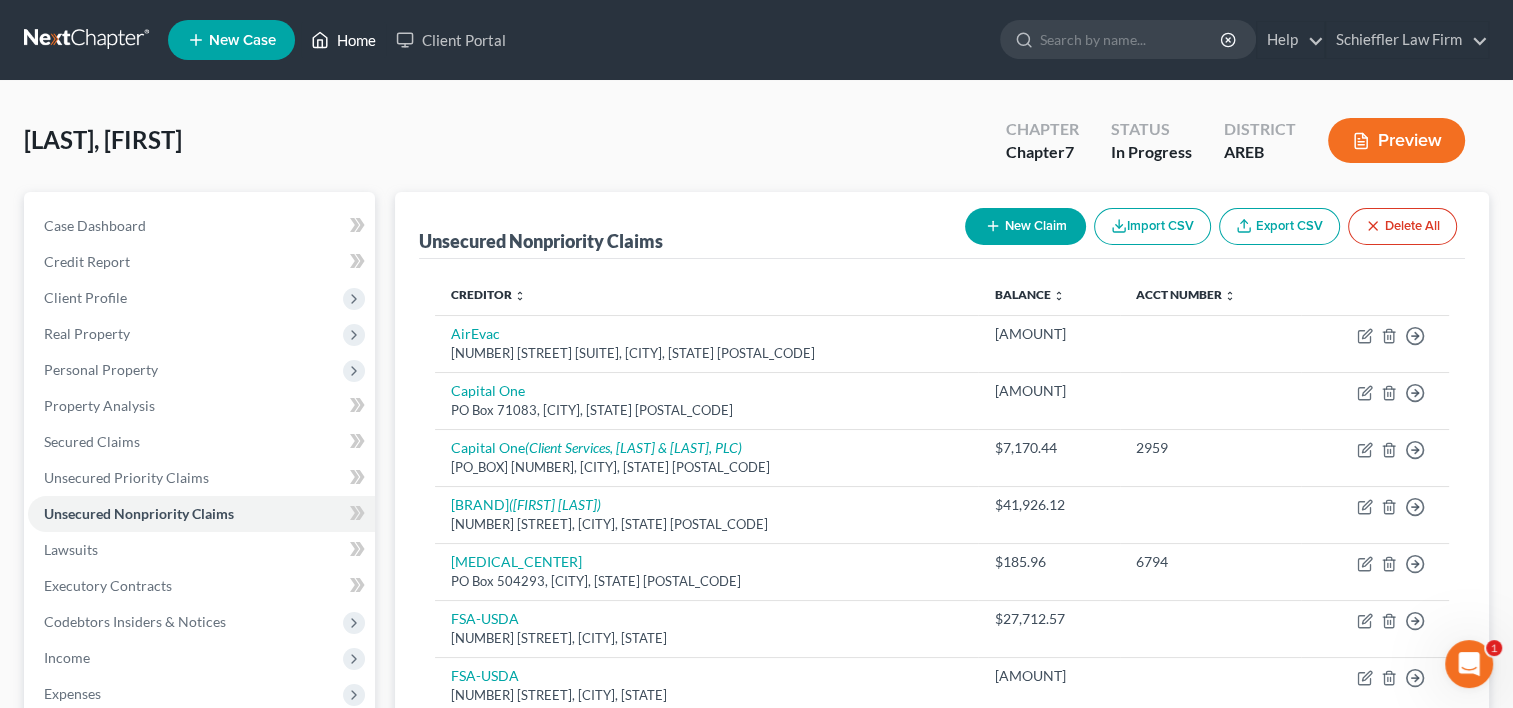 click on "Home" at bounding box center [343, 40] 